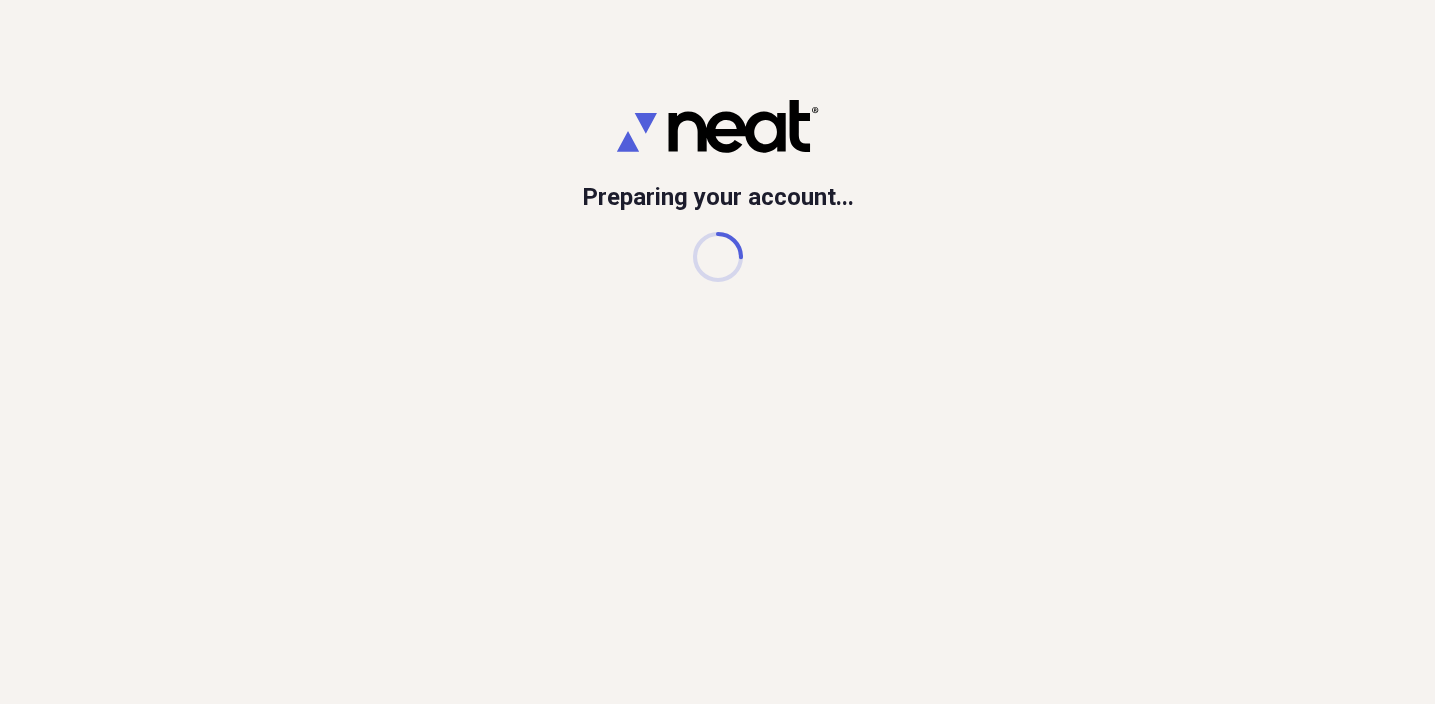 scroll, scrollTop: 0, scrollLeft: 0, axis: both 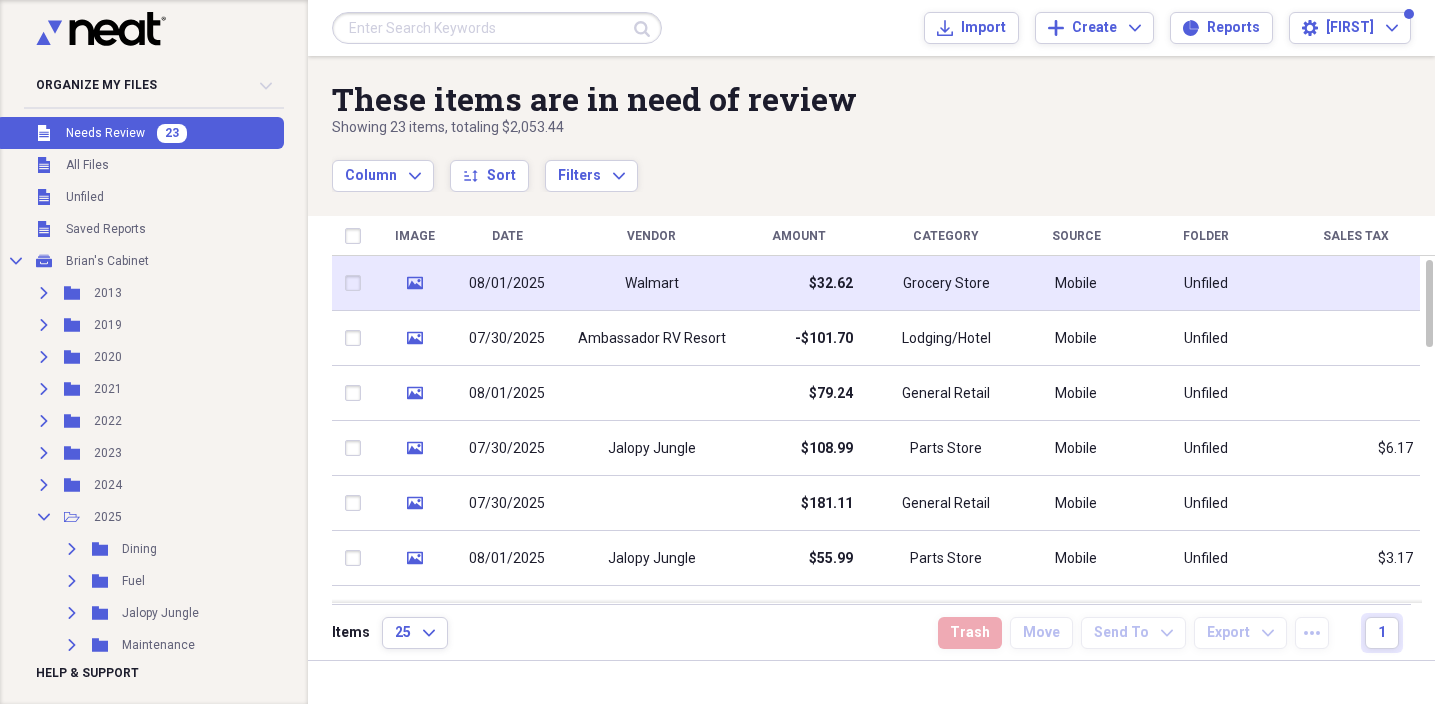 click on "Walmart" at bounding box center [651, 283] 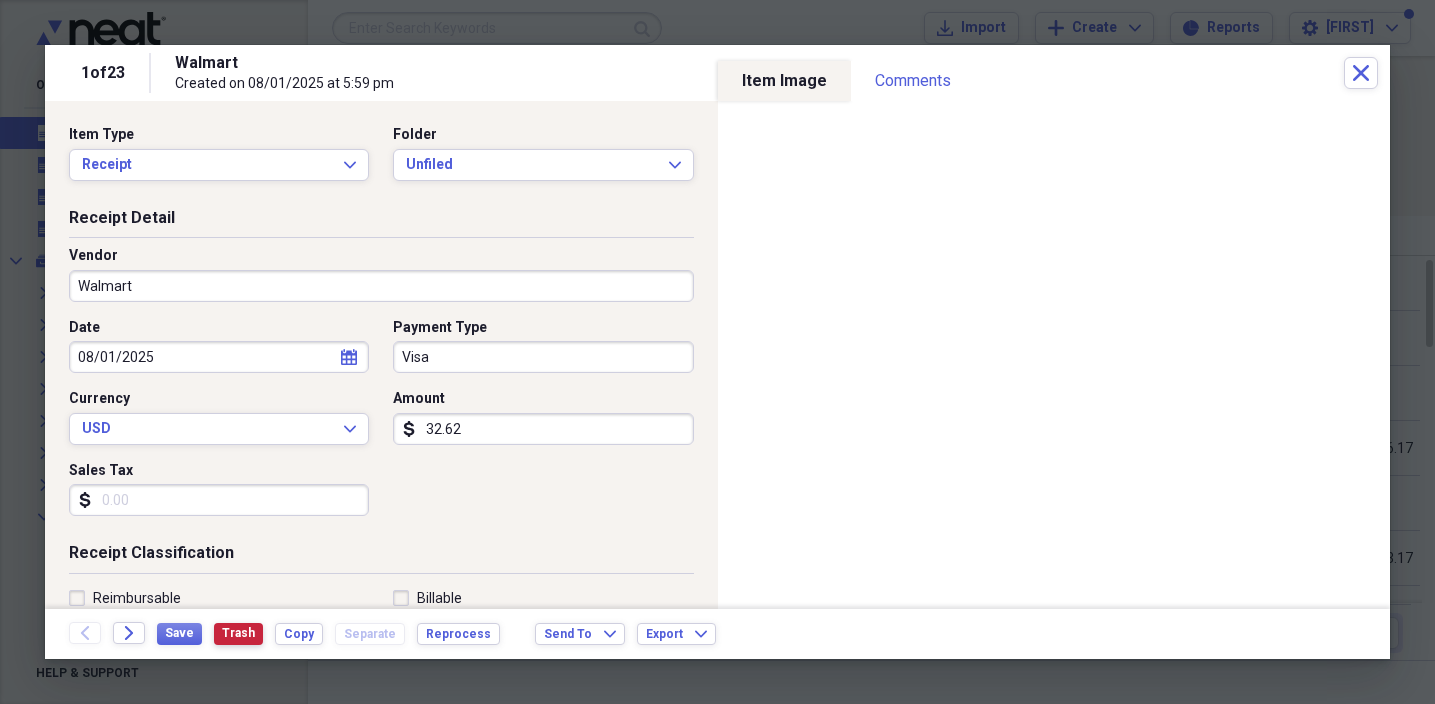 click on "Trash" at bounding box center [238, 633] 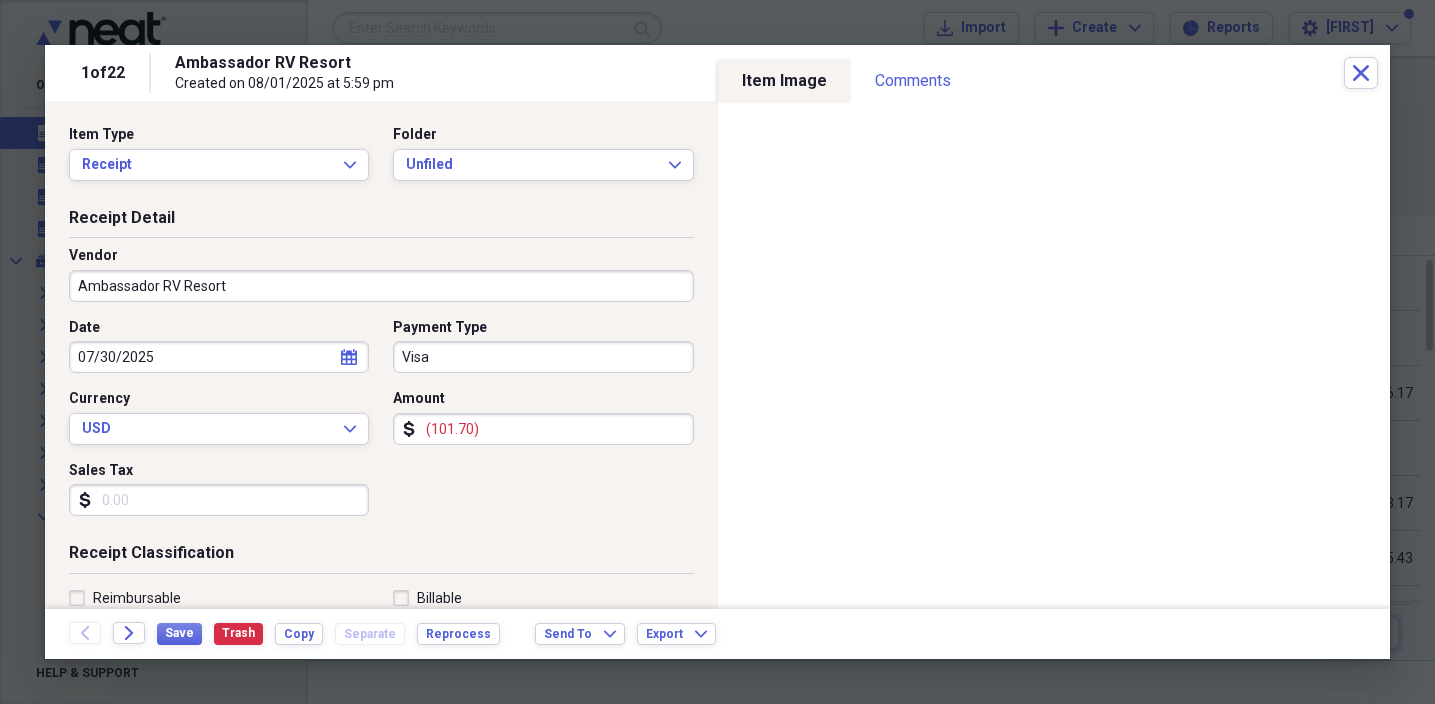 click on "(101.70)" at bounding box center (543, 429) 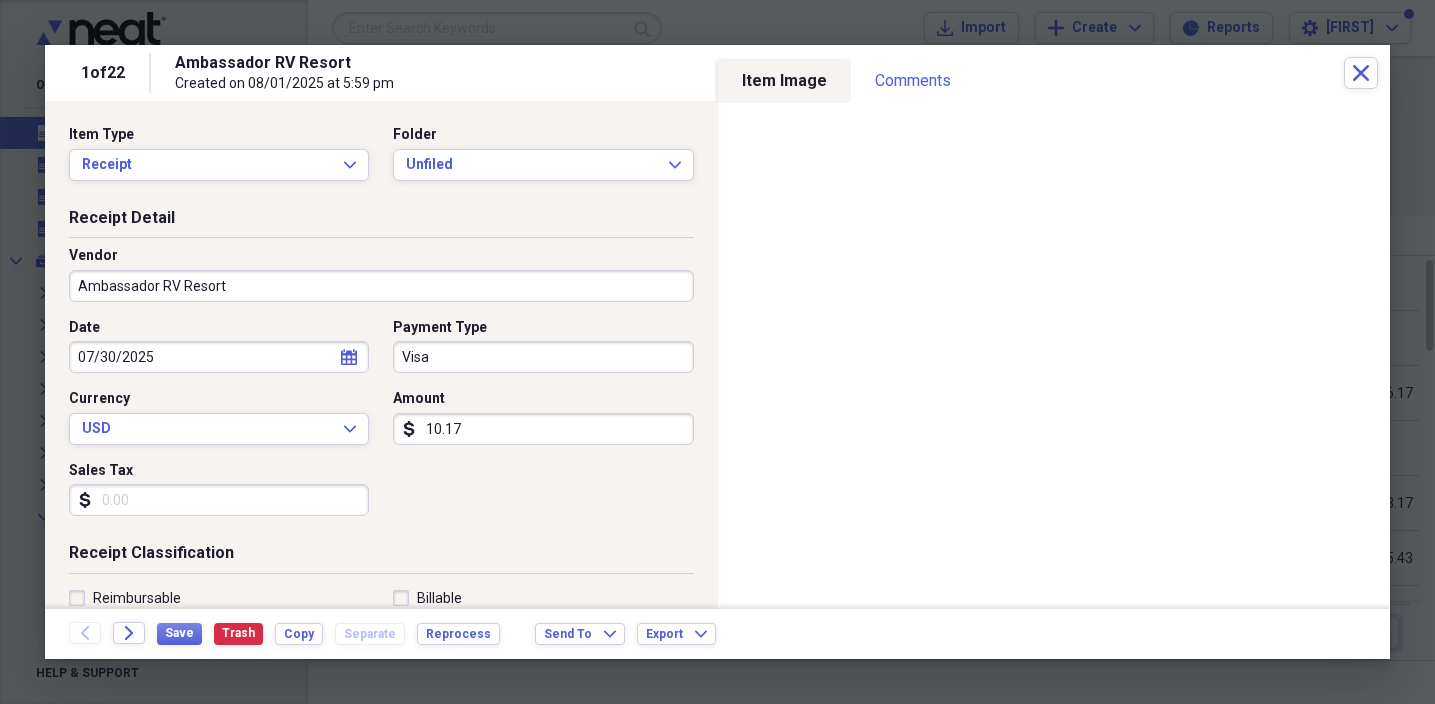 type on "101.70" 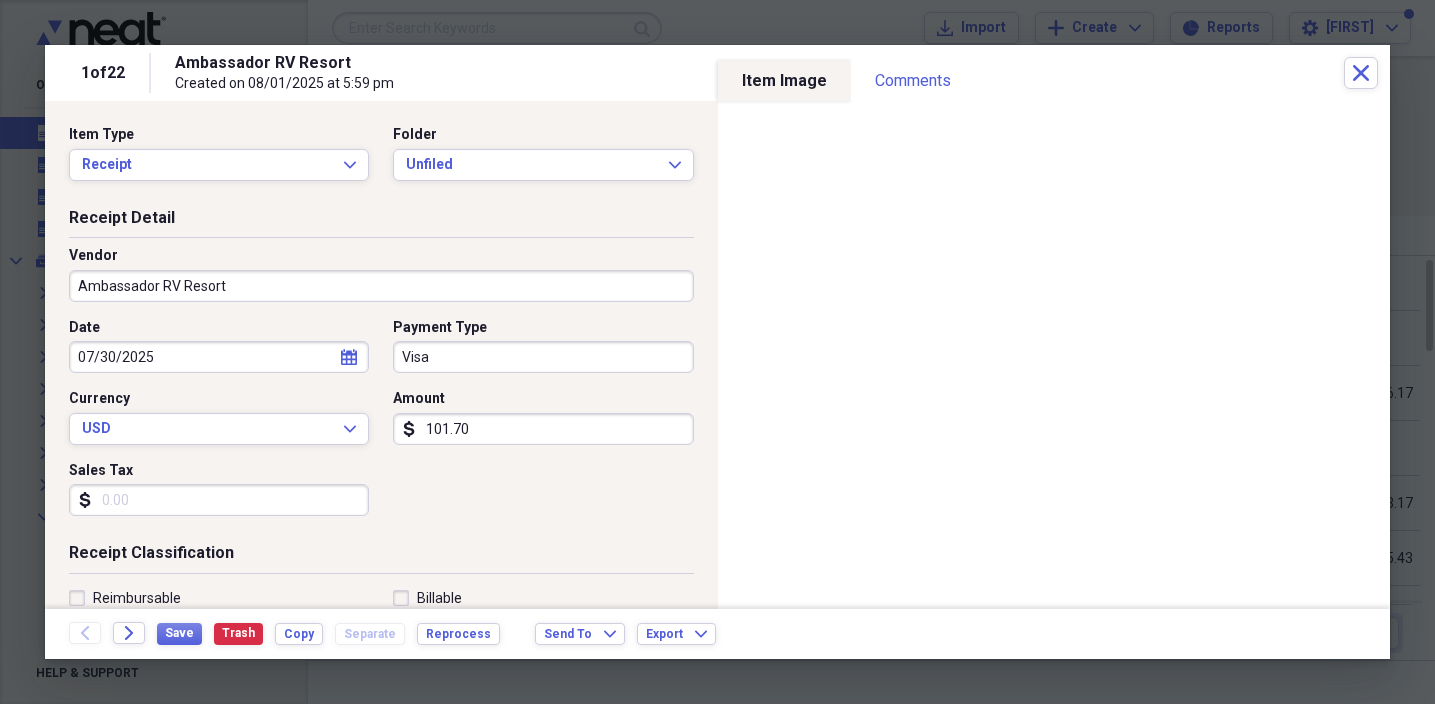 click on "Visa" at bounding box center [543, 357] 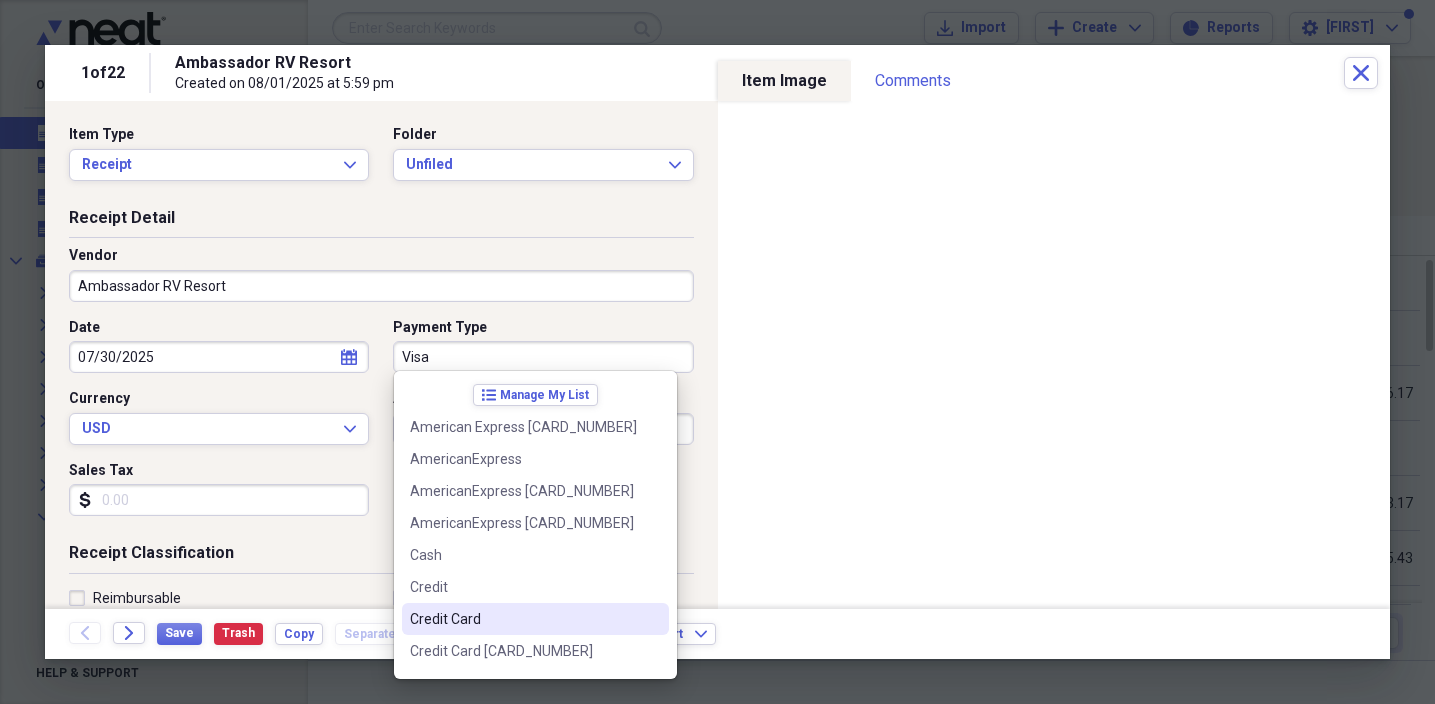 click on "Credit Card" at bounding box center (523, 619) 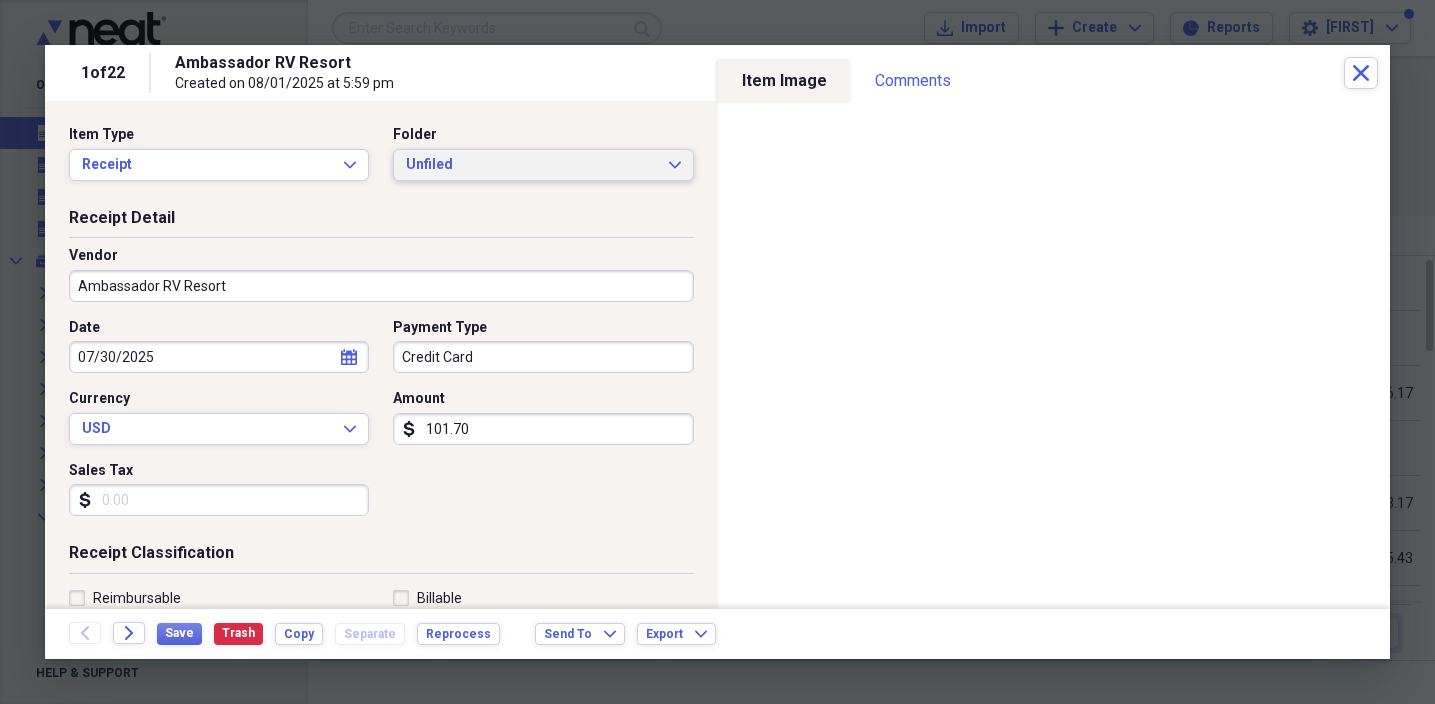 click on "Unfiled" at bounding box center (531, 165) 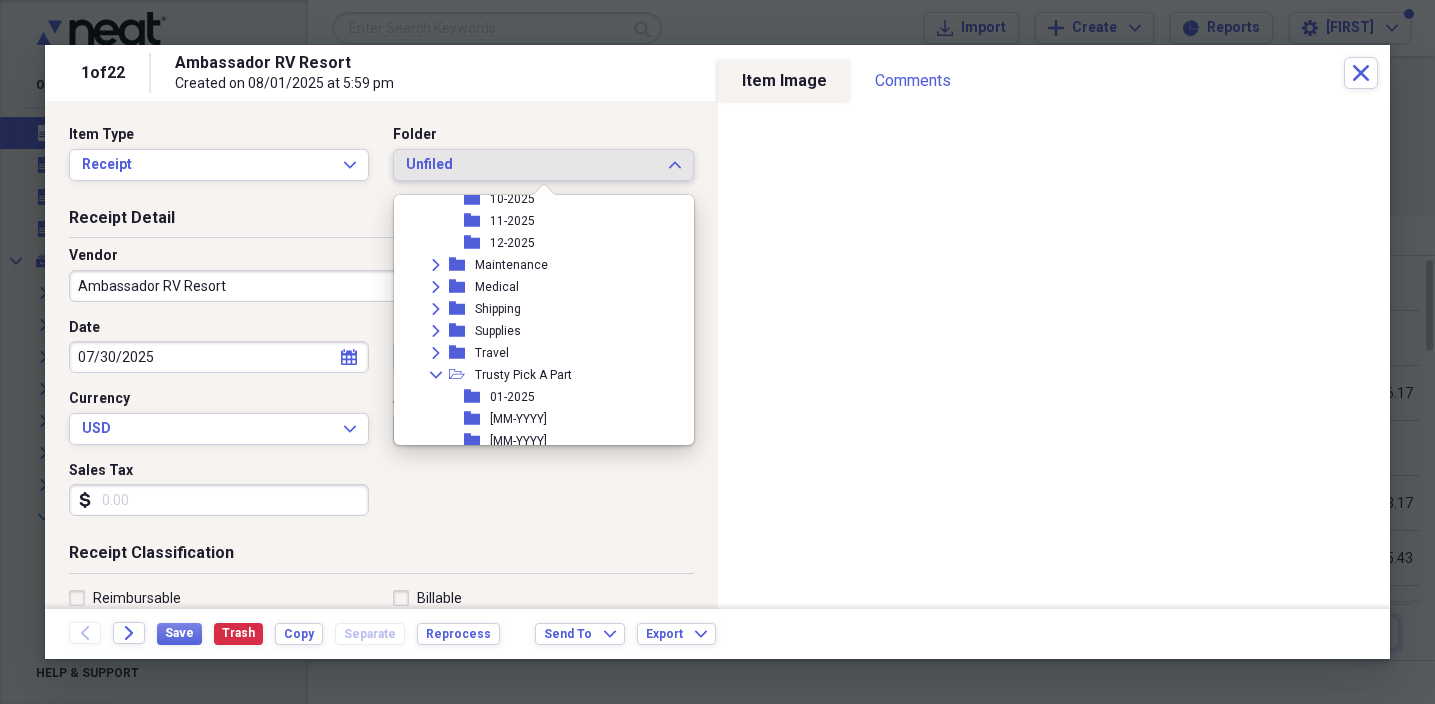 scroll, scrollTop: 725, scrollLeft: 0, axis: vertical 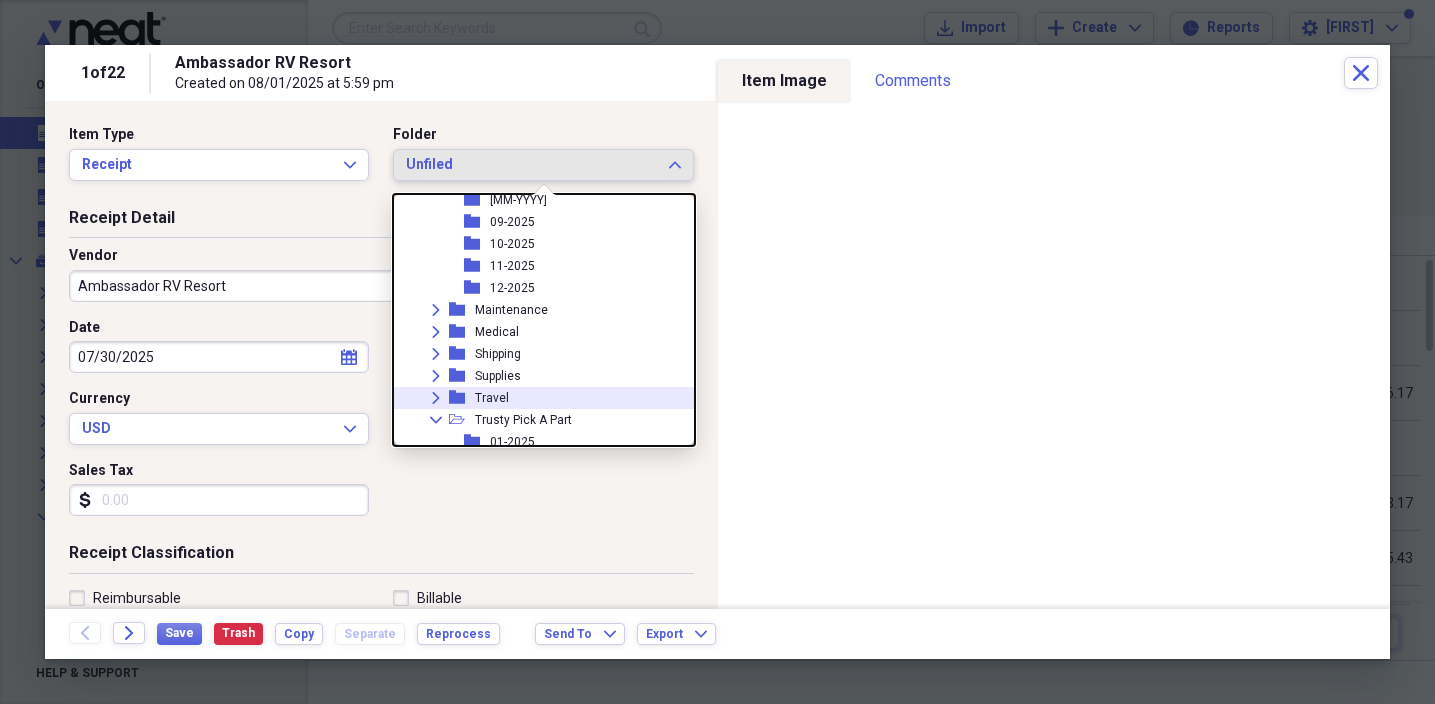 click on "Expand" 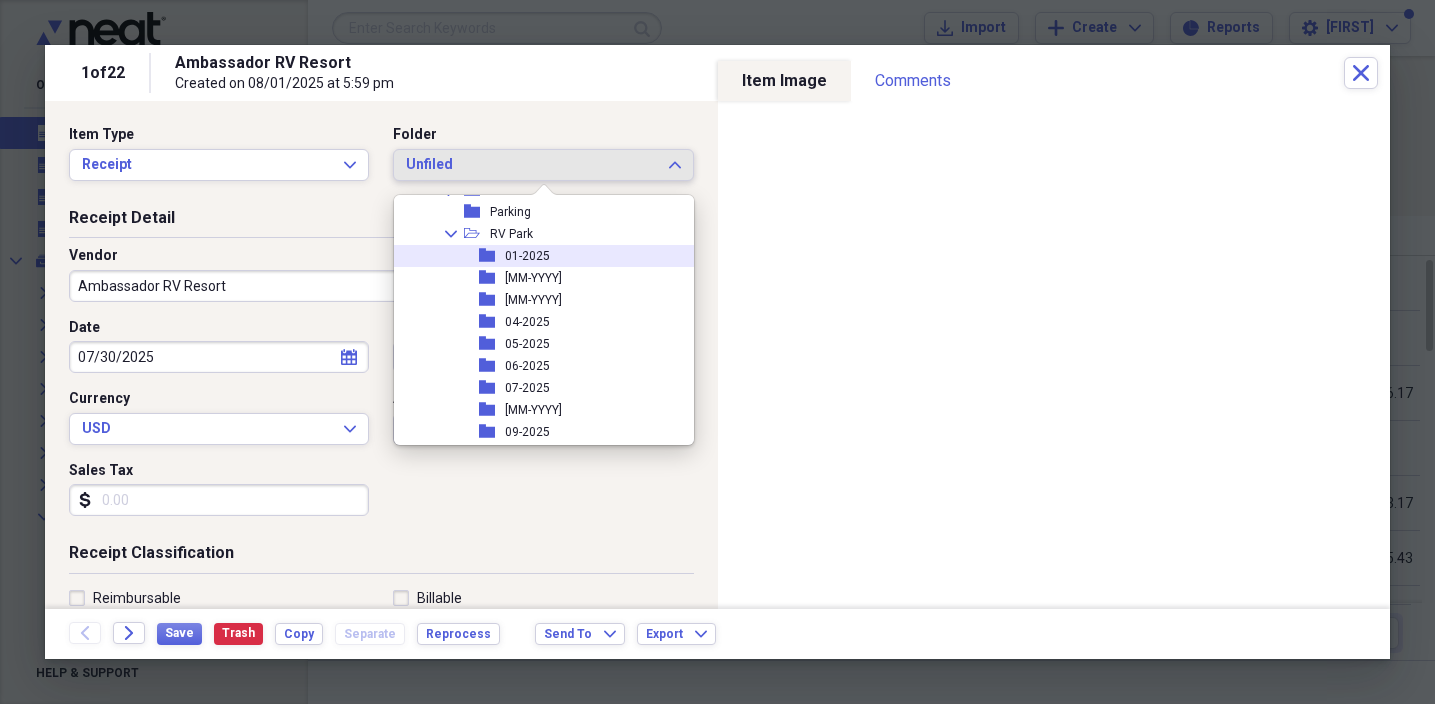 scroll, scrollTop: 967, scrollLeft: 0, axis: vertical 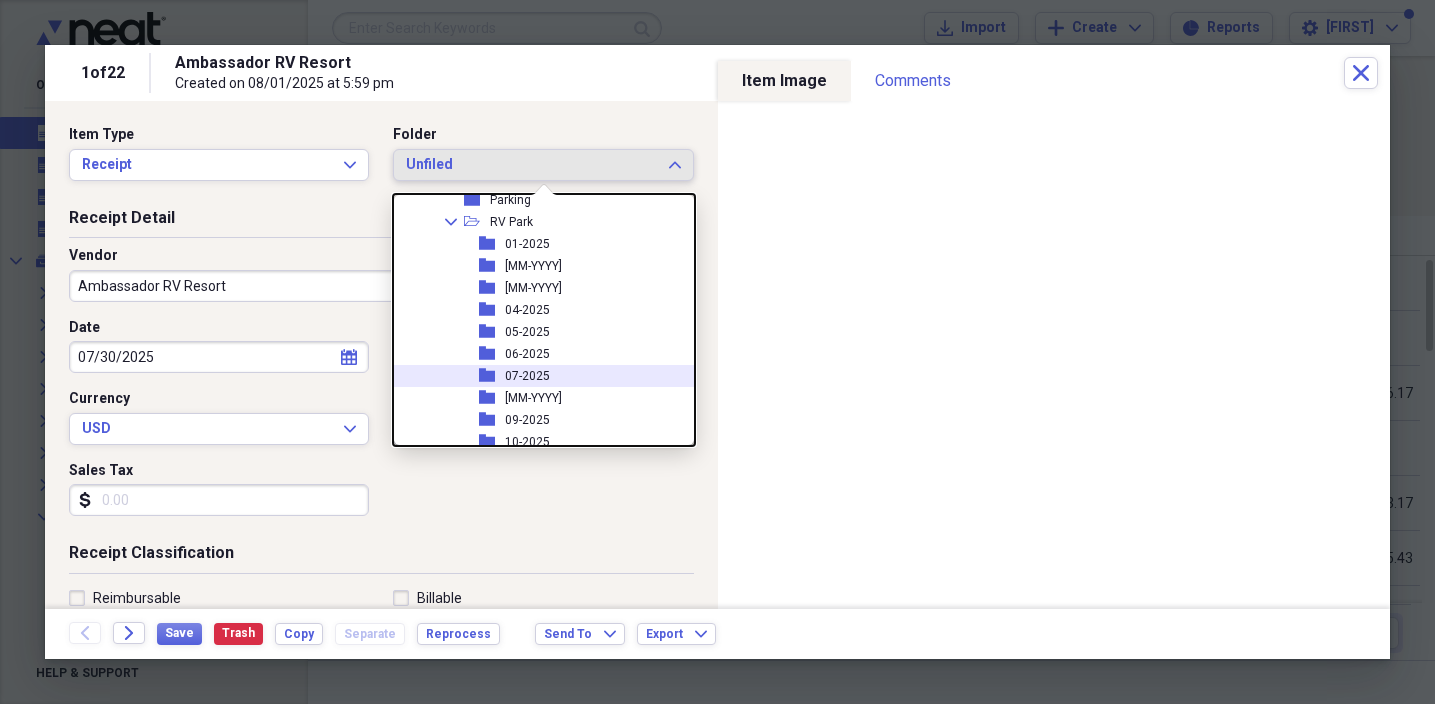 click on "07-2025" at bounding box center (527, 376) 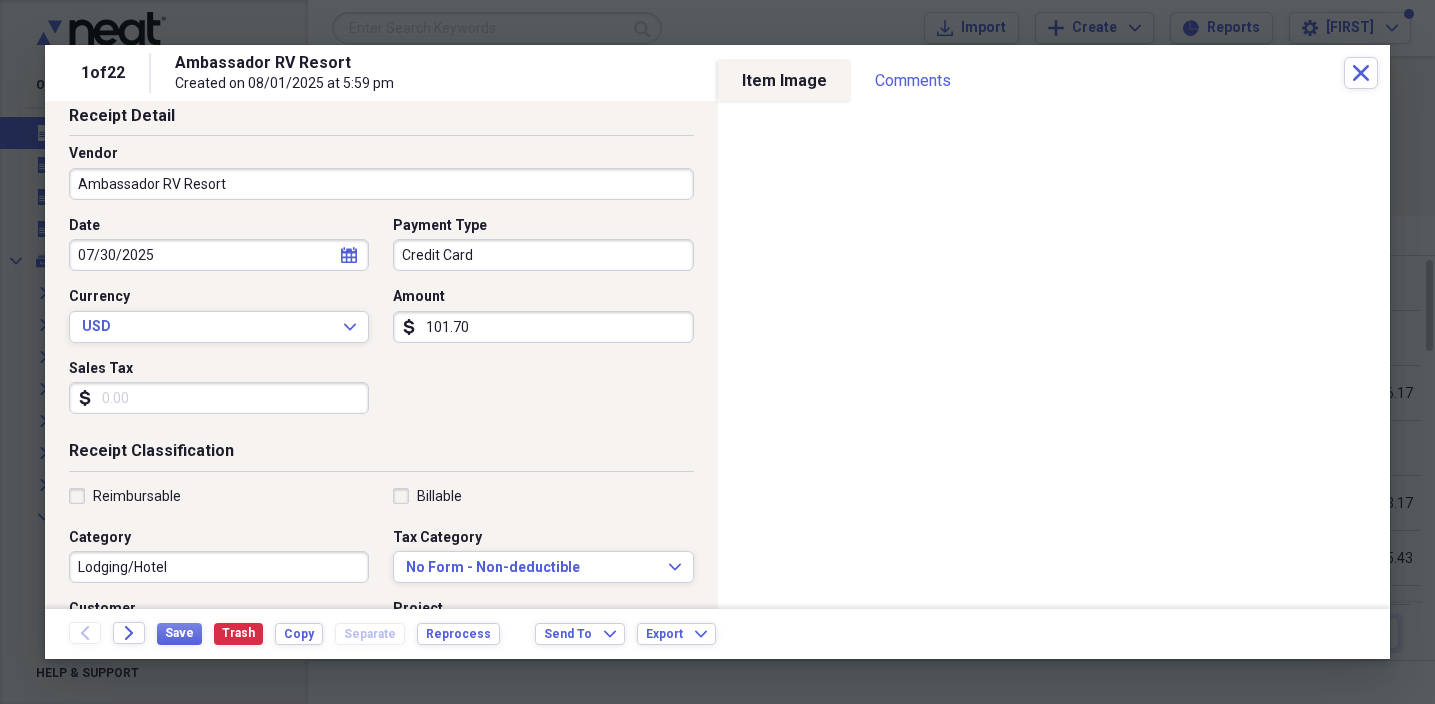 scroll, scrollTop: 117, scrollLeft: 0, axis: vertical 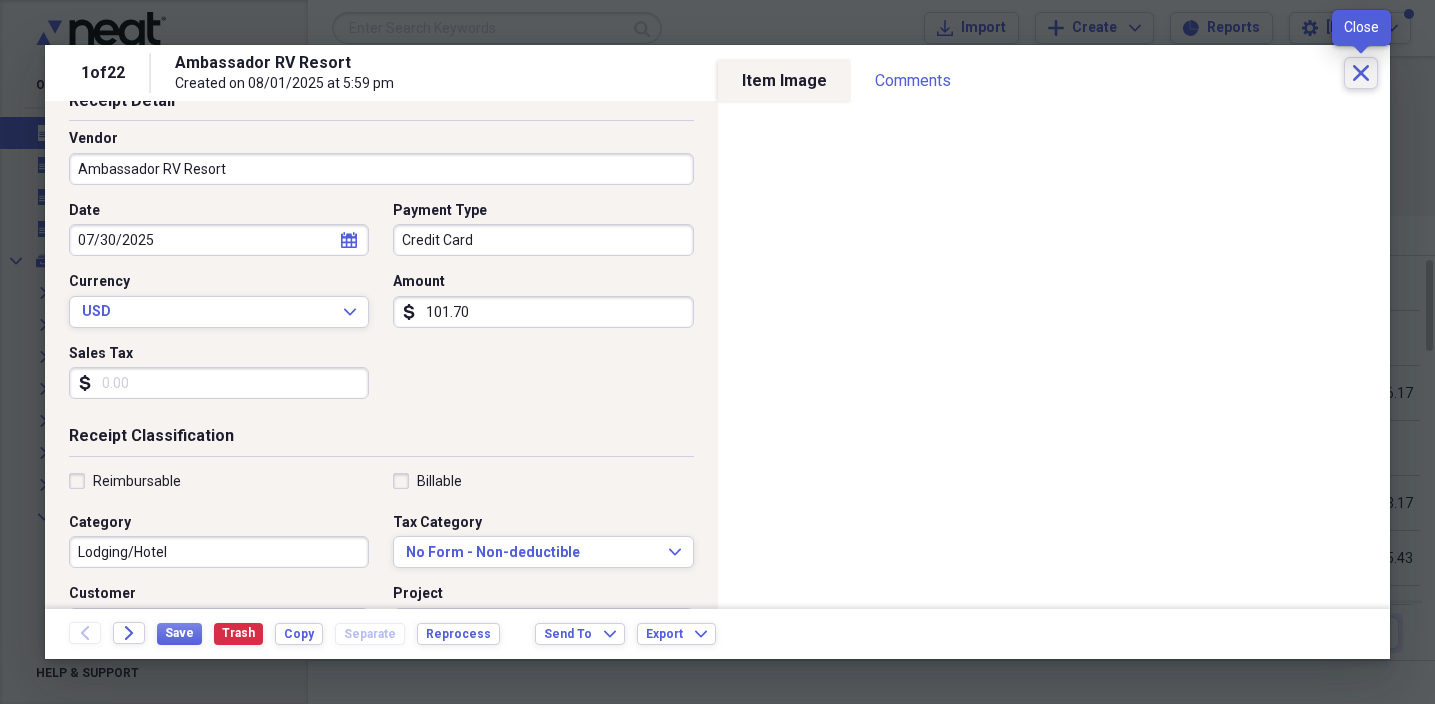 click 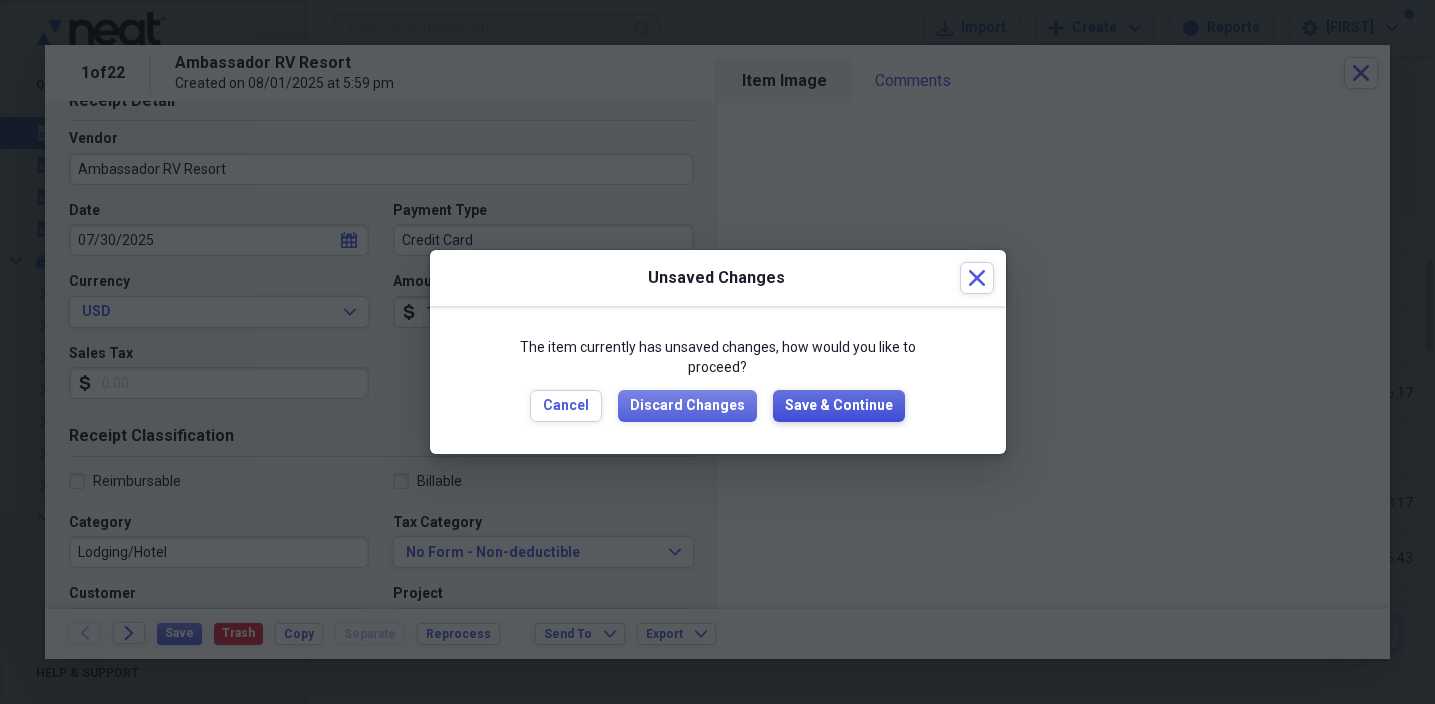 click on "Save & Continue" at bounding box center [839, 406] 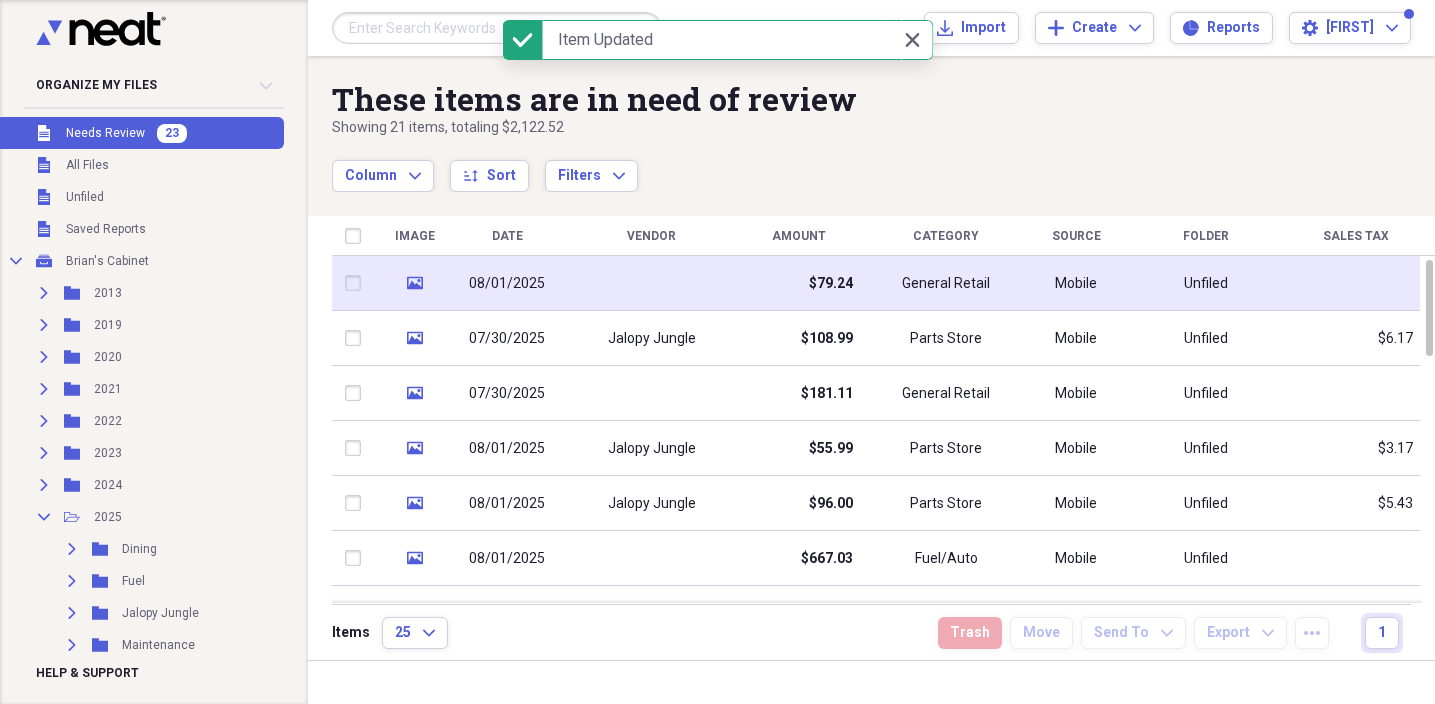 click at bounding box center [651, 283] 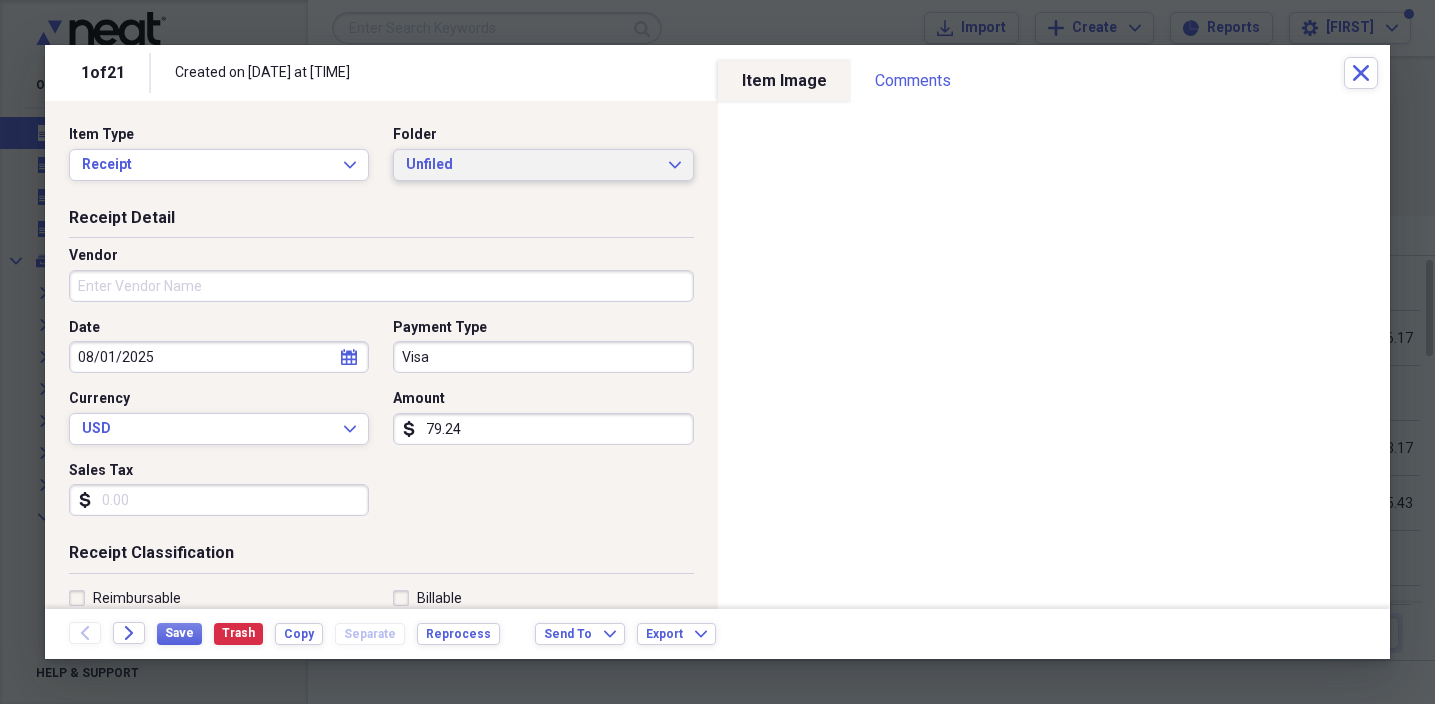click on "Unfiled" at bounding box center [531, 165] 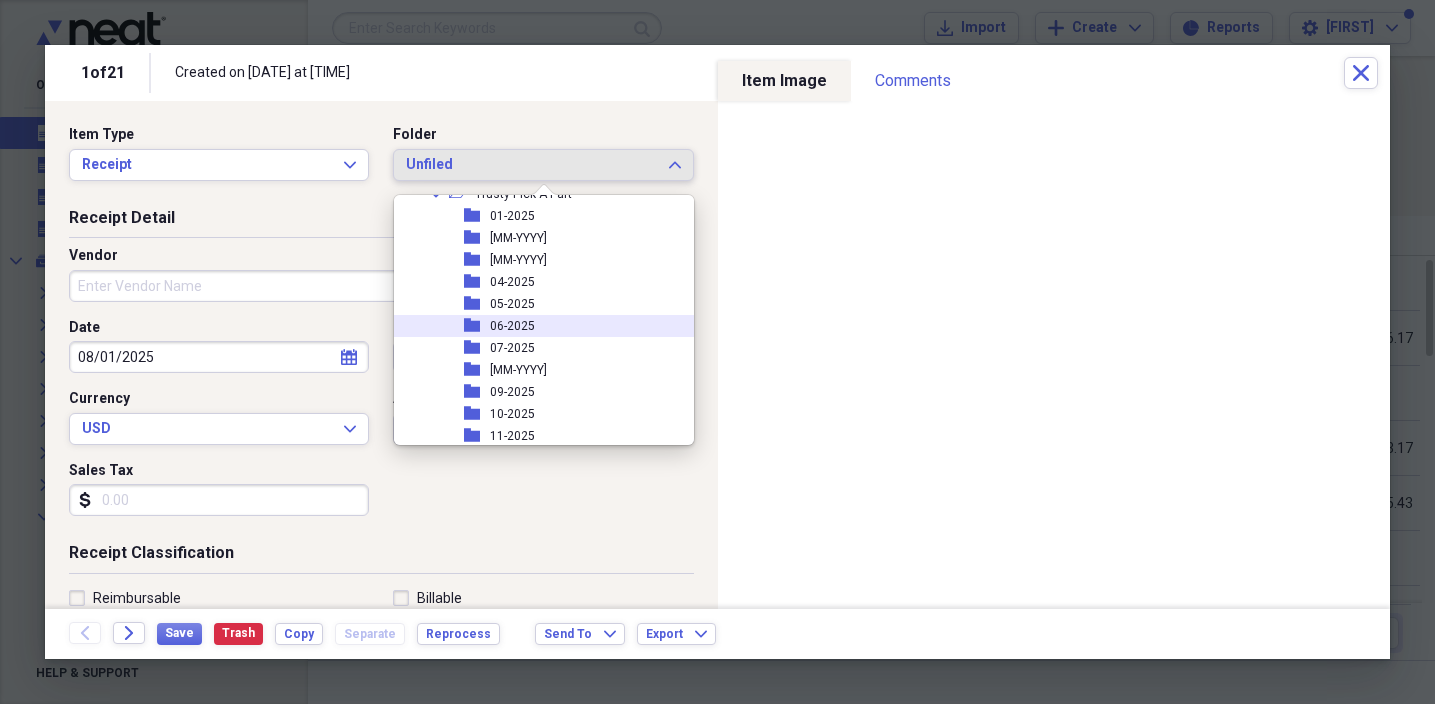 scroll, scrollTop: 1291, scrollLeft: 0, axis: vertical 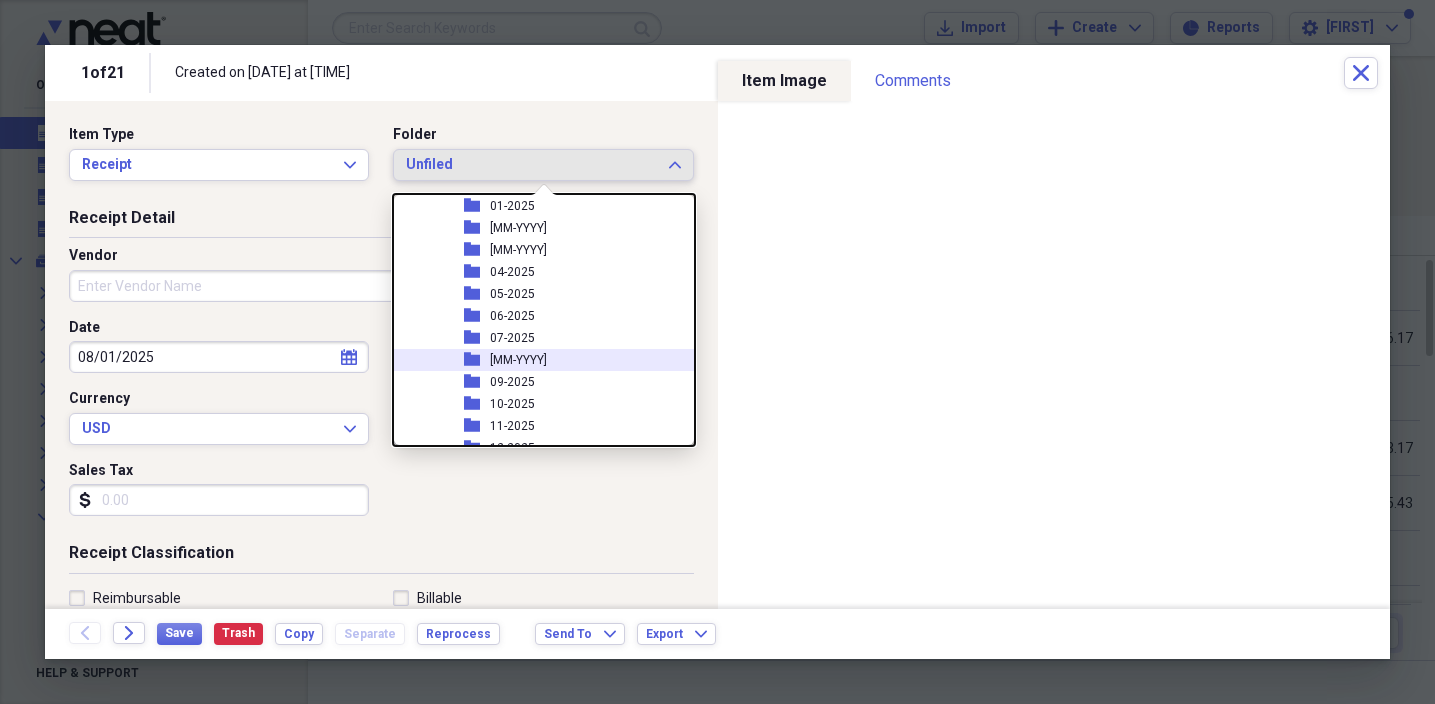 click on "[MM-YYYY]" at bounding box center (518, 360) 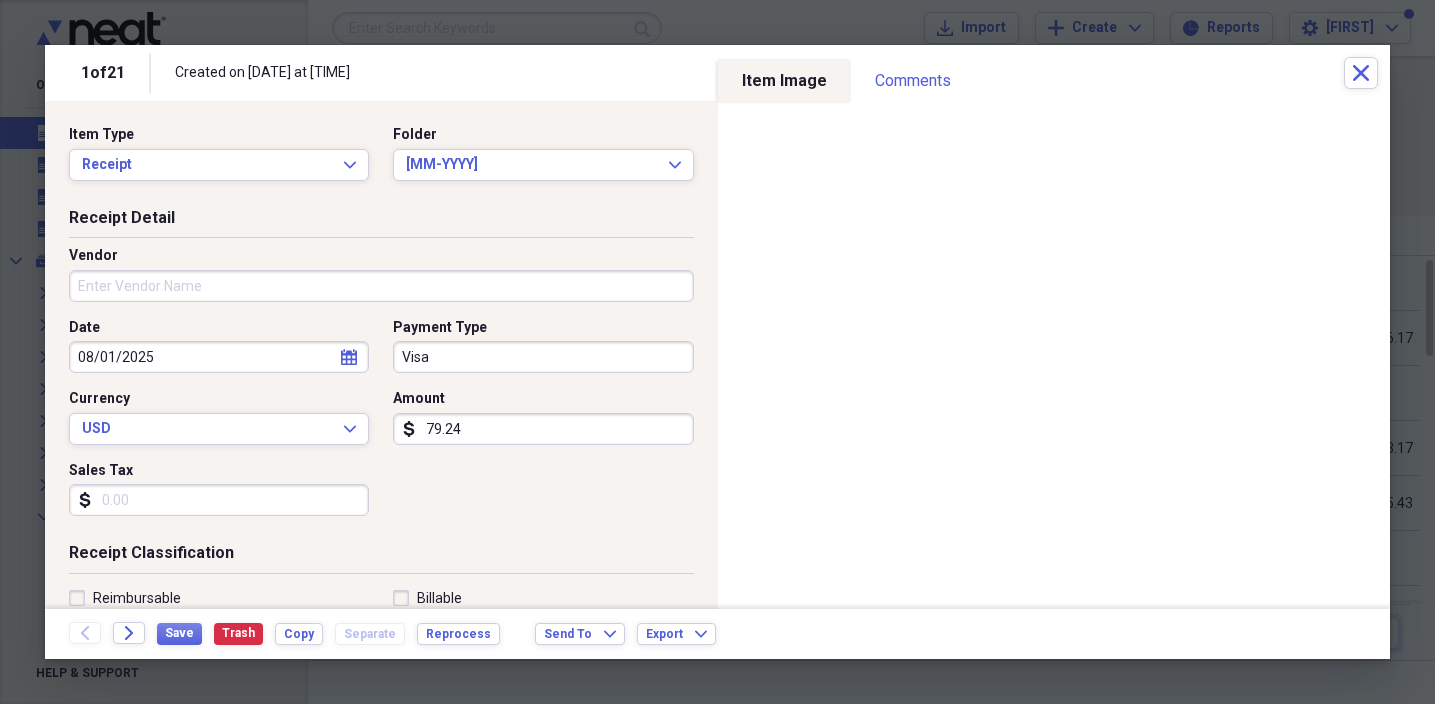click on "Vendor" at bounding box center (381, 286) 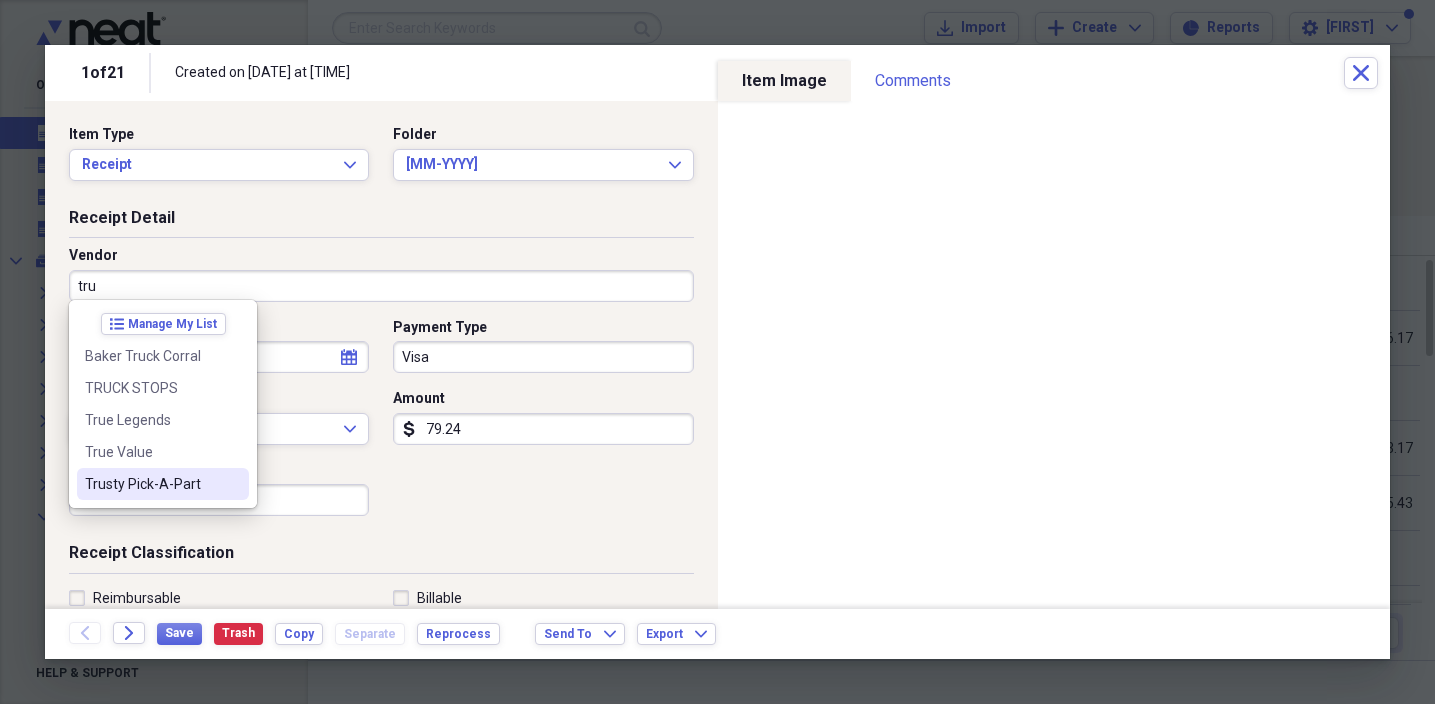 click on "Trusty Pick-A-Part" at bounding box center [151, 484] 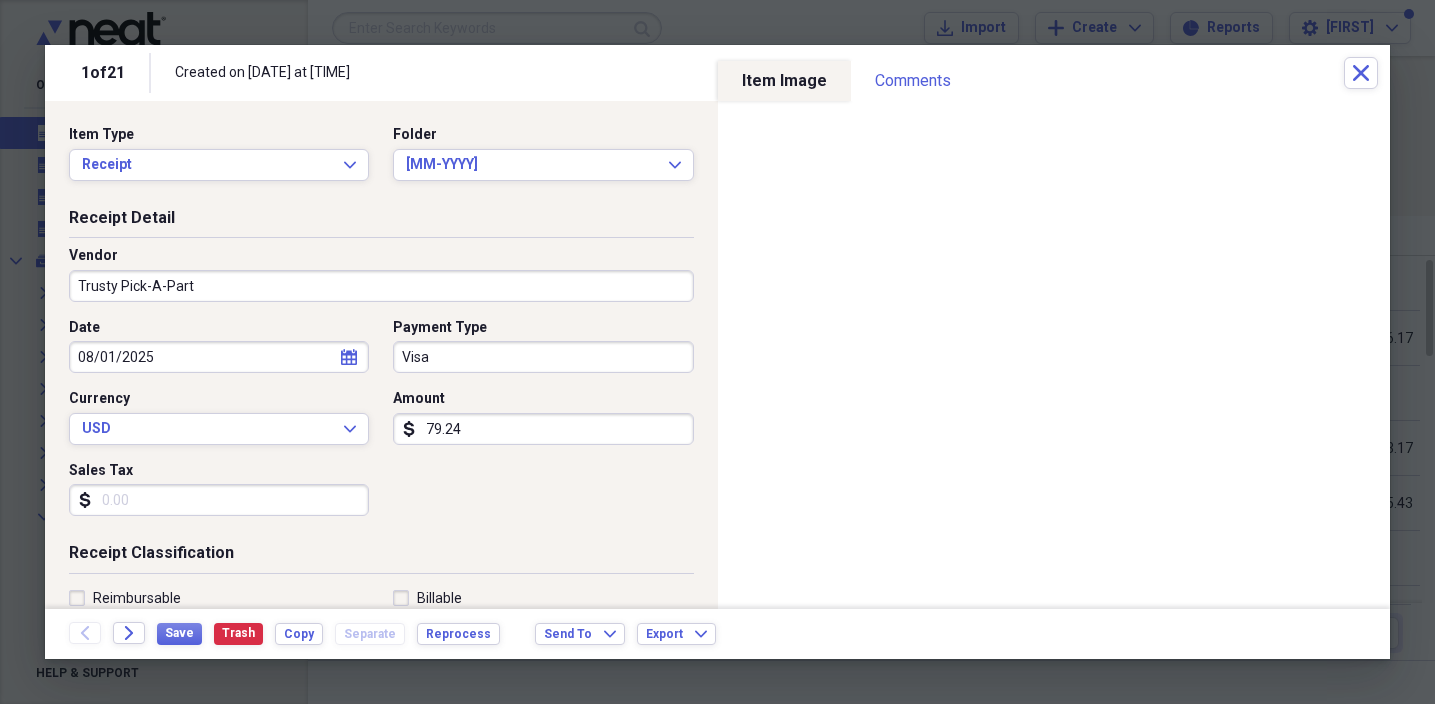 type on "Parts Store" 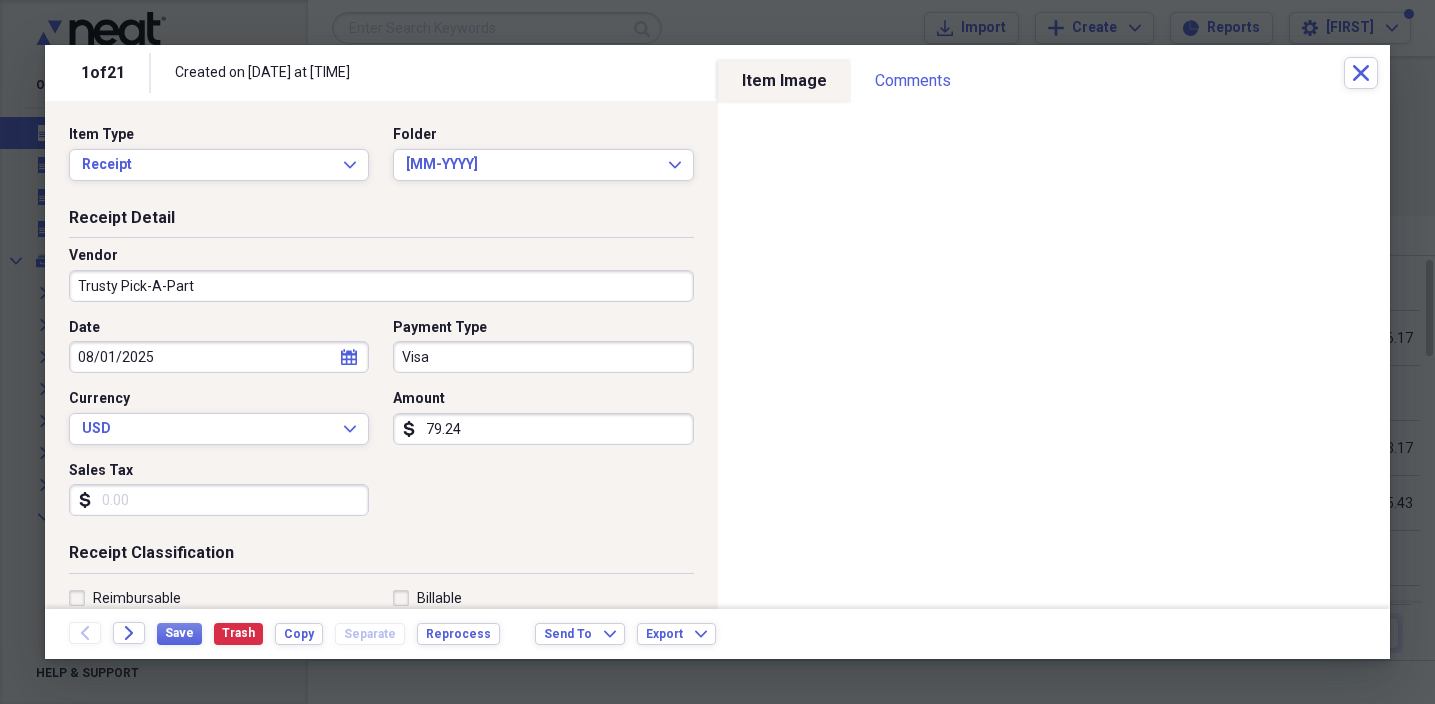 click on "Visa" at bounding box center (543, 357) 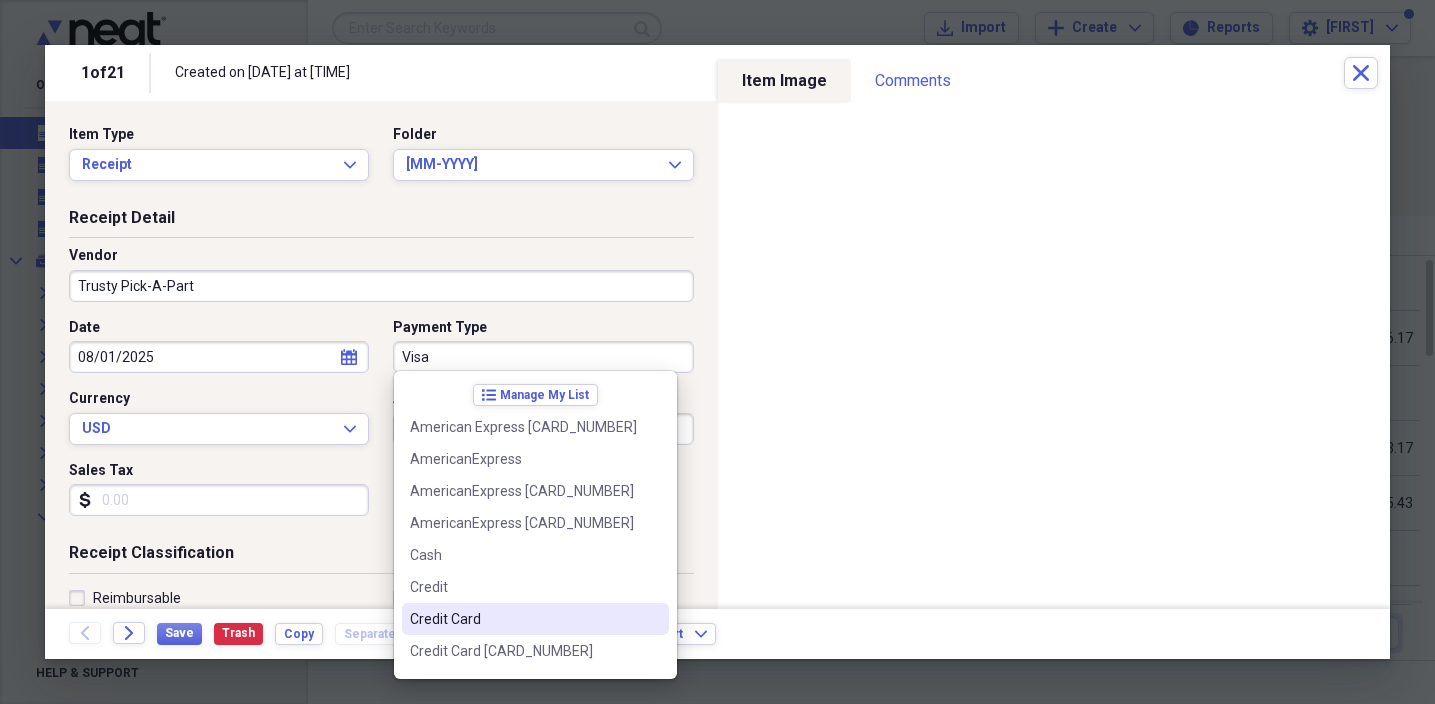 click on "Credit Card" at bounding box center (523, 619) 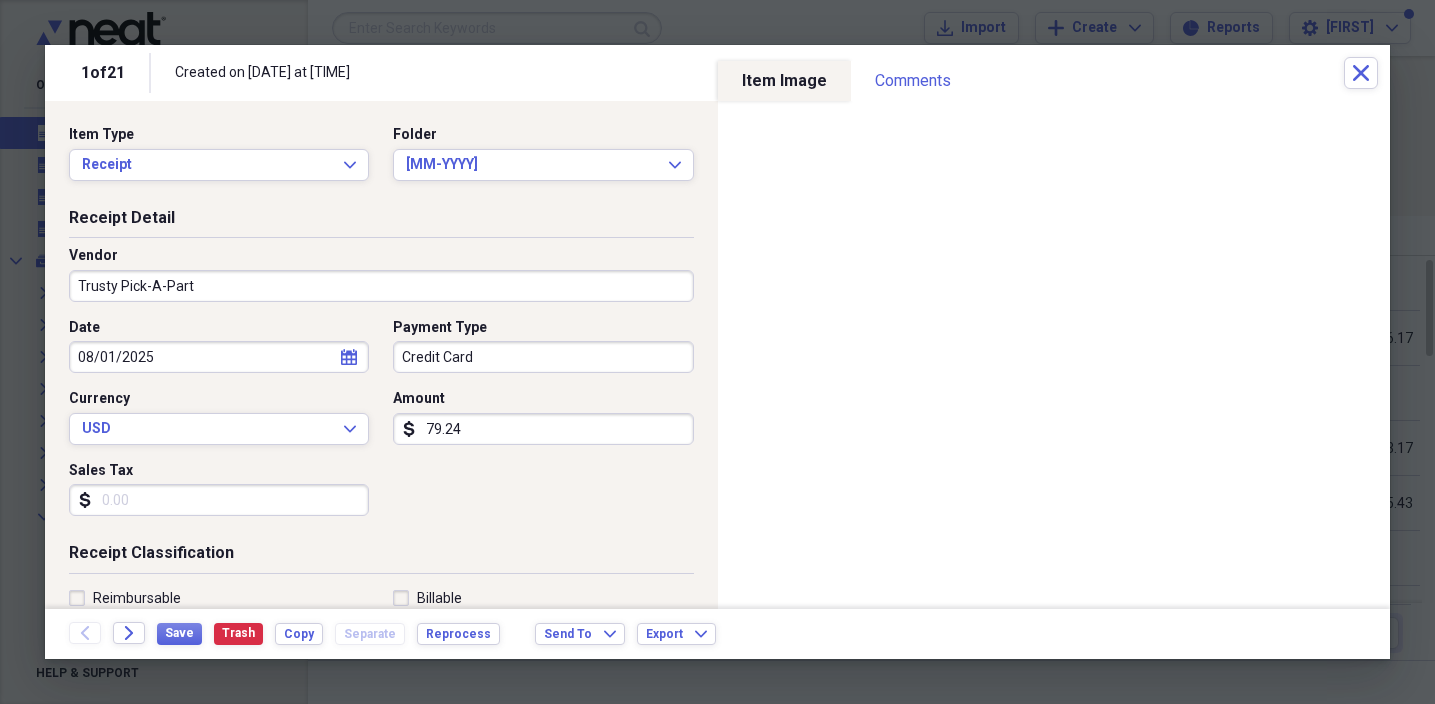type on "Credit Card" 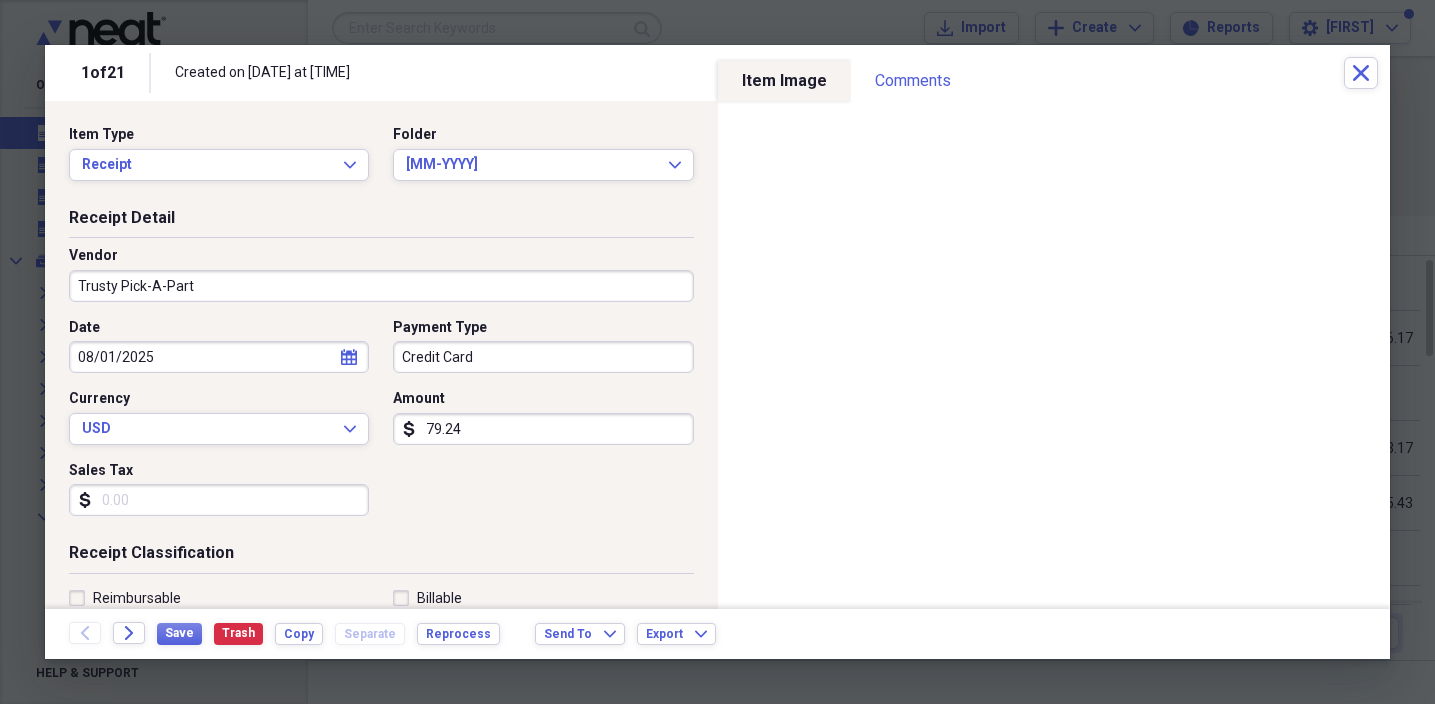 scroll, scrollTop: 0, scrollLeft: 0, axis: both 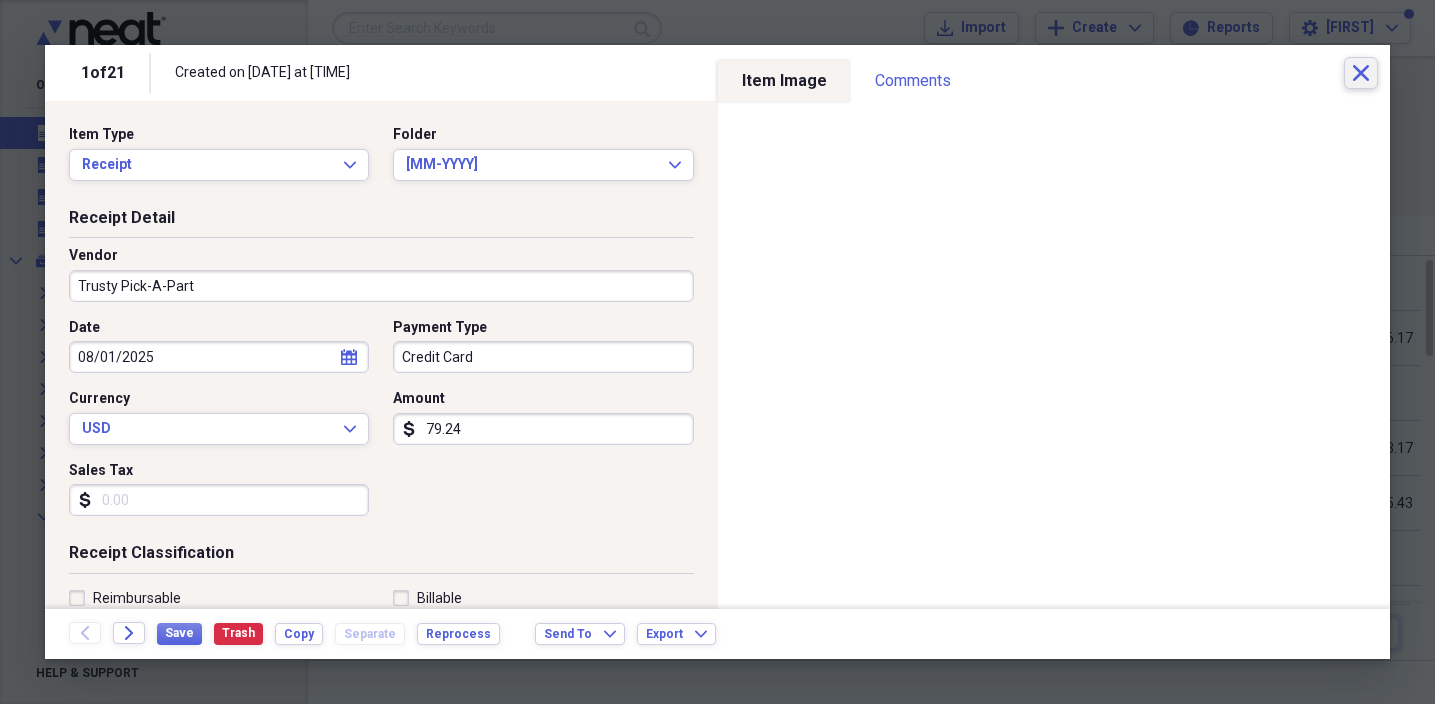 click 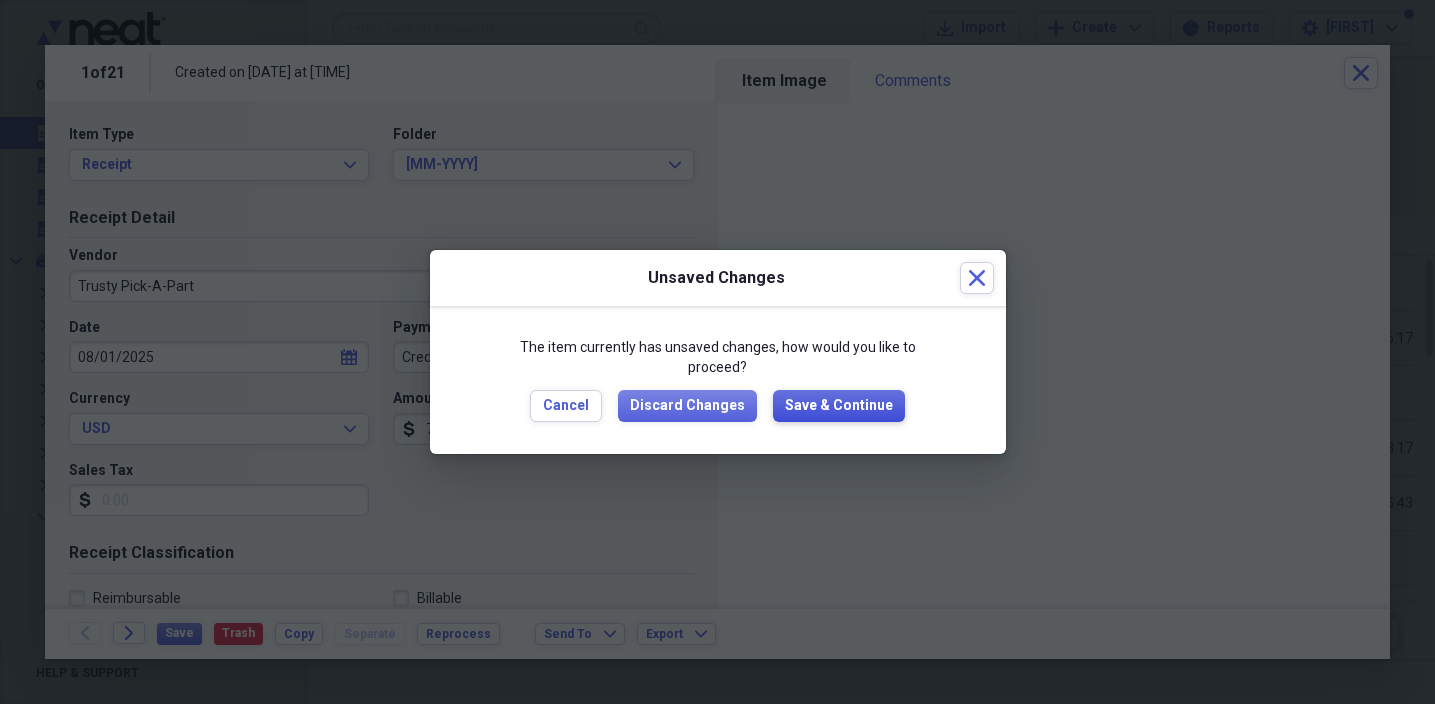 click on "Save & Continue" at bounding box center [839, 406] 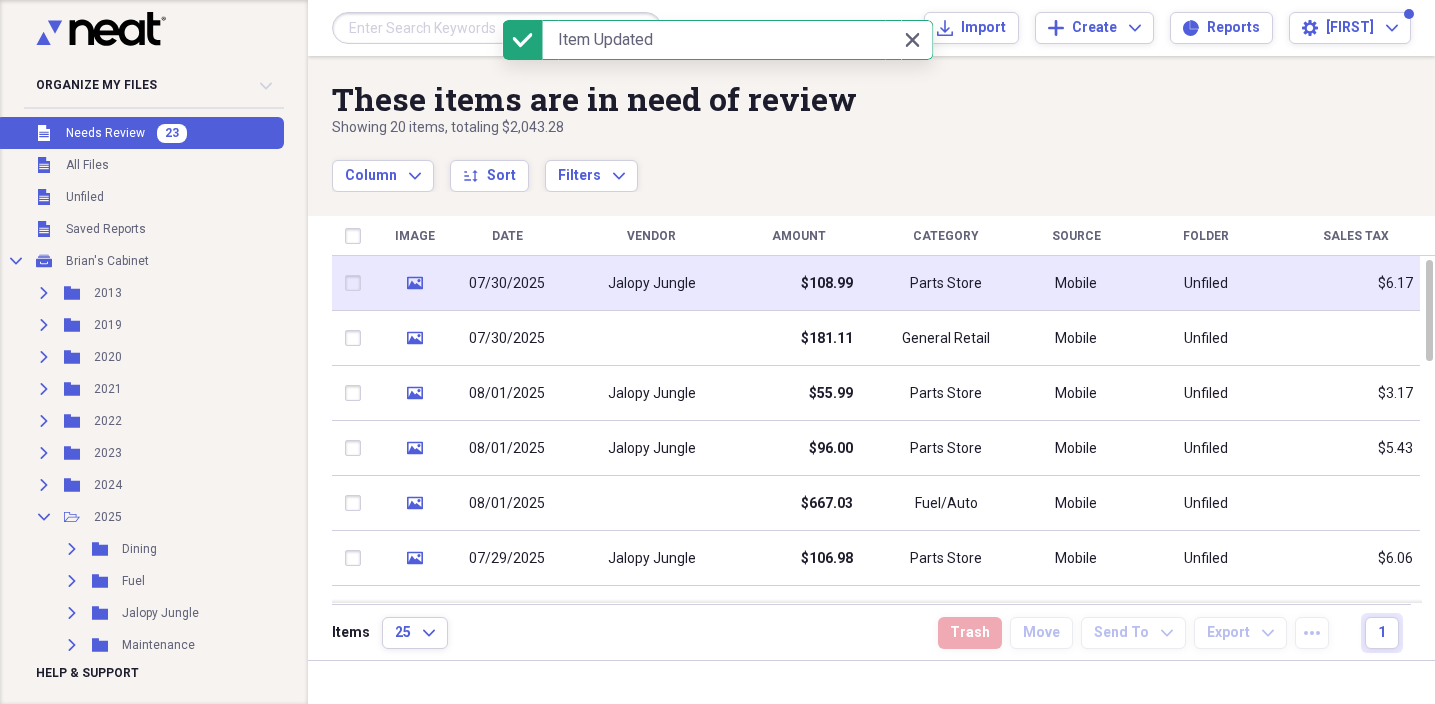 click on "07/30/2025" at bounding box center [507, 283] 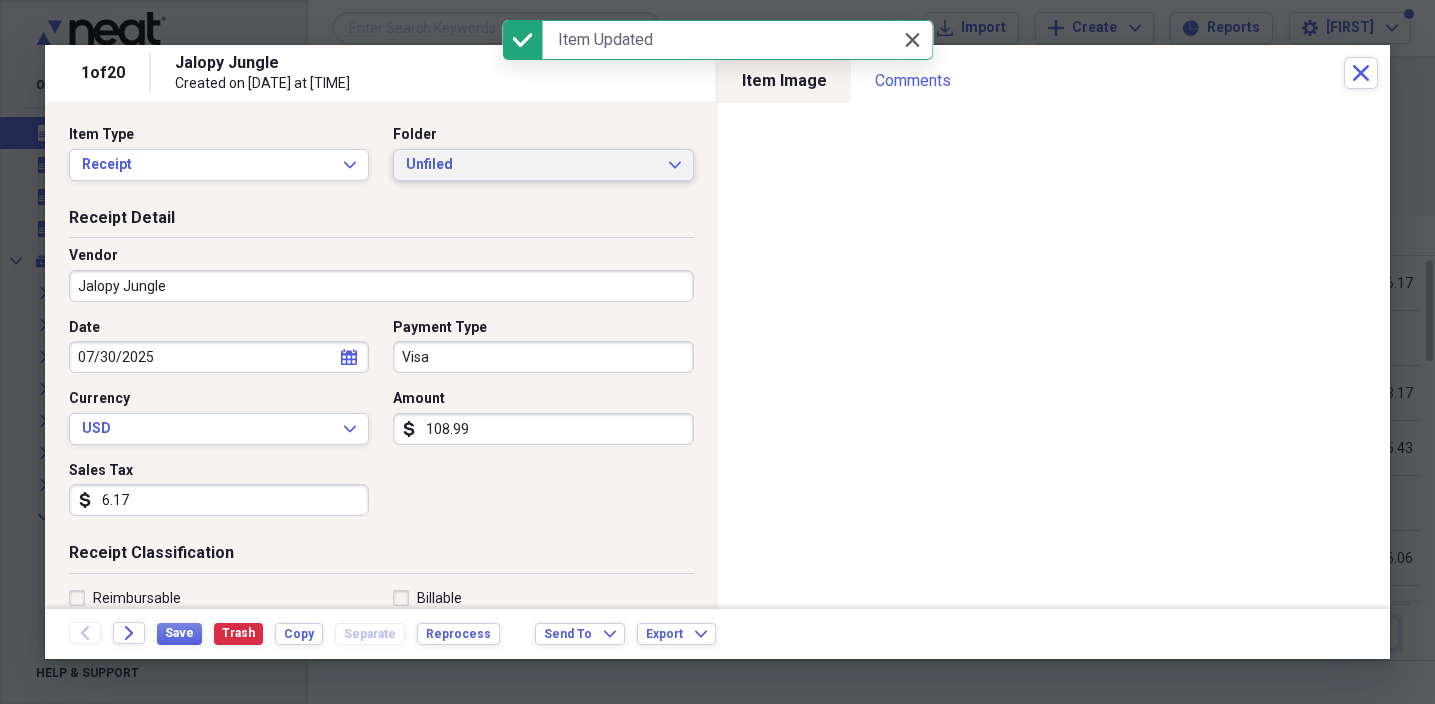 click on "Unfiled" at bounding box center (531, 165) 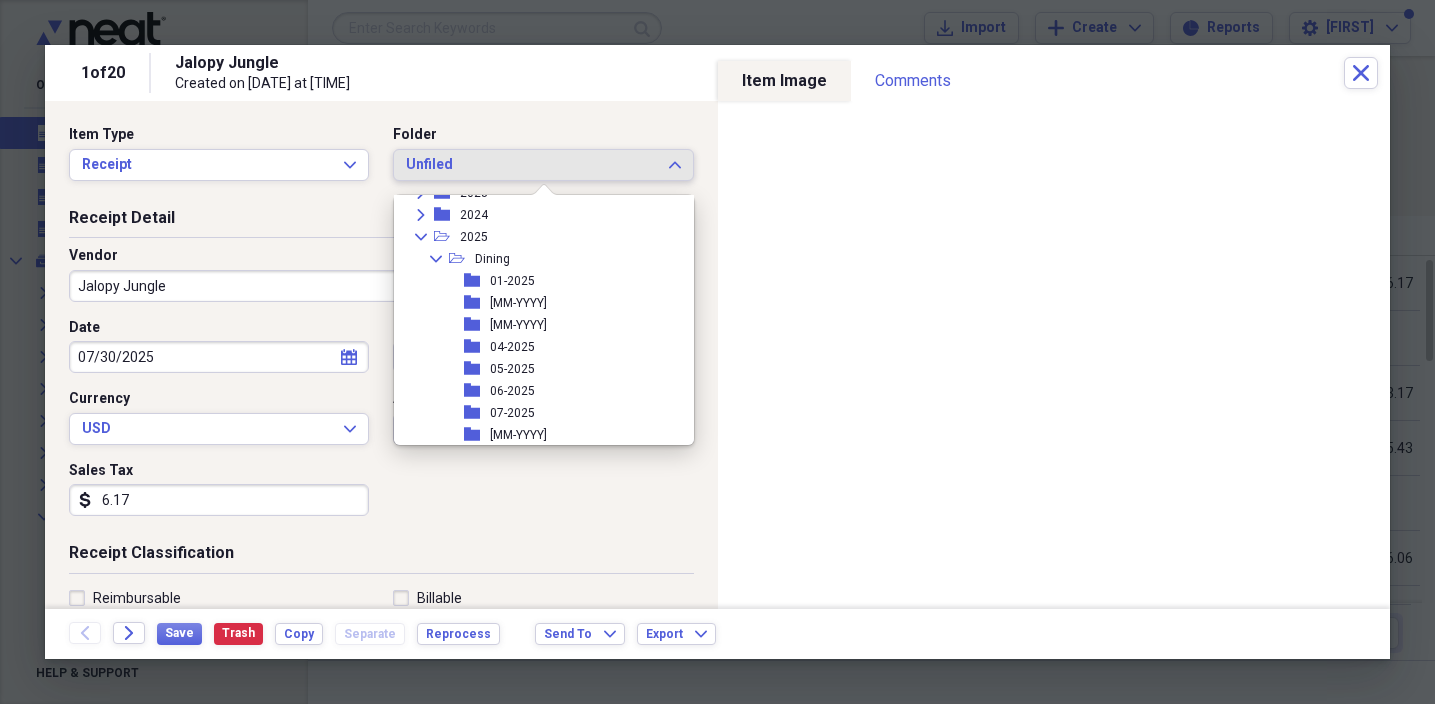 scroll, scrollTop: 177, scrollLeft: 0, axis: vertical 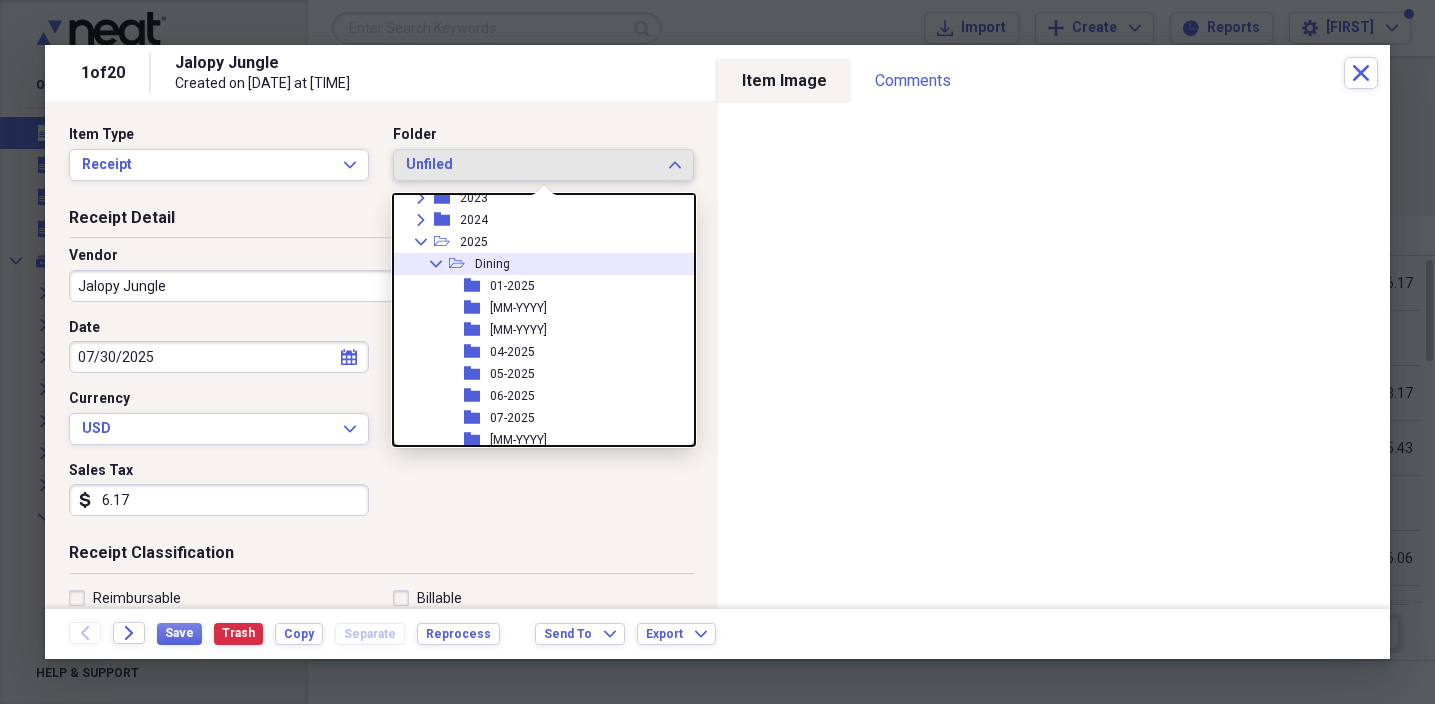 click on "Collapse" 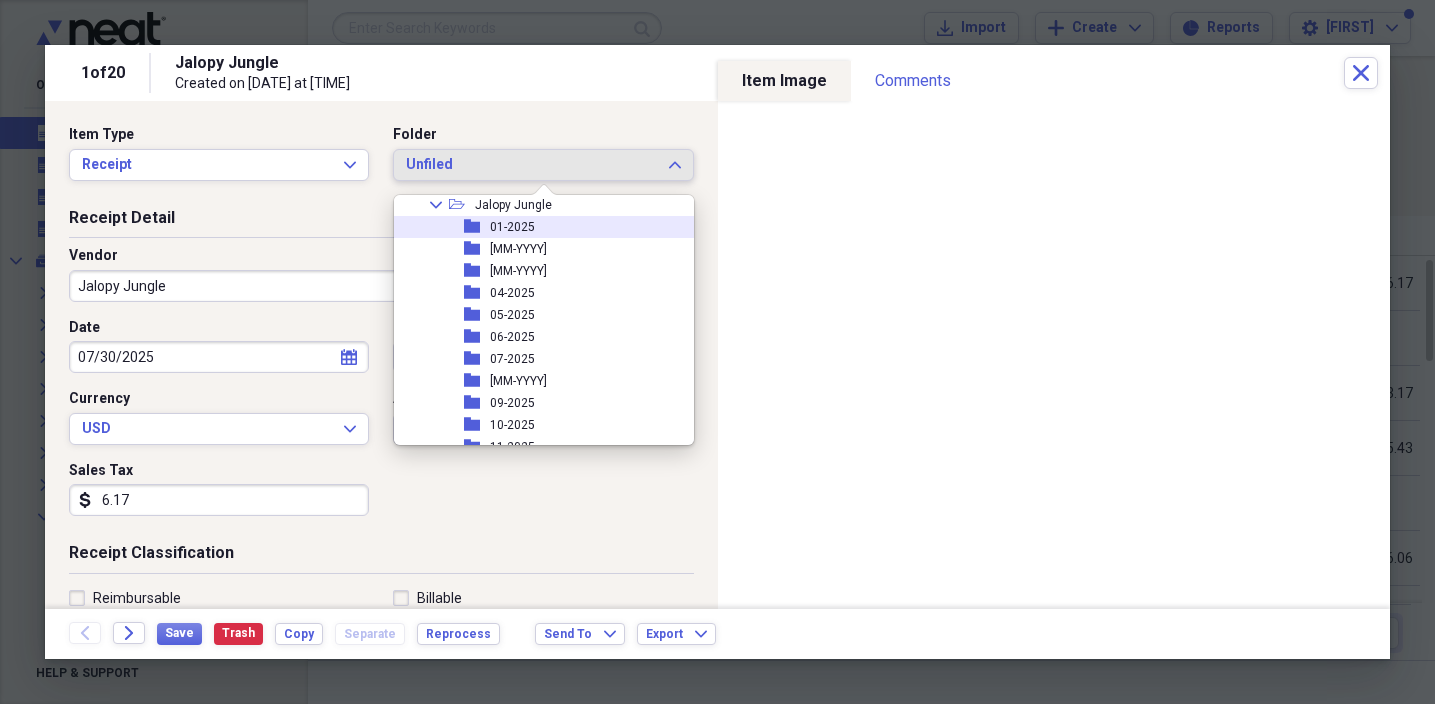 scroll, scrollTop: 289, scrollLeft: 0, axis: vertical 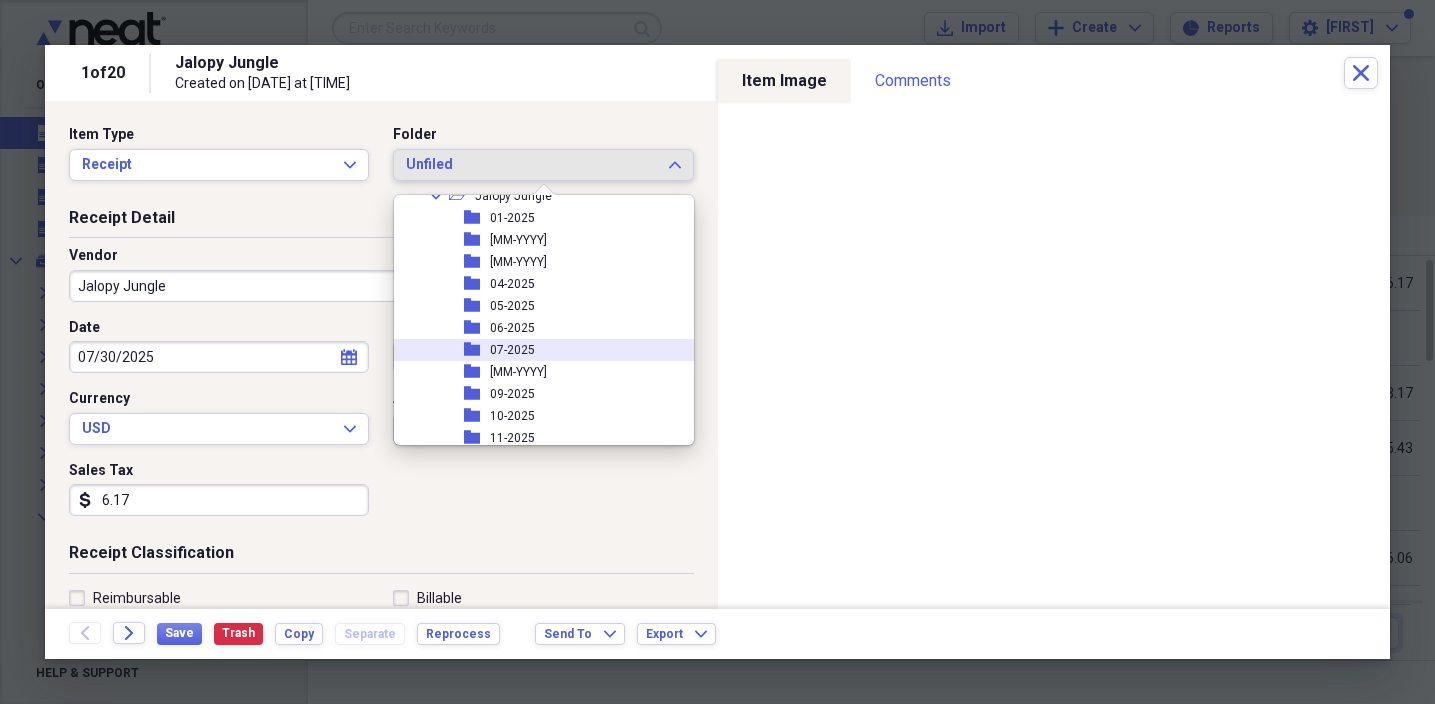 click on "07-2025" at bounding box center [512, 350] 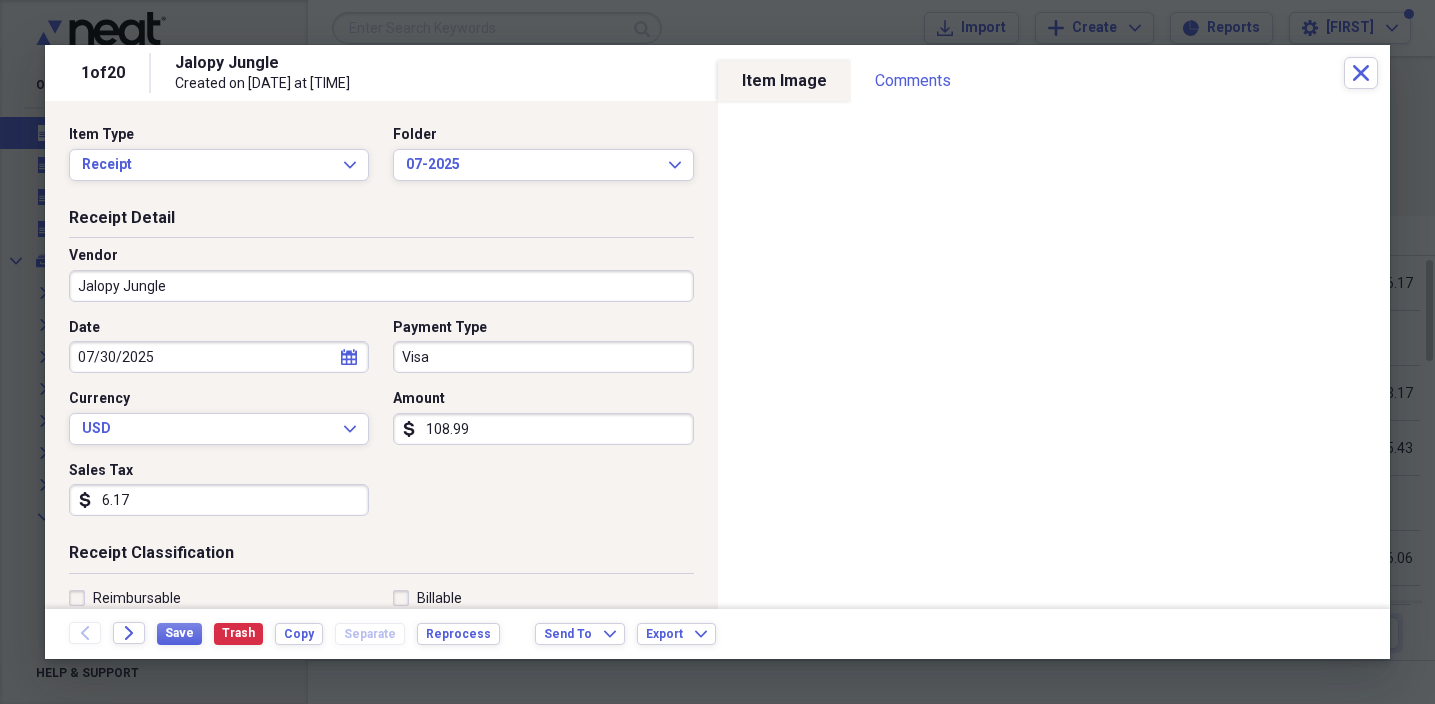 click on "Visa" at bounding box center (543, 357) 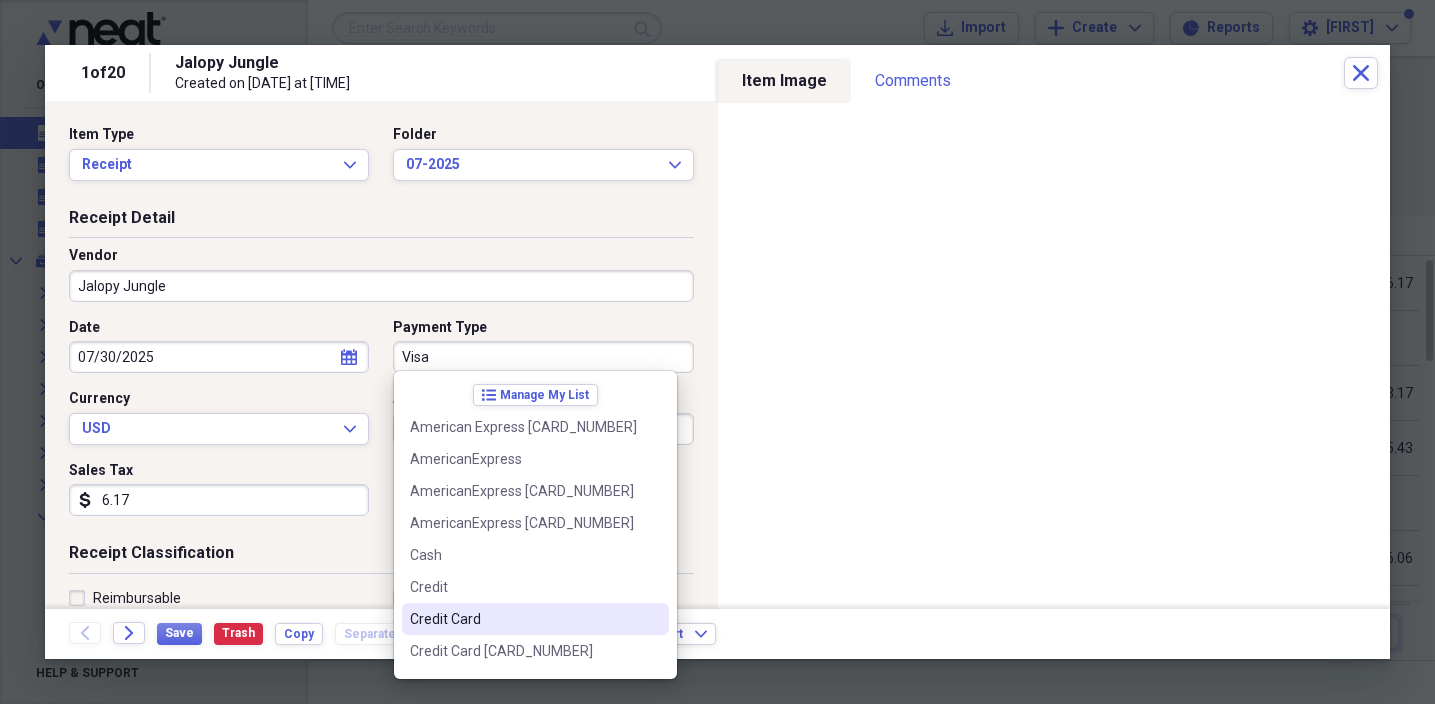 click on "Credit Card" at bounding box center (523, 619) 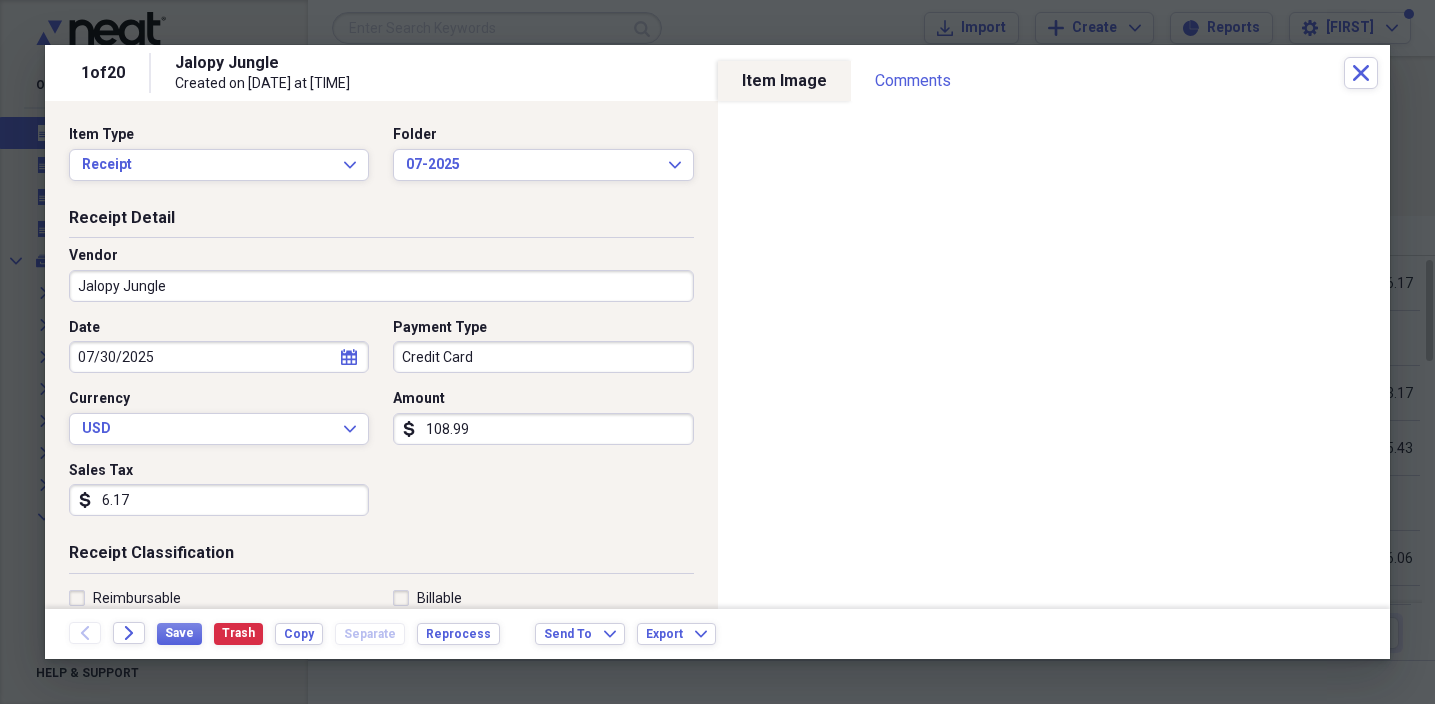 scroll, scrollTop: 0, scrollLeft: 0, axis: both 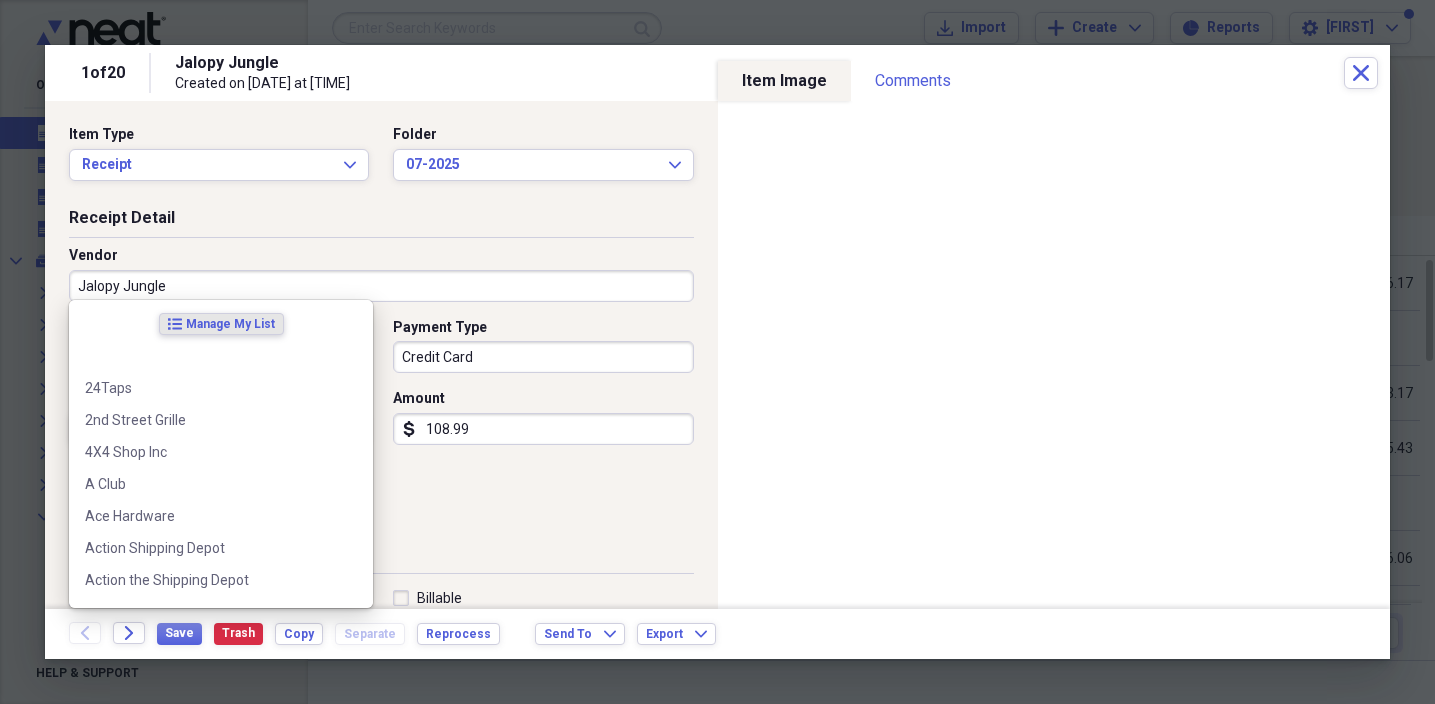 click on "Jalopy Jungle" at bounding box center [381, 286] 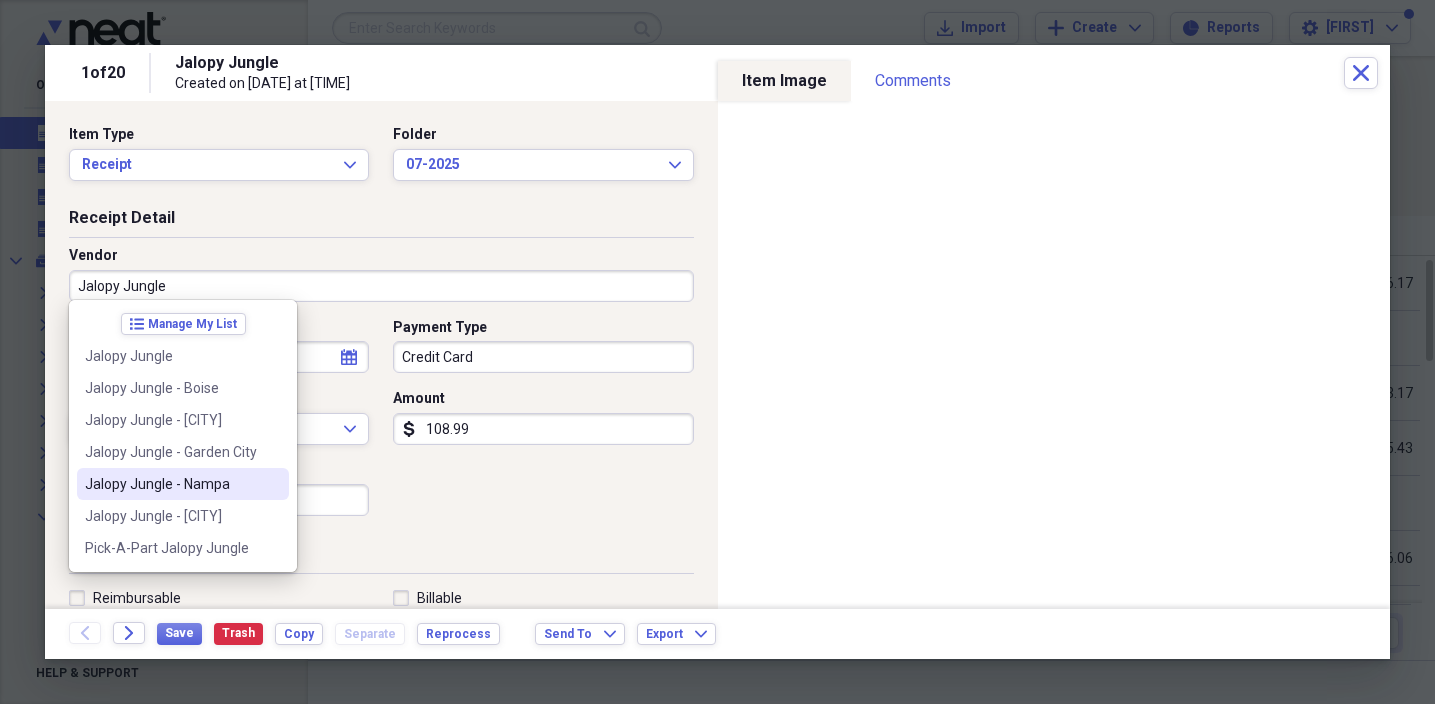 click on "Jalopy Jungle - Nampa" at bounding box center [171, 484] 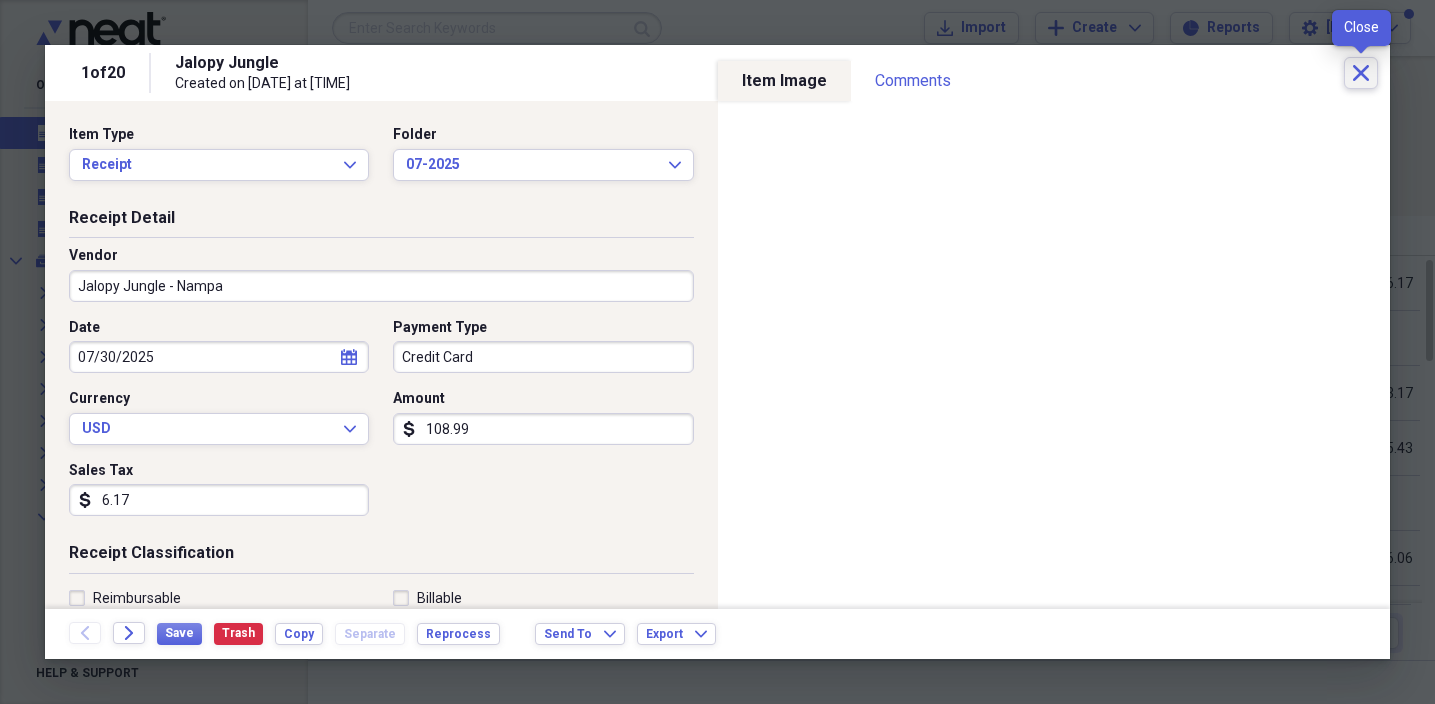 click on "Close" 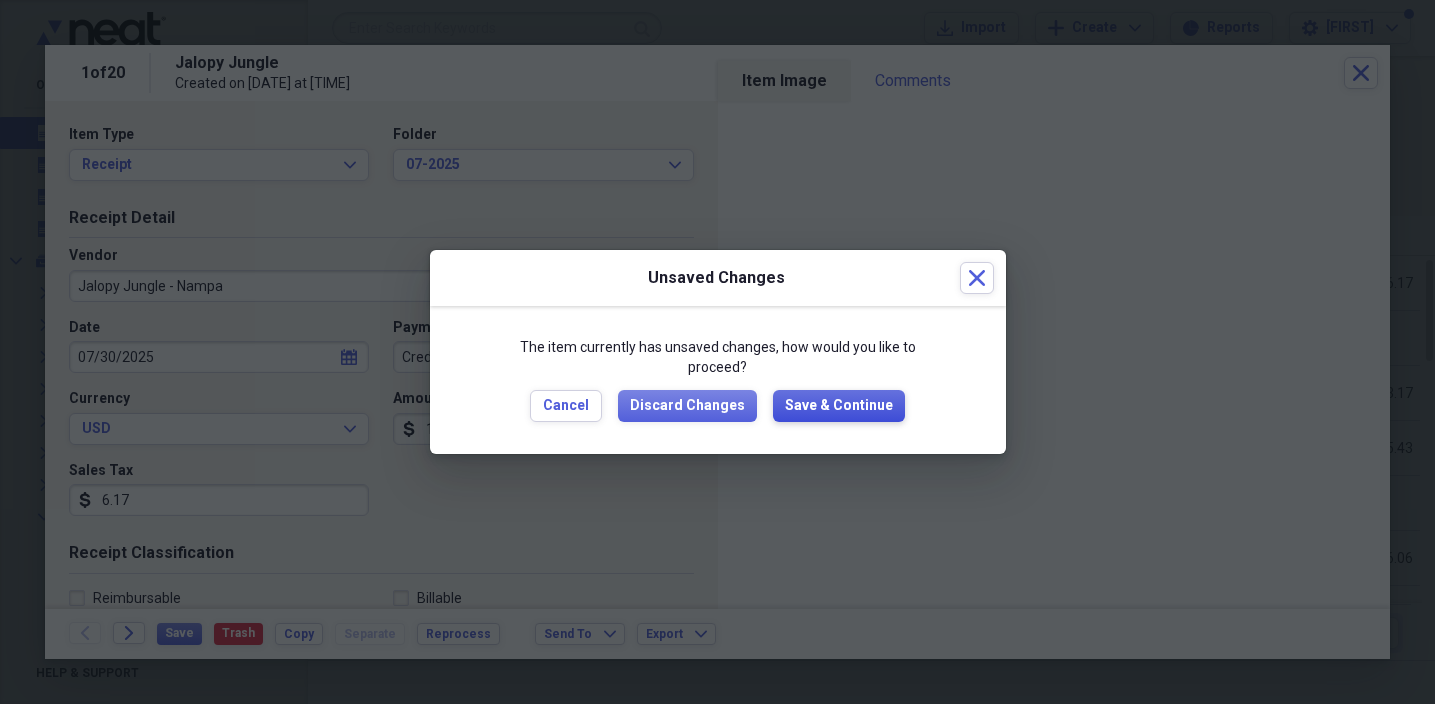 click on "Save & Continue" at bounding box center (839, 406) 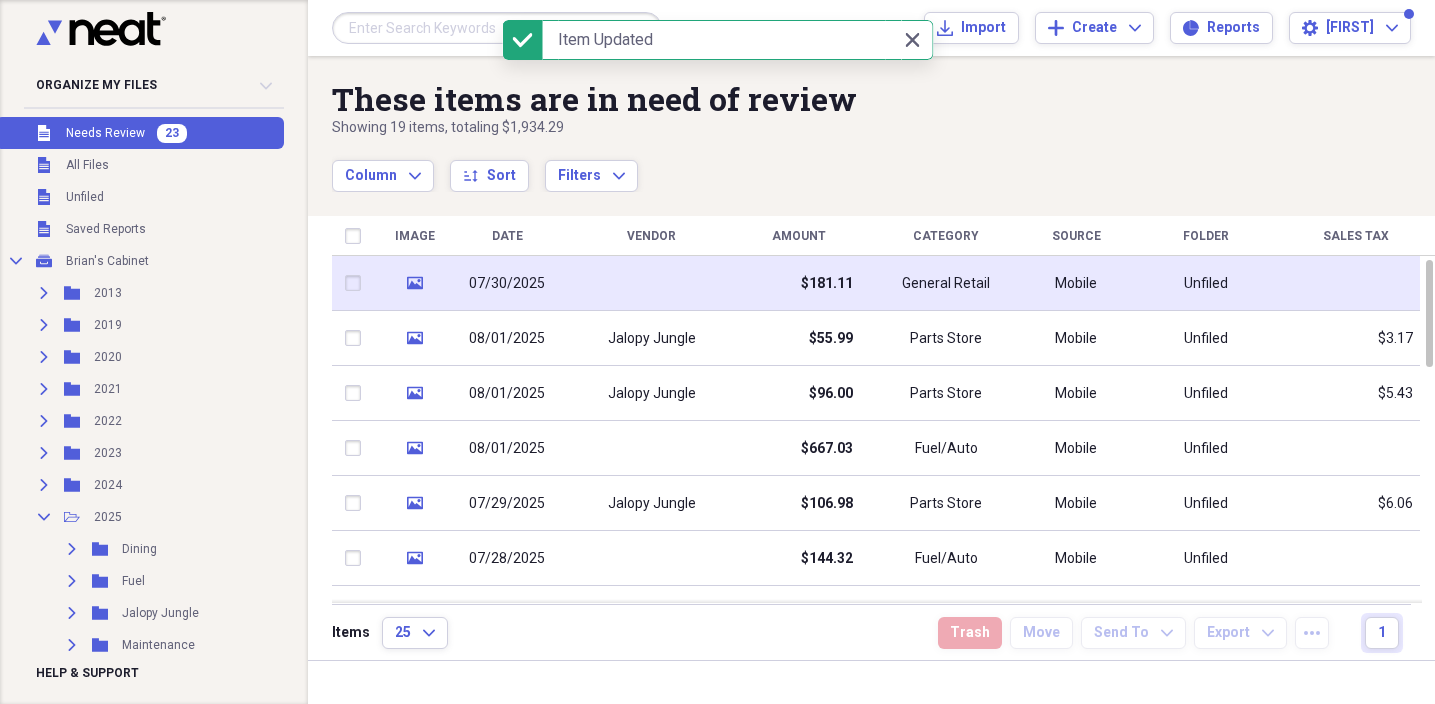 click at bounding box center (651, 283) 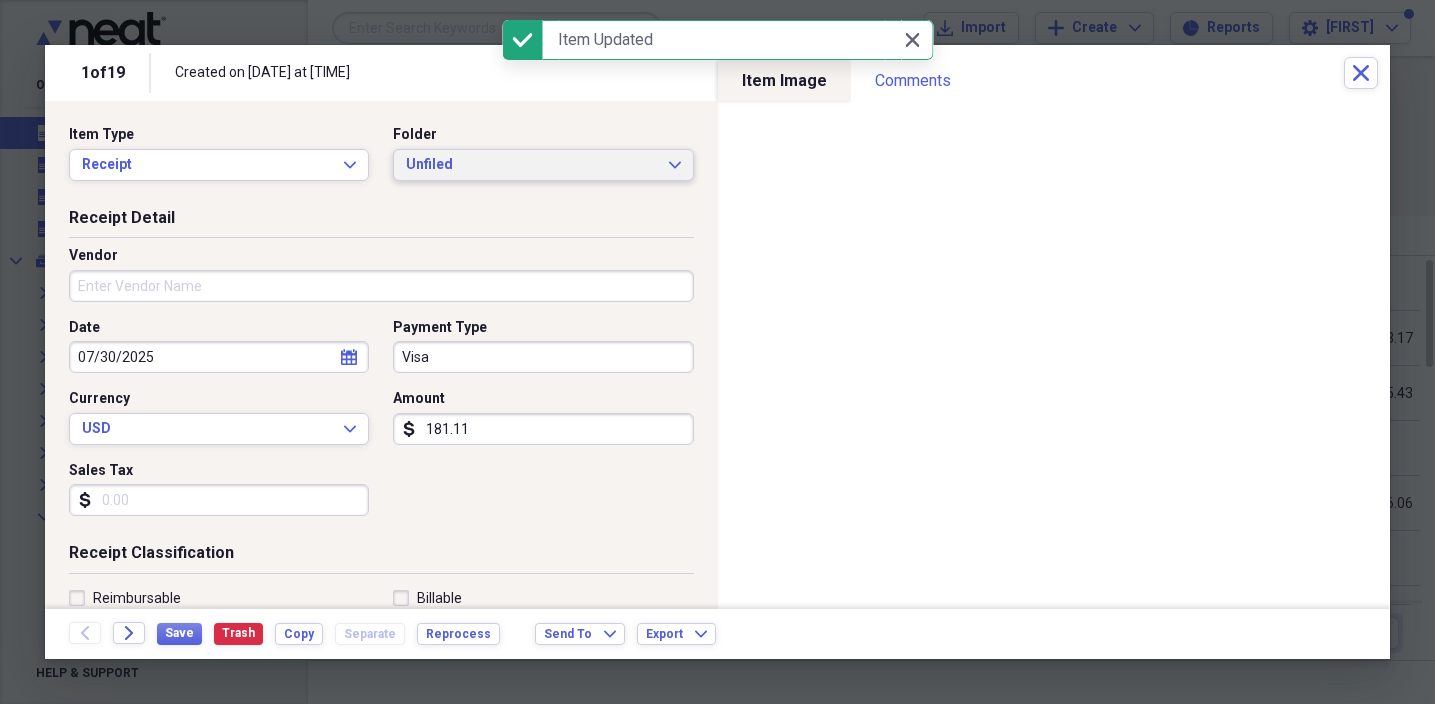 click on "Unfiled" at bounding box center [531, 165] 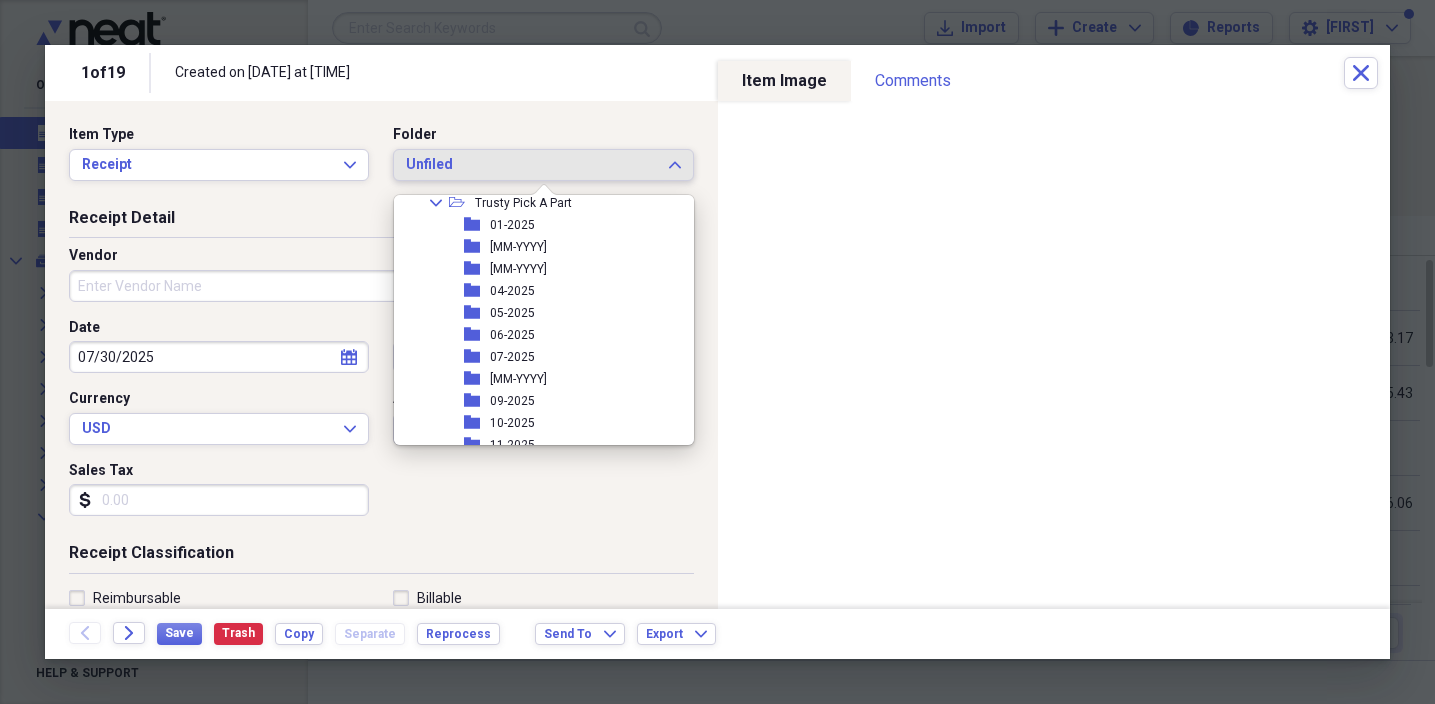 scroll, scrollTop: 1010, scrollLeft: 0, axis: vertical 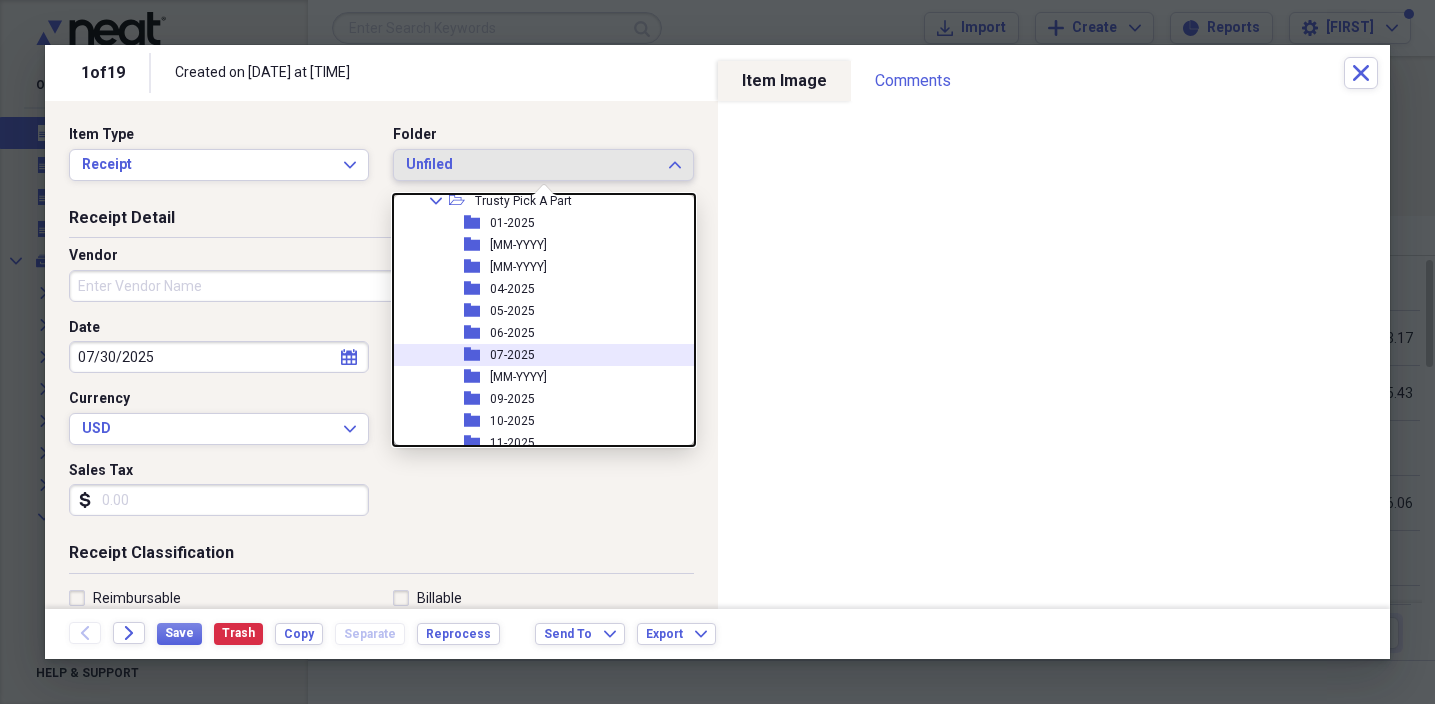 click on "07-2025" at bounding box center [512, 355] 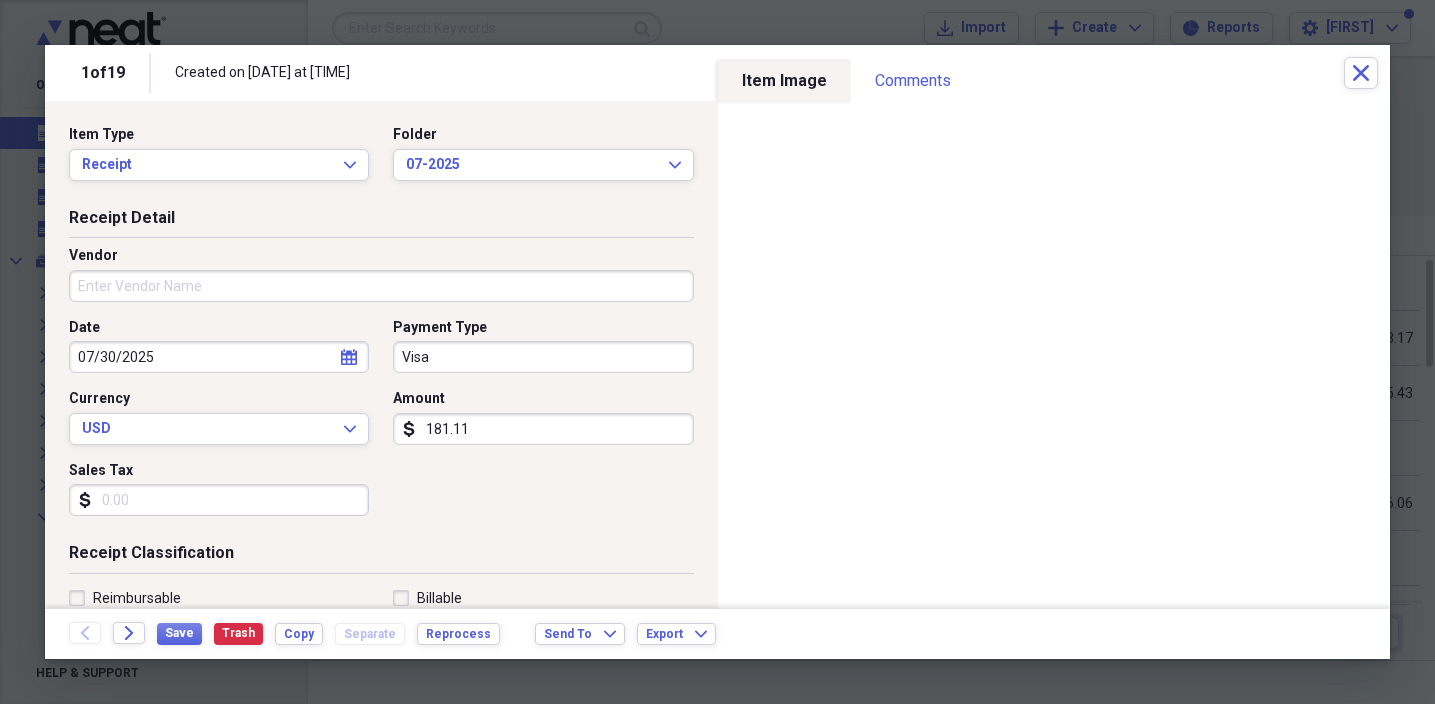 click on "Vendor" at bounding box center [381, 286] 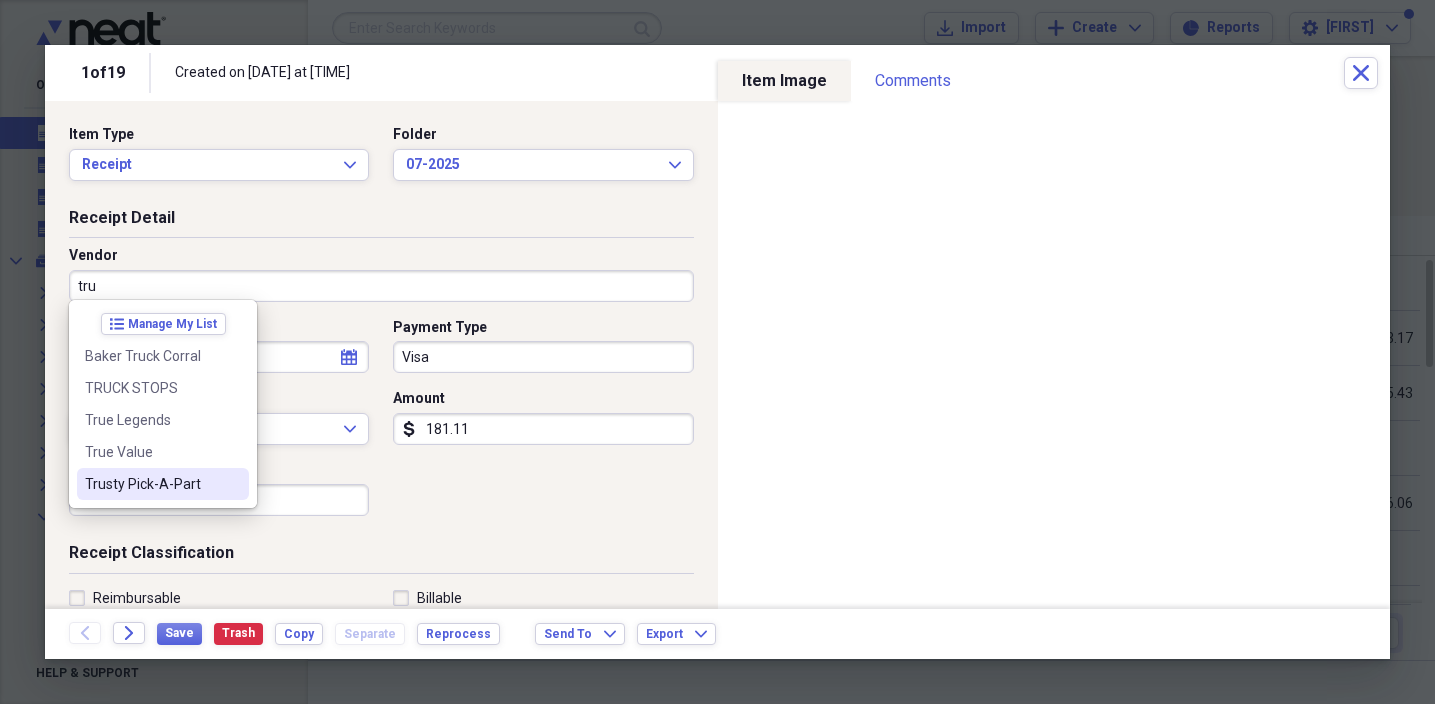 click on "Trusty Pick-A-Part" at bounding box center [151, 484] 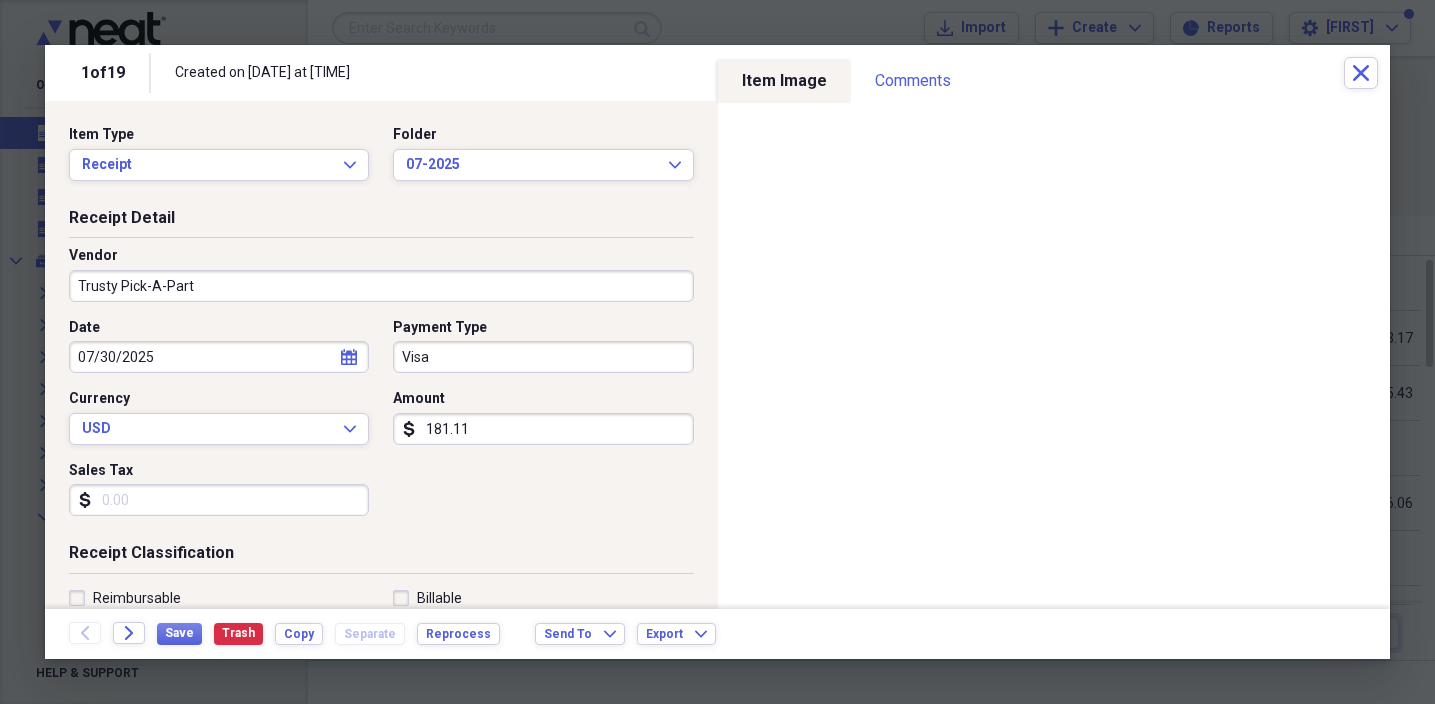 type on "Parts Store" 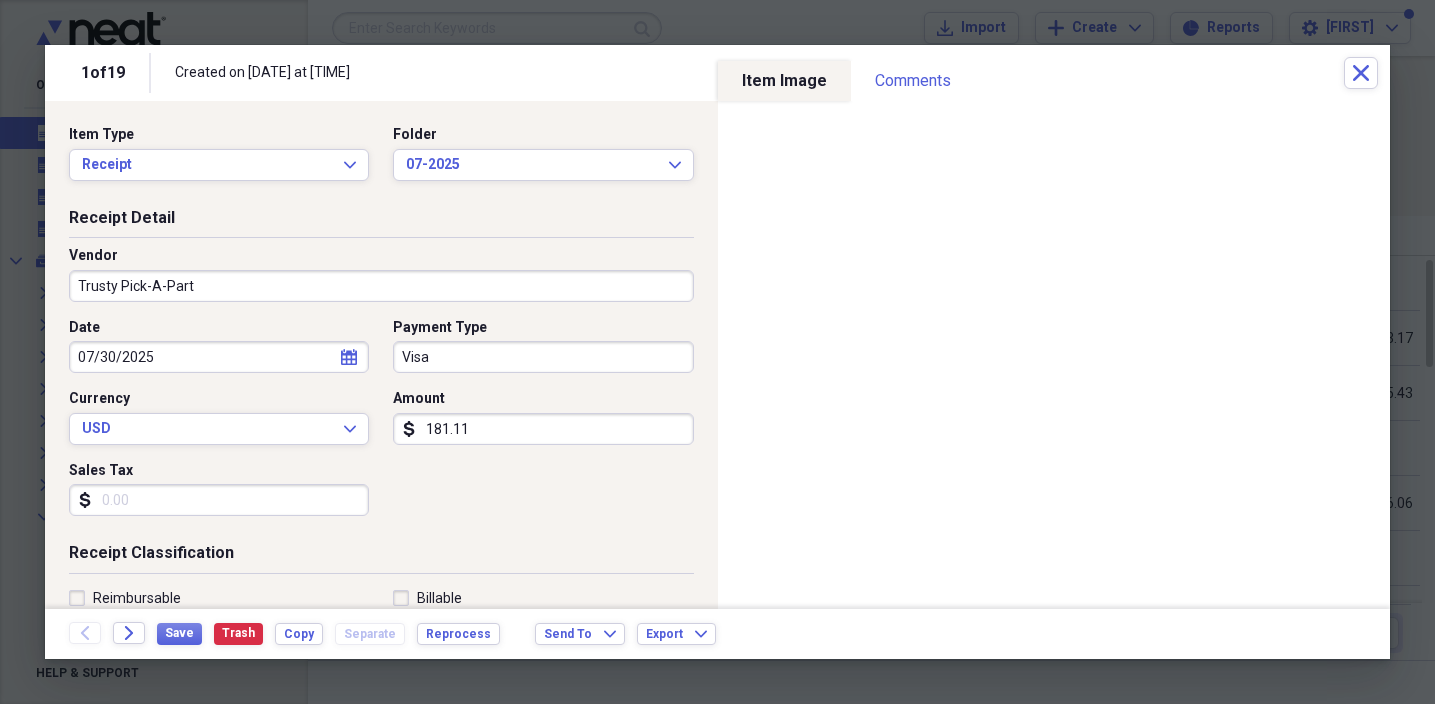 click on "Visa" at bounding box center (543, 357) 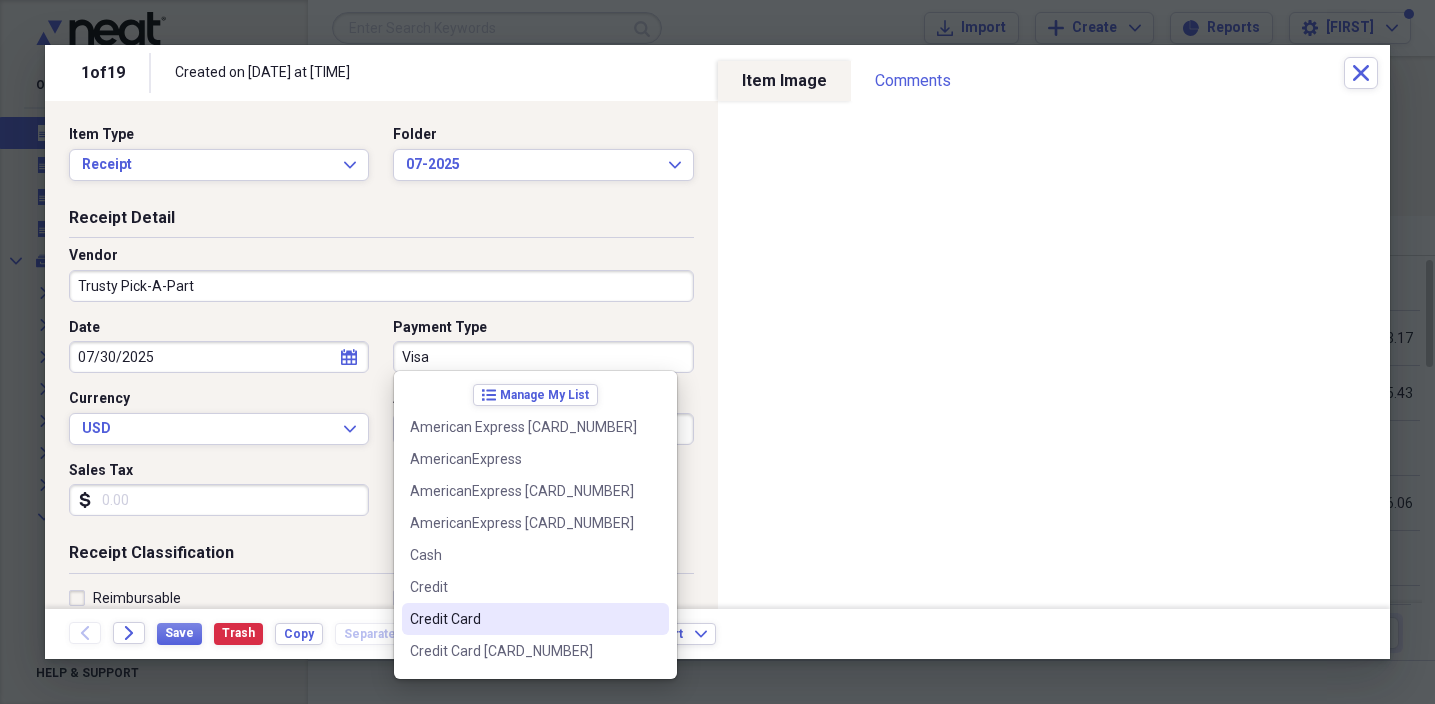 click on "Credit Card" at bounding box center [523, 619] 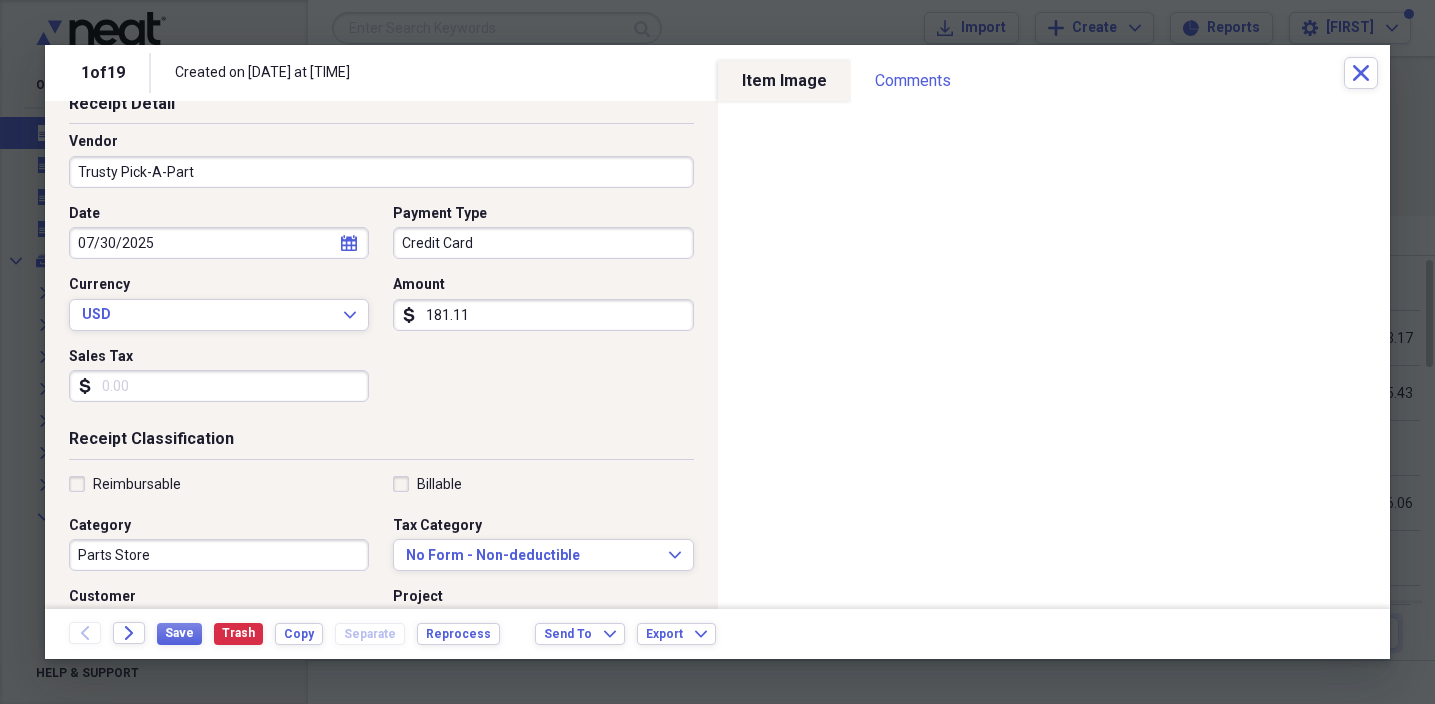 scroll, scrollTop: 128, scrollLeft: 0, axis: vertical 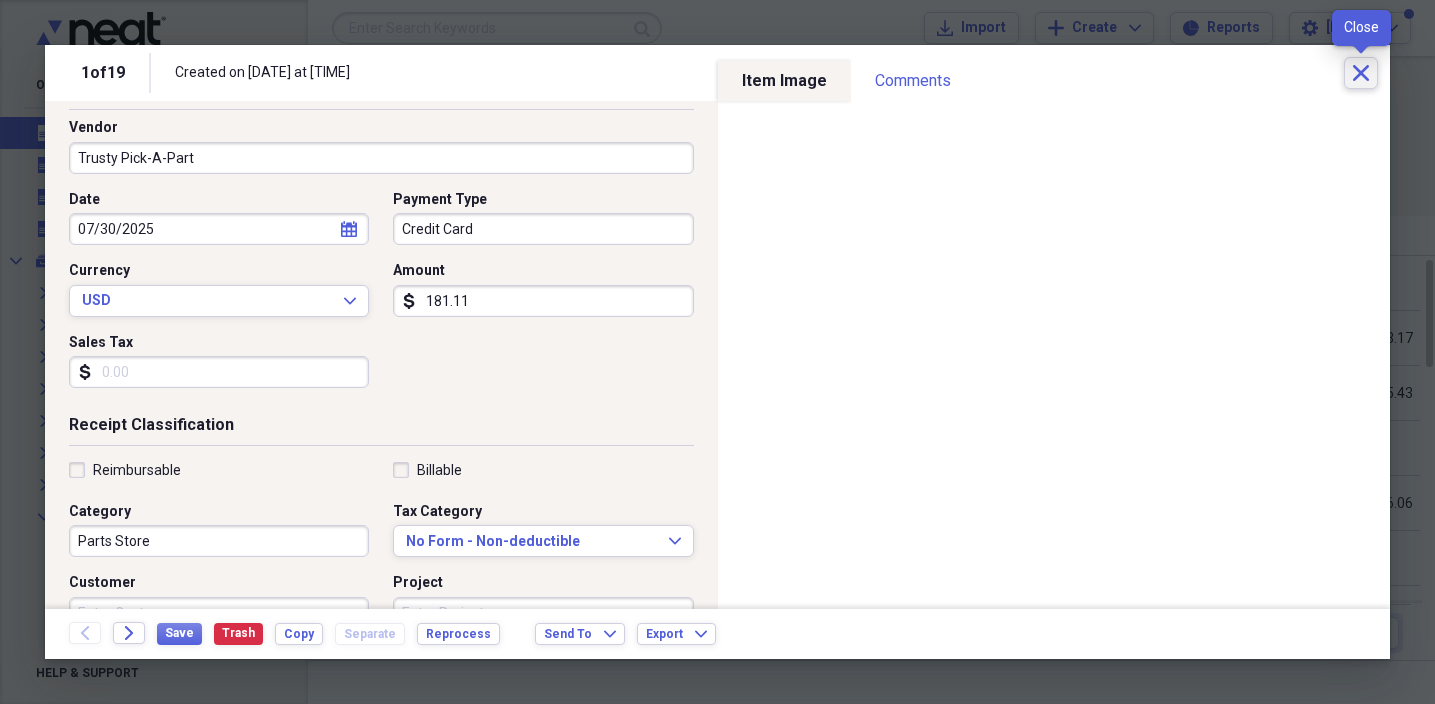 click on "Close" at bounding box center [1361, 73] 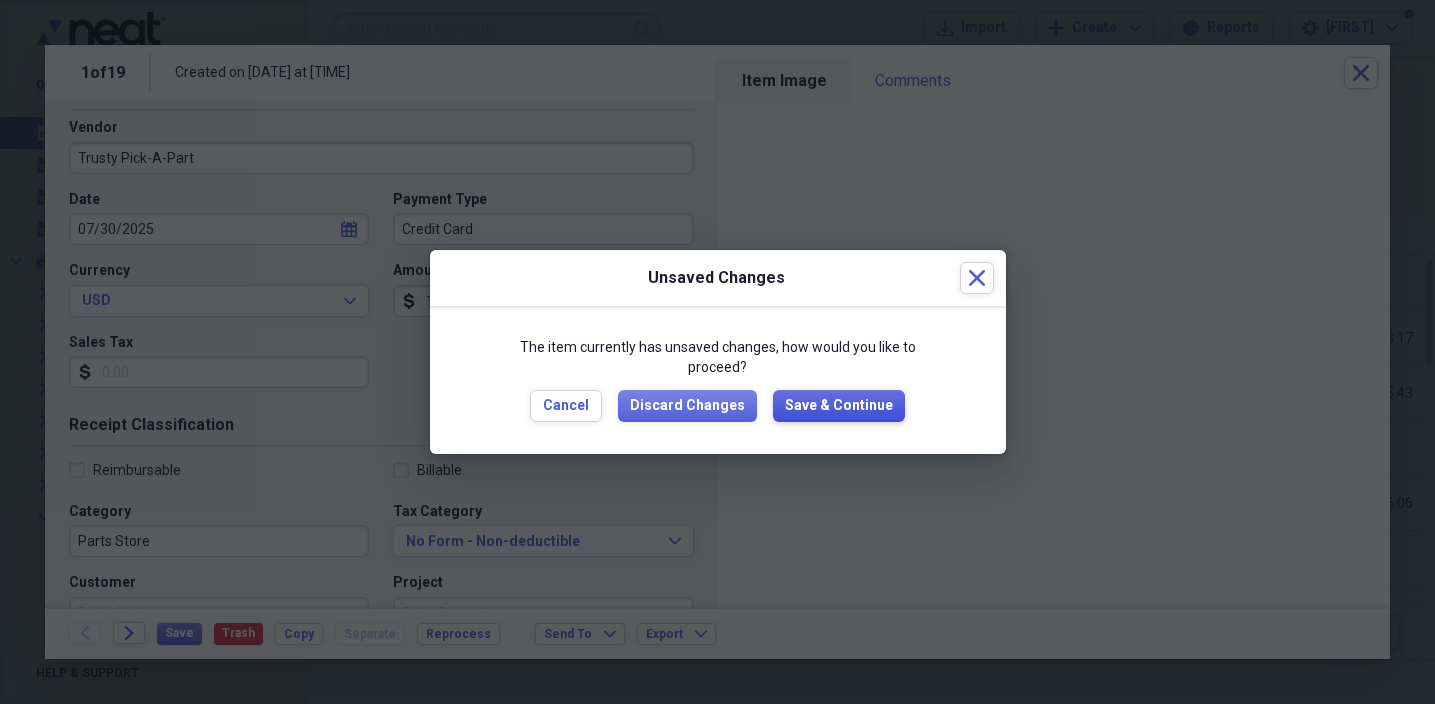 click on "Save & Continue" at bounding box center [839, 406] 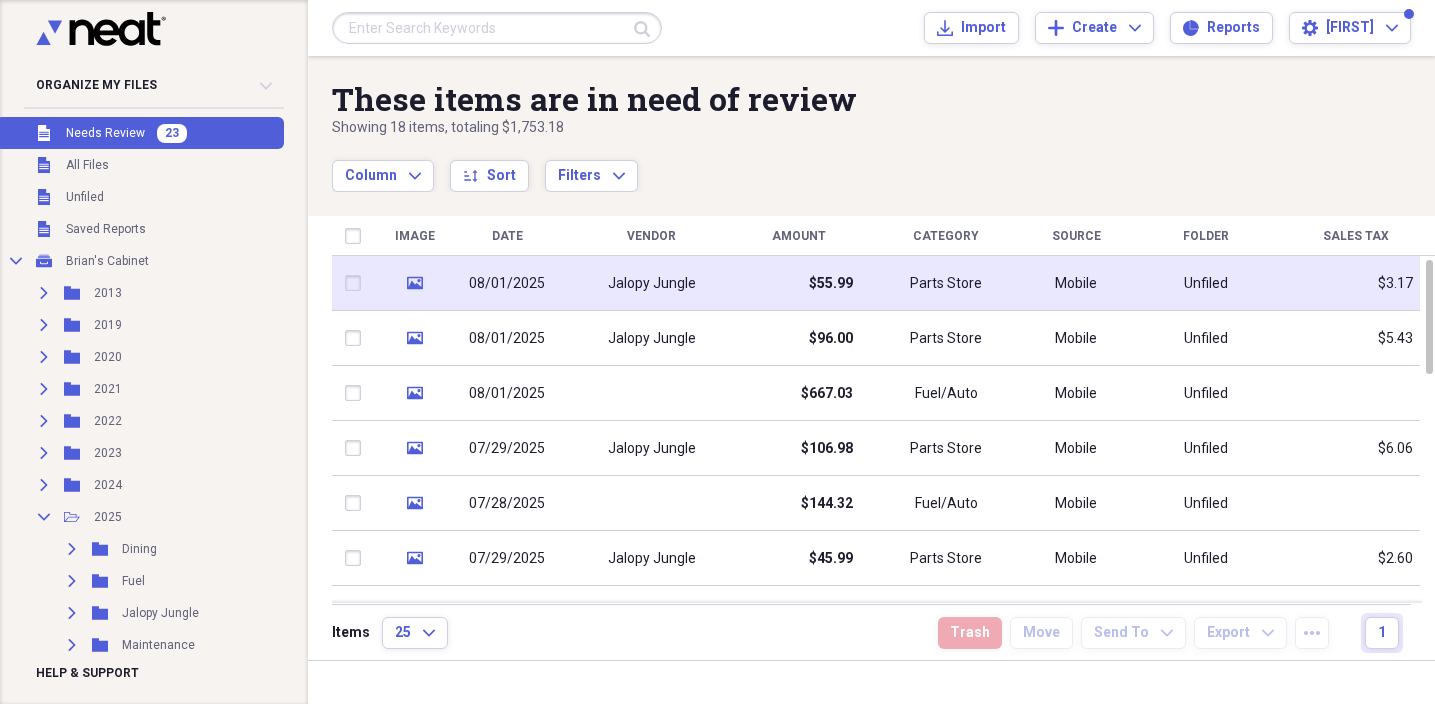 click on "$55.99" at bounding box center (798, 283) 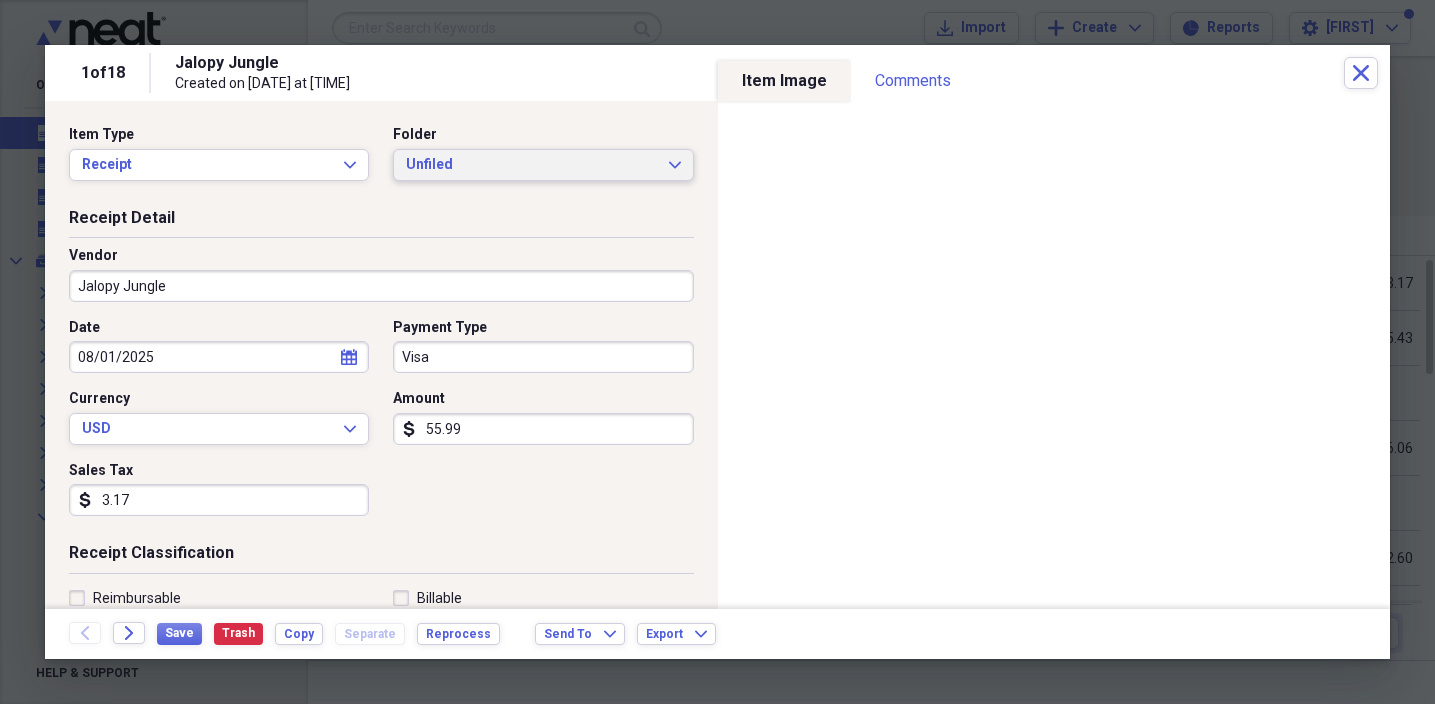 click on "Unfiled" at bounding box center (531, 165) 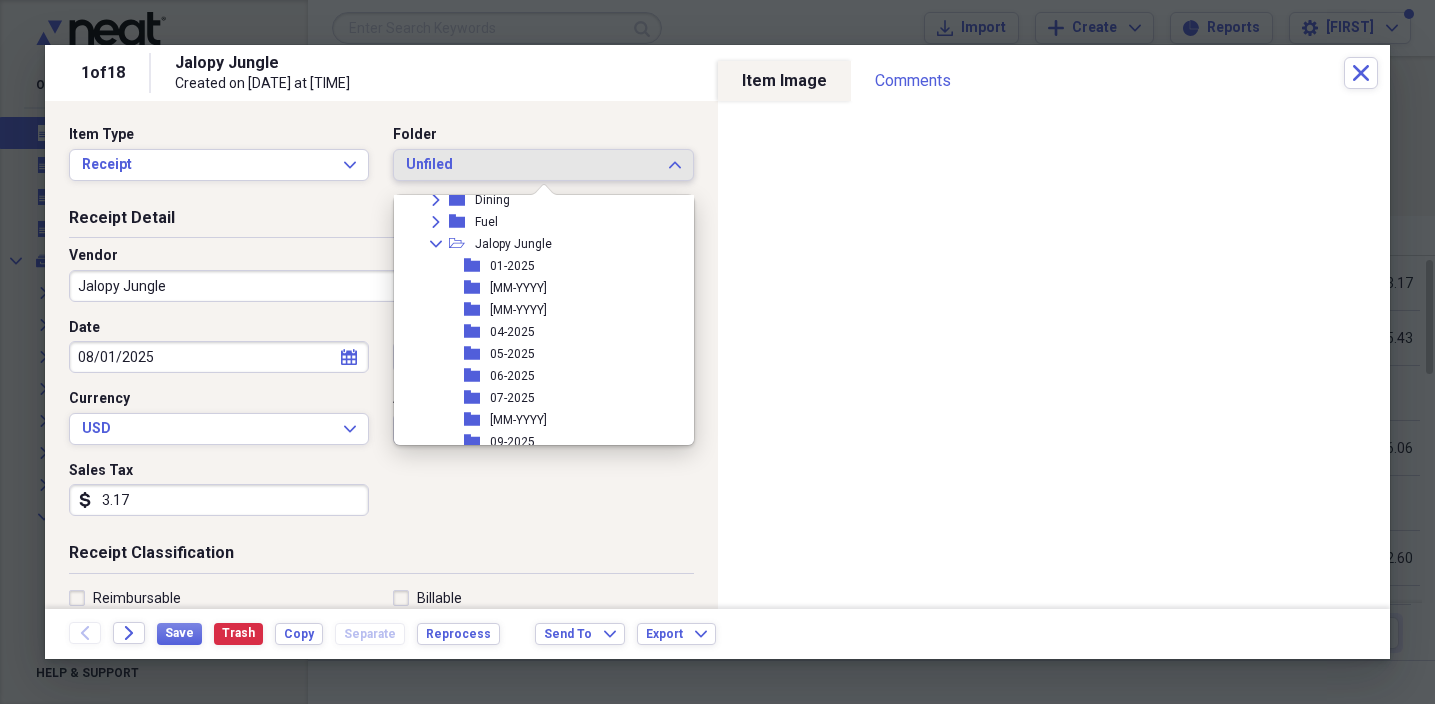 scroll, scrollTop: 251, scrollLeft: 0, axis: vertical 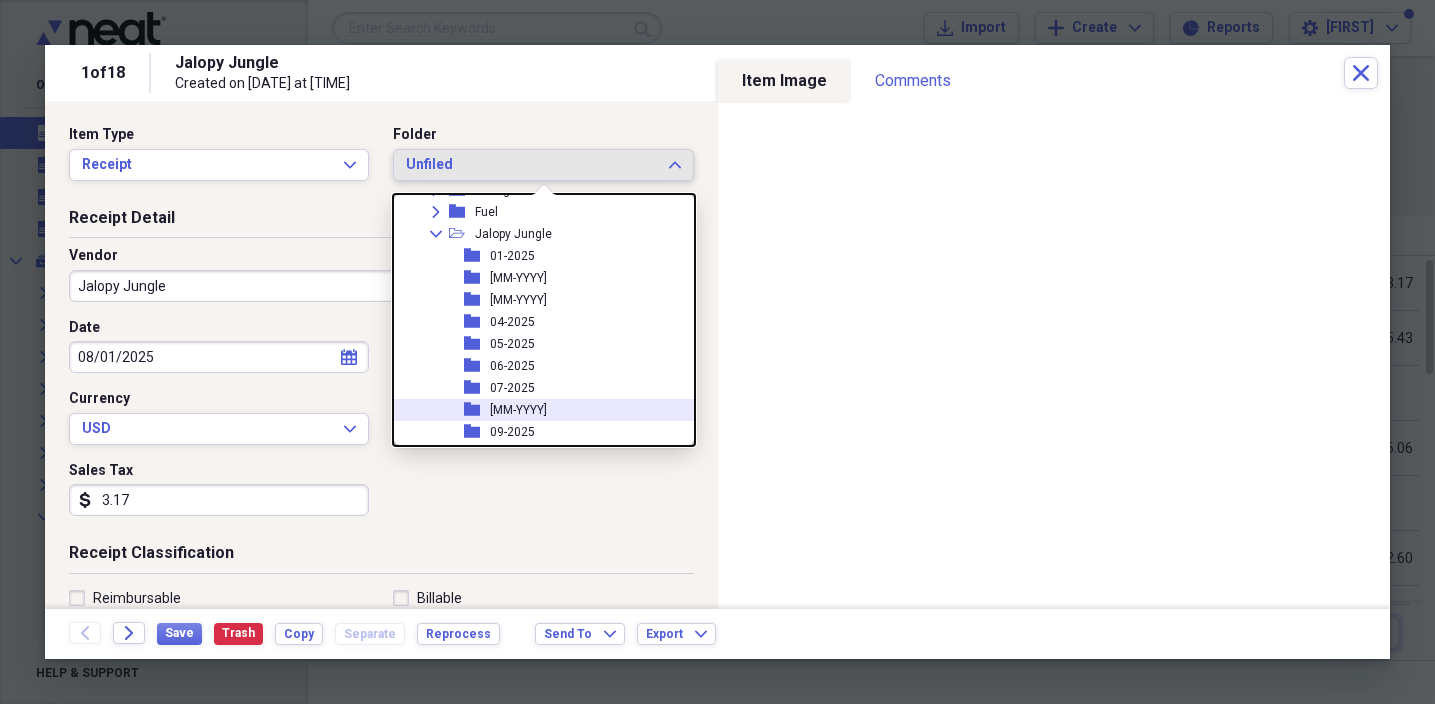 click on "[MM-YYYY]" at bounding box center [518, 410] 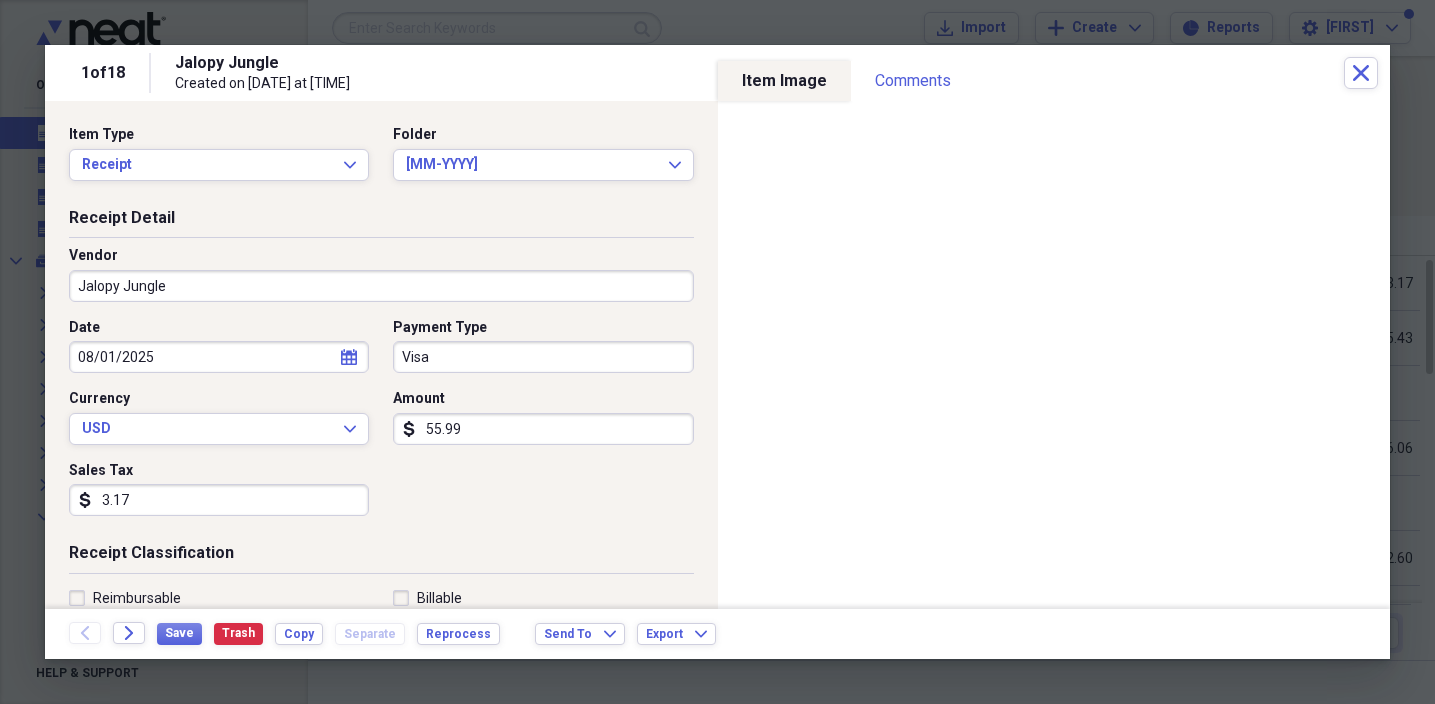 click on "Jalopy Jungle" at bounding box center [381, 286] 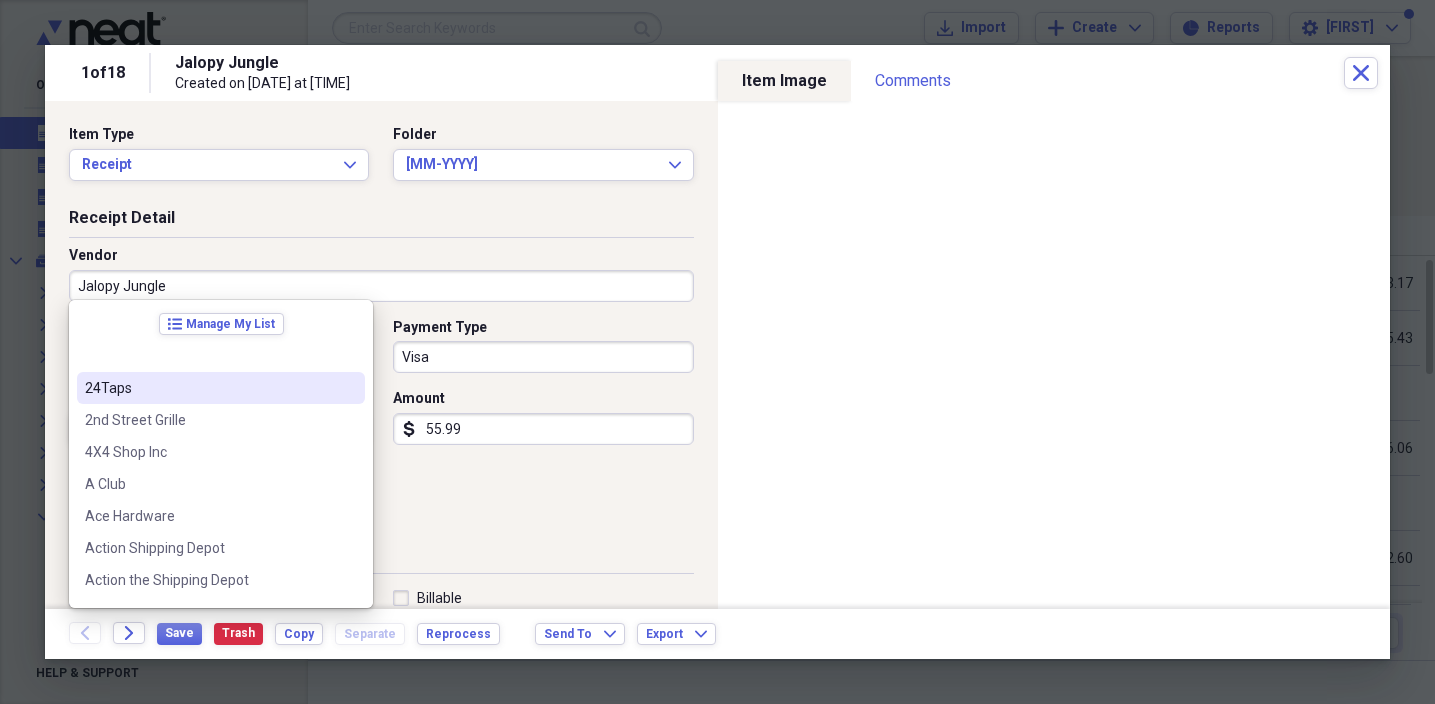 click on "24Taps" at bounding box center (221, 388) 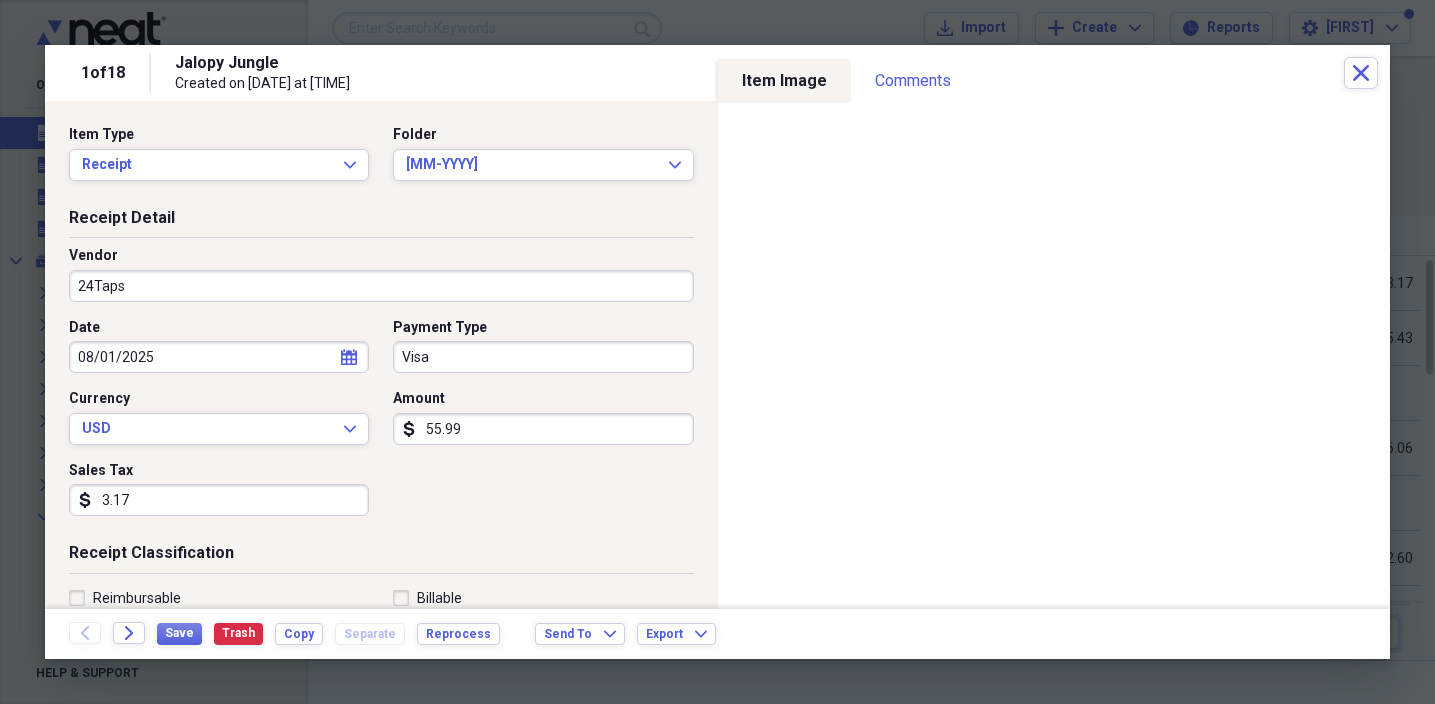 type on "Meals/Restaurants" 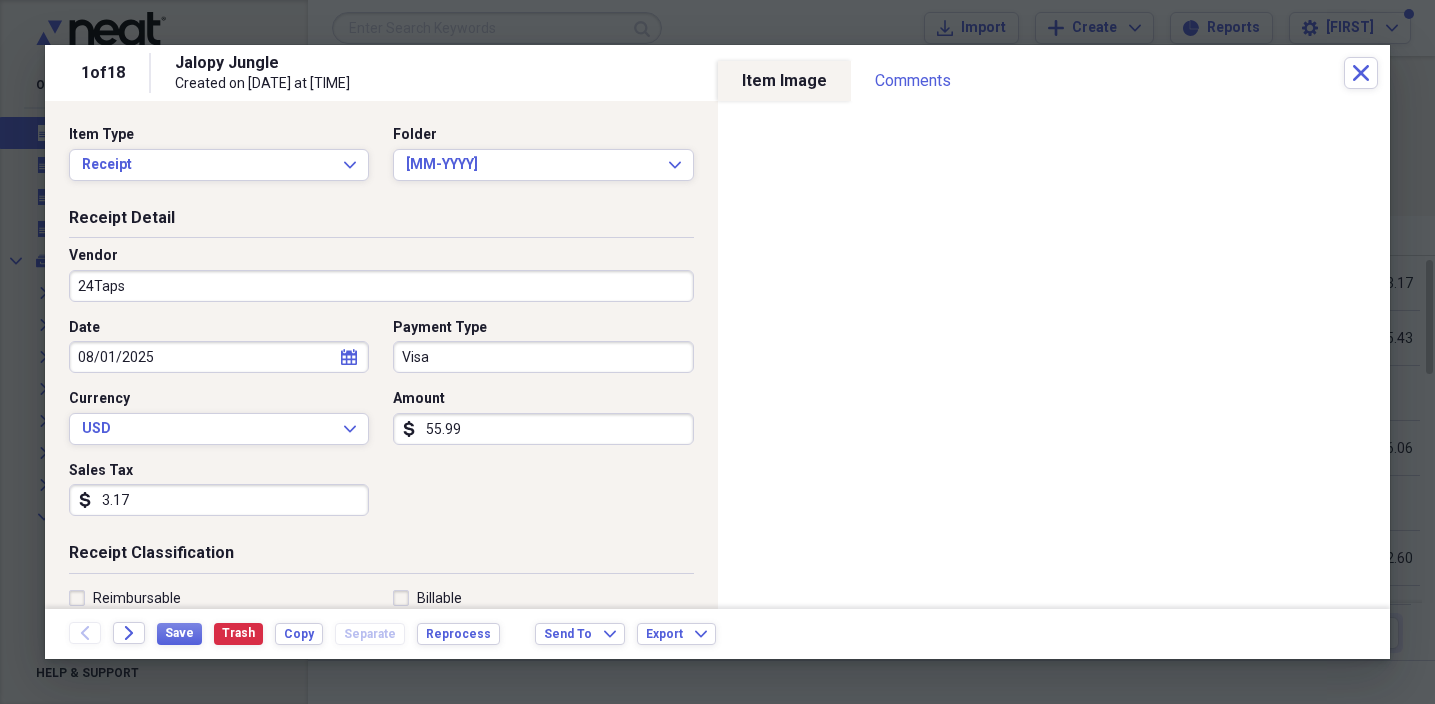 click on "24Taps" at bounding box center [381, 286] 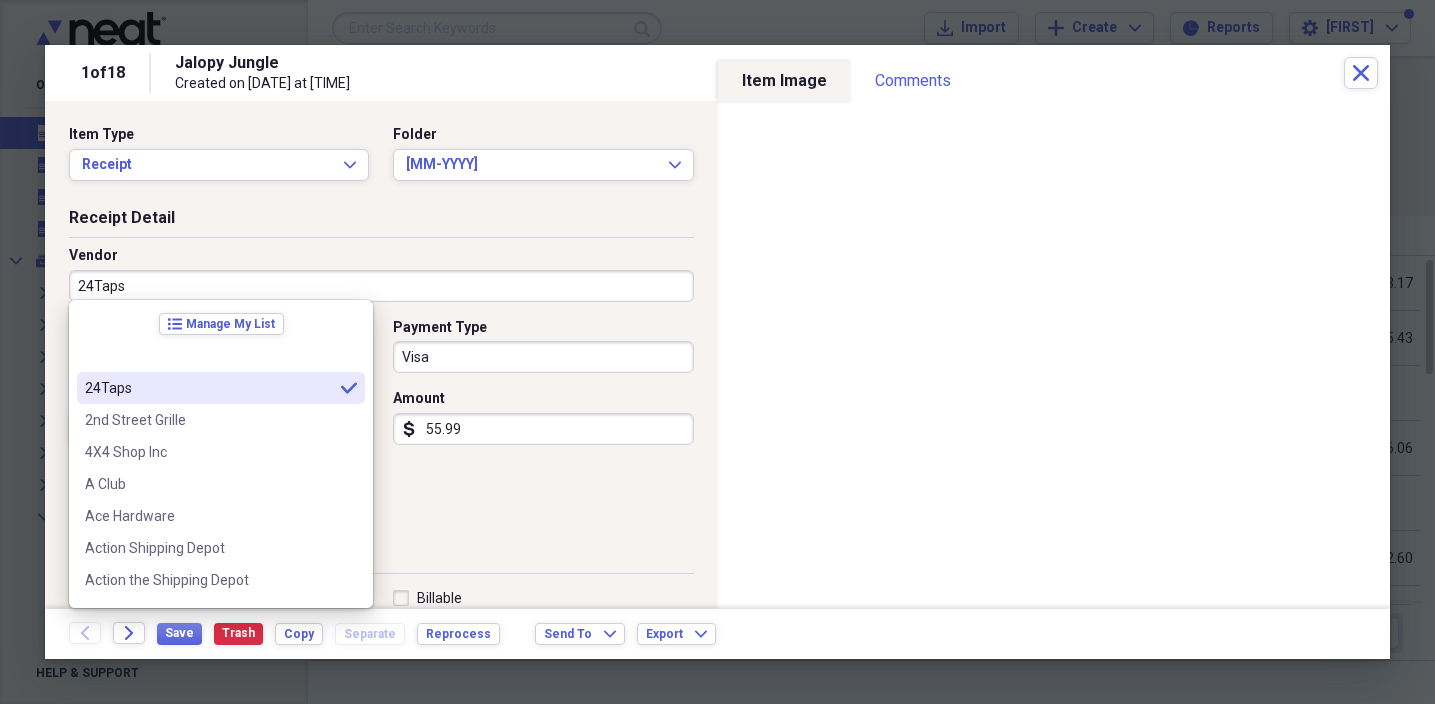 drag, startPoint x: 181, startPoint y: 284, endPoint x: -5, endPoint y: 377, distance: 207.95432 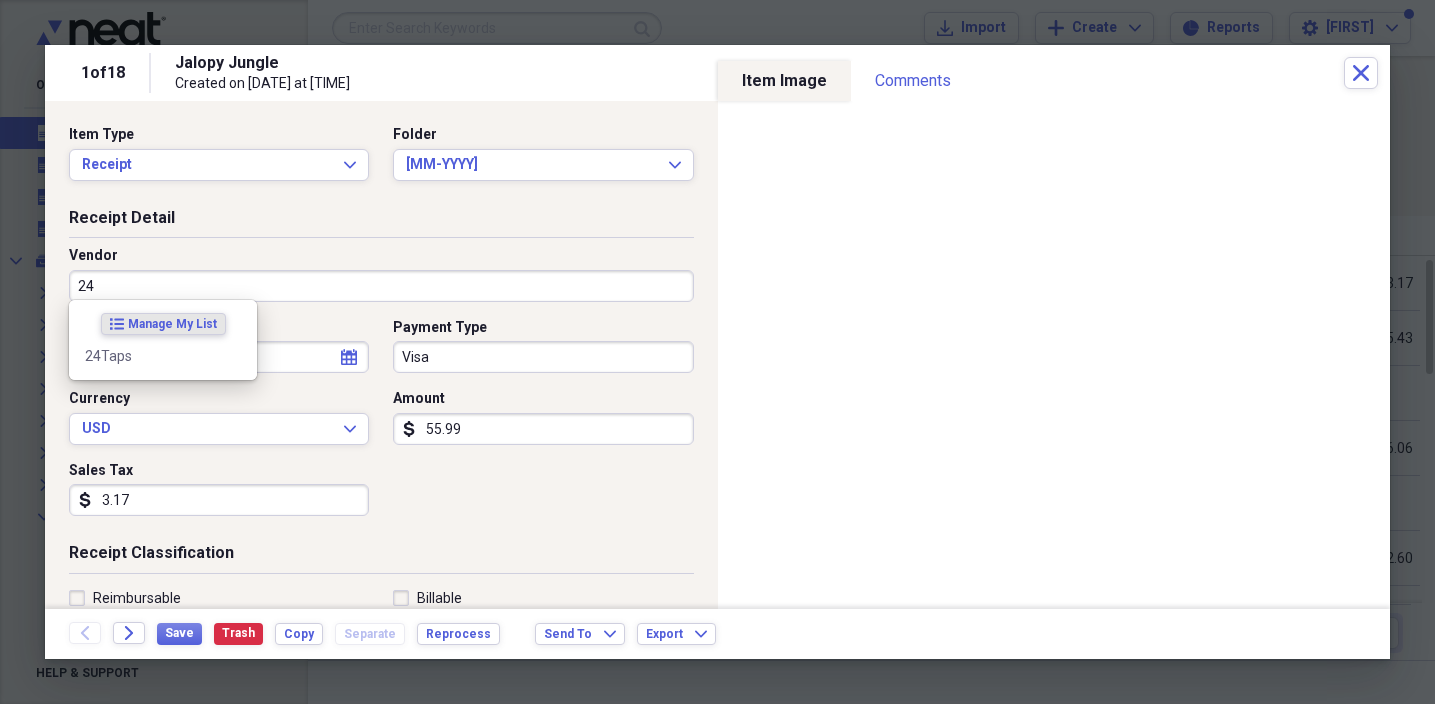 type on "2" 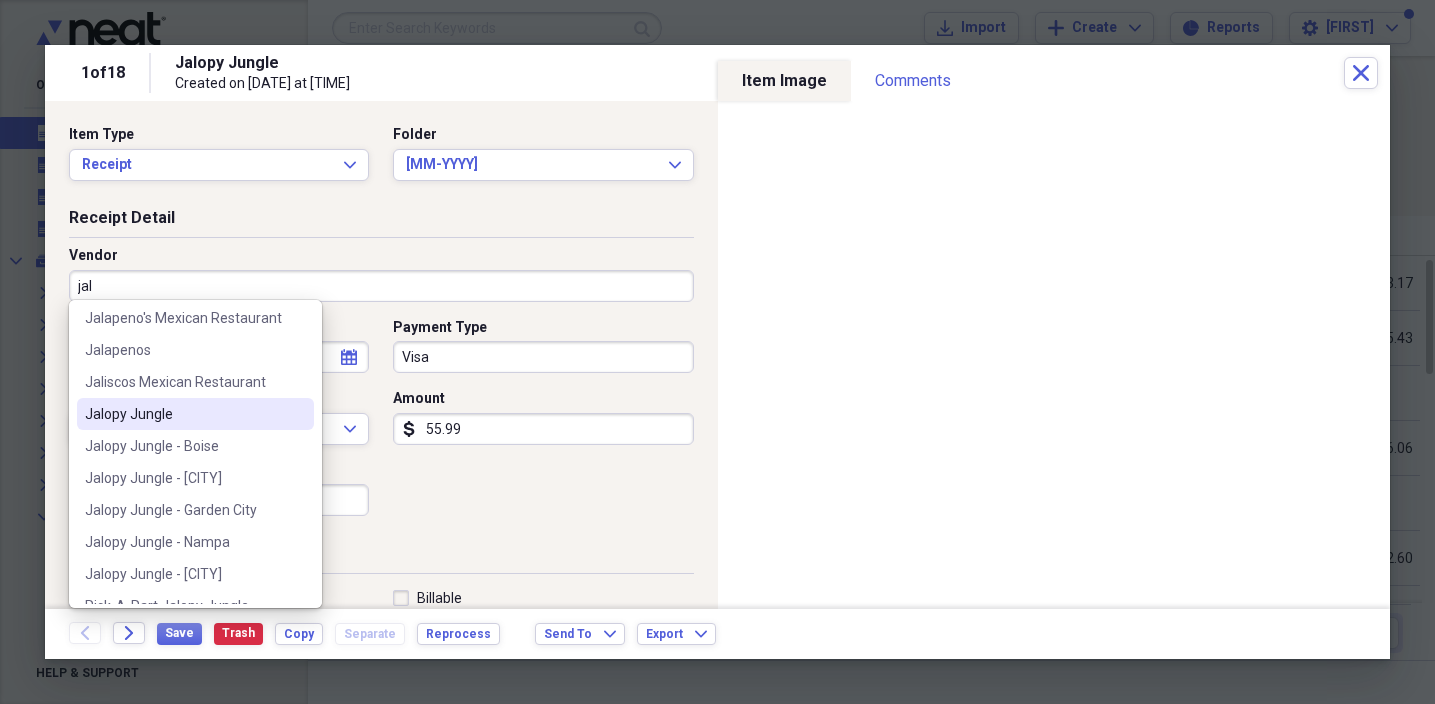 scroll, scrollTop: 106, scrollLeft: 0, axis: vertical 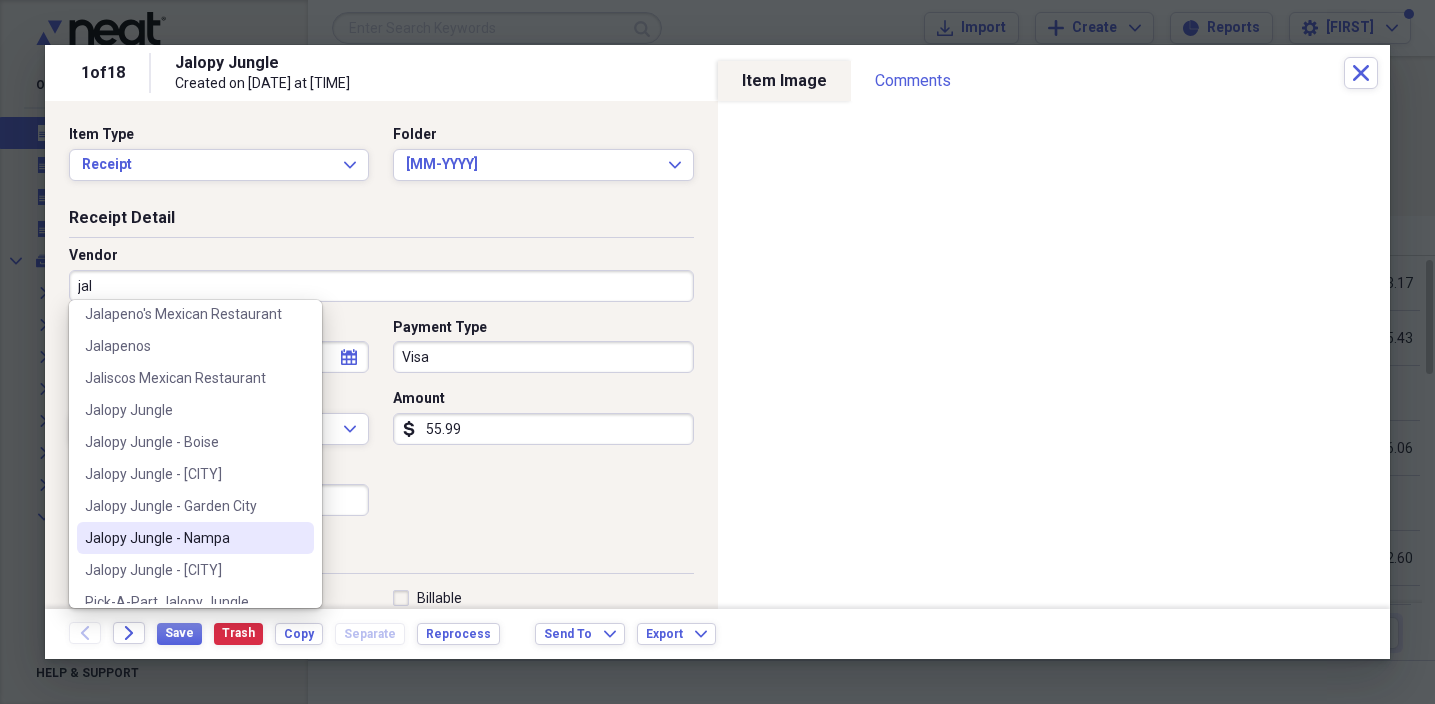 click on "Jalopy Jungle - Nampa" at bounding box center [183, 538] 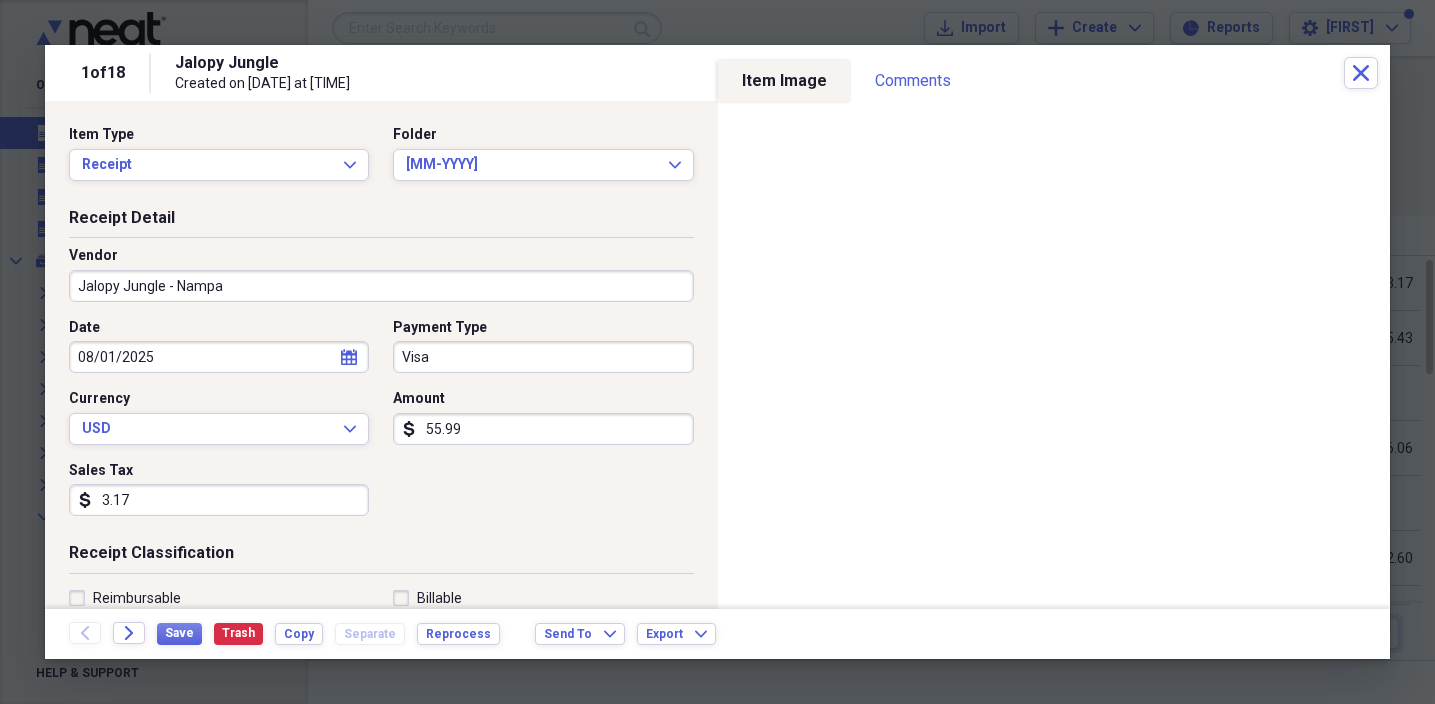 type on "Parts Store" 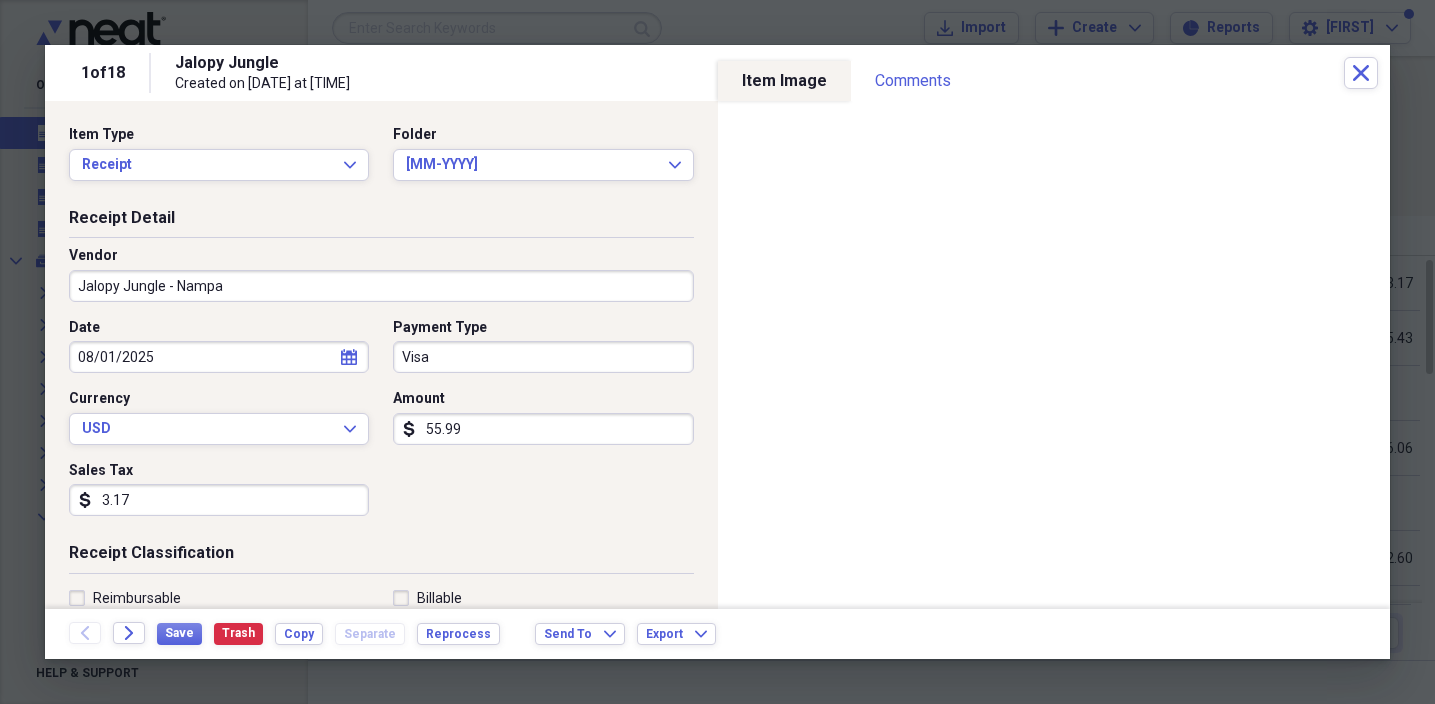click on "Visa" at bounding box center [543, 357] 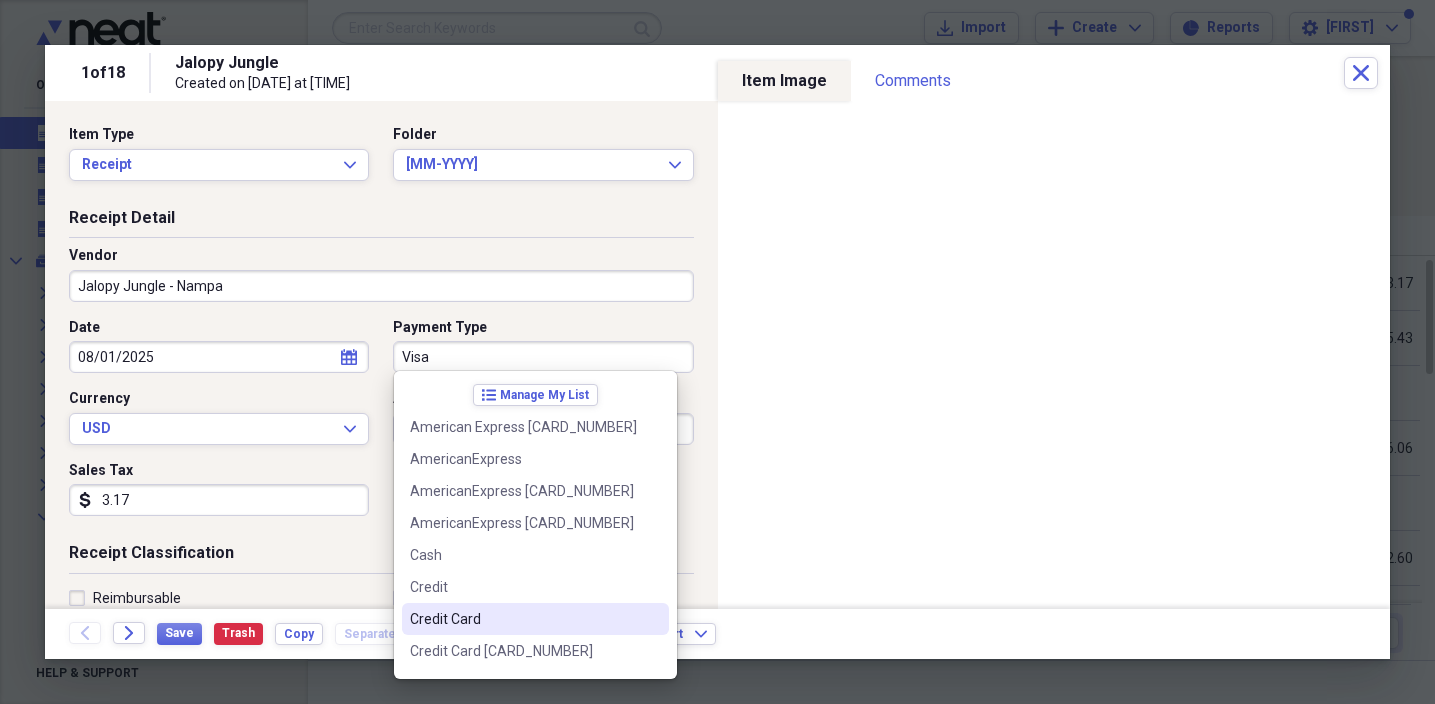 click on "Credit Card" at bounding box center (523, 619) 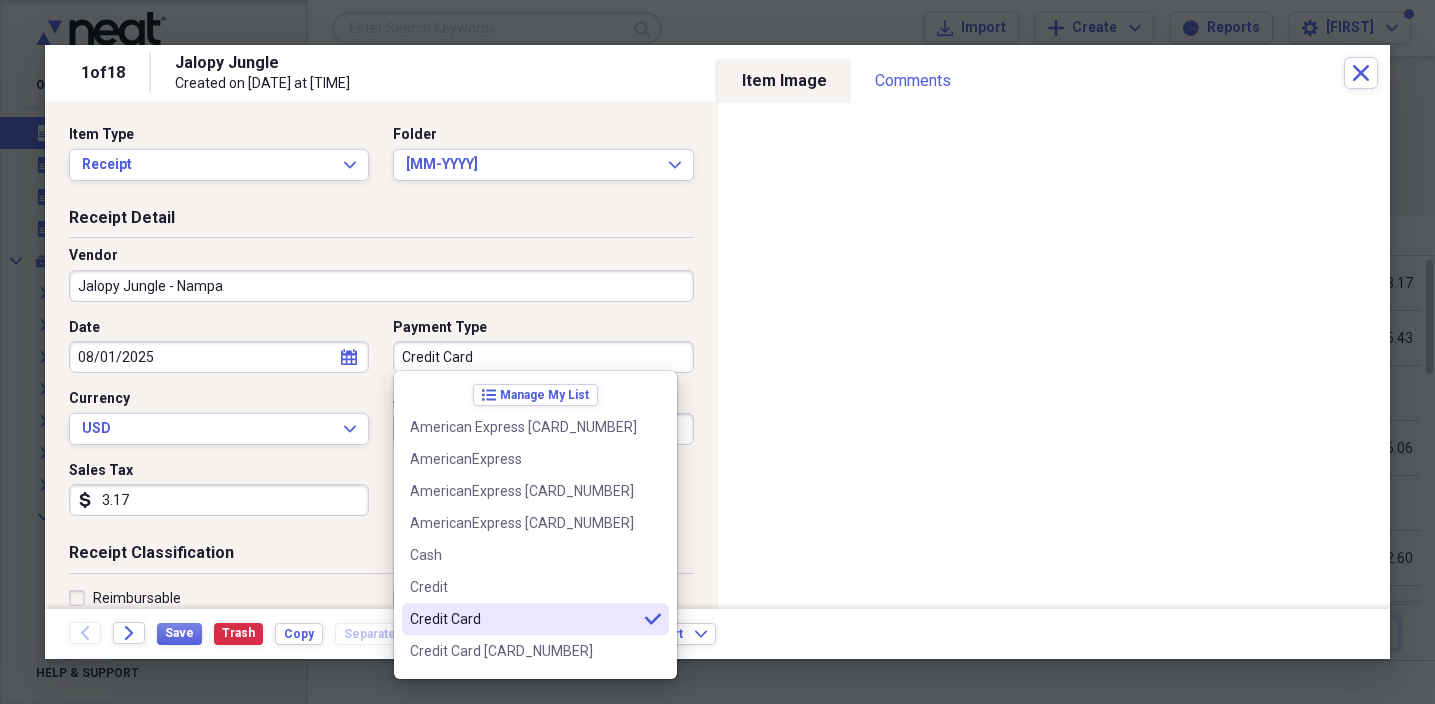 type on "Credit Card" 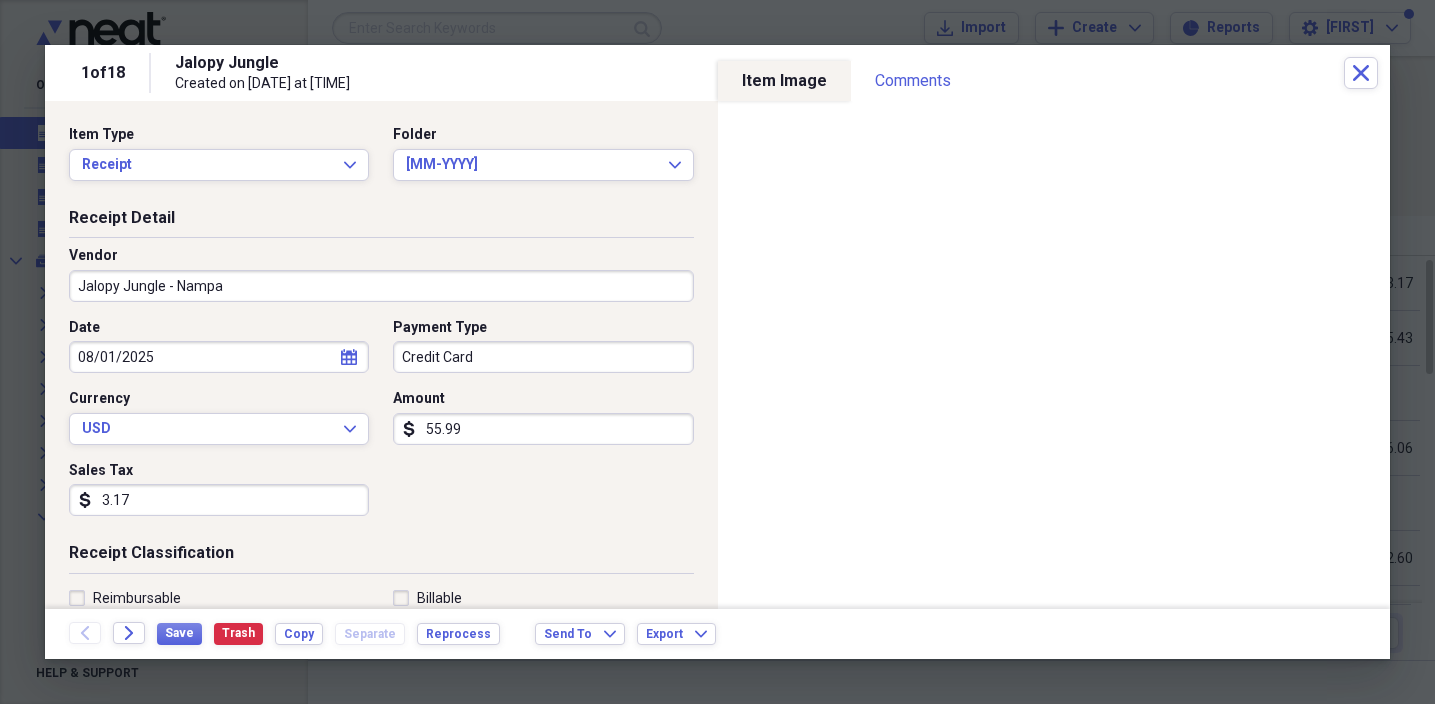 scroll, scrollTop: 0, scrollLeft: 0, axis: both 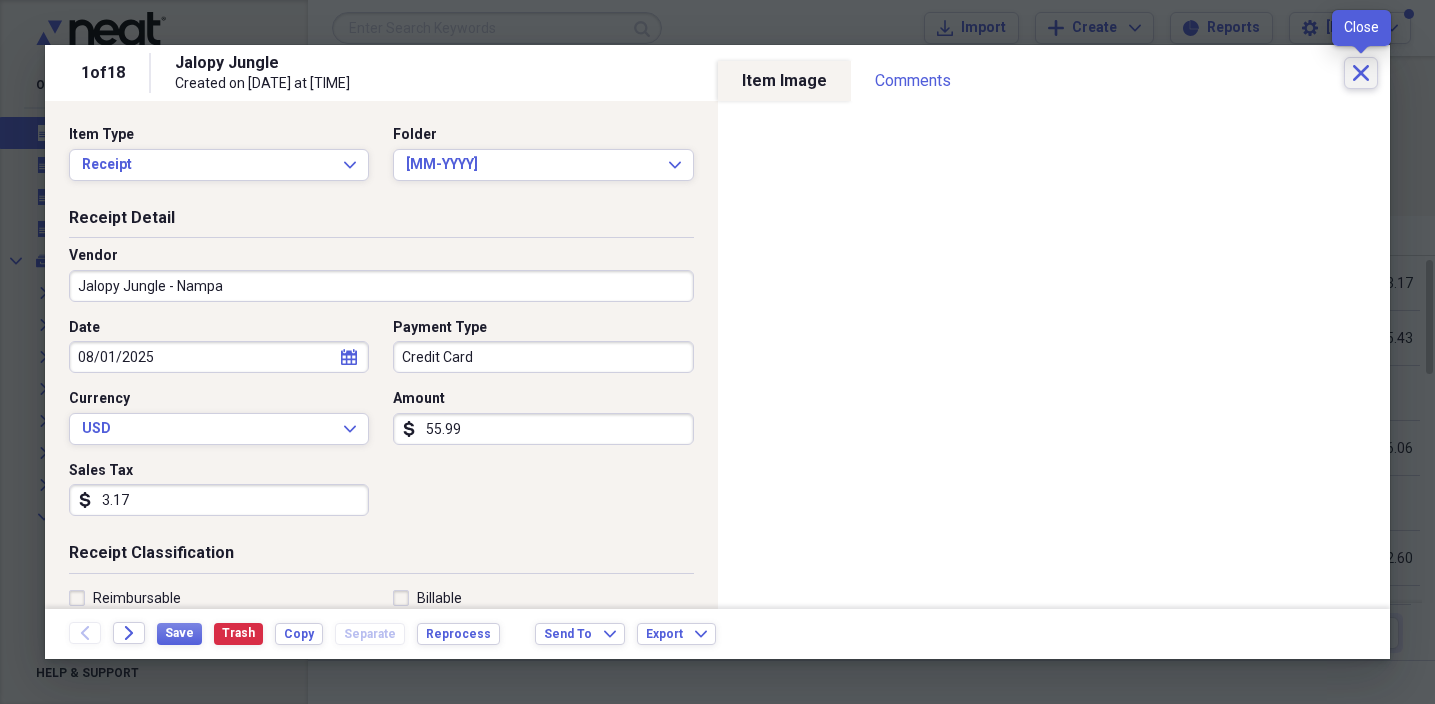 click 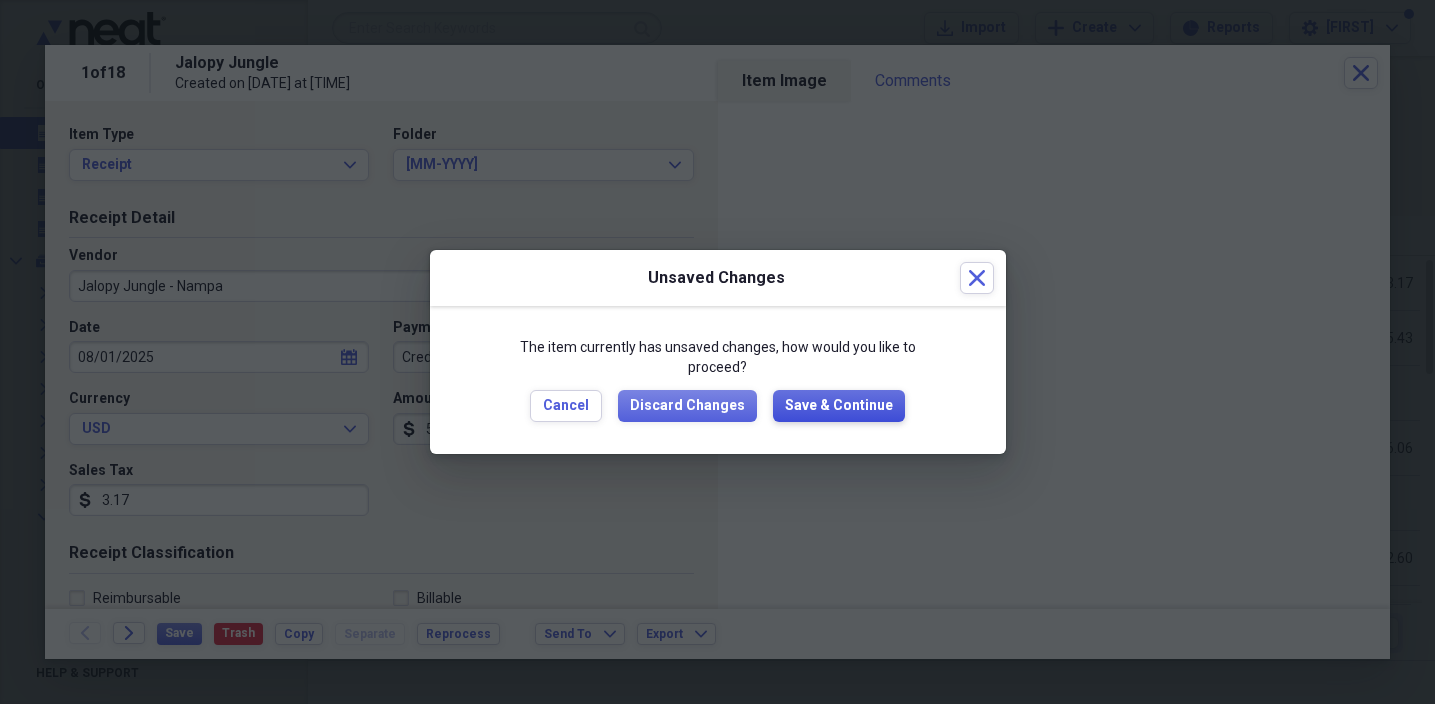 click on "Save & Continue" at bounding box center [839, 406] 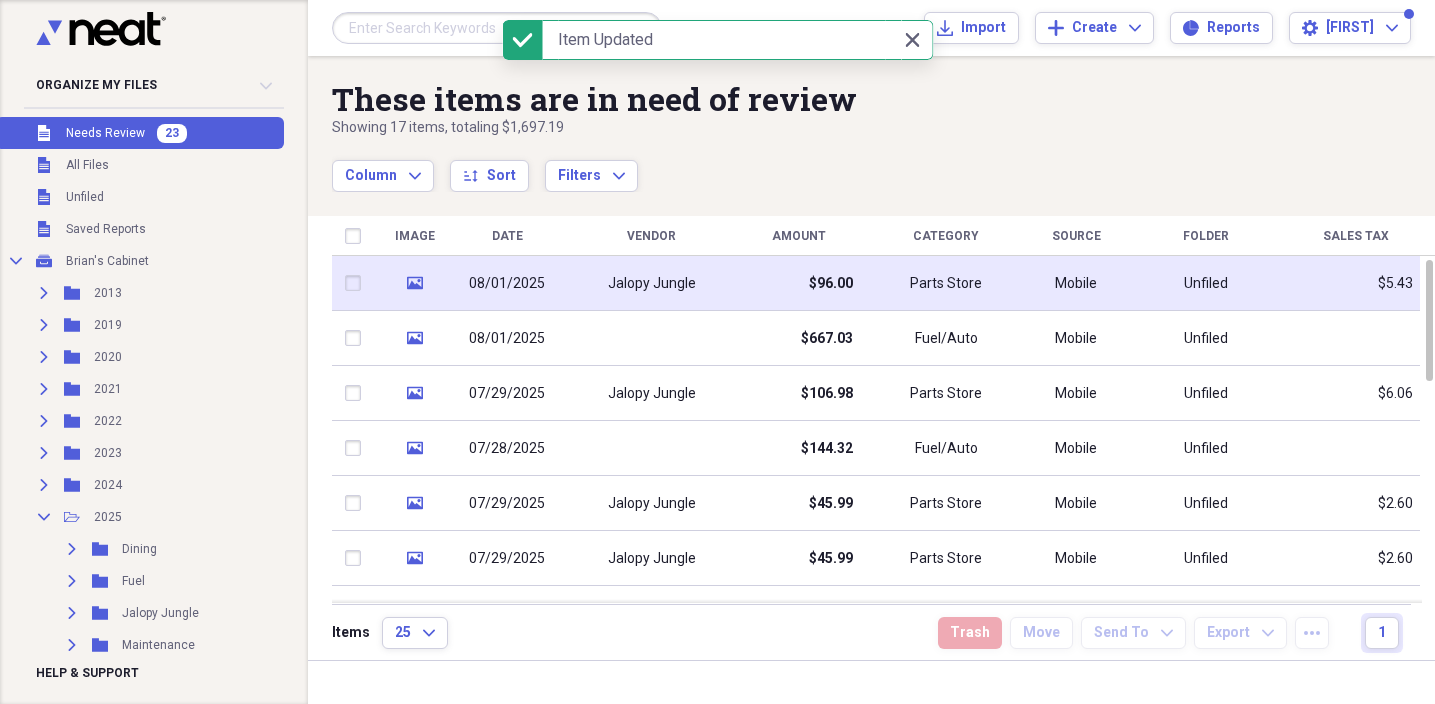 click on "Jalopy Jungle" at bounding box center [651, 283] 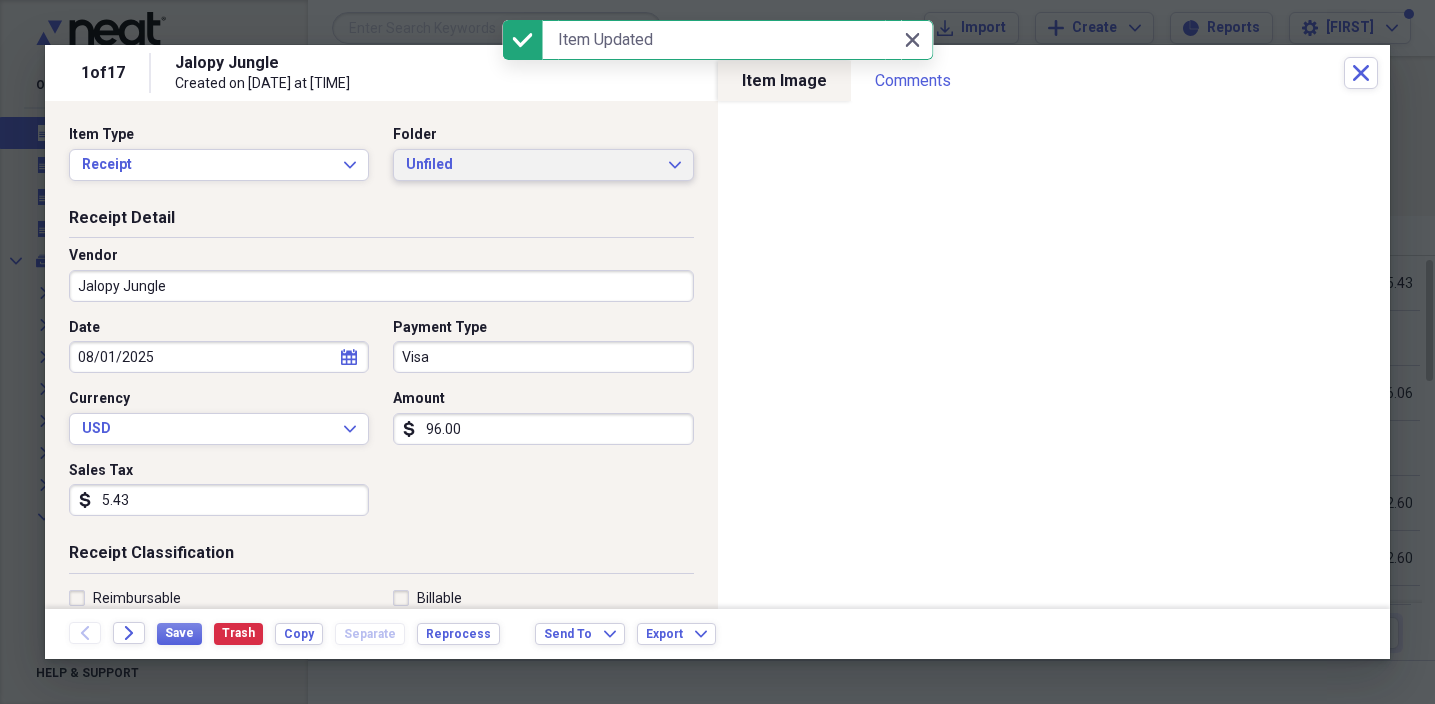 click on "Unfiled" at bounding box center (531, 165) 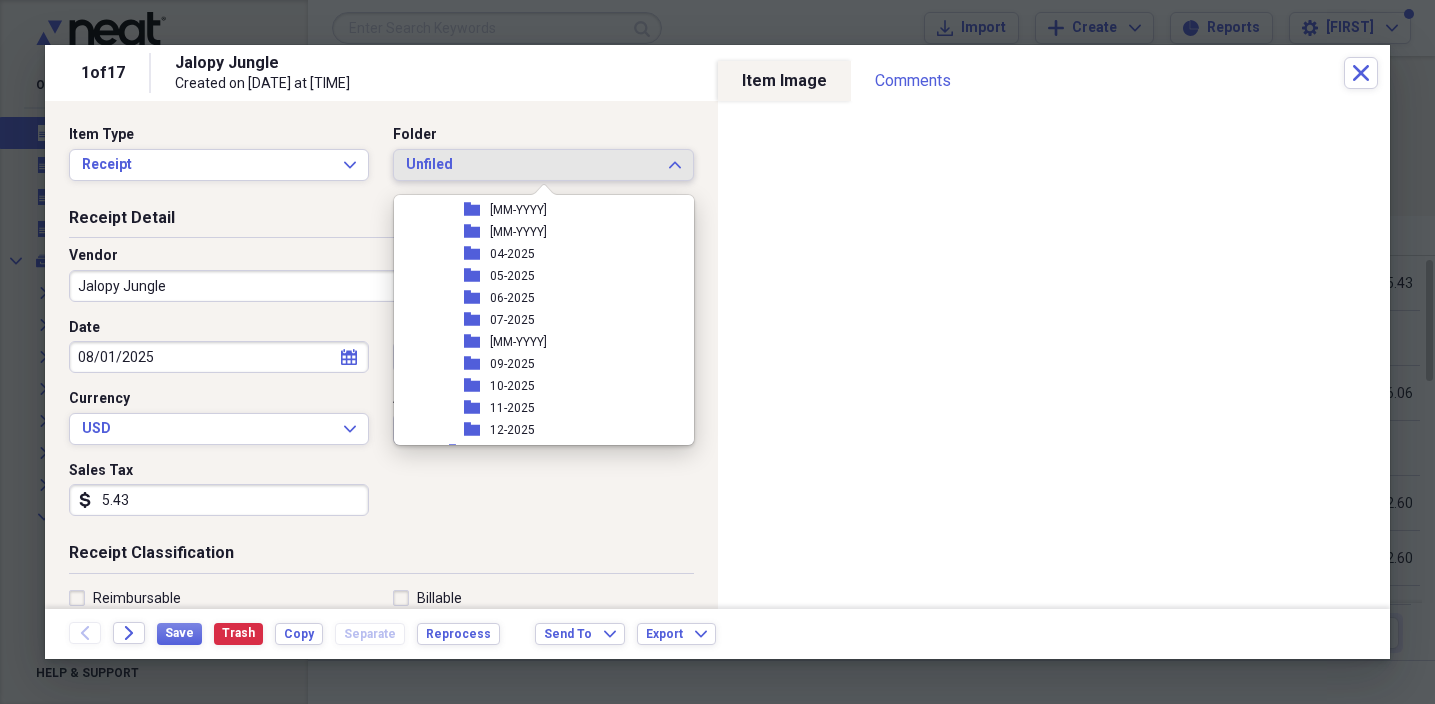 scroll, scrollTop: 335, scrollLeft: 0, axis: vertical 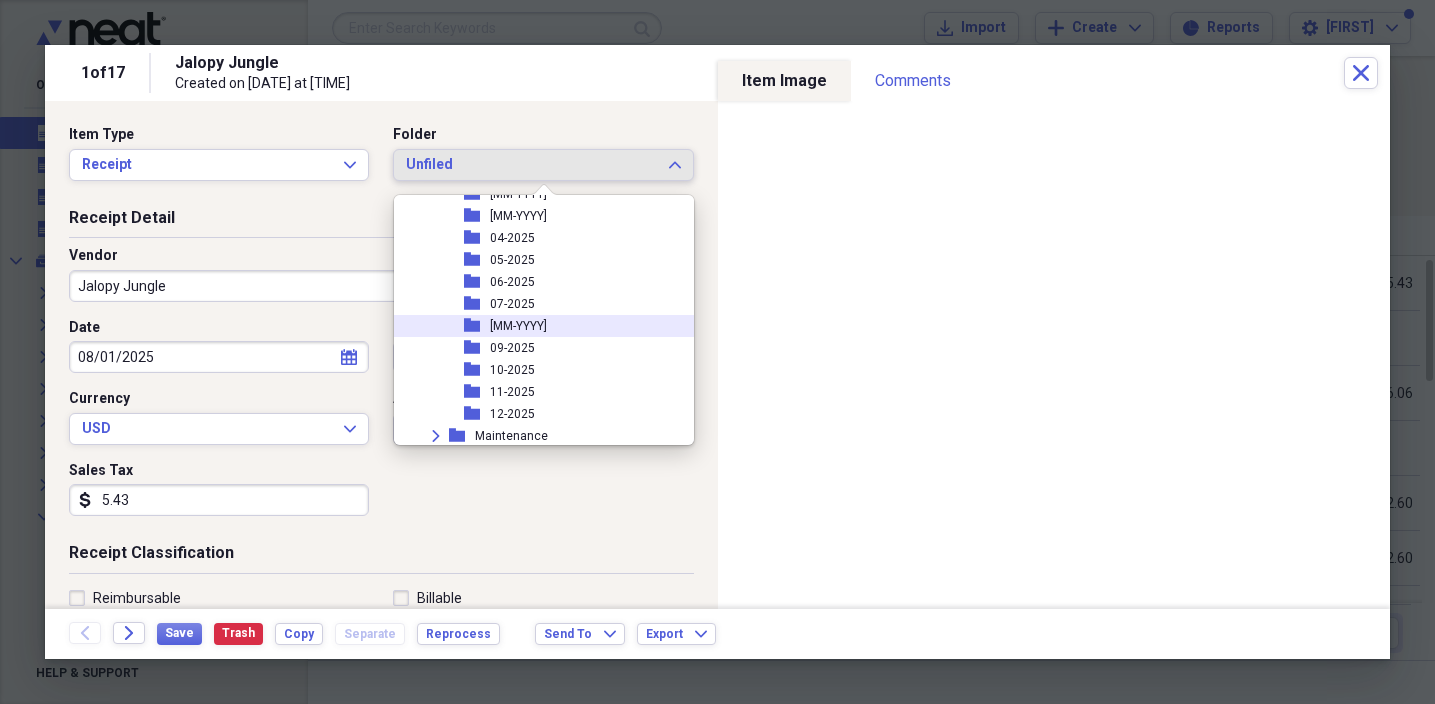 click on "[MM-YYYY]" at bounding box center [518, 326] 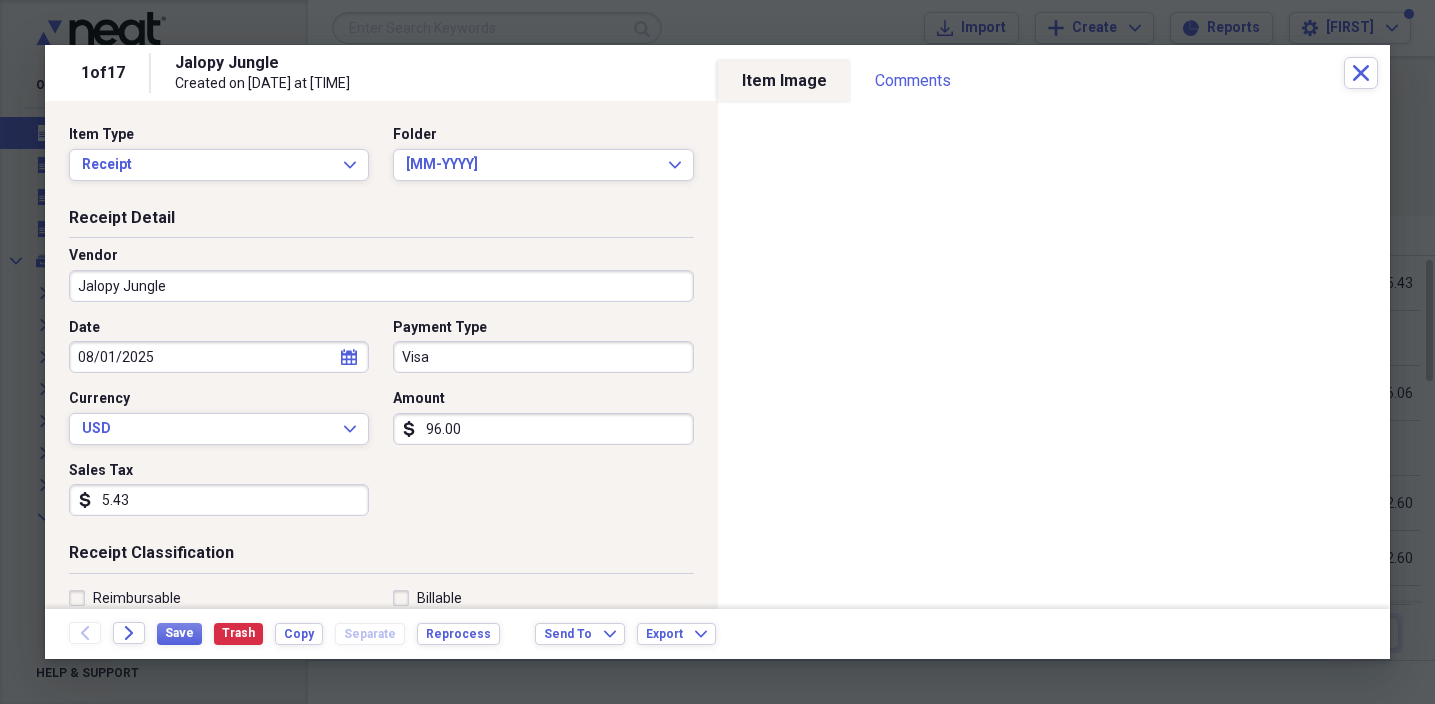 click on "Visa" at bounding box center [543, 357] 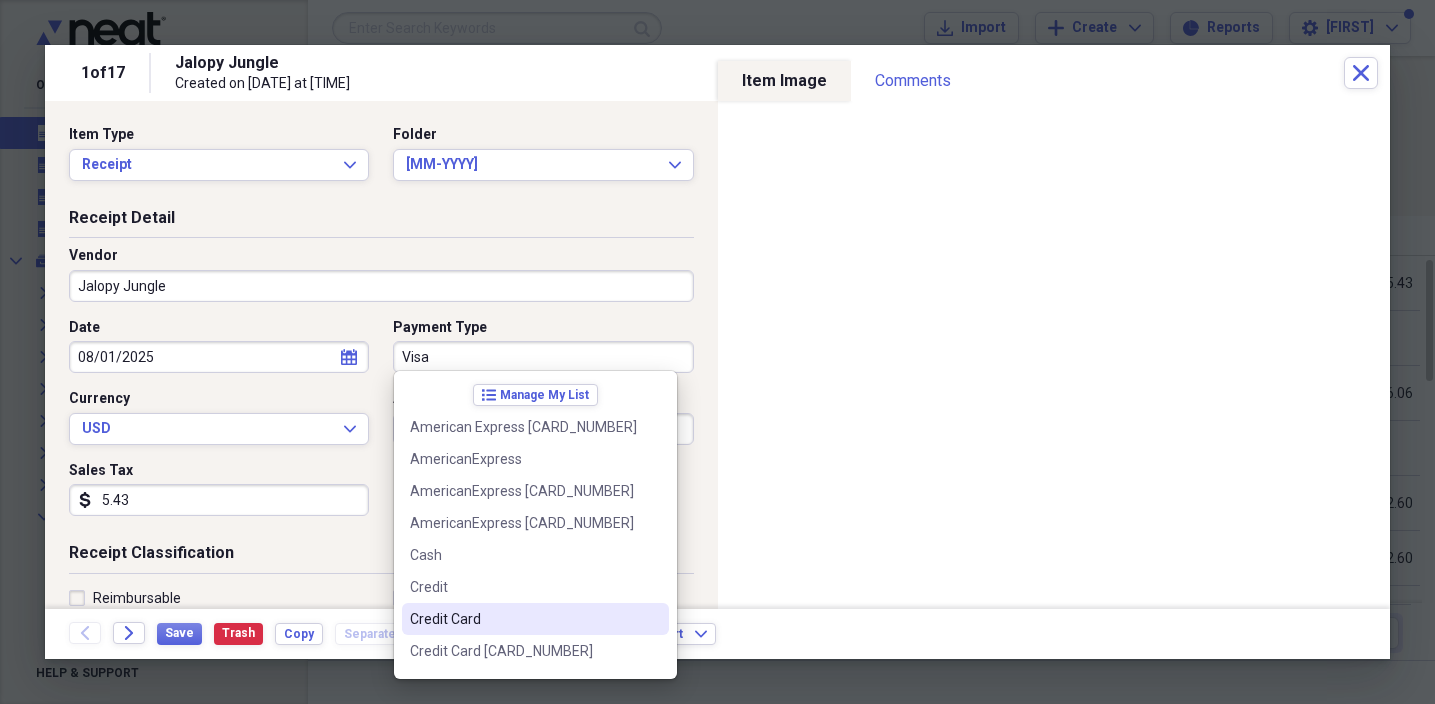 click on "Credit Card" at bounding box center (523, 619) 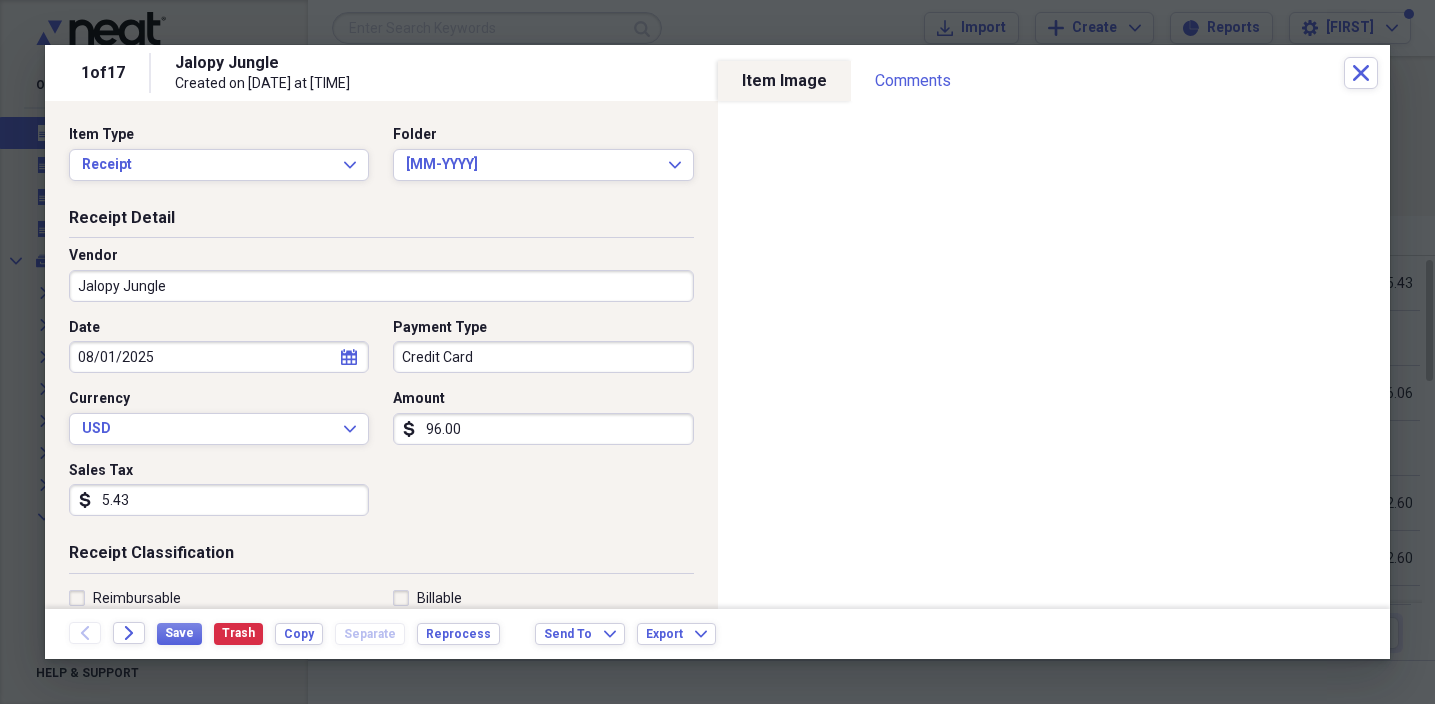 click on "Jalopy Jungle" at bounding box center (381, 286) 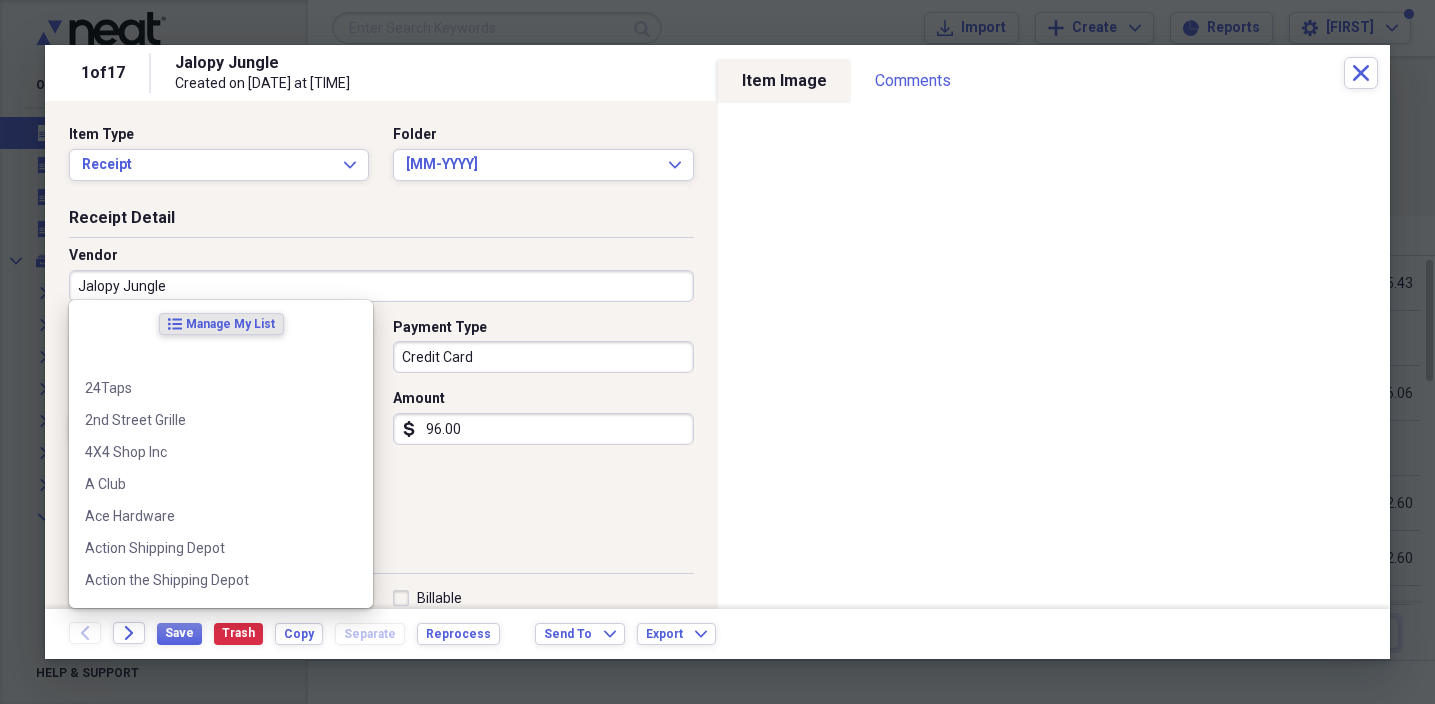 click on "Jalopy Jungle" at bounding box center (381, 286) 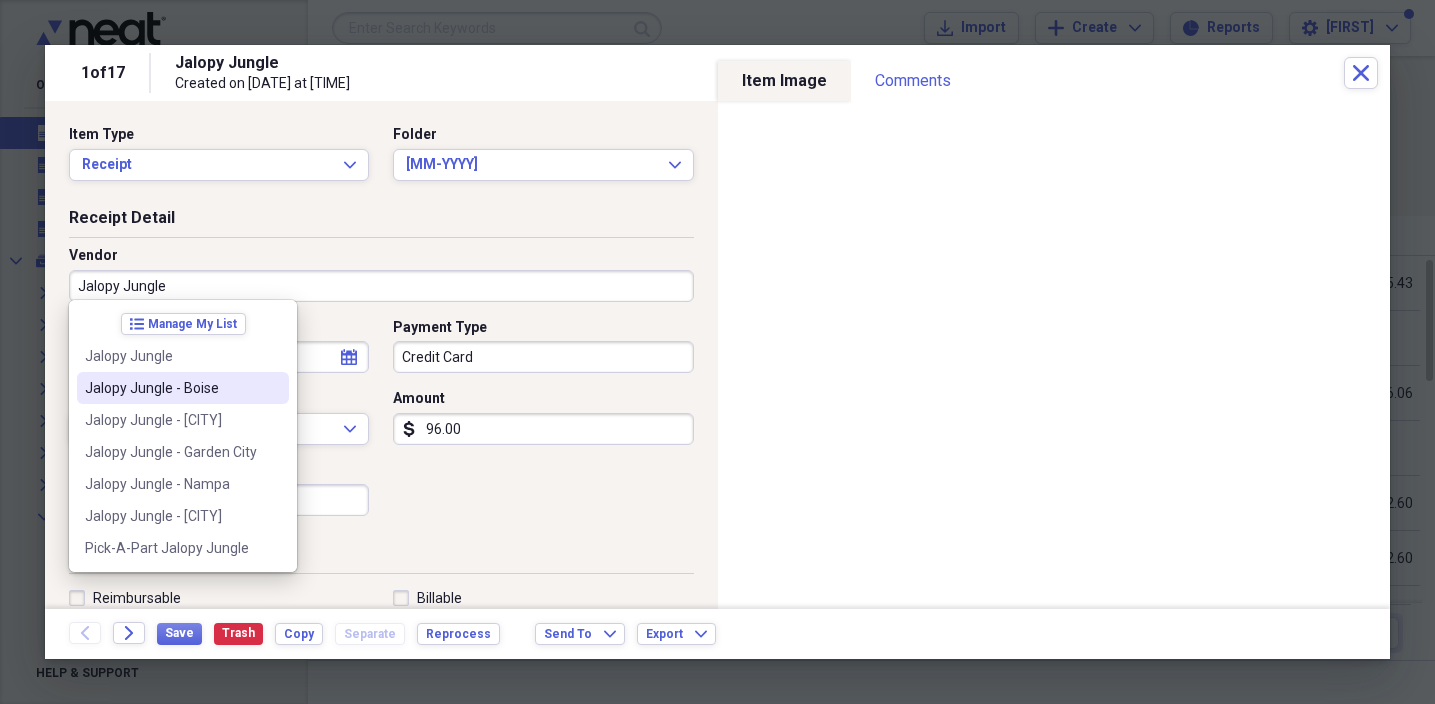 click on "Jalopy Jungle - Boise" at bounding box center (183, 388) 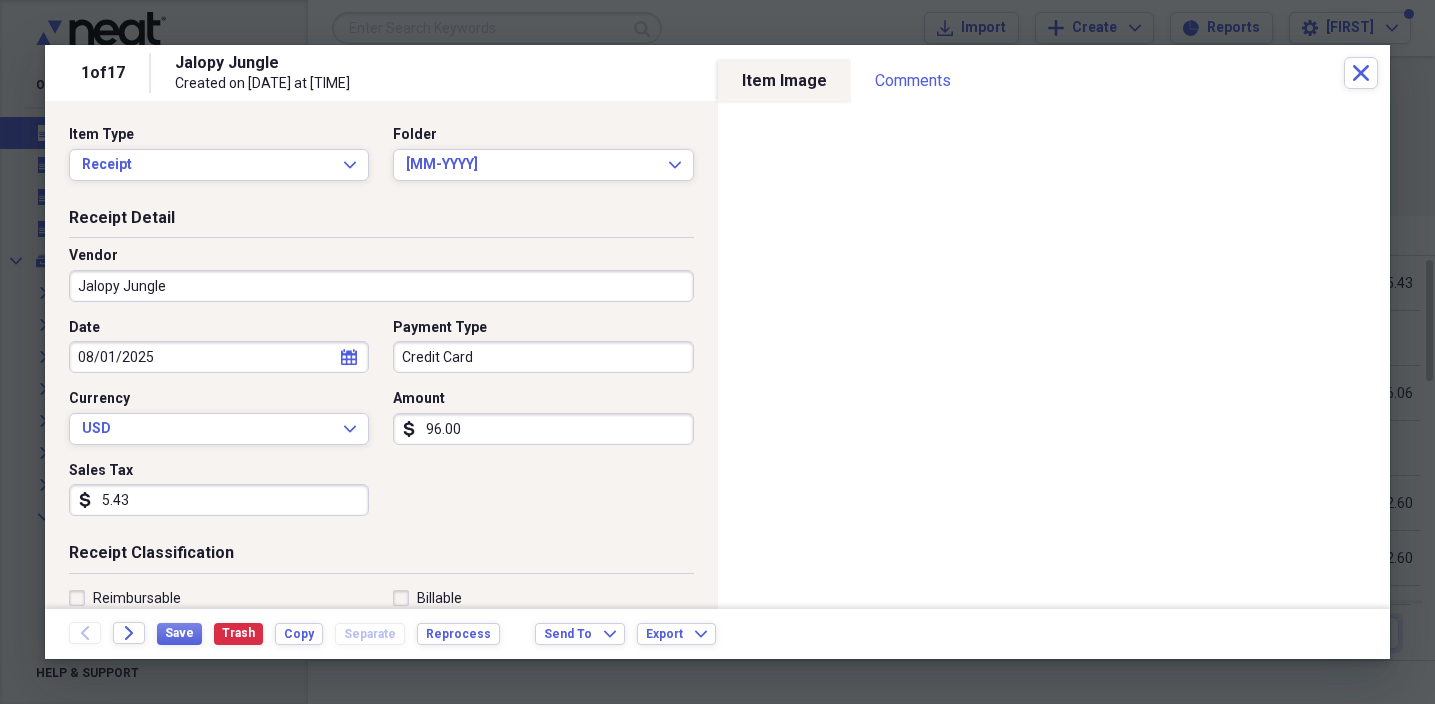 type on "Jalopy Jungle - Boise" 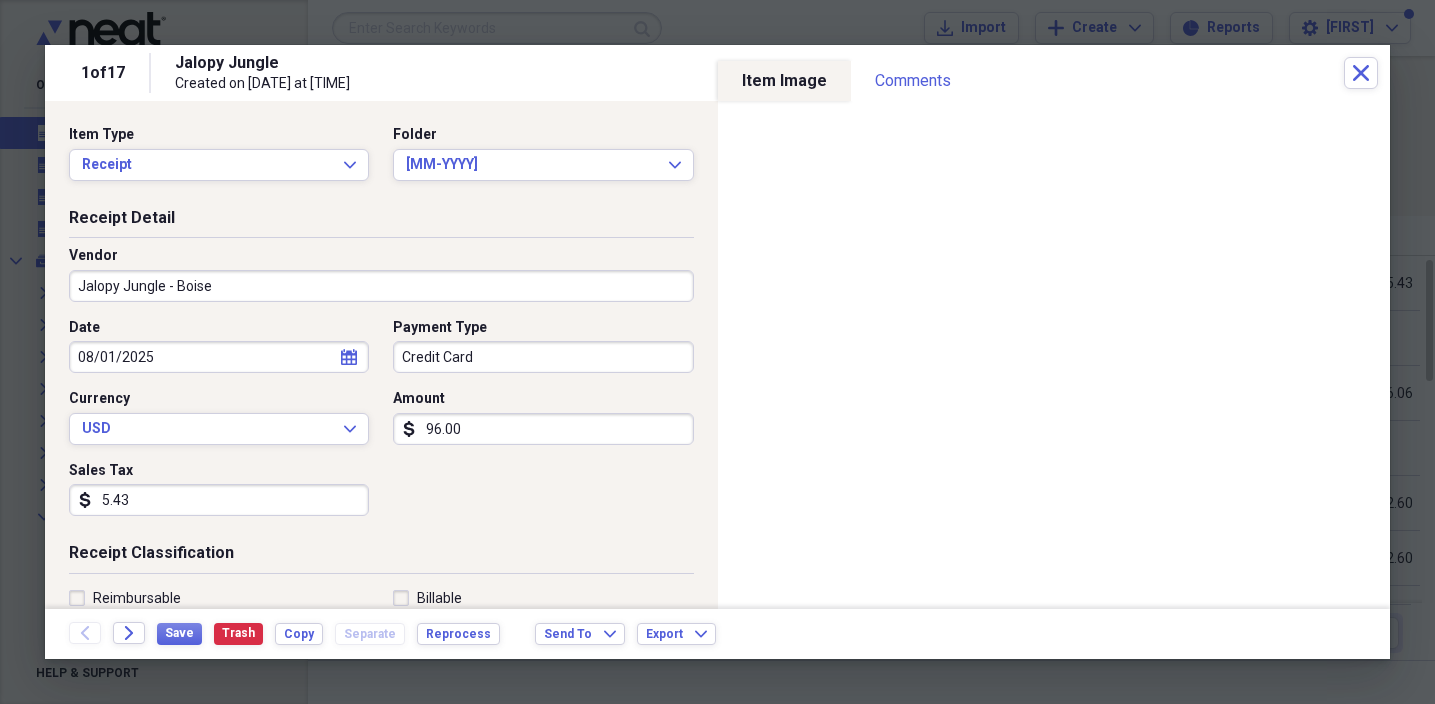 scroll, scrollTop: 0, scrollLeft: 0, axis: both 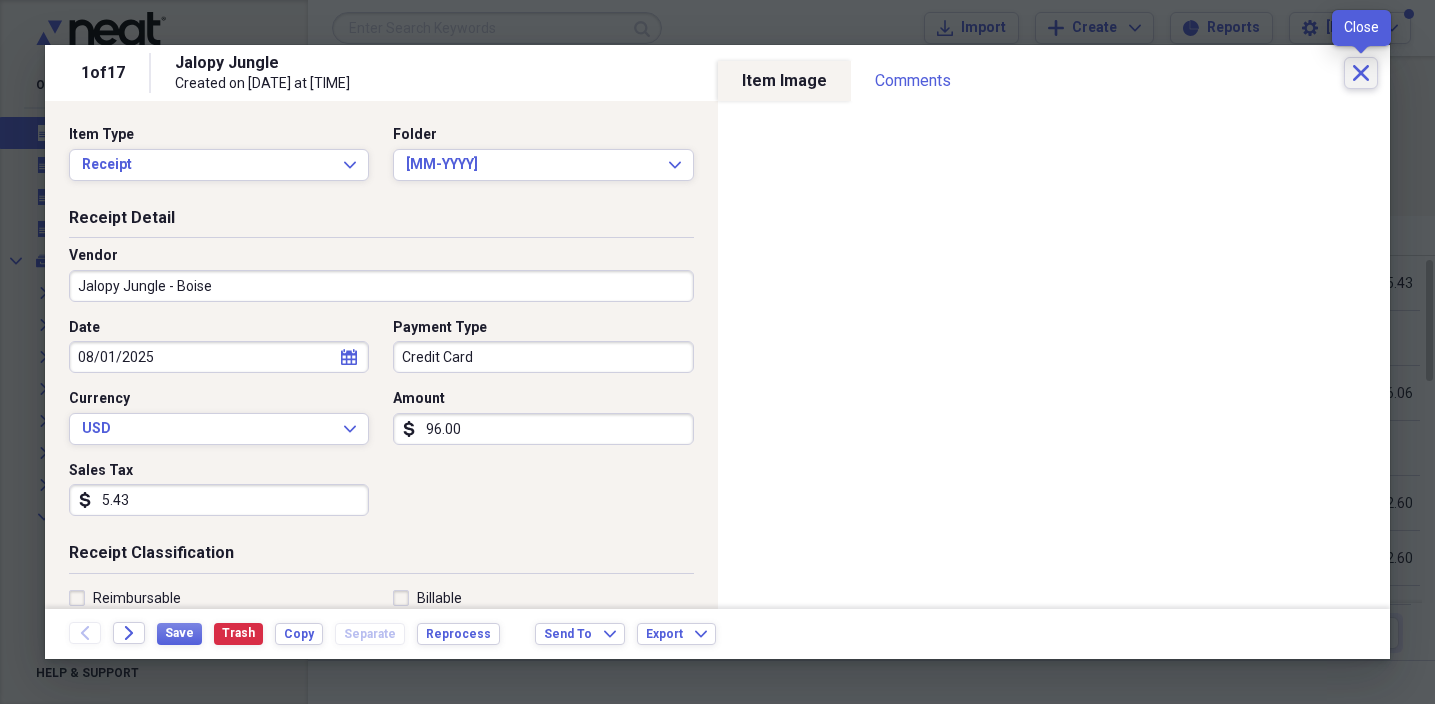 click 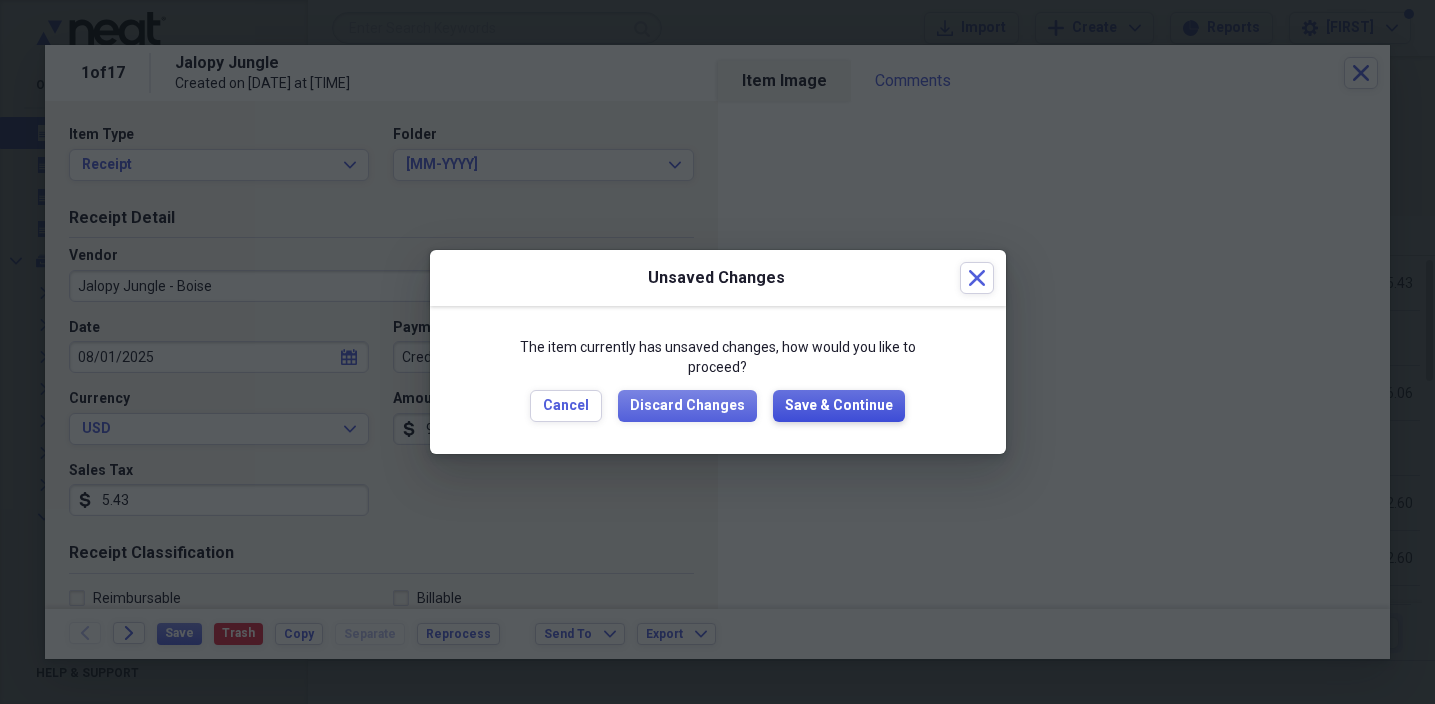 click on "Save & Continue" at bounding box center [839, 406] 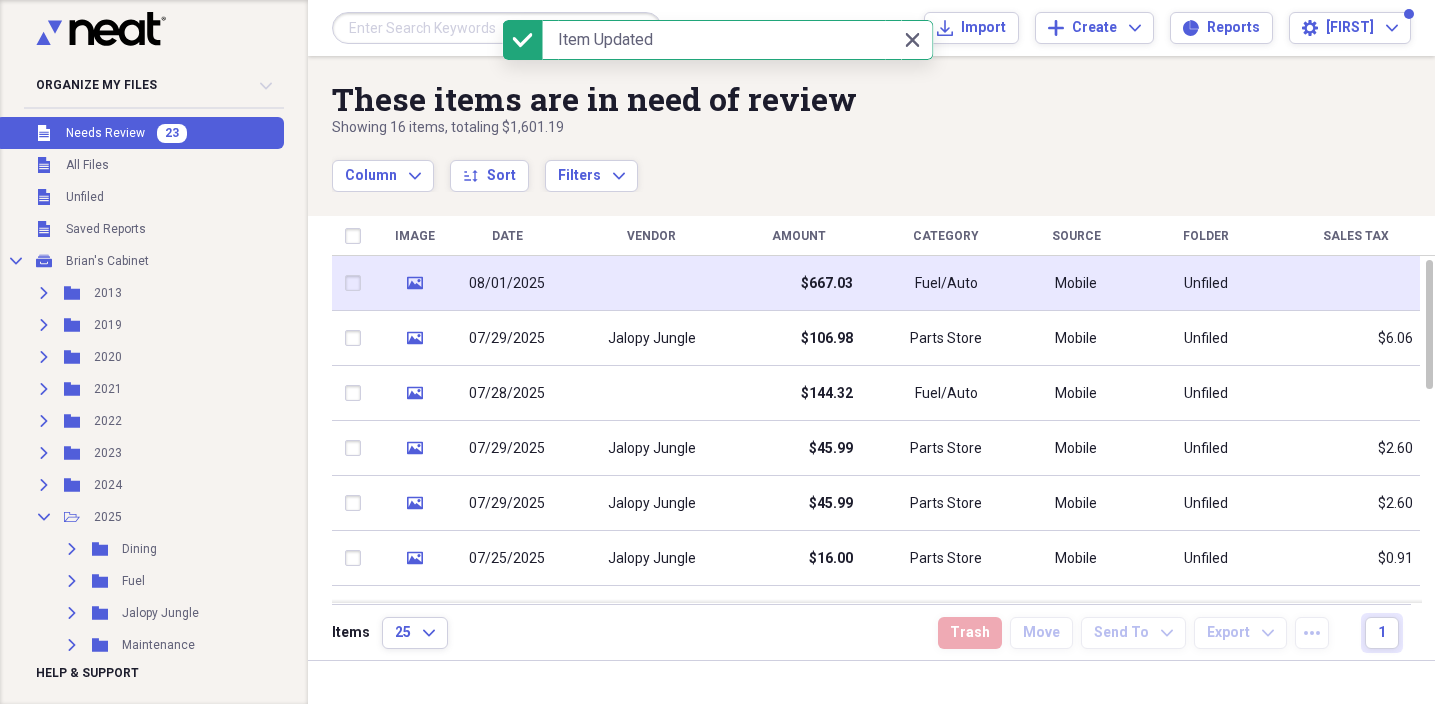 click at bounding box center (651, 283) 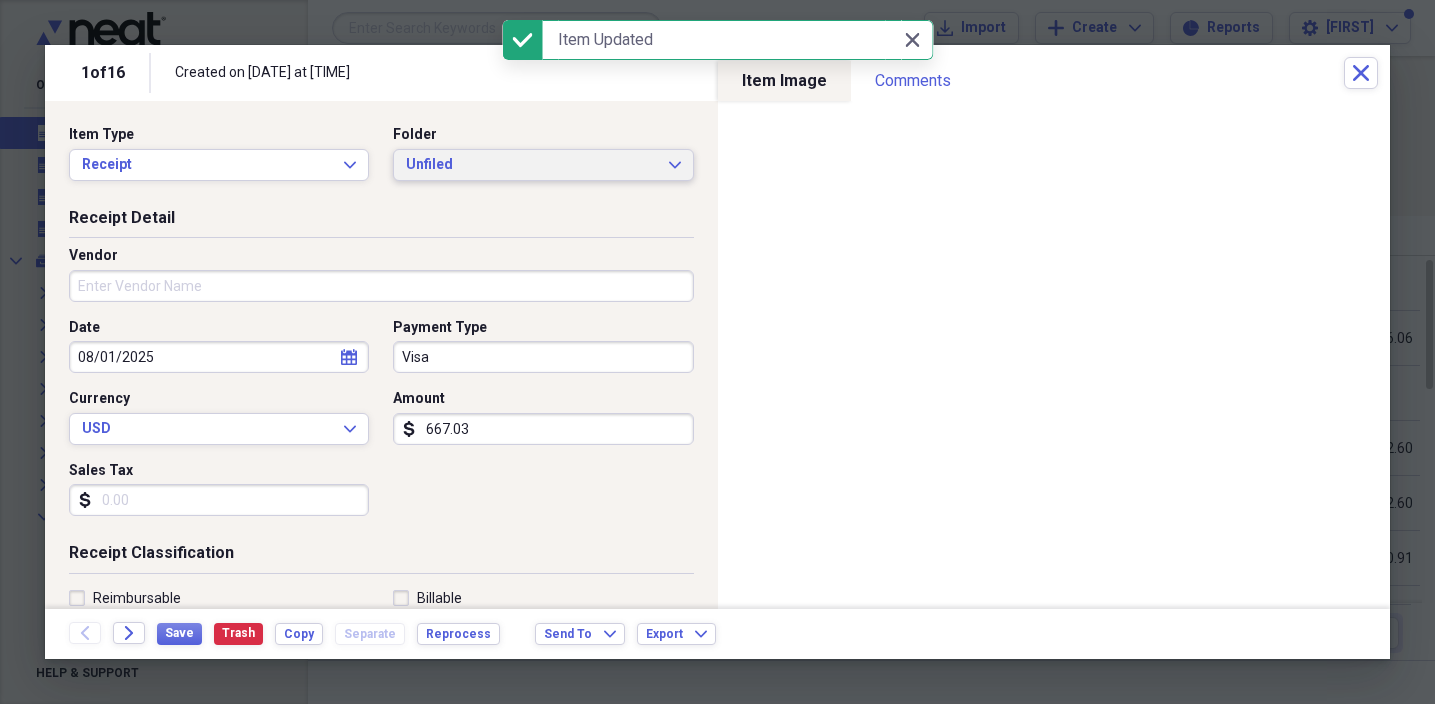 click on "Unfiled" at bounding box center (531, 165) 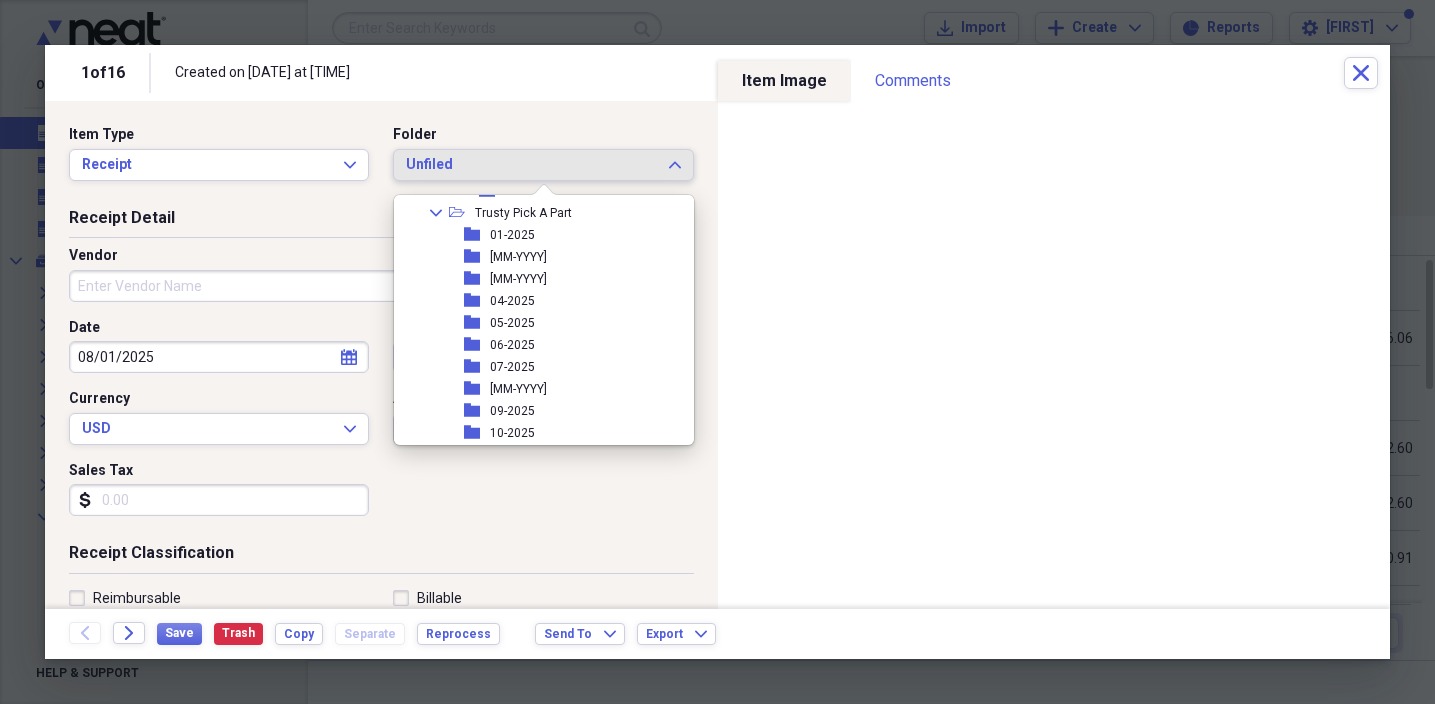 scroll, scrollTop: 999, scrollLeft: 0, axis: vertical 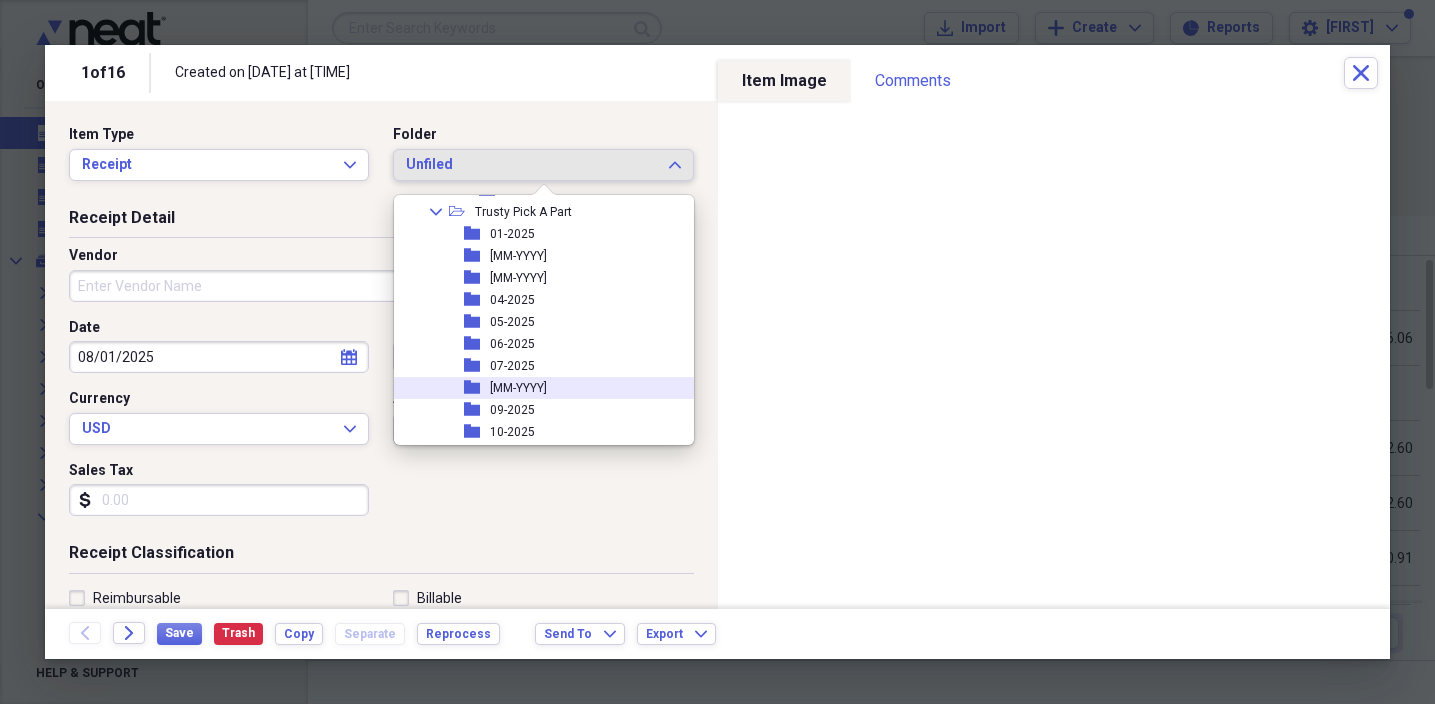 click on "[MM-YYYY]" at bounding box center (518, 388) 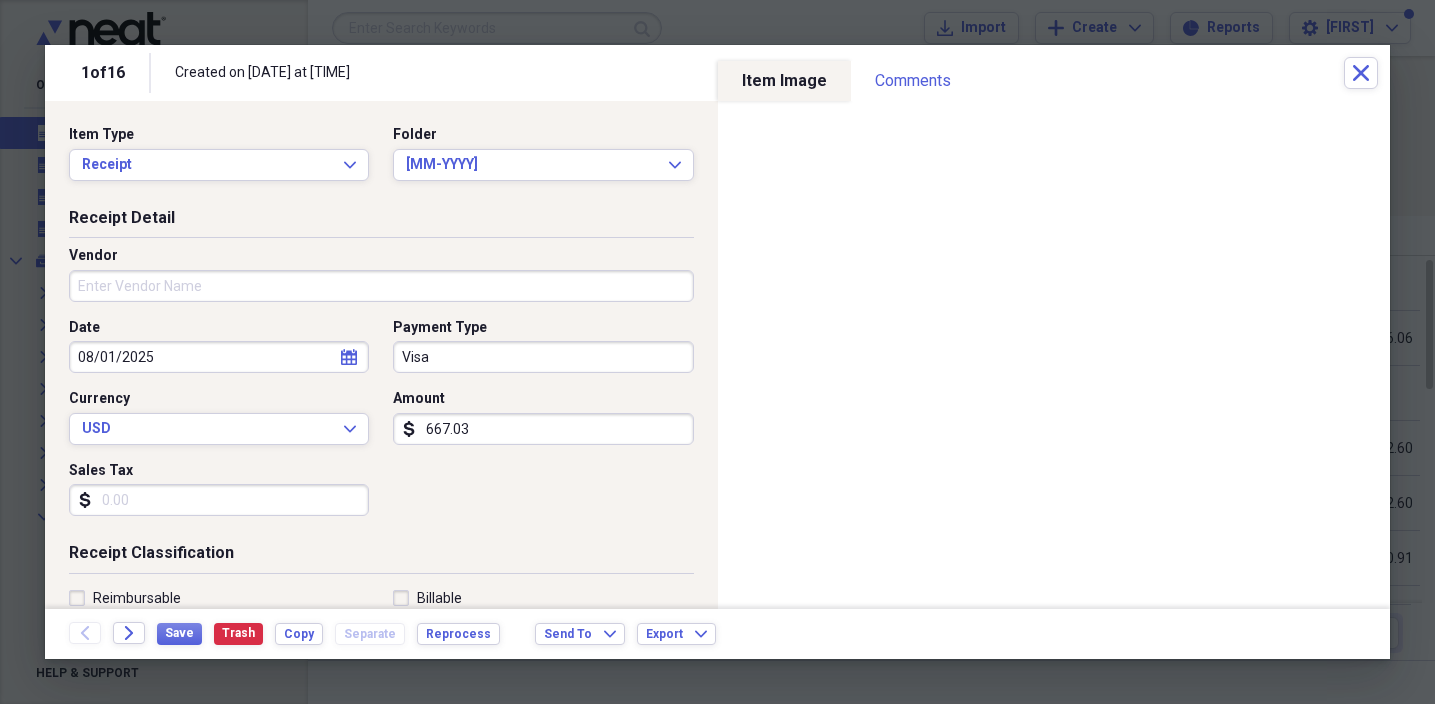 click on "Vendor" at bounding box center (381, 286) 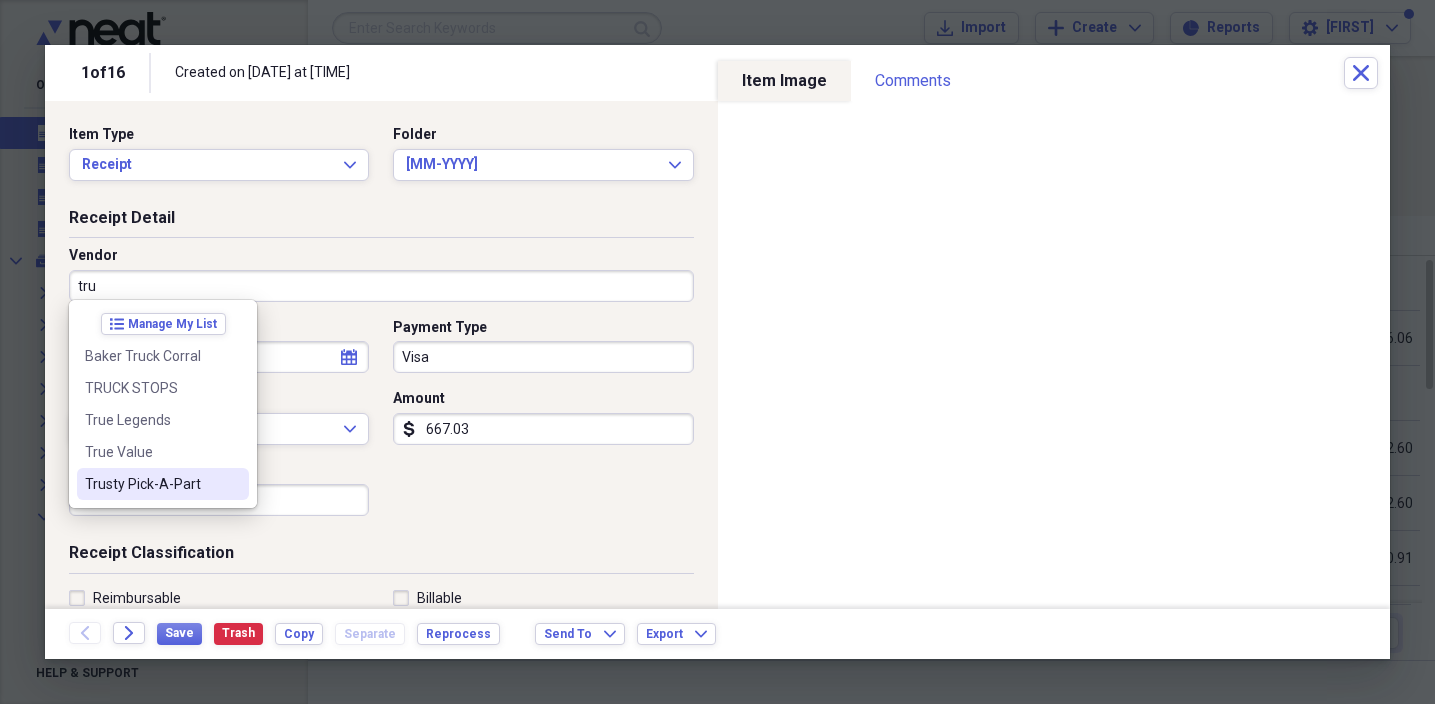 click on "Trusty Pick-A-Part" at bounding box center [151, 484] 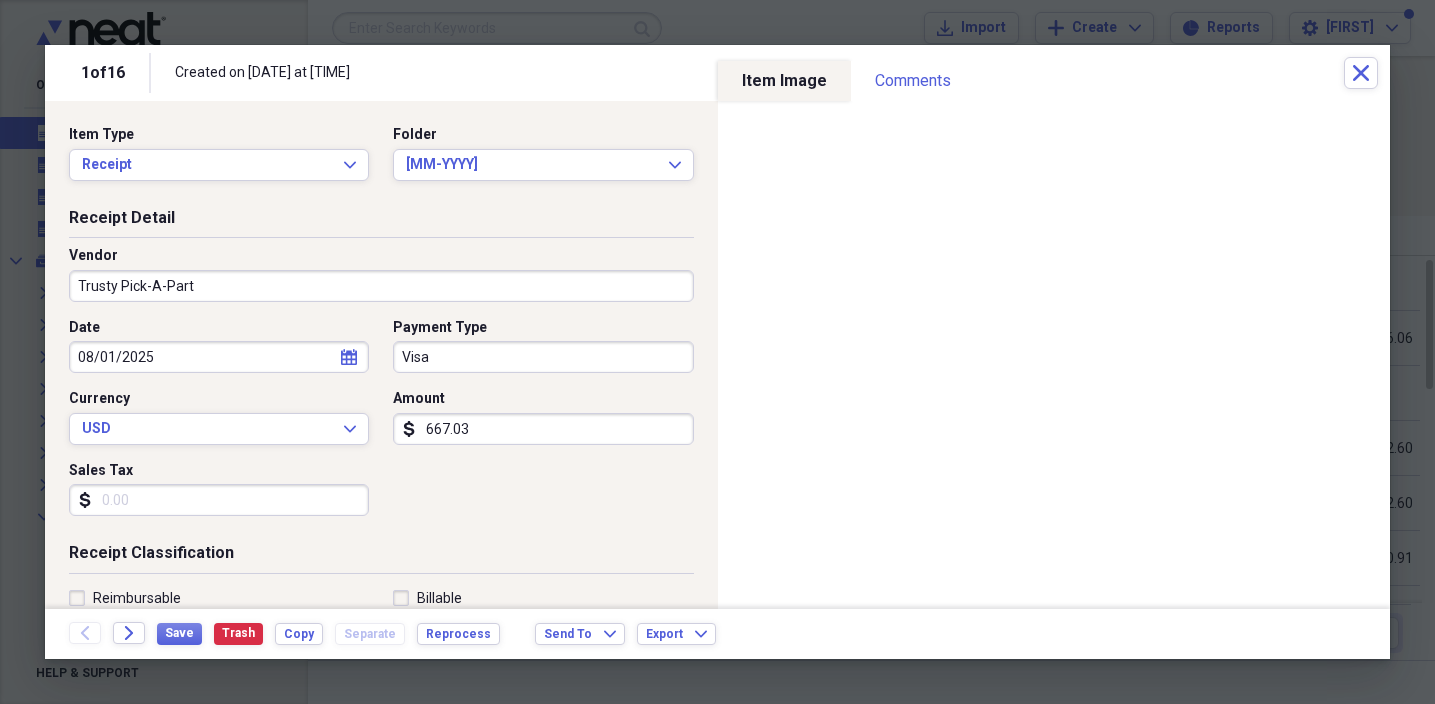 type on "Parts Store" 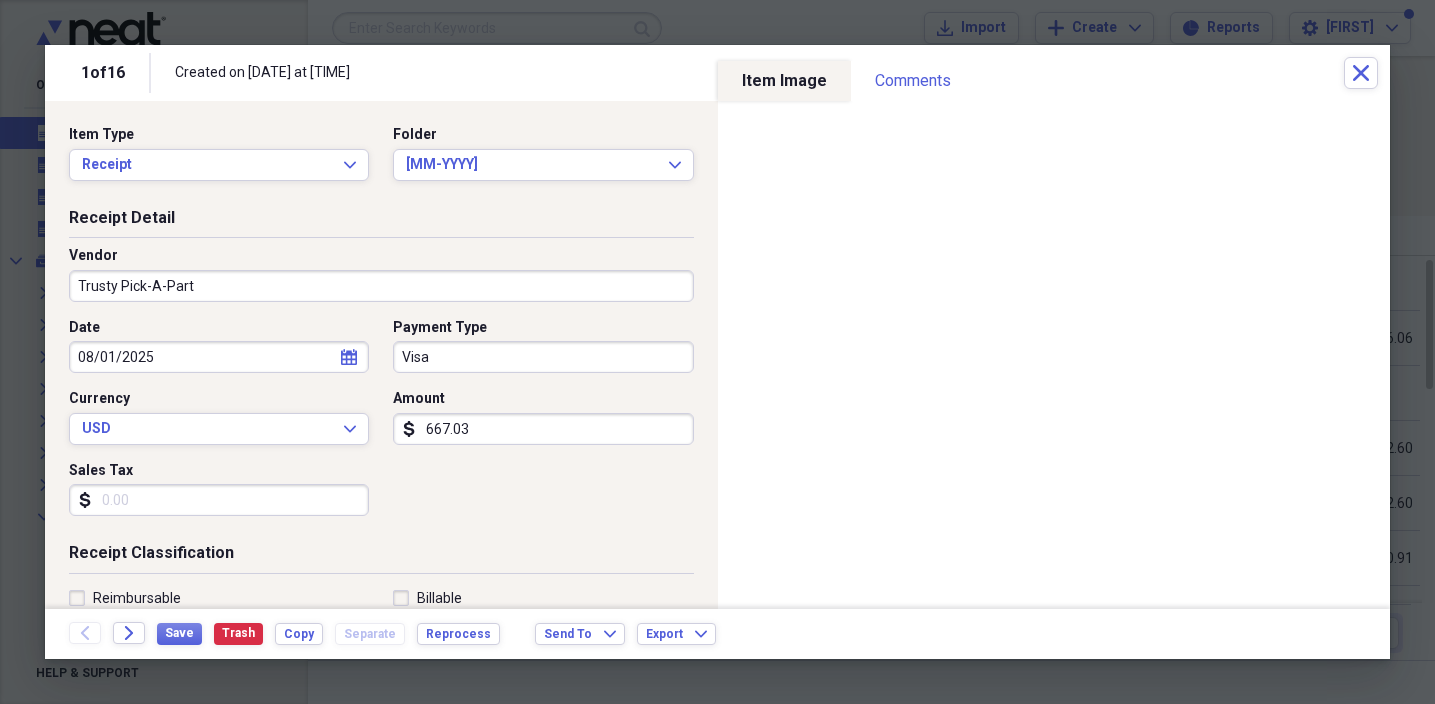click on "Visa" at bounding box center (543, 357) 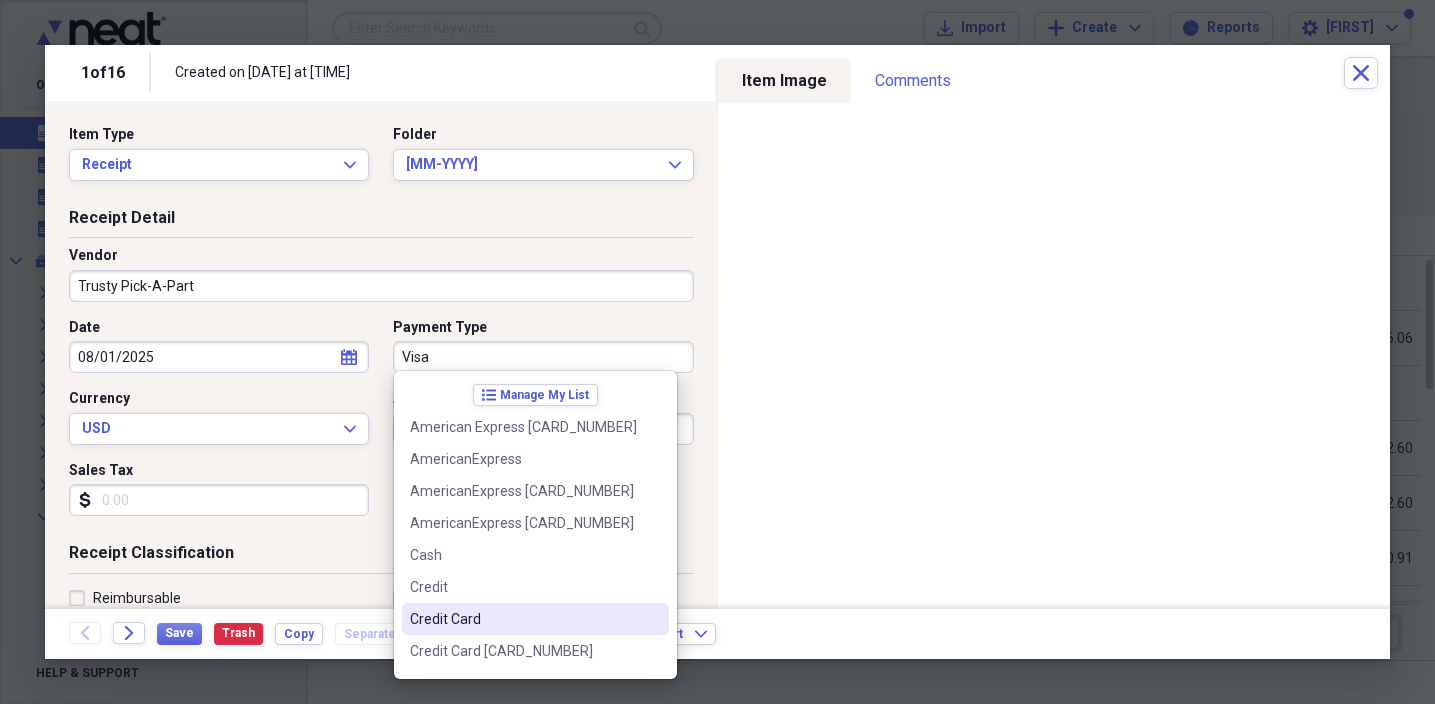 click on "Credit Card" at bounding box center [523, 619] 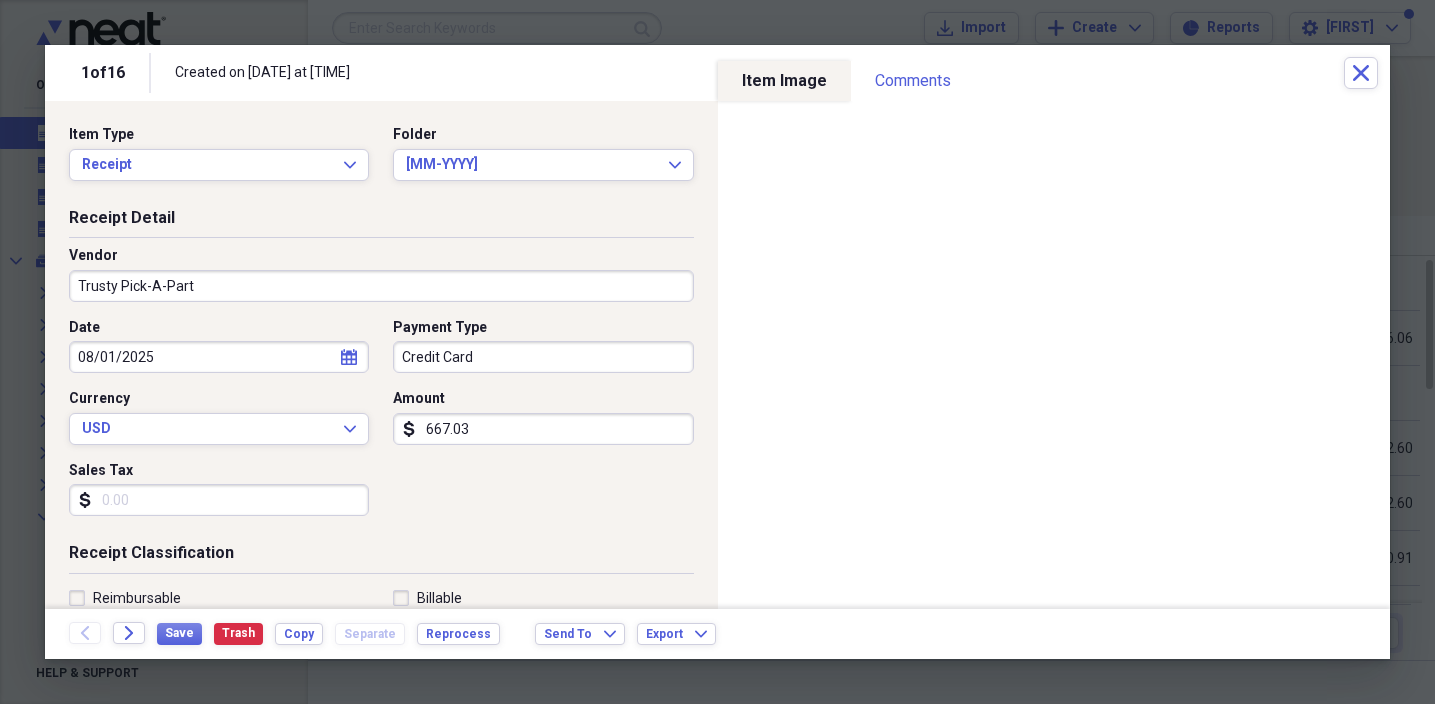 scroll, scrollTop: 0, scrollLeft: 0, axis: both 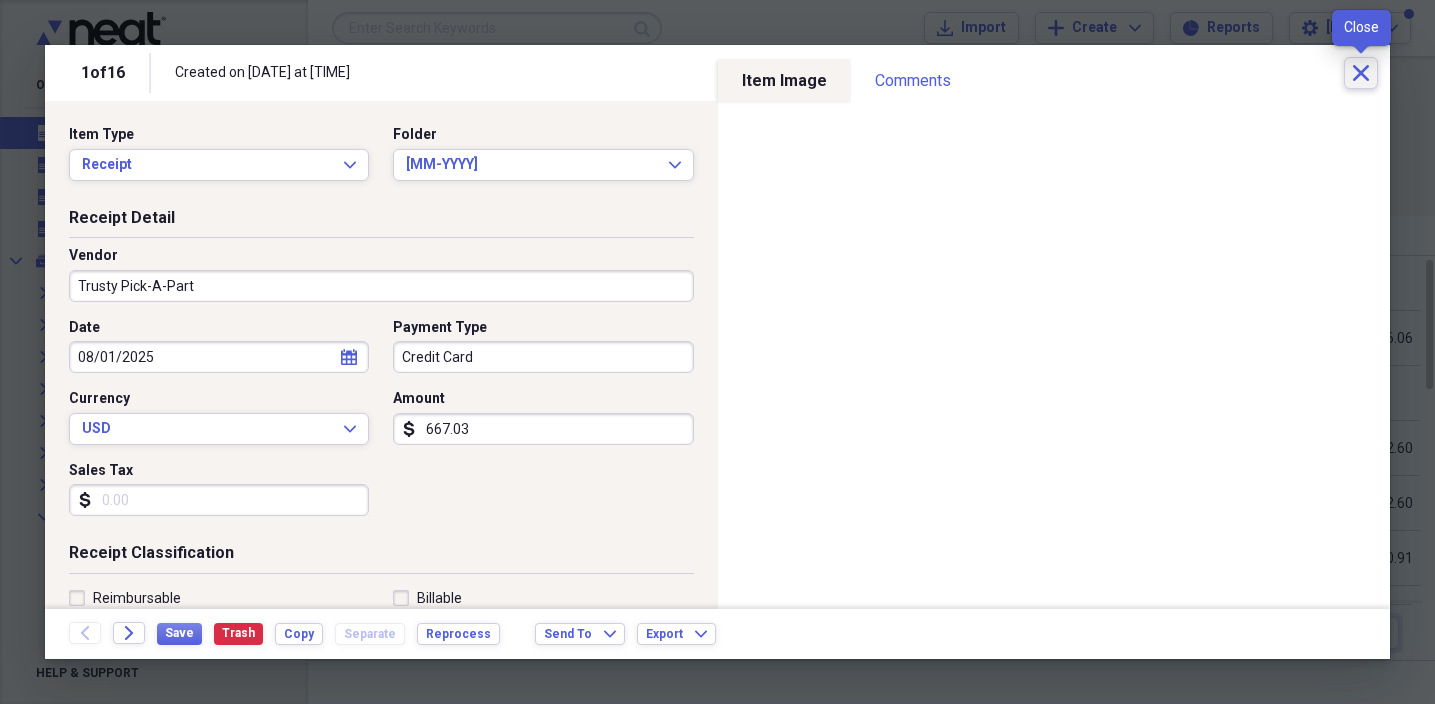 click 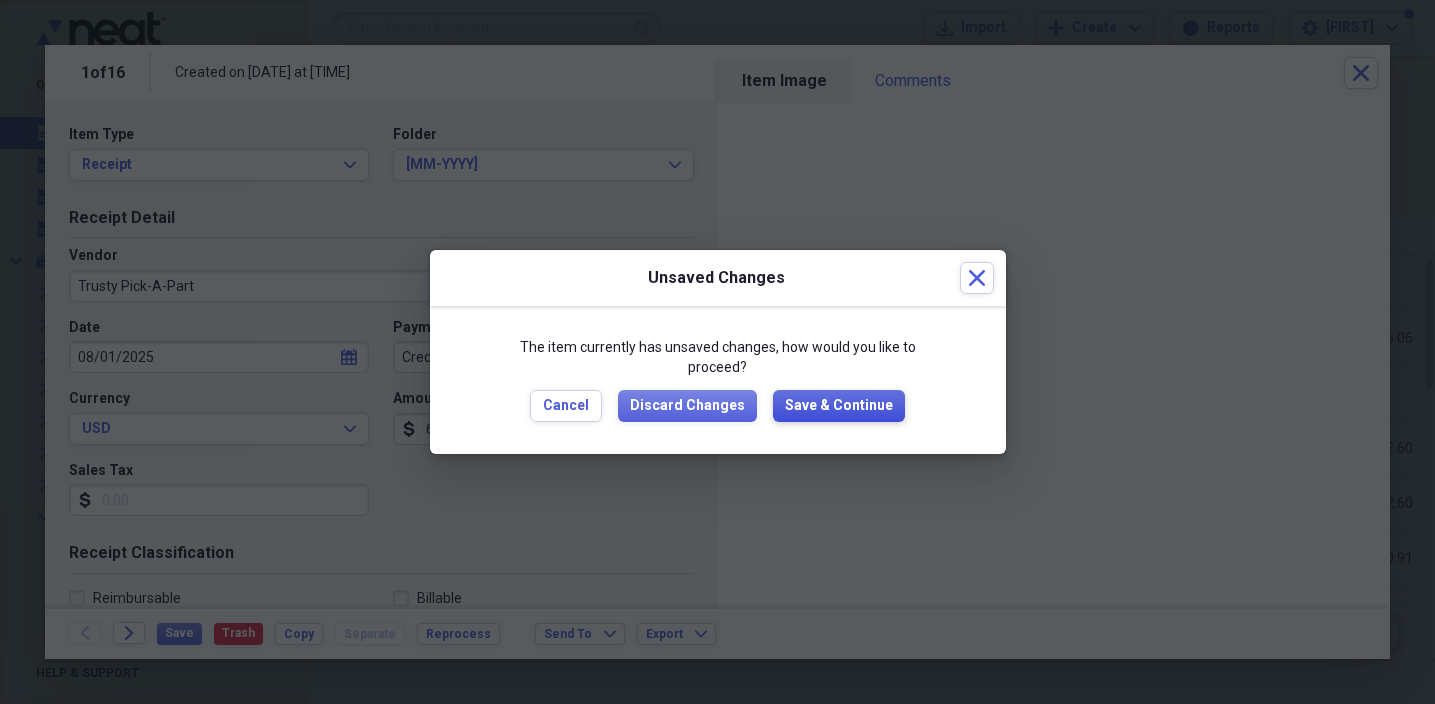 click on "Save & Continue" at bounding box center [839, 406] 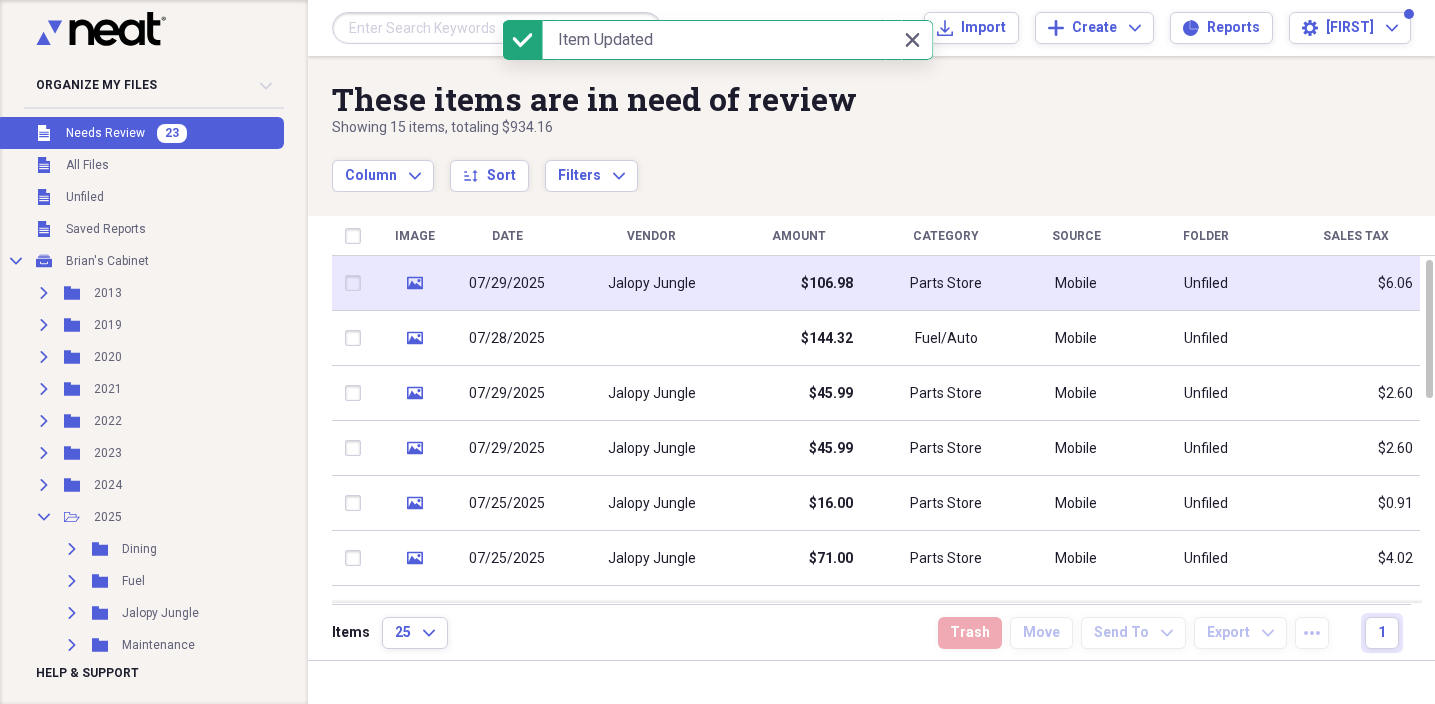 click on "Jalopy Jungle" at bounding box center [651, 283] 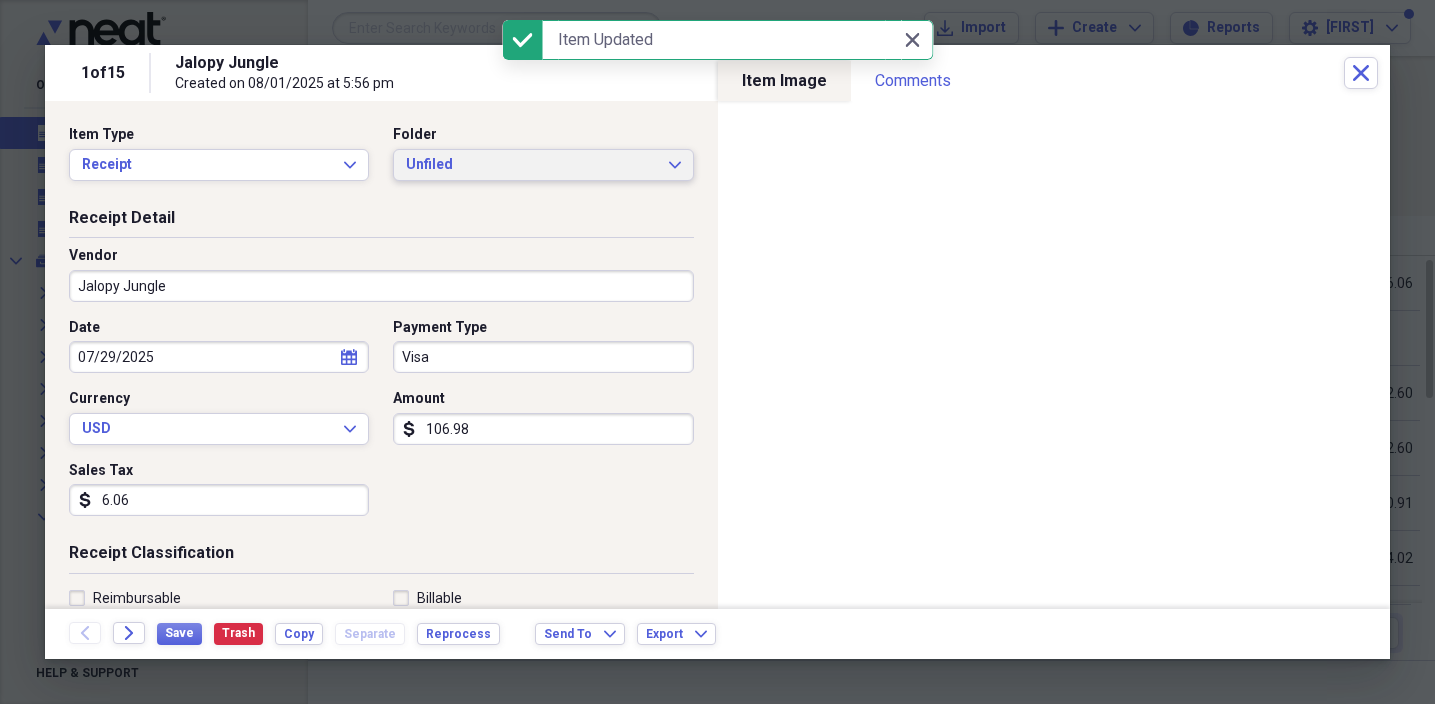 click on "Unfiled" at bounding box center [531, 165] 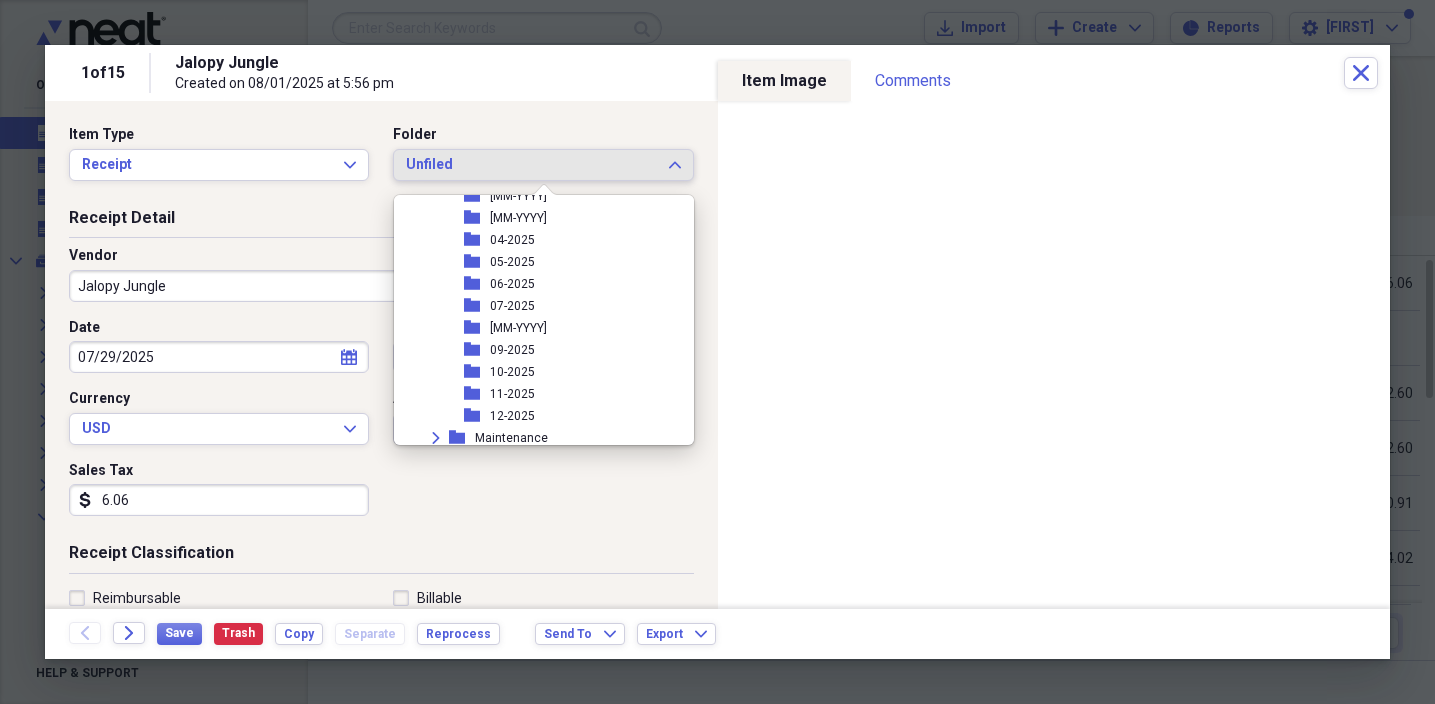 scroll, scrollTop: 249, scrollLeft: 0, axis: vertical 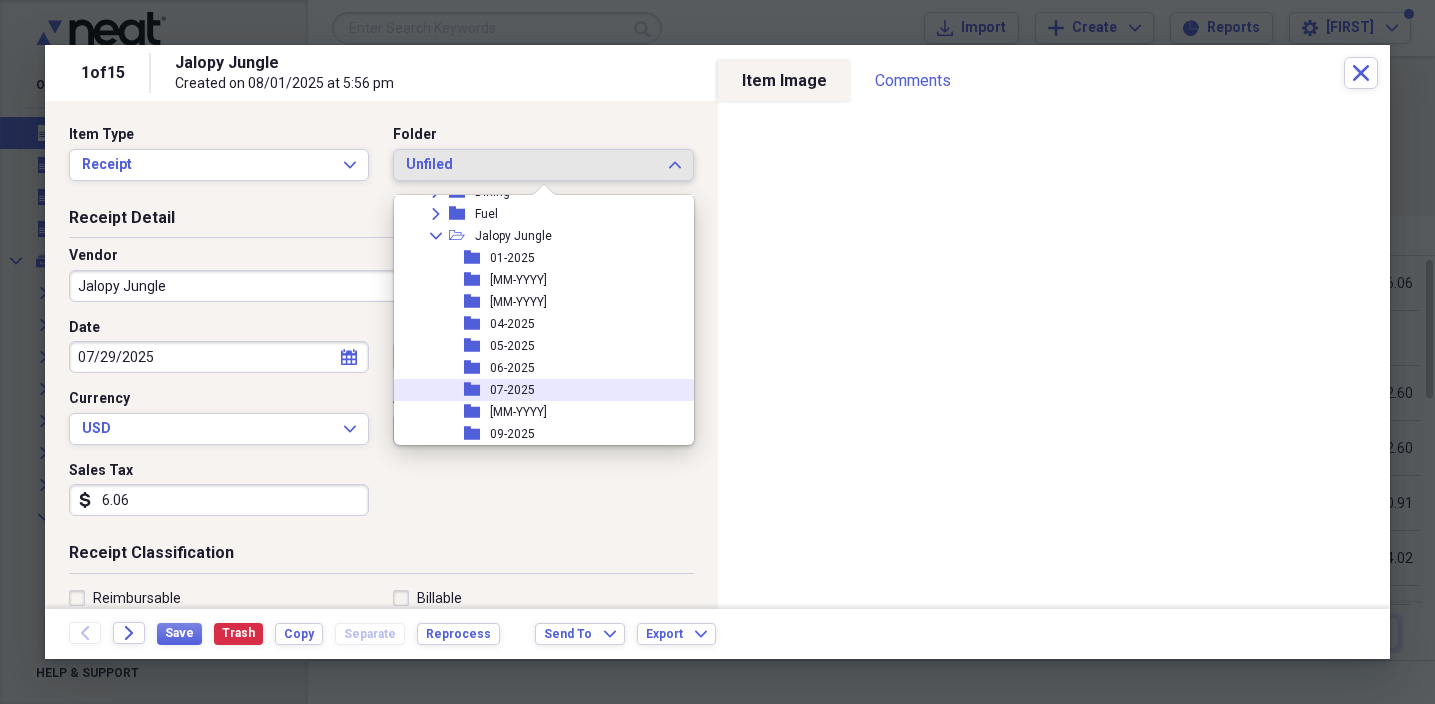 click on "07-2025" at bounding box center [512, 390] 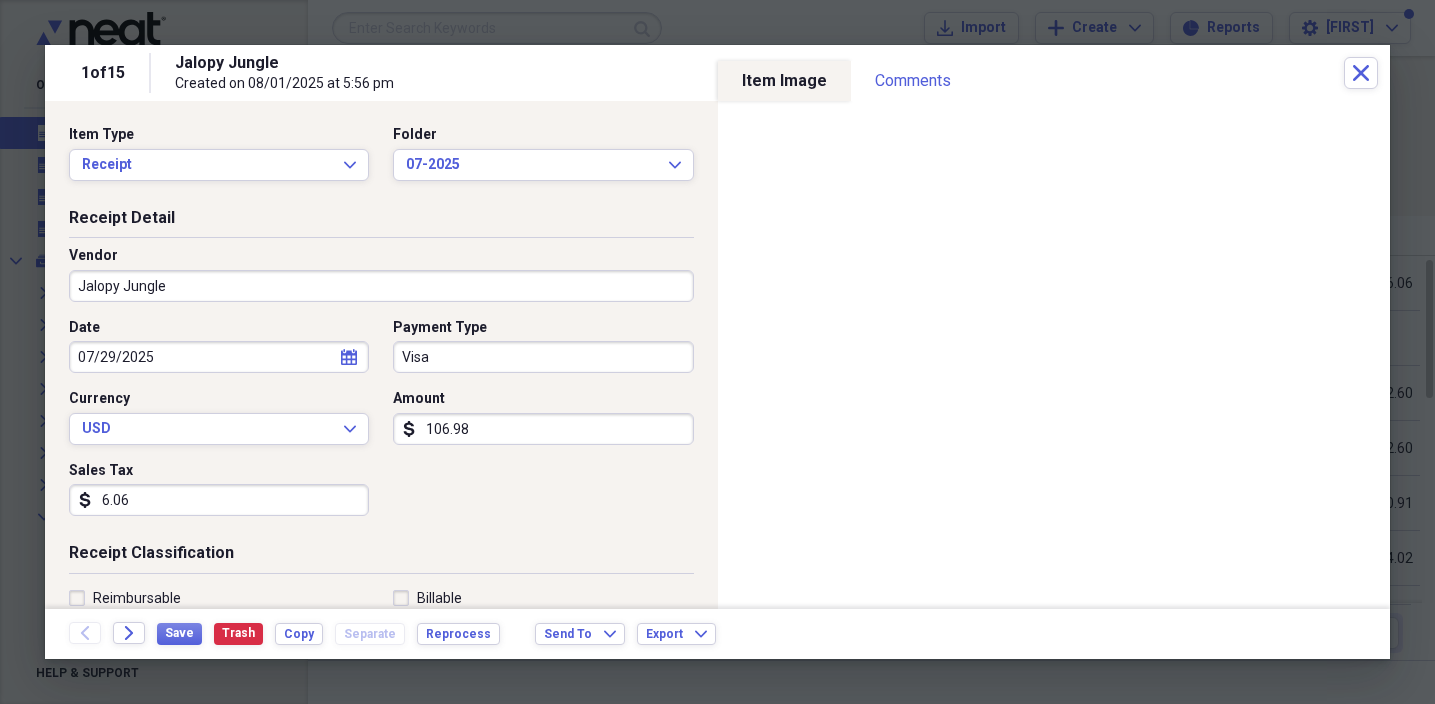 click on "Jalopy Jungle" at bounding box center [381, 286] 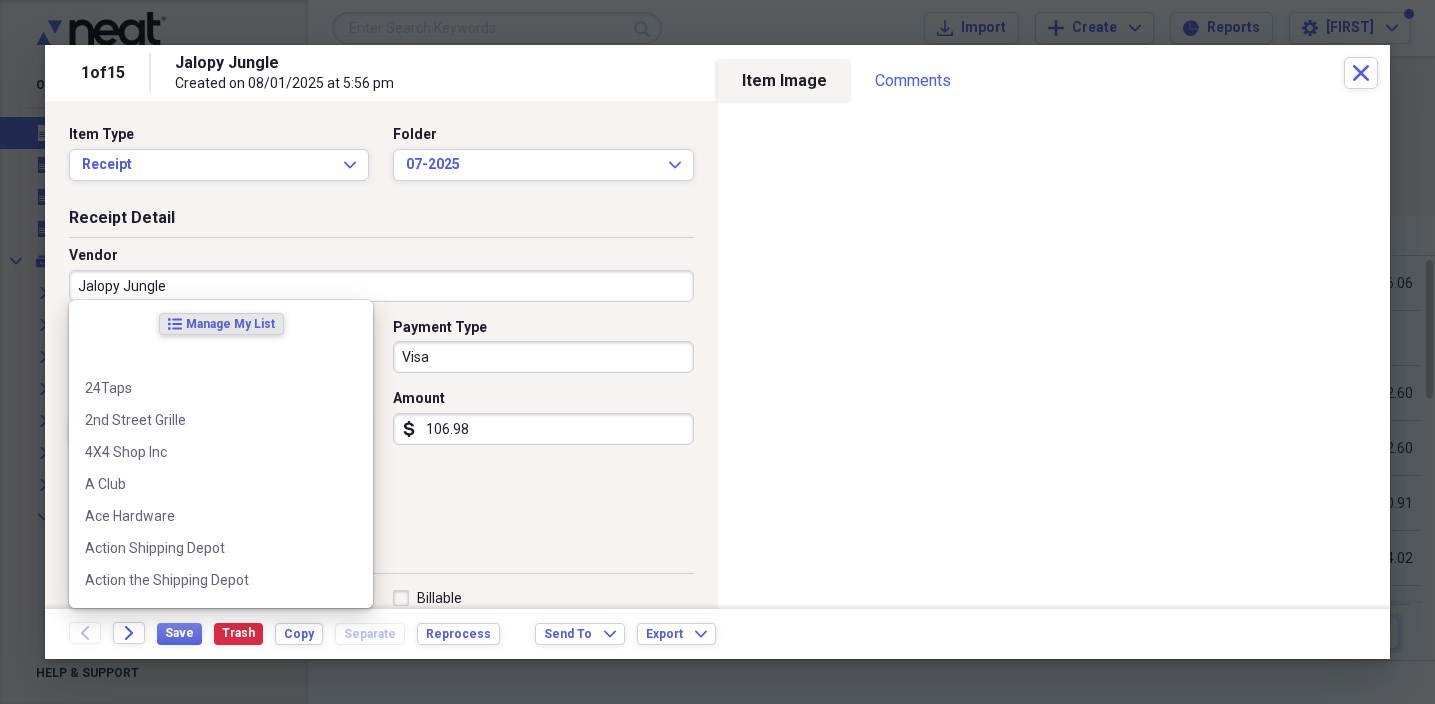 click on "Jalopy Jungle" at bounding box center [381, 286] 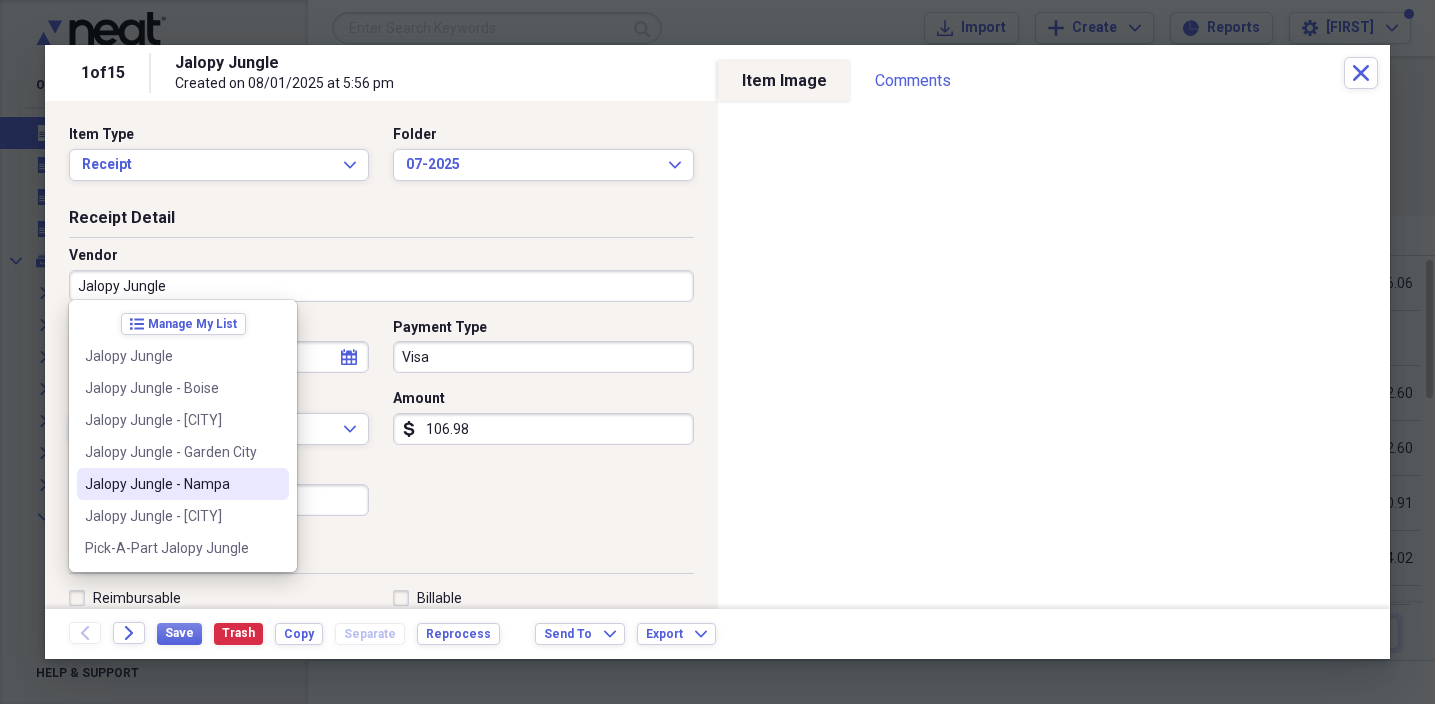 click on "Jalopy Jungle - Nampa" at bounding box center [171, 484] 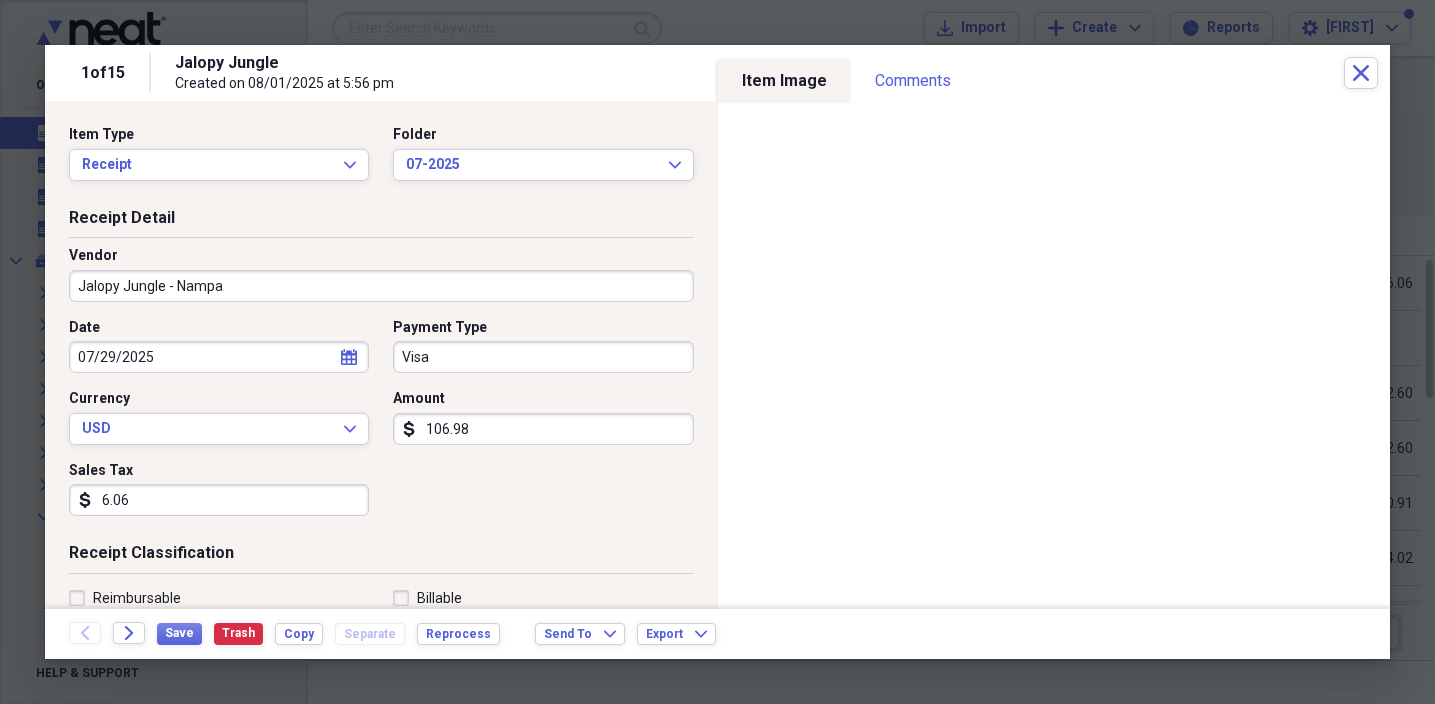 click on "Visa" at bounding box center (543, 357) 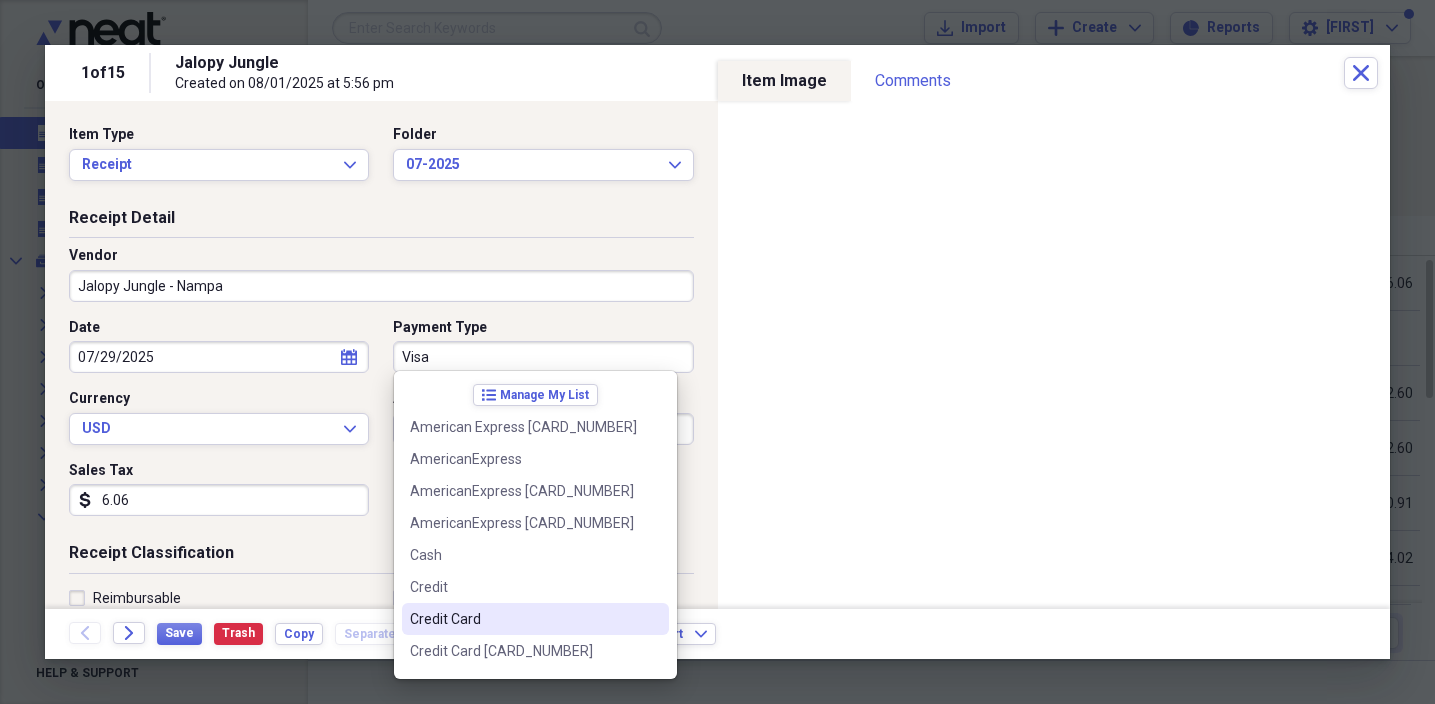 click on "Credit Card" at bounding box center (523, 619) 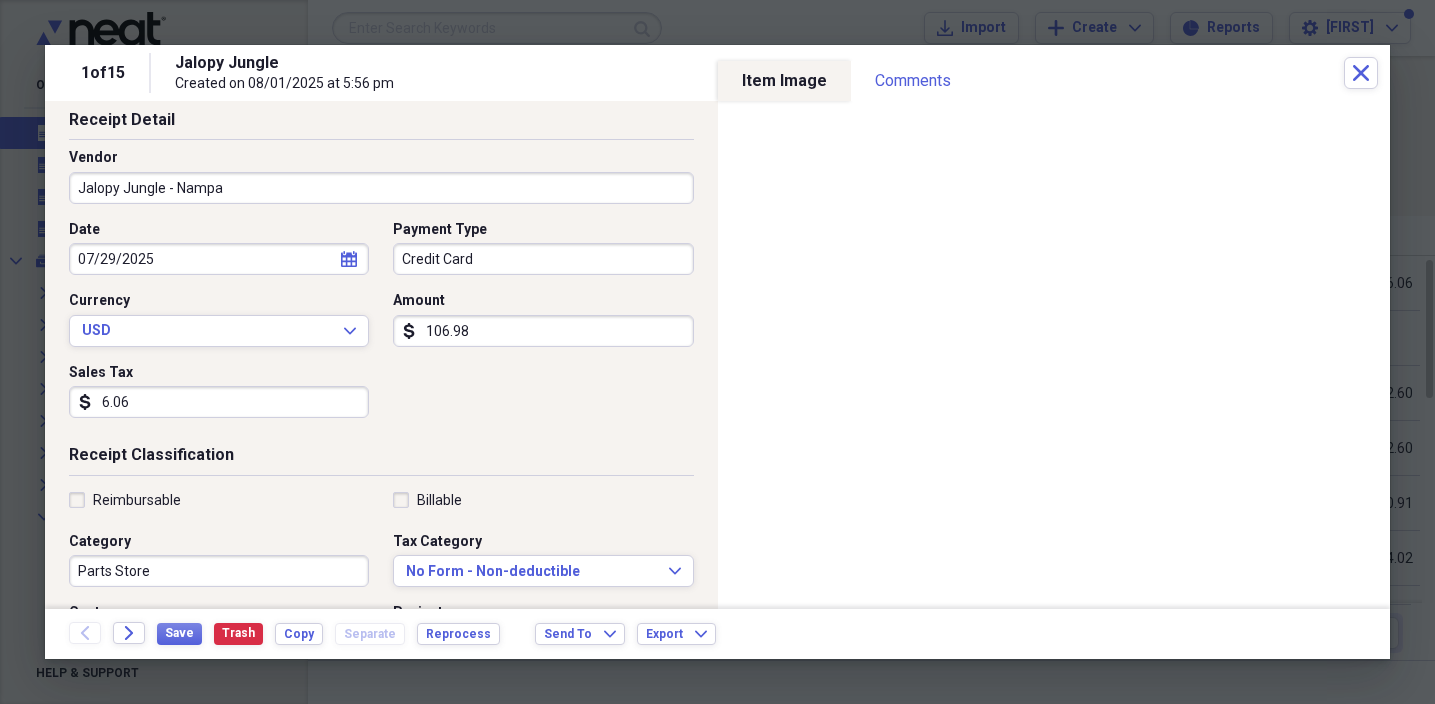 scroll, scrollTop: 103, scrollLeft: 0, axis: vertical 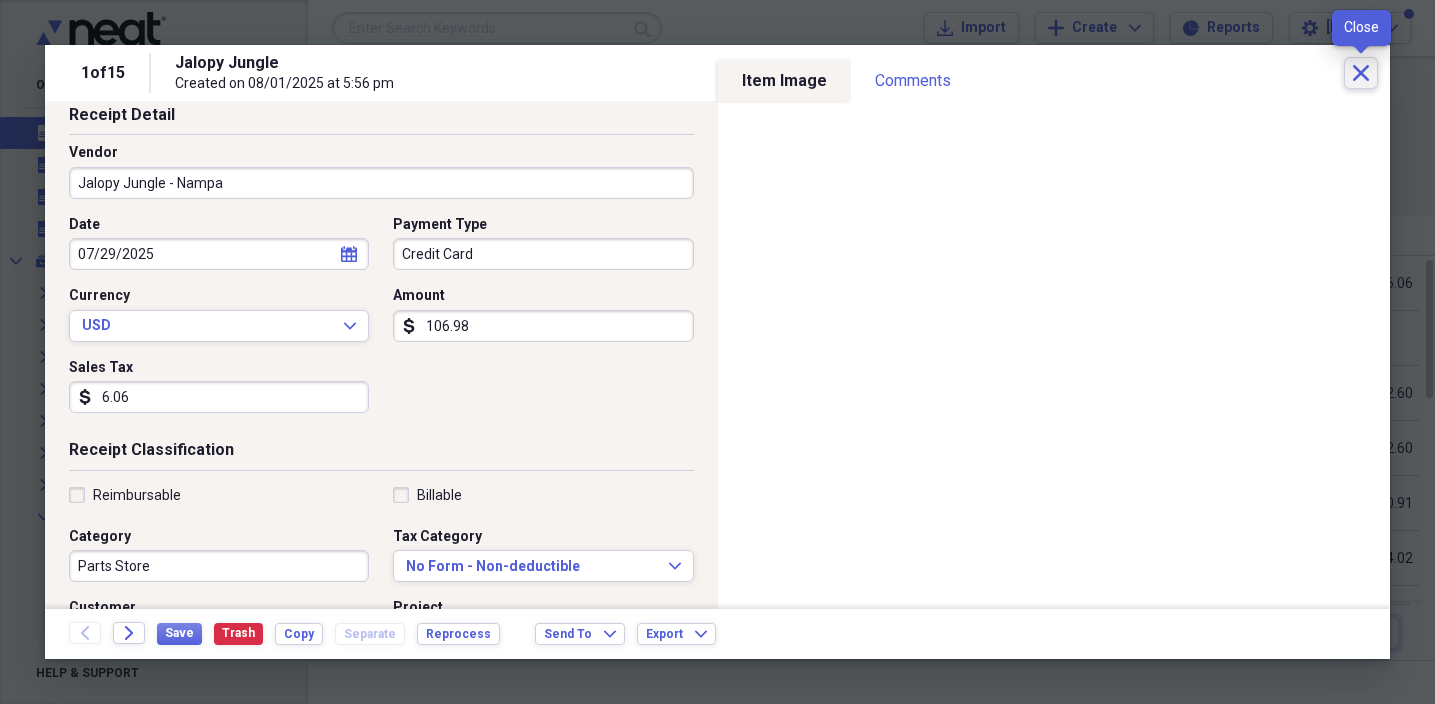 click on "Close" 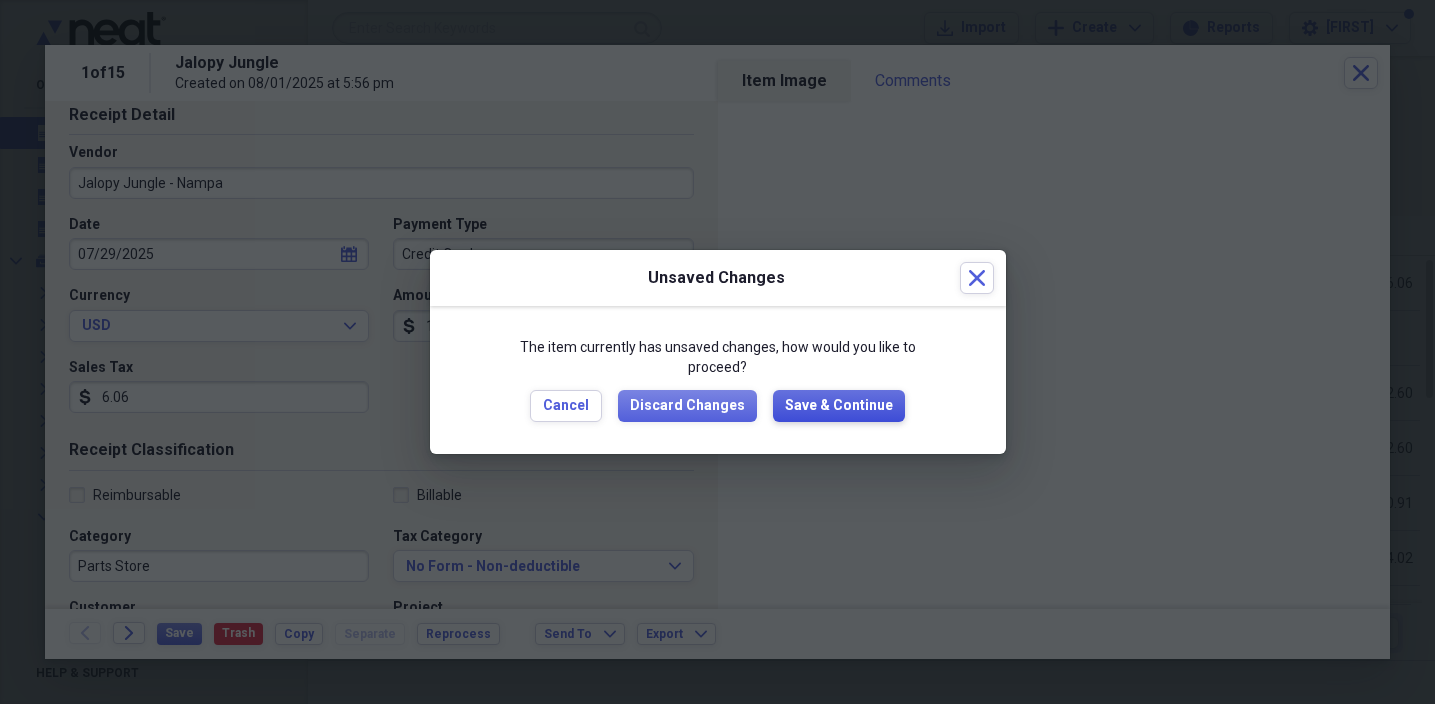 click on "Save & Continue" at bounding box center (839, 406) 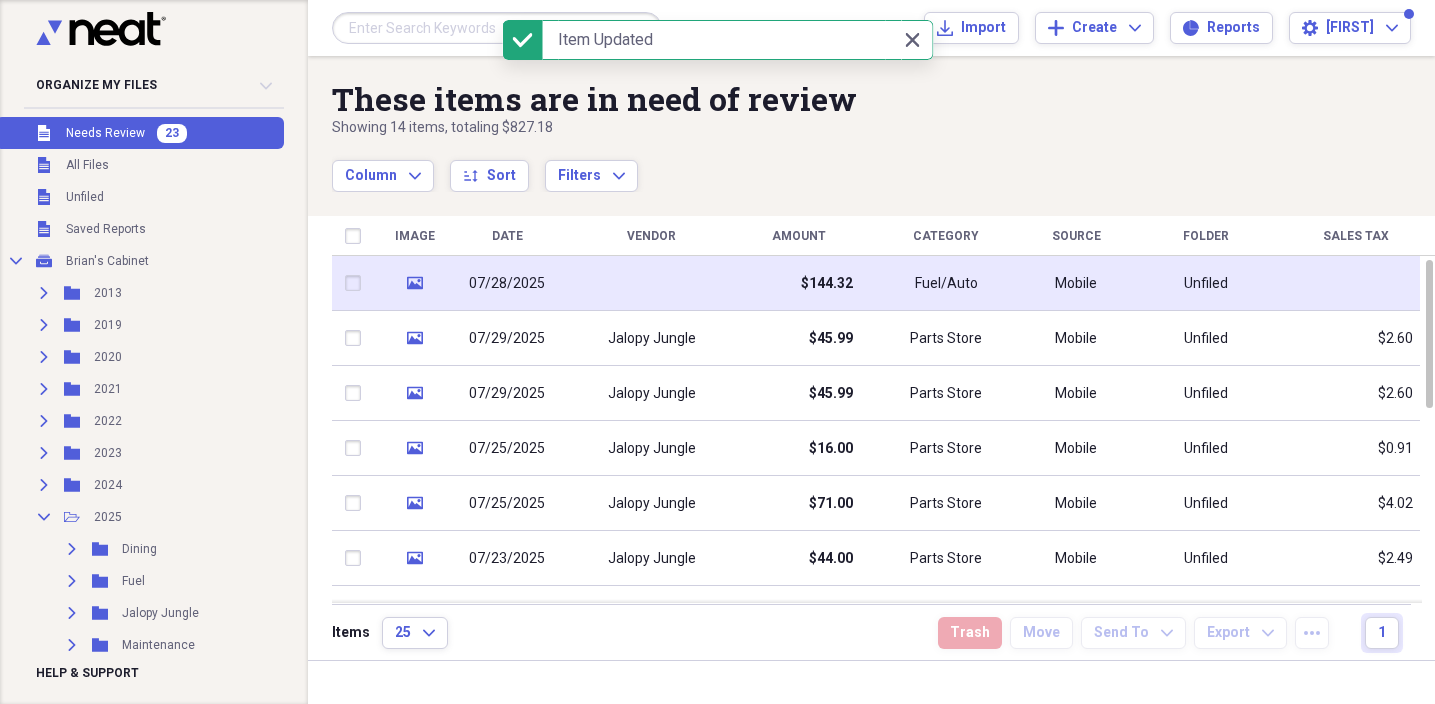click on "07/28/2025" at bounding box center [507, 283] 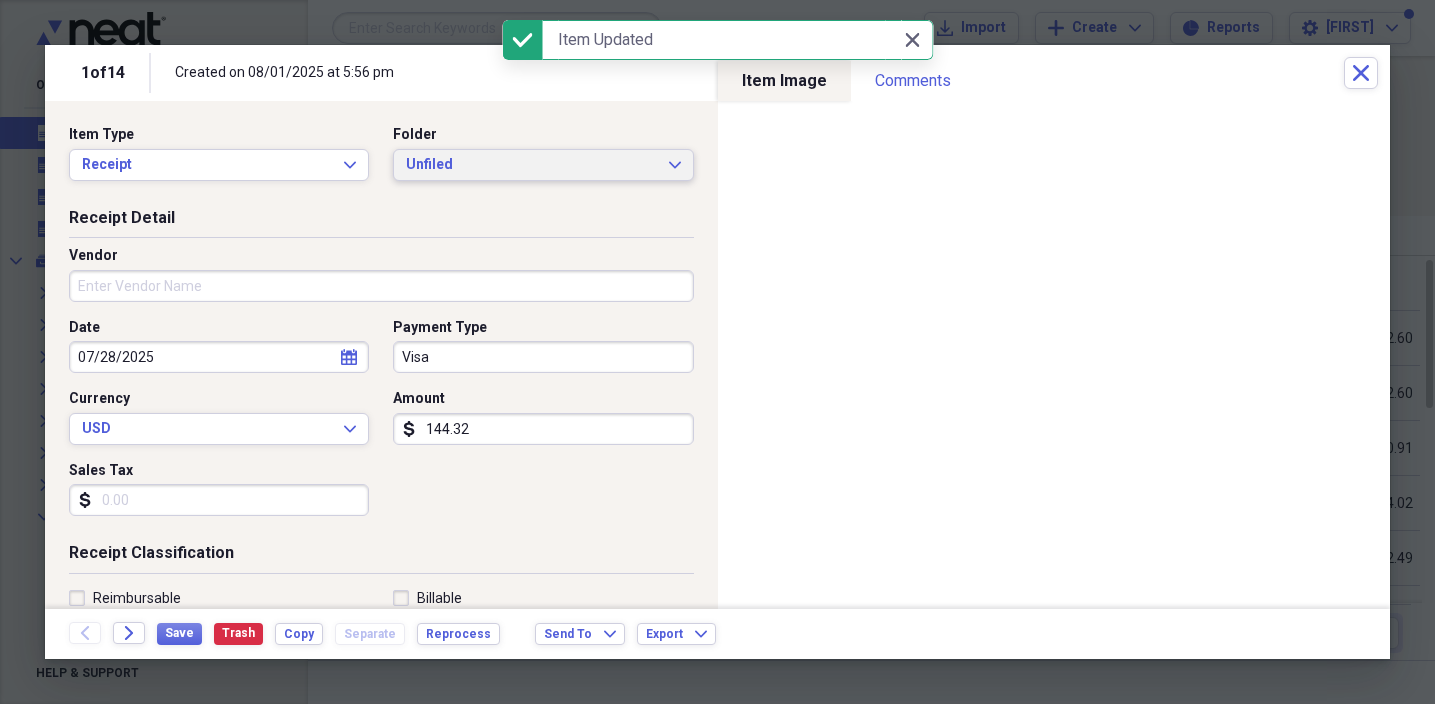 click on "Unfiled" at bounding box center [531, 165] 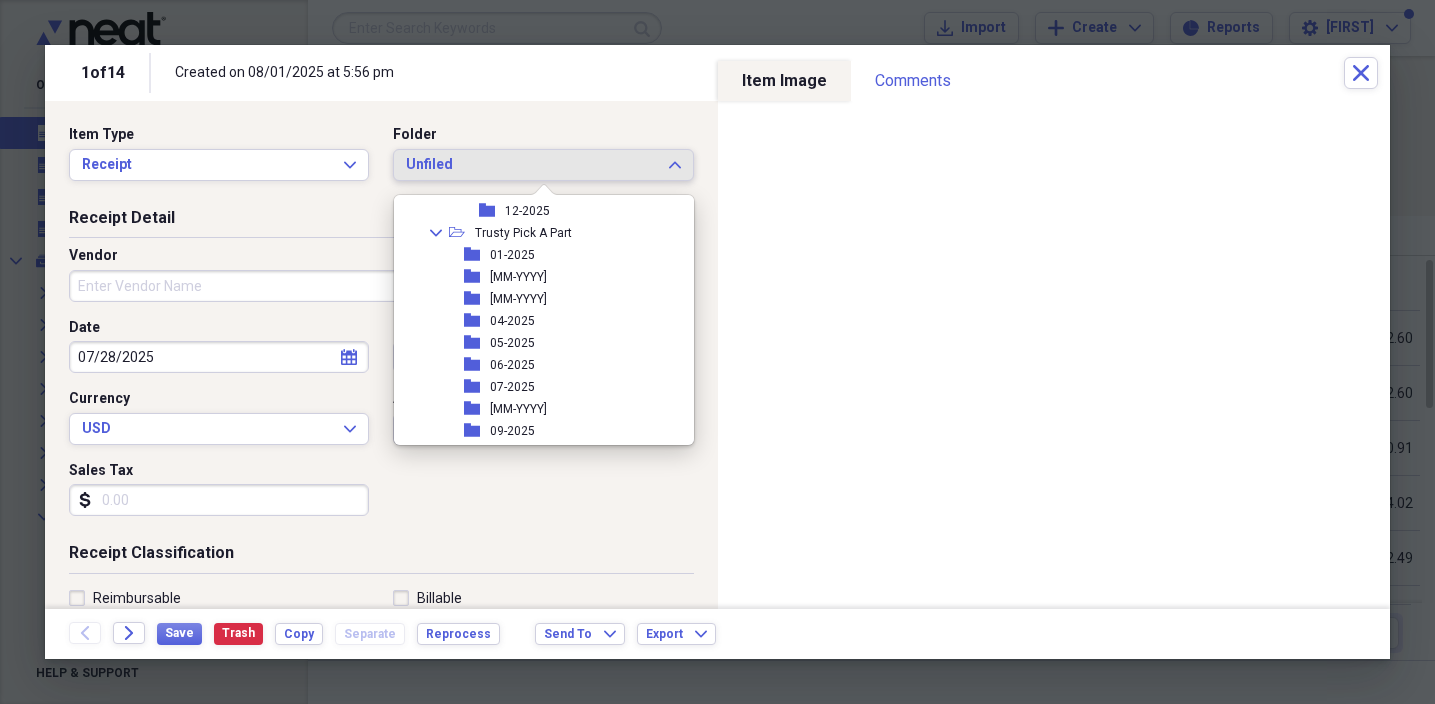 scroll, scrollTop: 984, scrollLeft: 0, axis: vertical 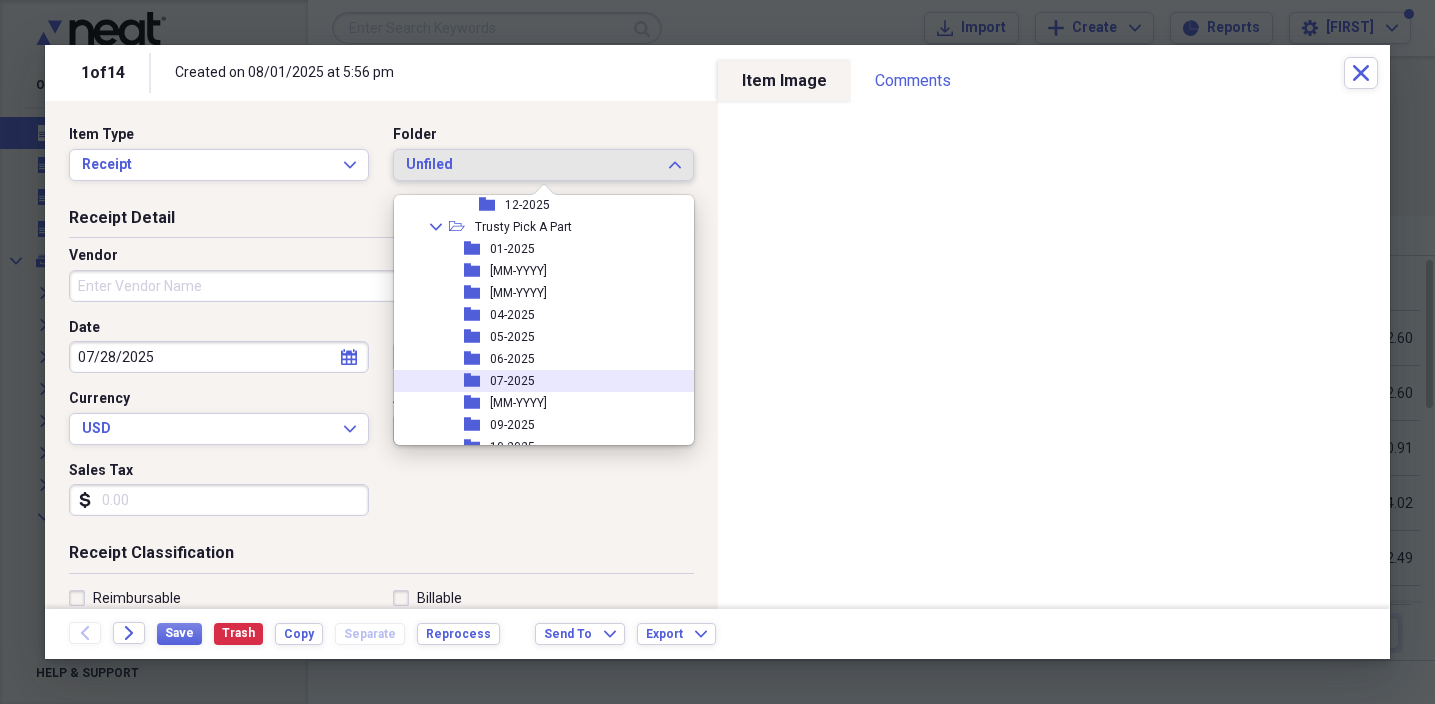 click on "07-2025" at bounding box center (512, 381) 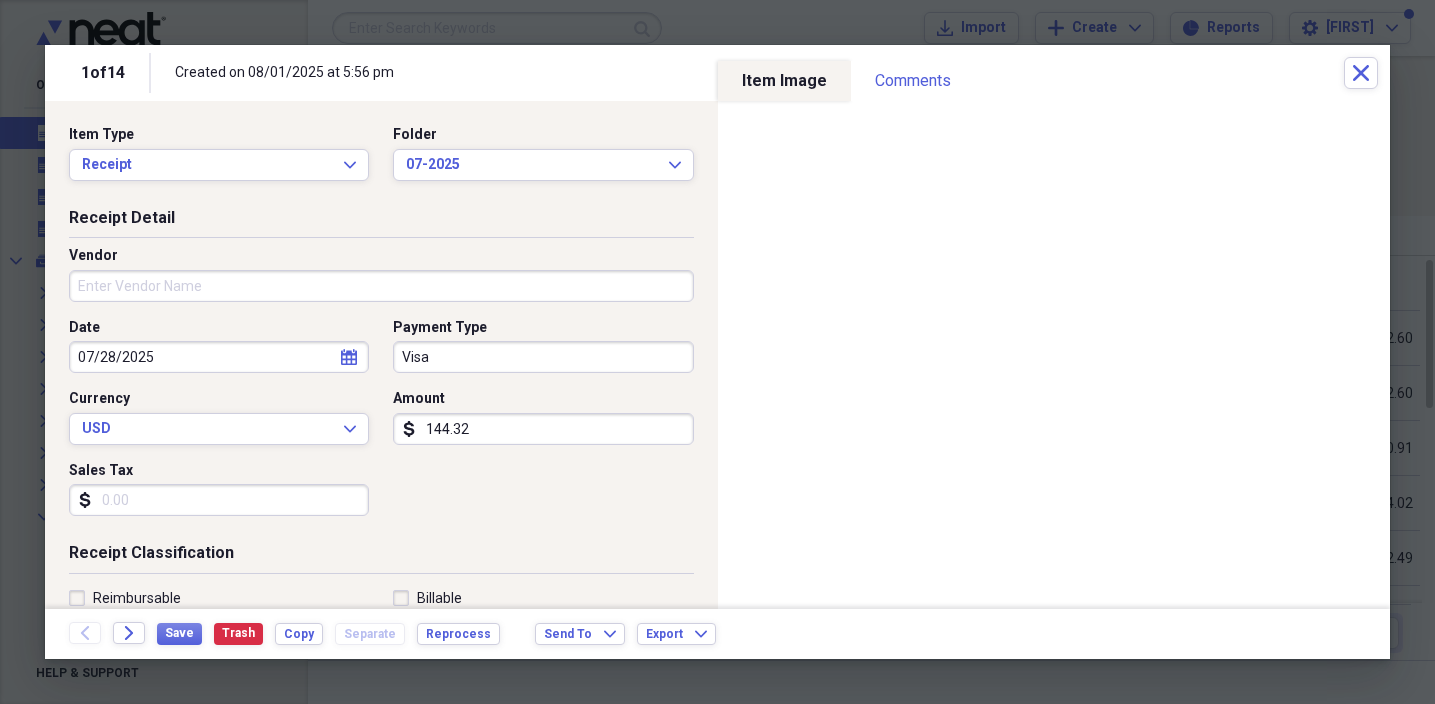 click on "Vendor" at bounding box center (381, 286) 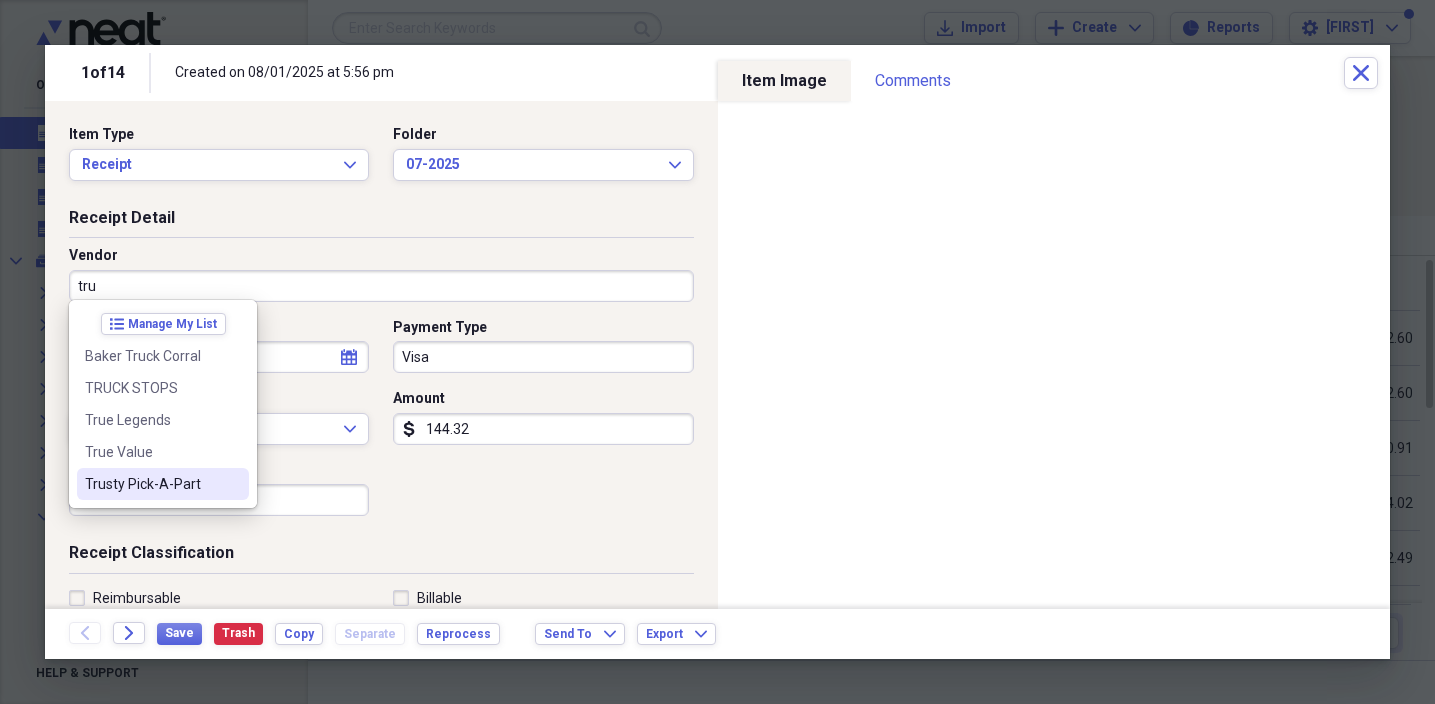 click on "Trusty Pick-A-Part" at bounding box center (151, 484) 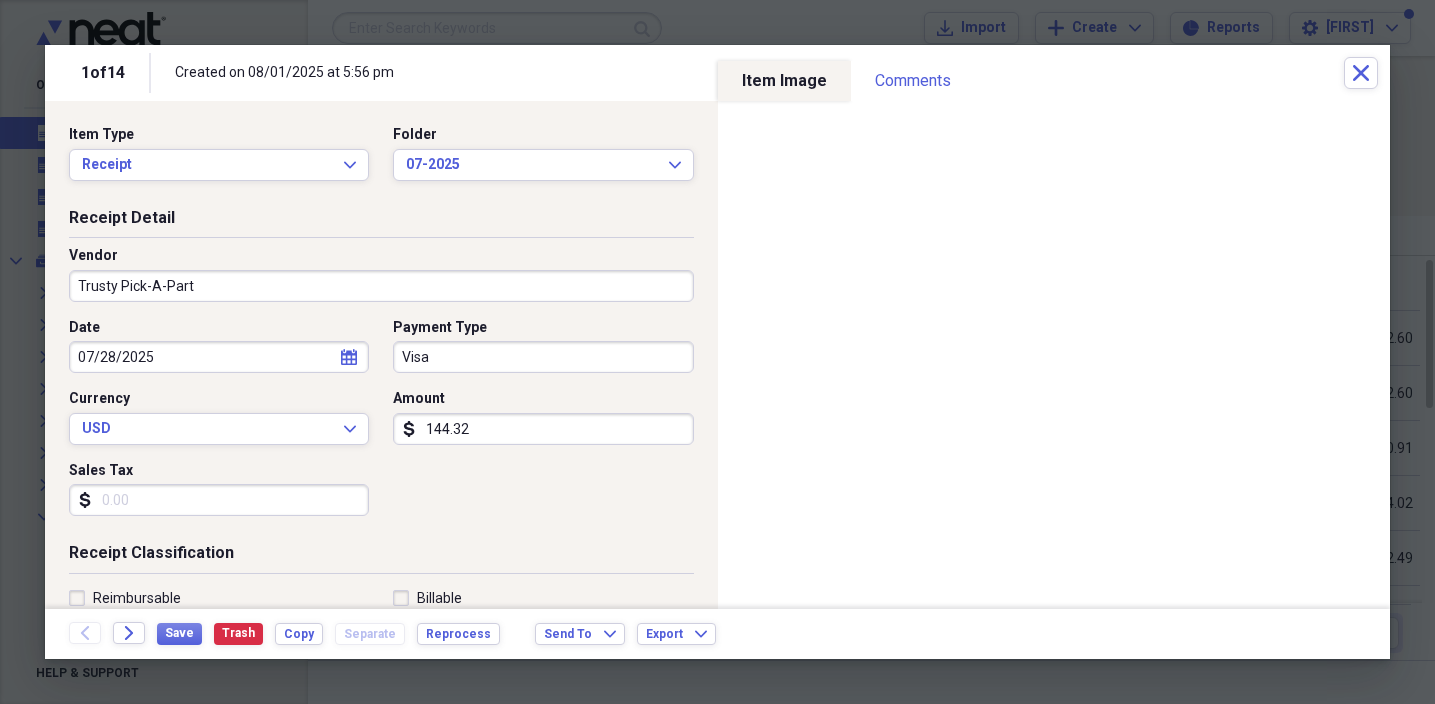 type on "Parts Store" 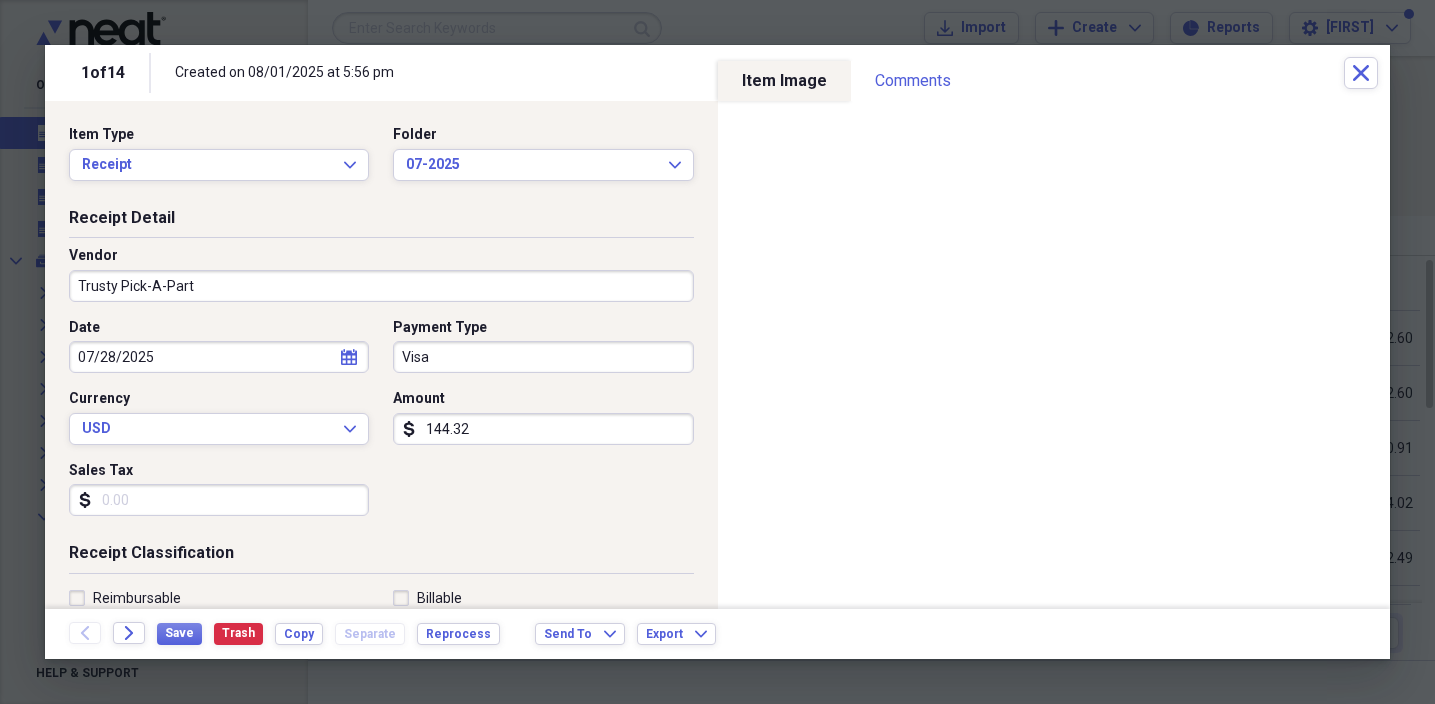 click on "Visa" at bounding box center [543, 357] 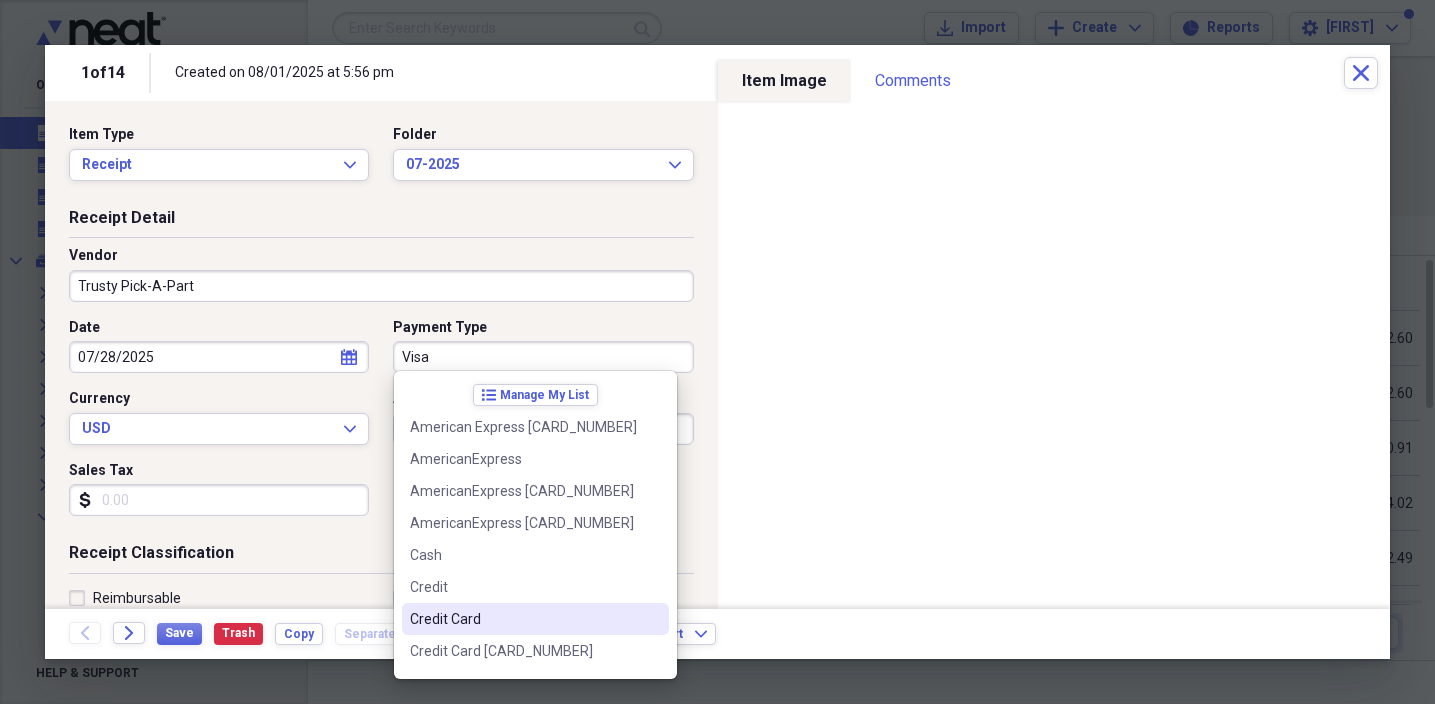 click on "Credit Card" at bounding box center (523, 619) 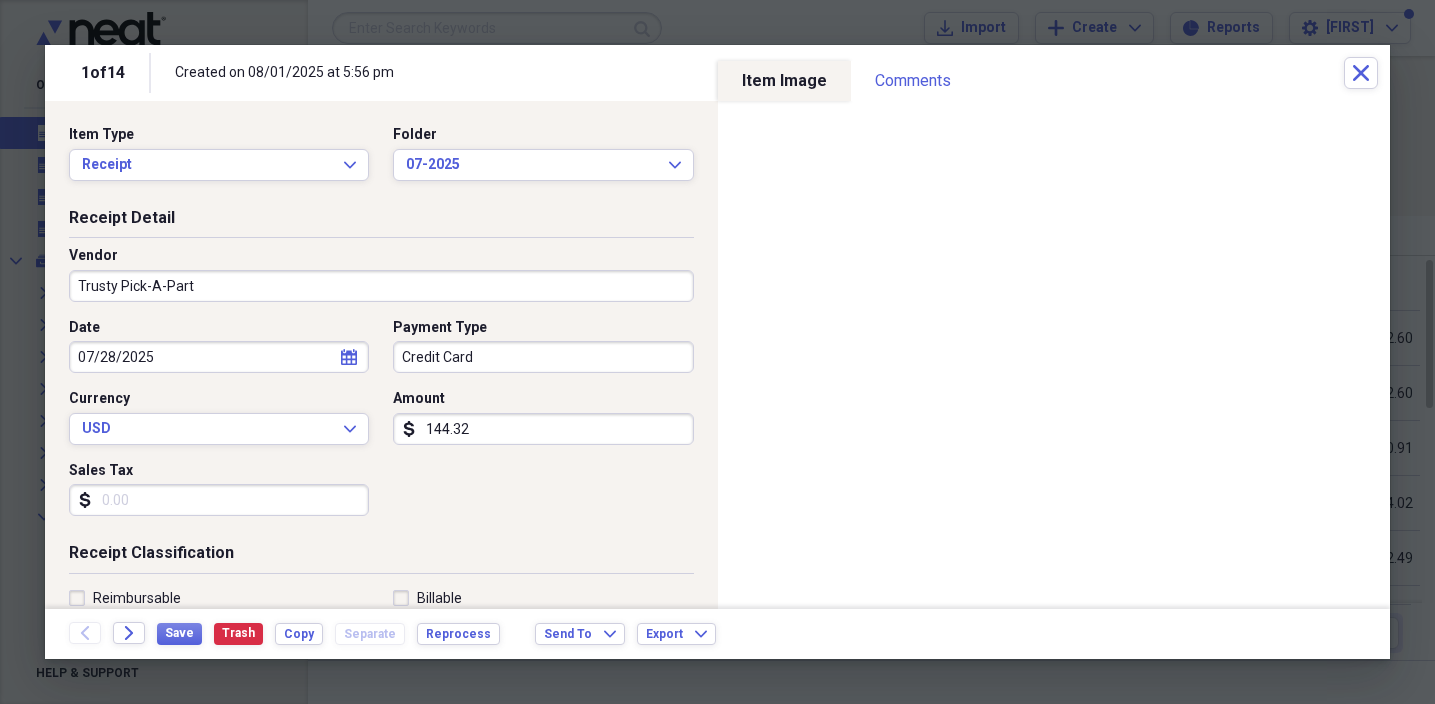 type on "Credit Card" 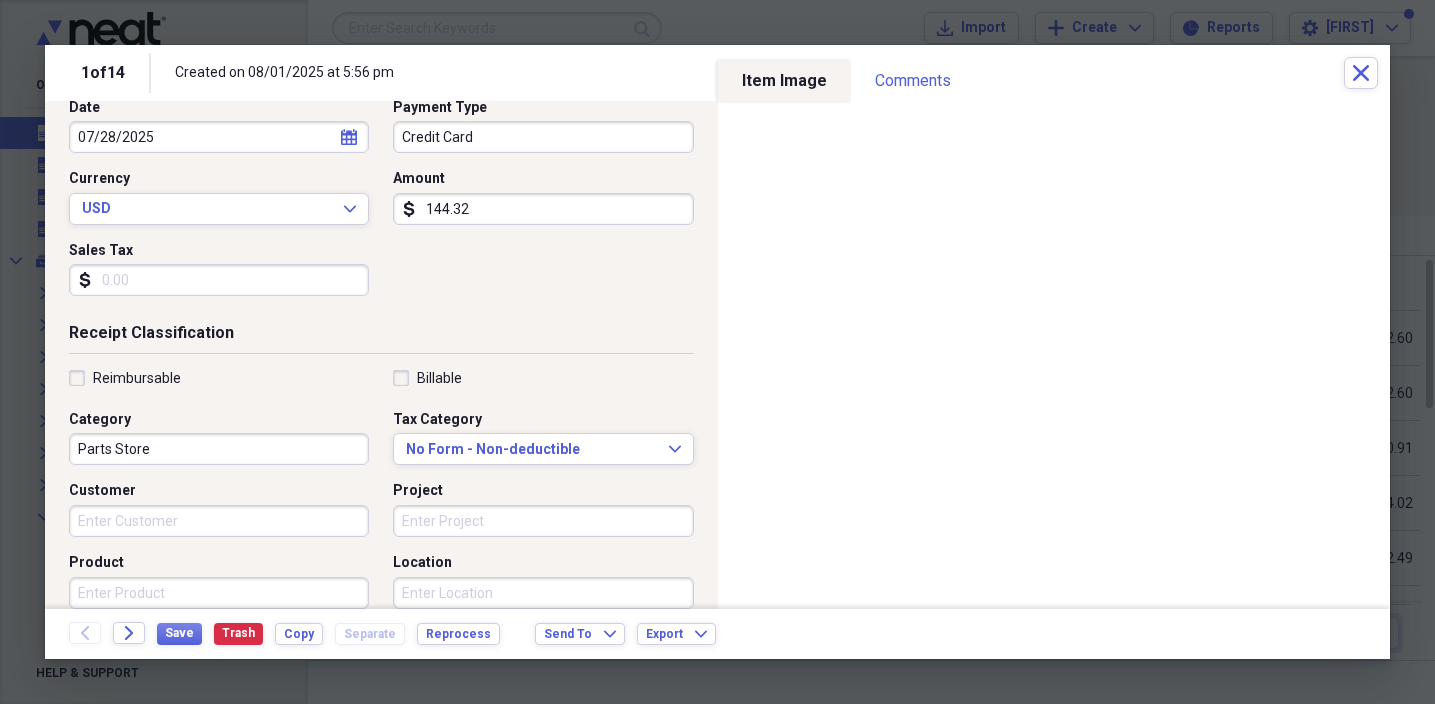 scroll, scrollTop: 221, scrollLeft: 0, axis: vertical 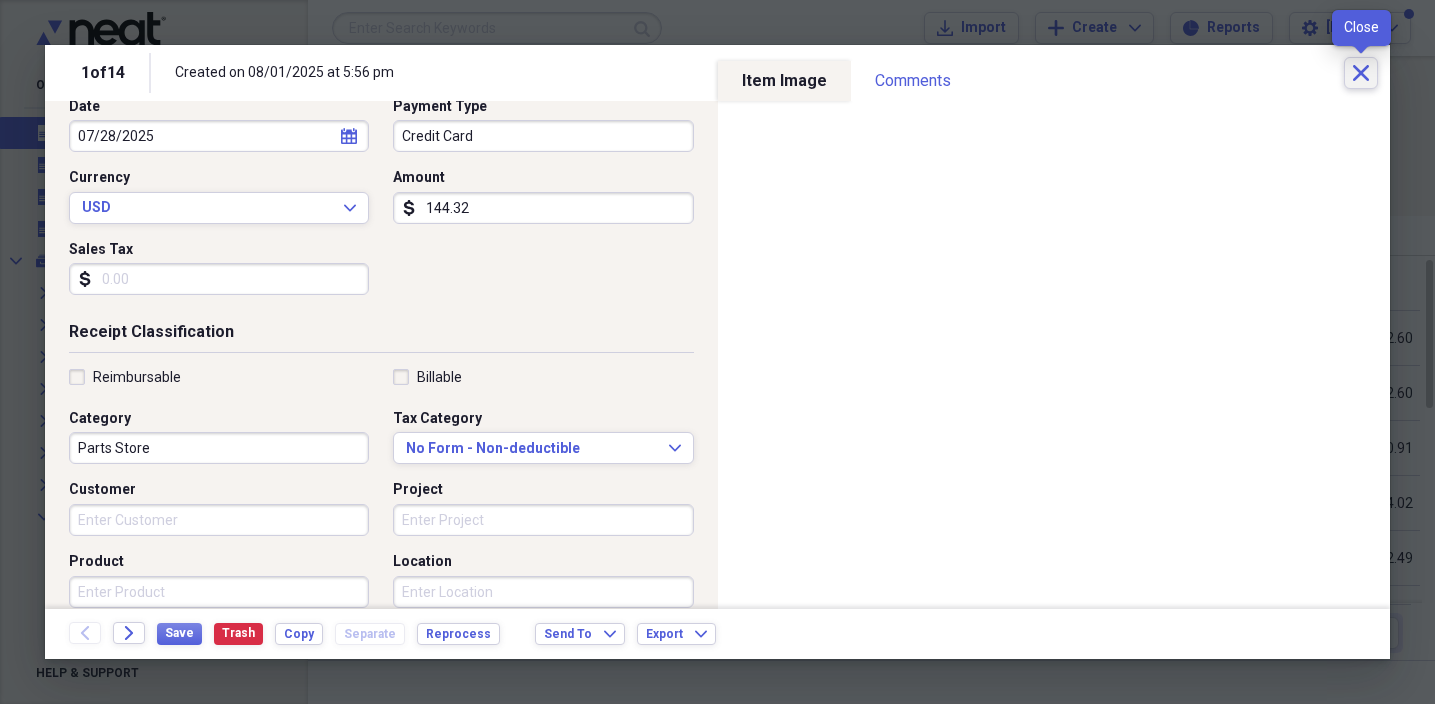 click 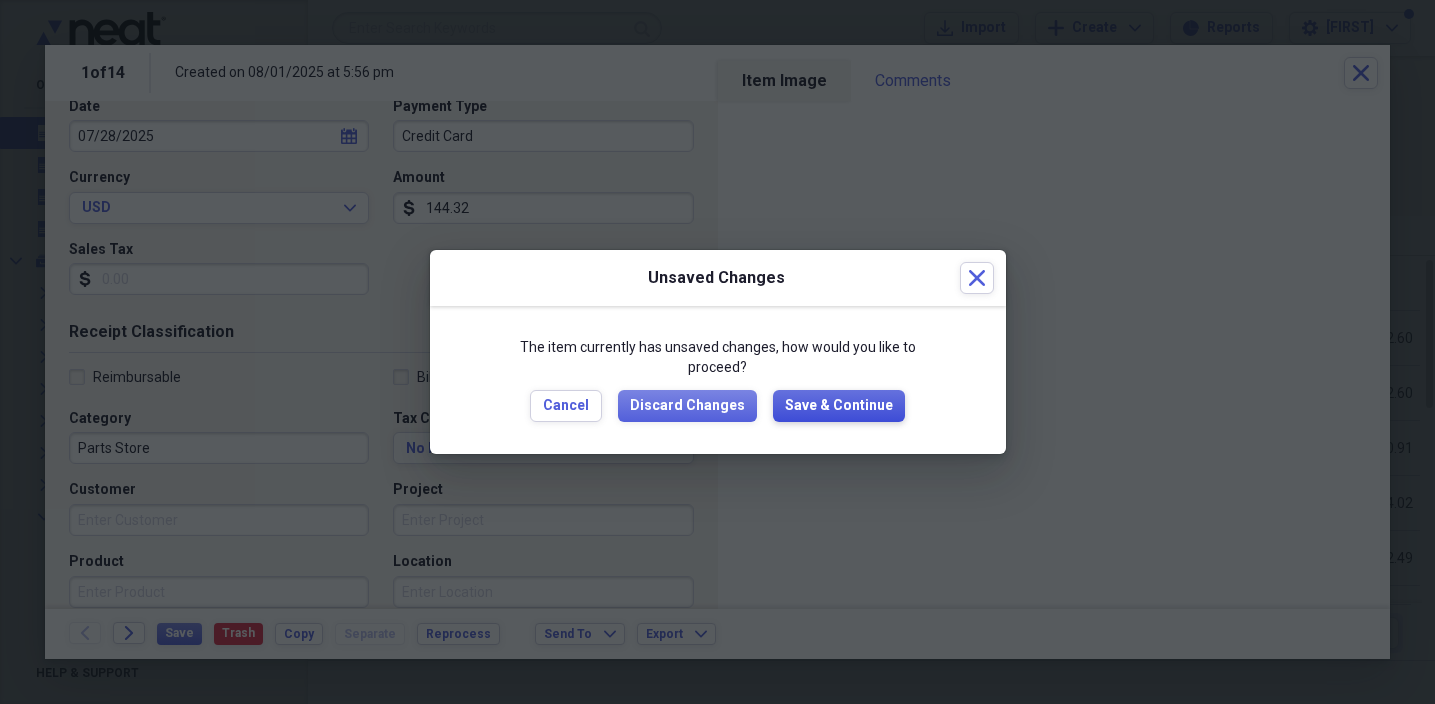 click on "Save & Continue" at bounding box center (839, 406) 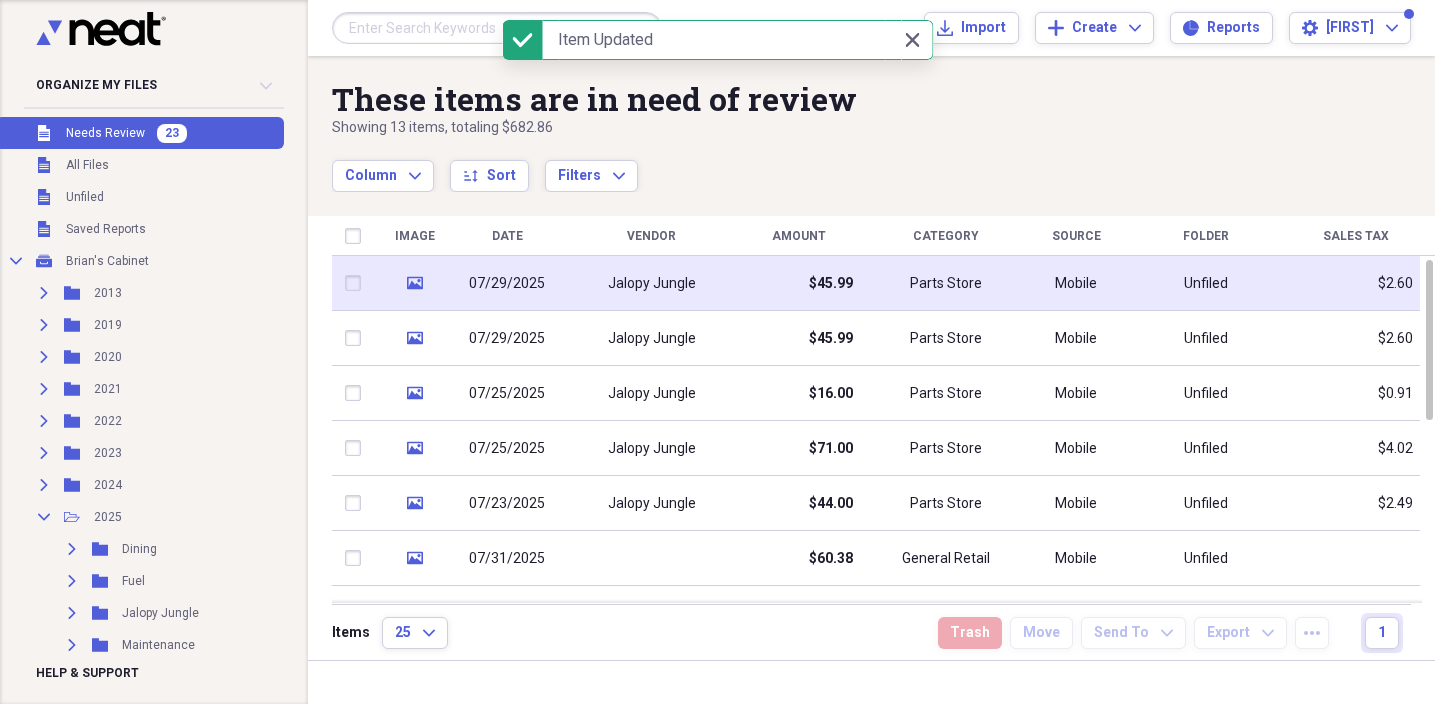click on "Jalopy Jungle" at bounding box center [651, 283] 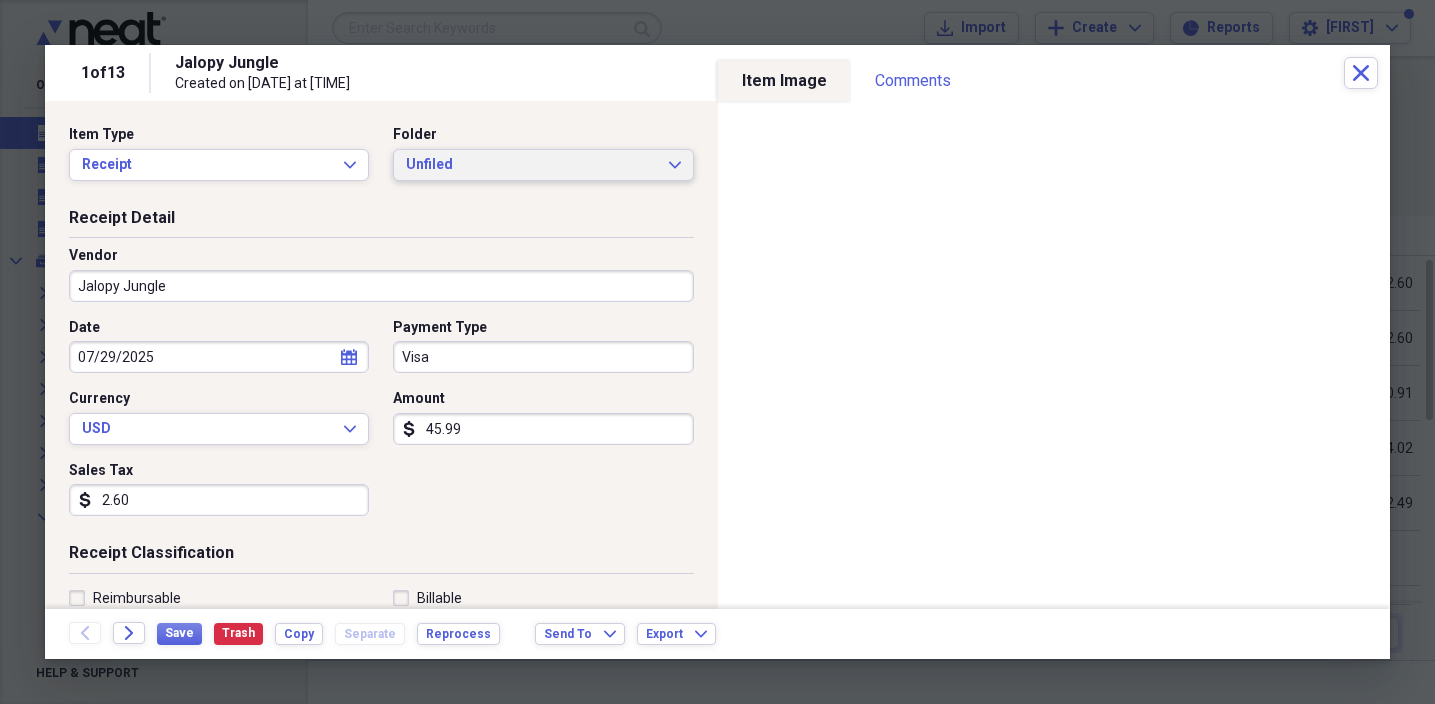 click on "Unfiled" at bounding box center [531, 165] 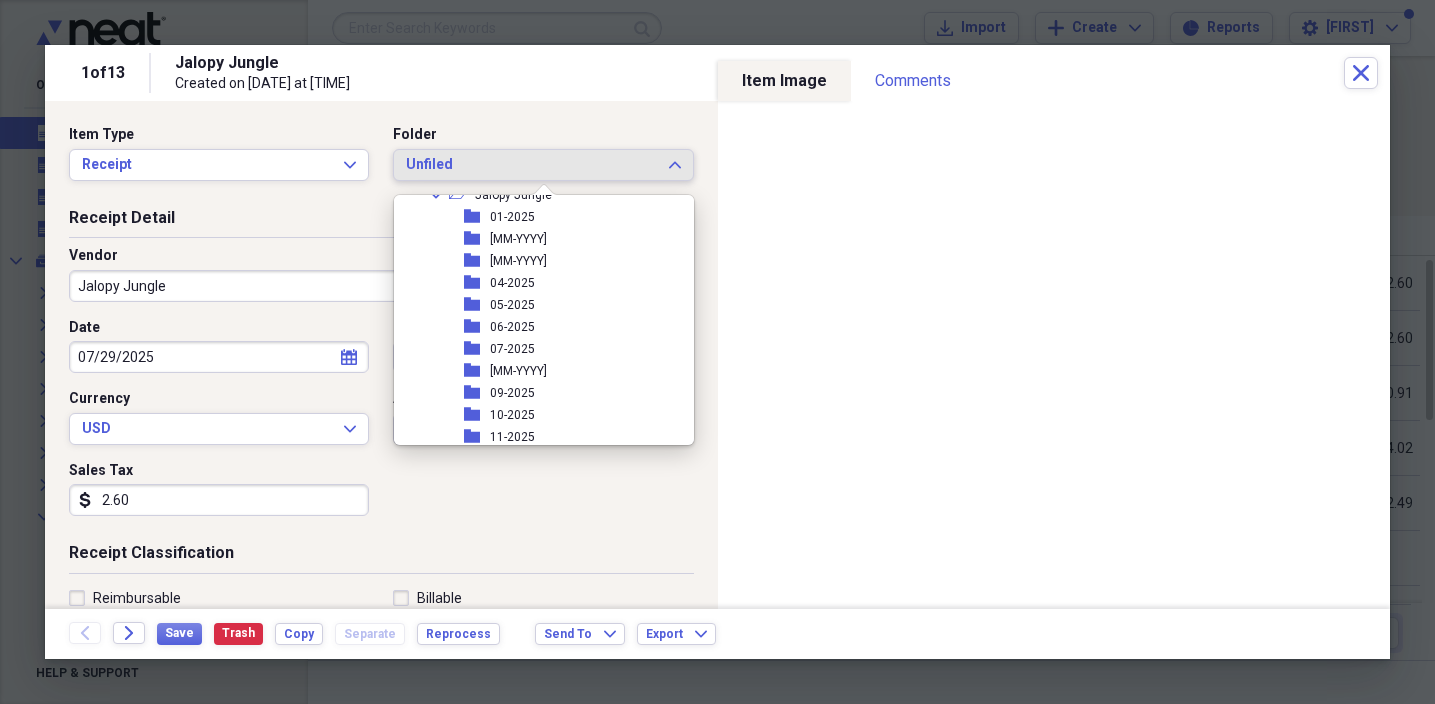 scroll, scrollTop: 294, scrollLeft: 0, axis: vertical 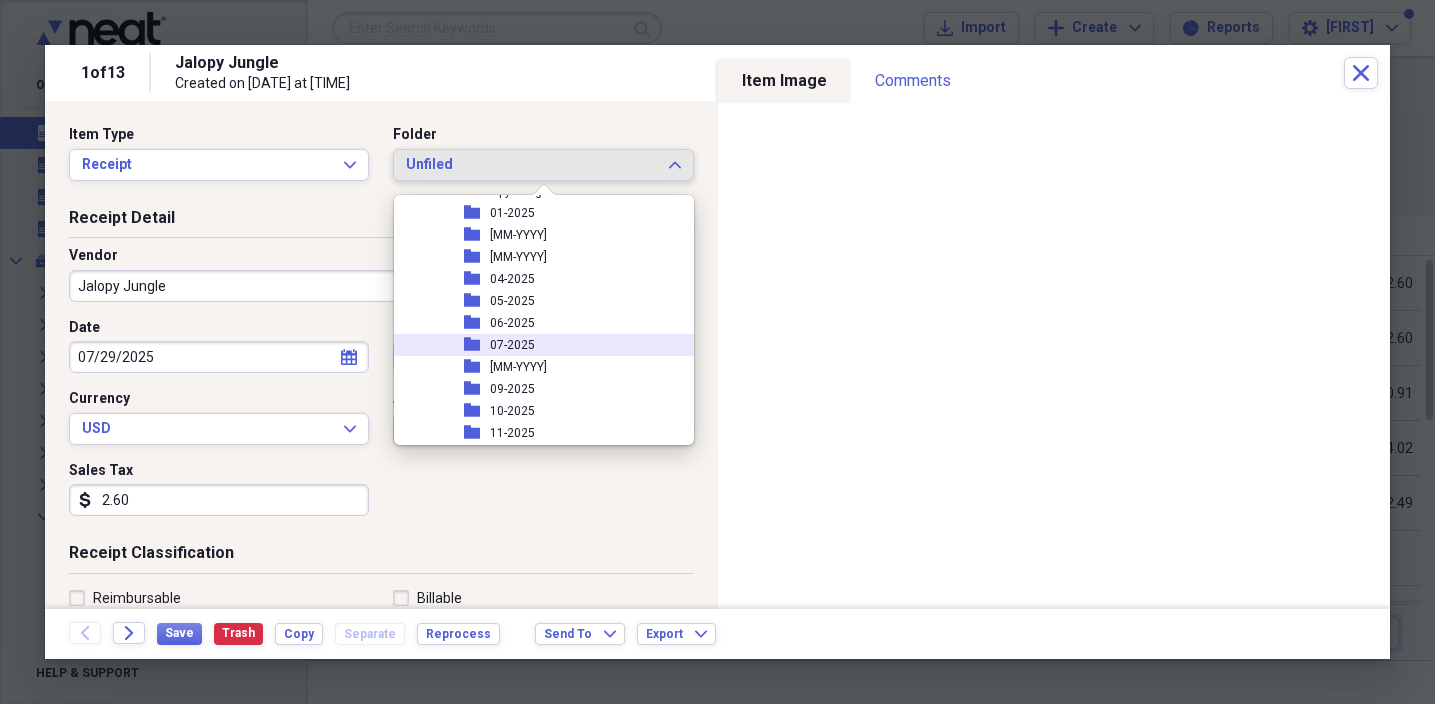 click on "07-2025" at bounding box center (512, 345) 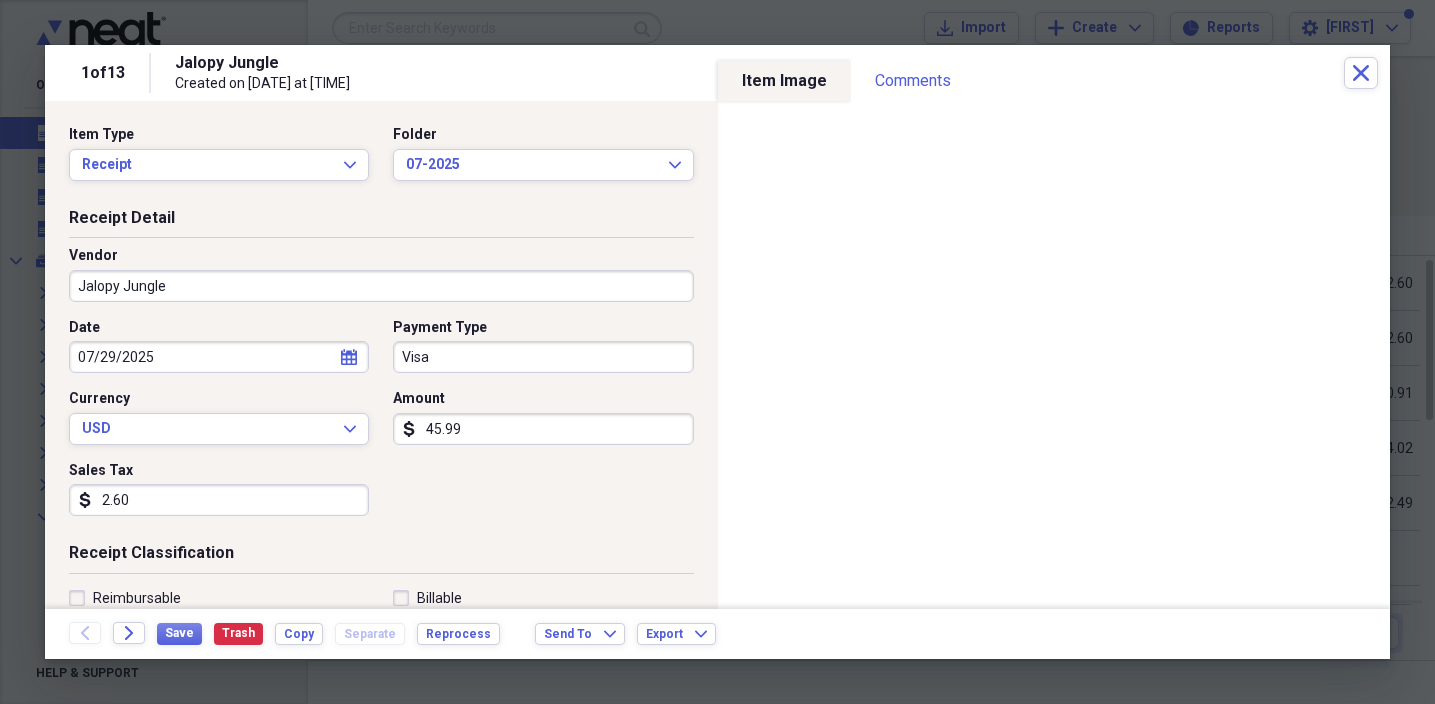 click on "Jalopy Jungle" at bounding box center [381, 286] 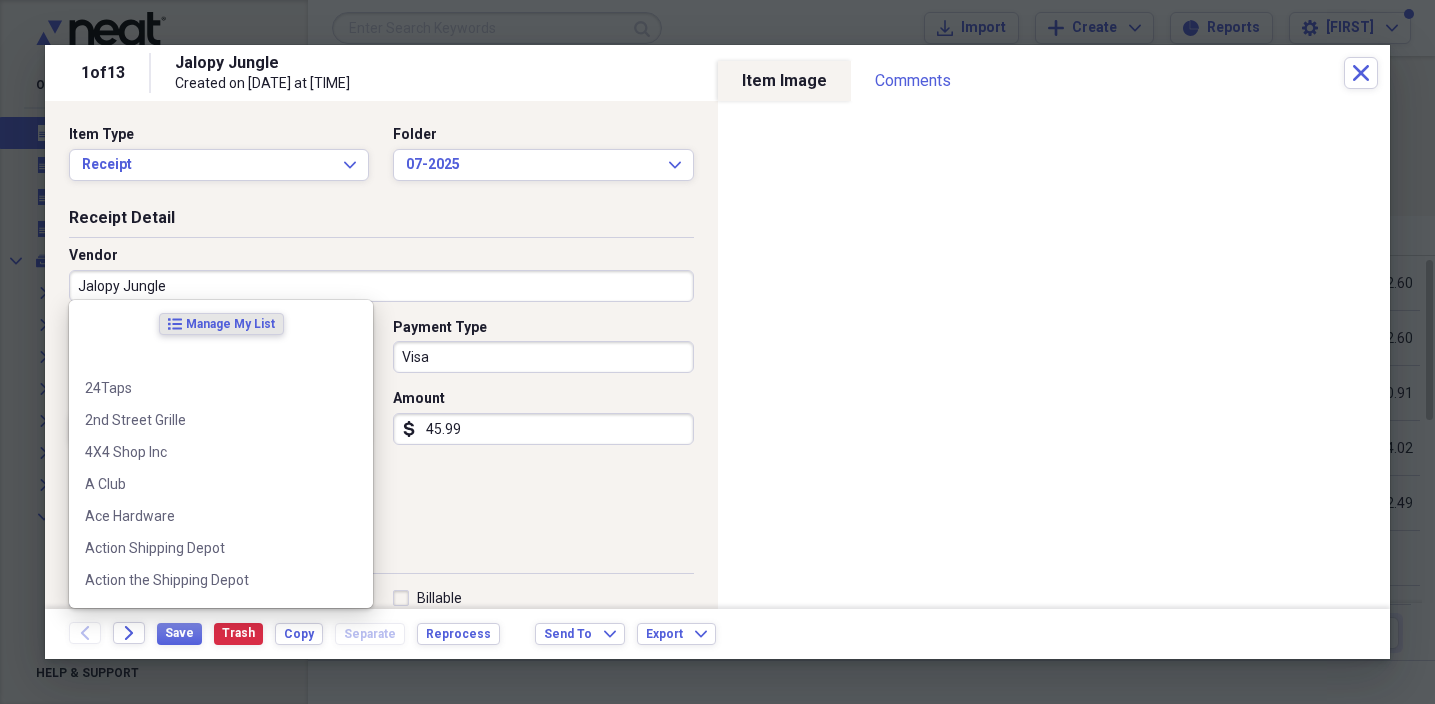 click on "Jalopy Jungle" at bounding box center [381, 286] 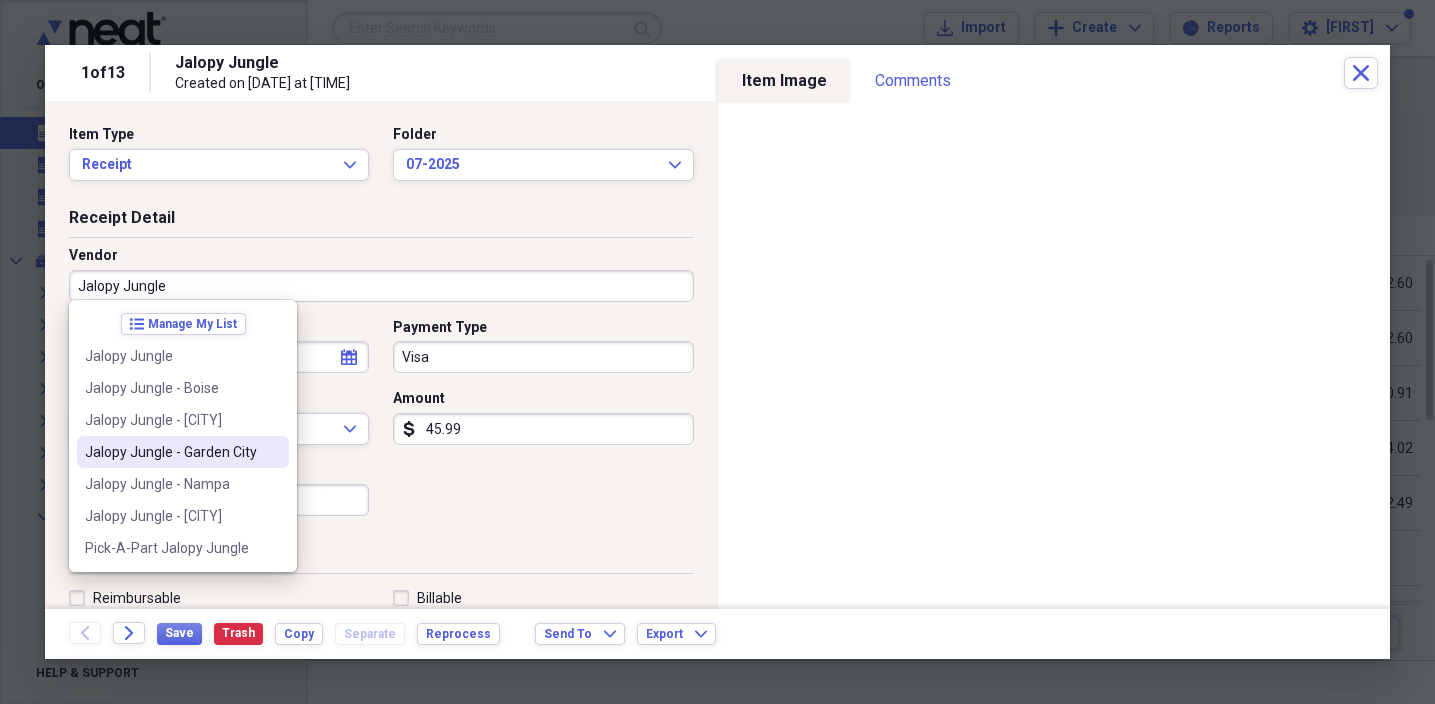 click on "Jalopy Jungle - Garden City" at bounding box center [171, 452] 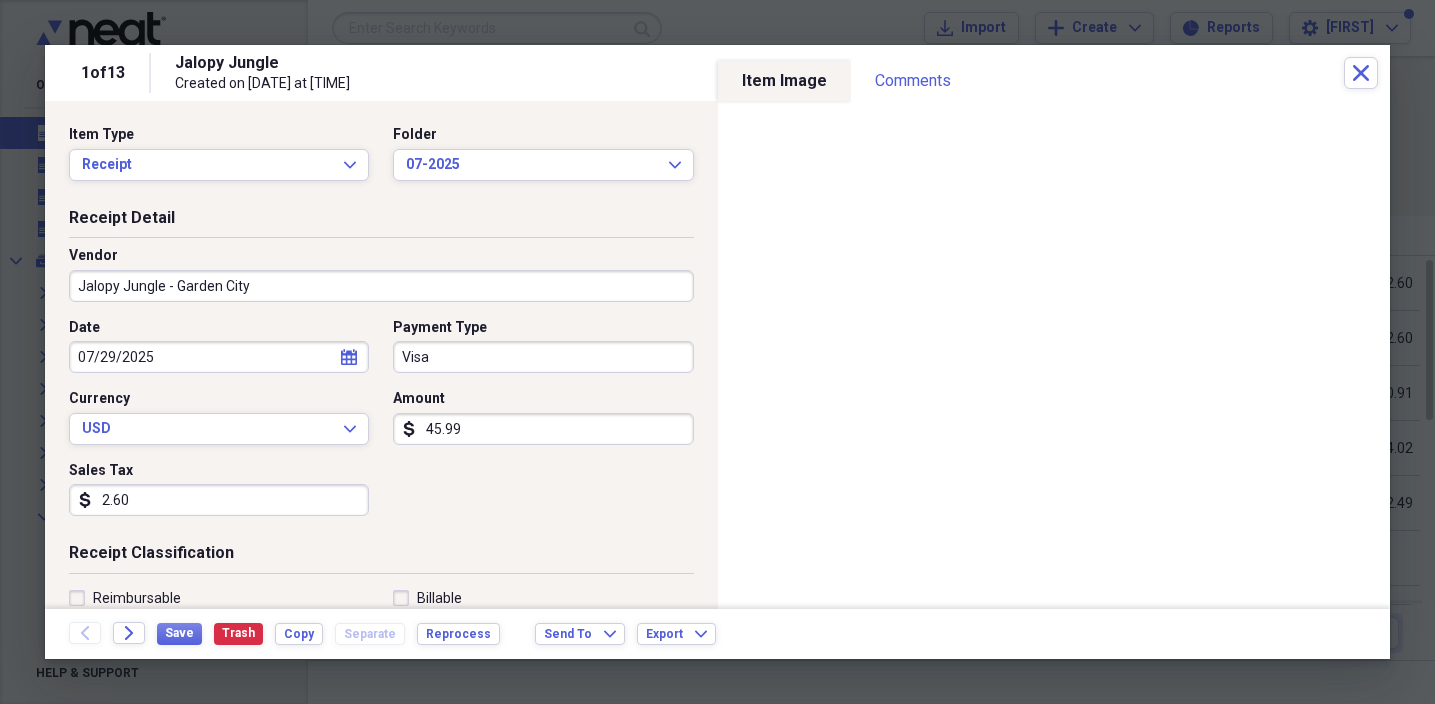 click on "Visa" at bounding box center (543, 357) 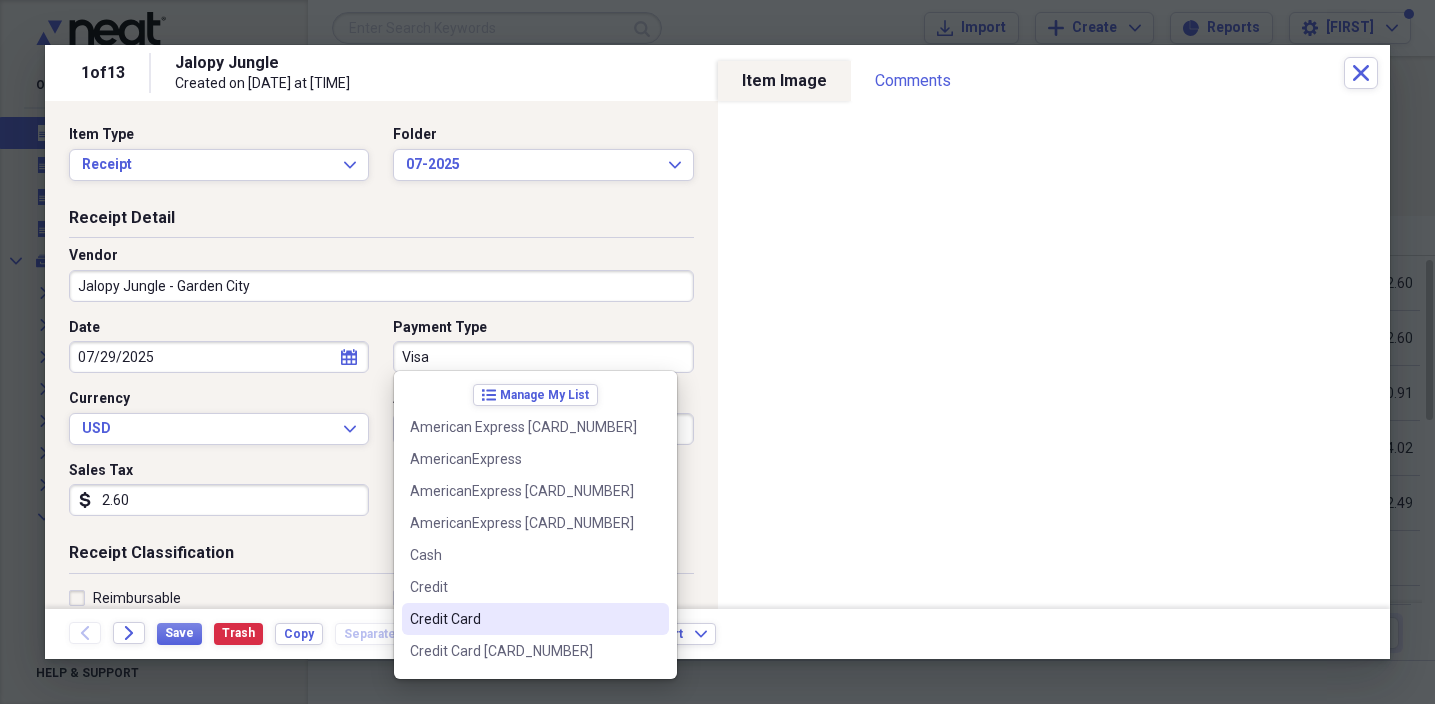 click on "Credit Card" at bounding box center (523, 619) 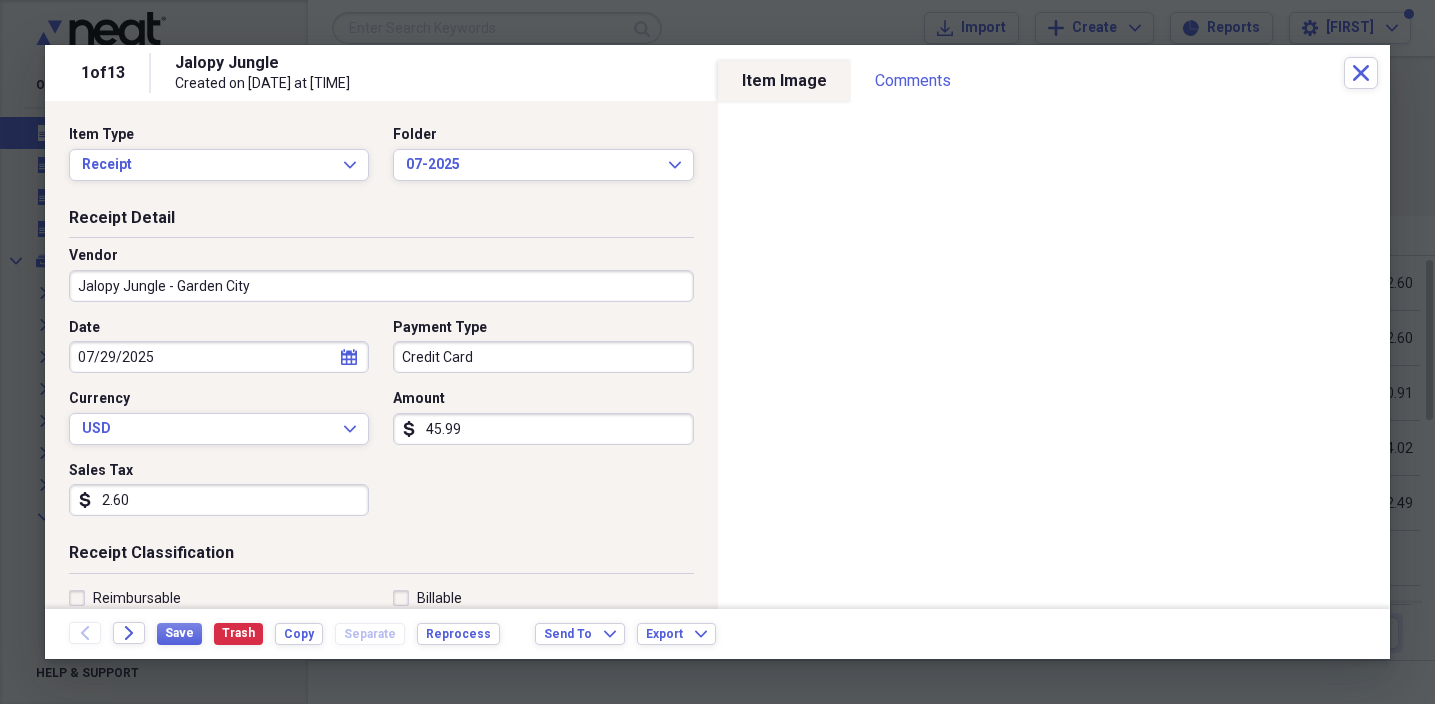 type on "Credit Card" 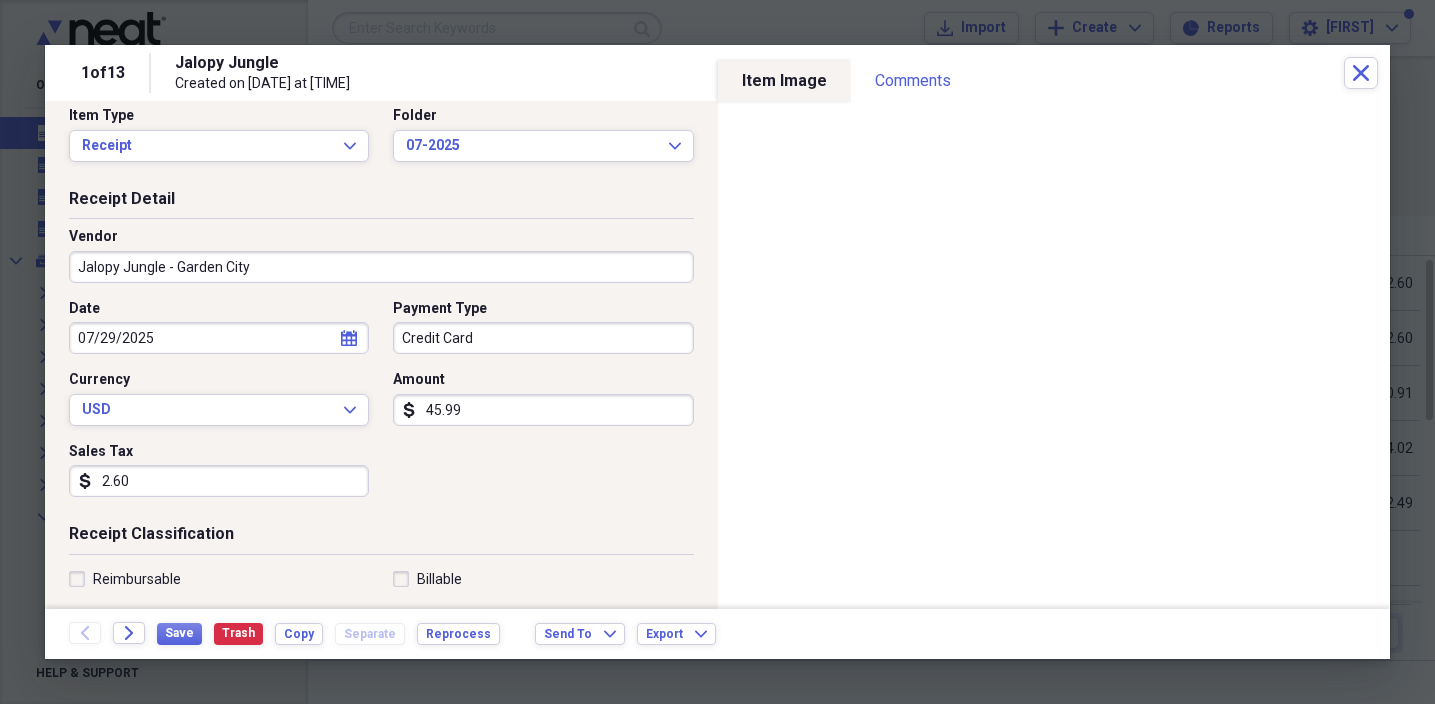 scroll, scrollTop: 17, scrollLeft: 0, axis: vertical 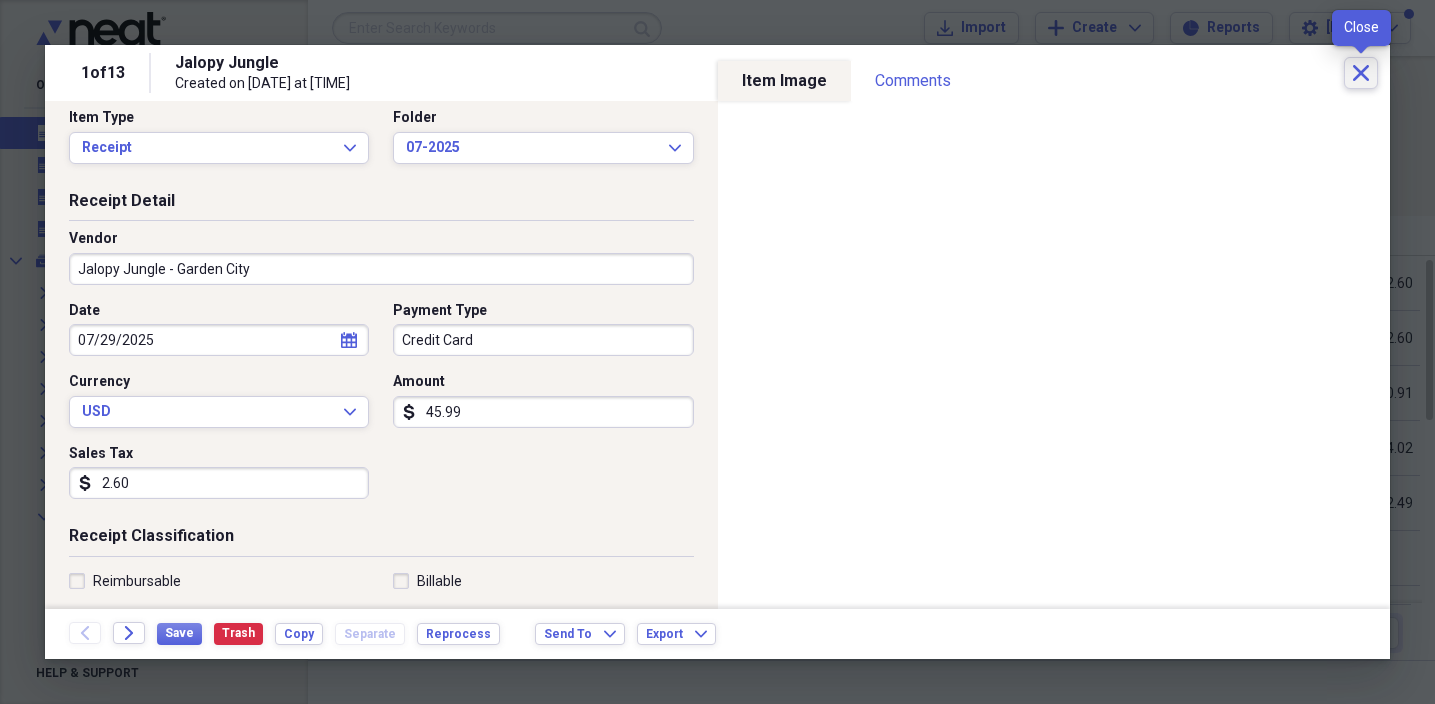 click on "Close" 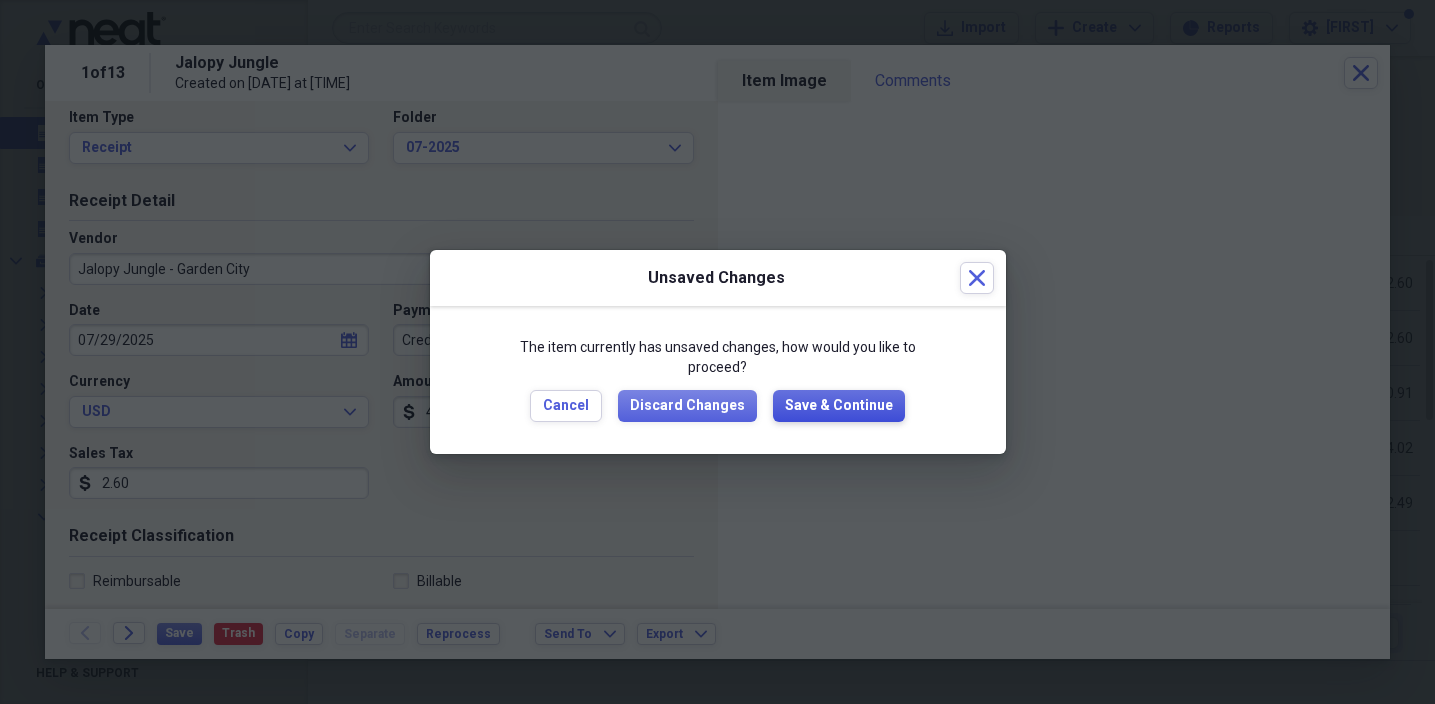 click on "Save & Continue" at bounding box center [839, 406] 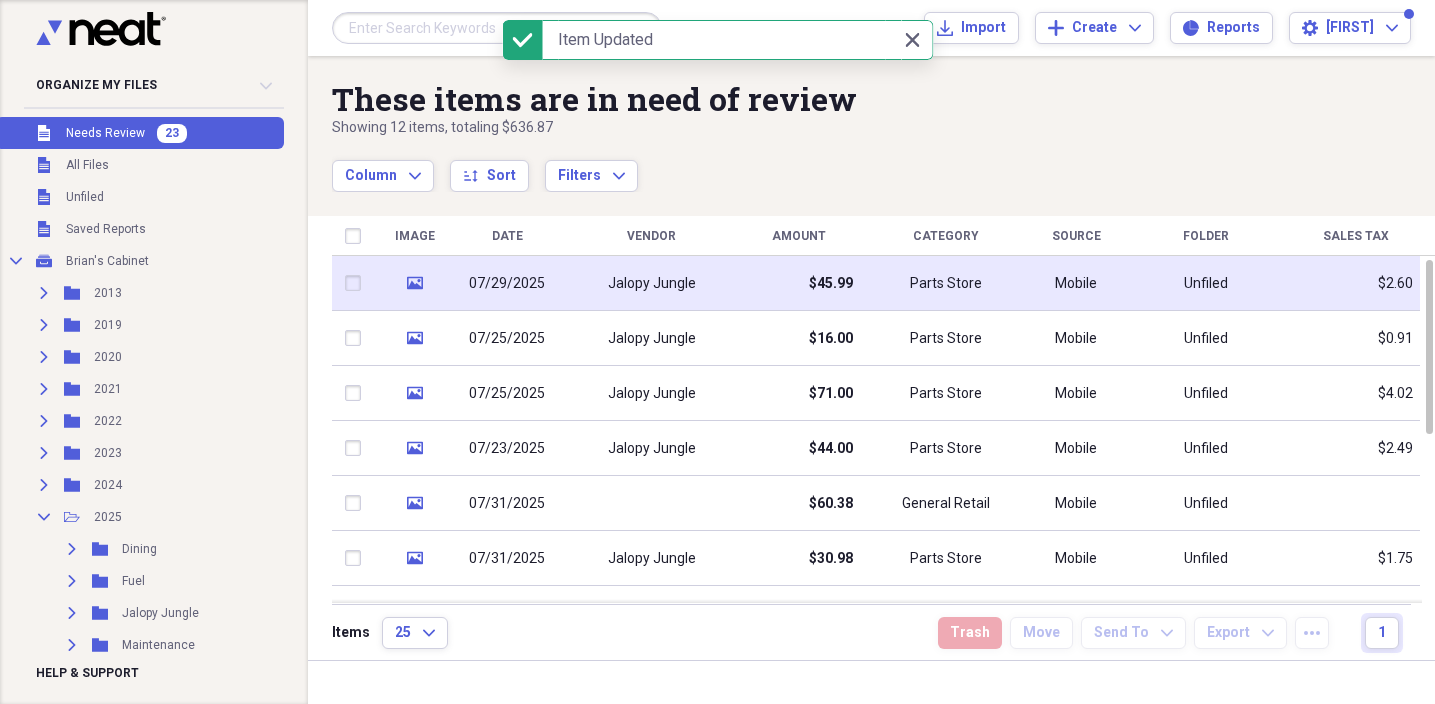 click on "Jalopy Jungle" at bounding box center [651, 283] 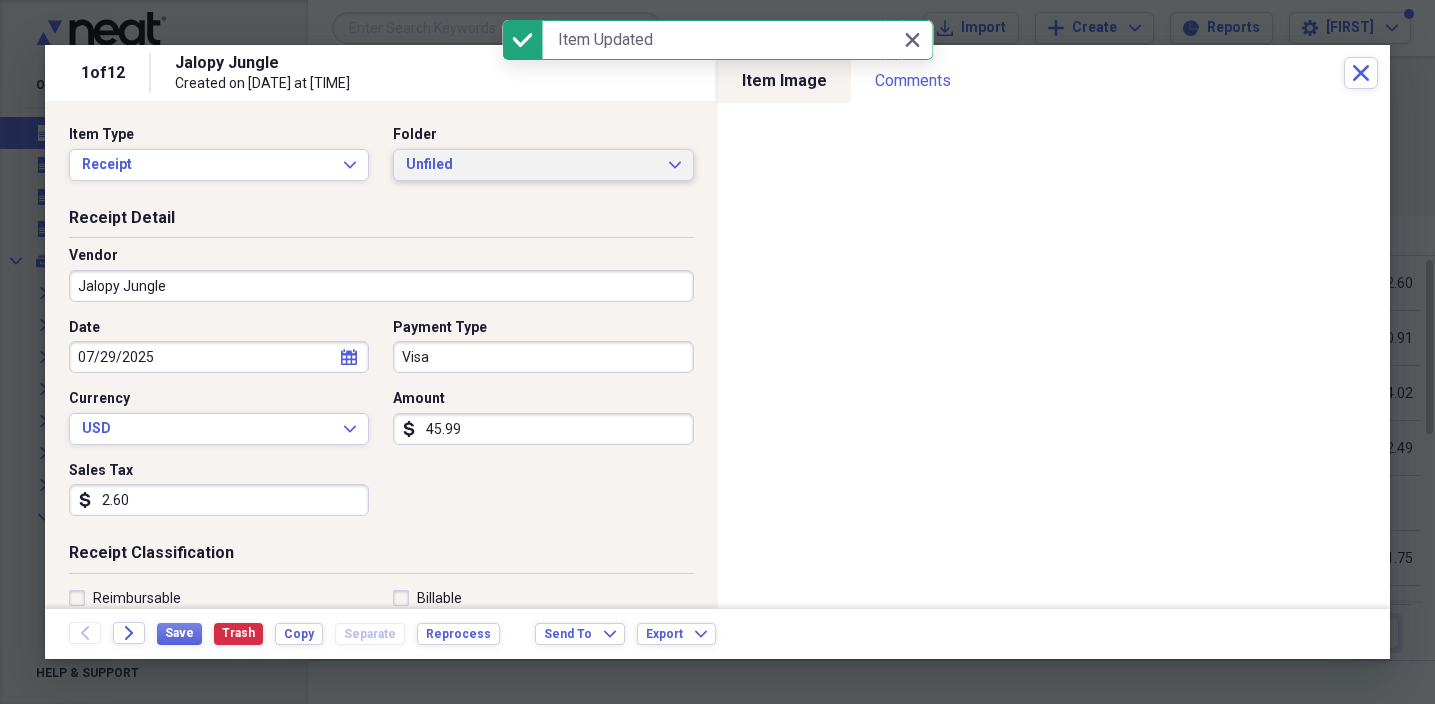 click on "Unfiled" at bounding box center [531, 165] 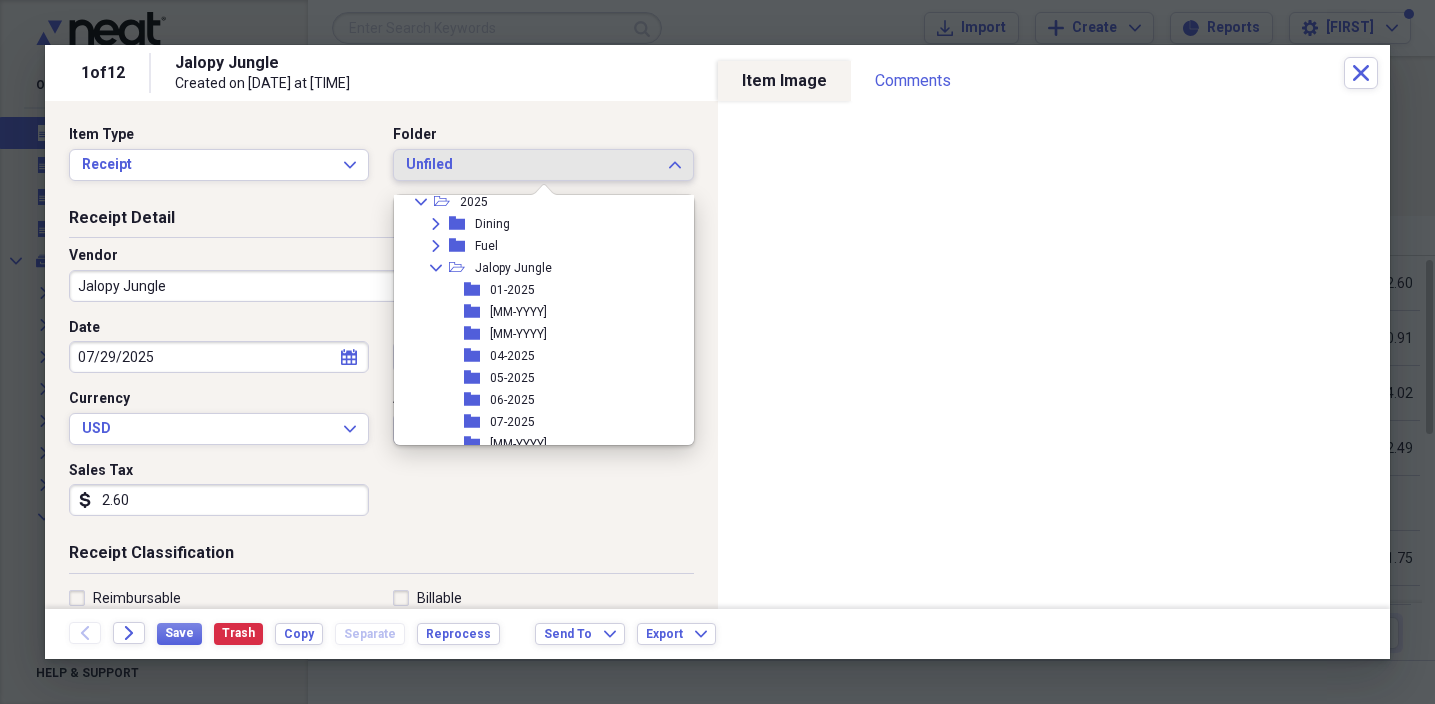 scroll, scrollTop: 226, scrollLeft: 0, axis: vertical 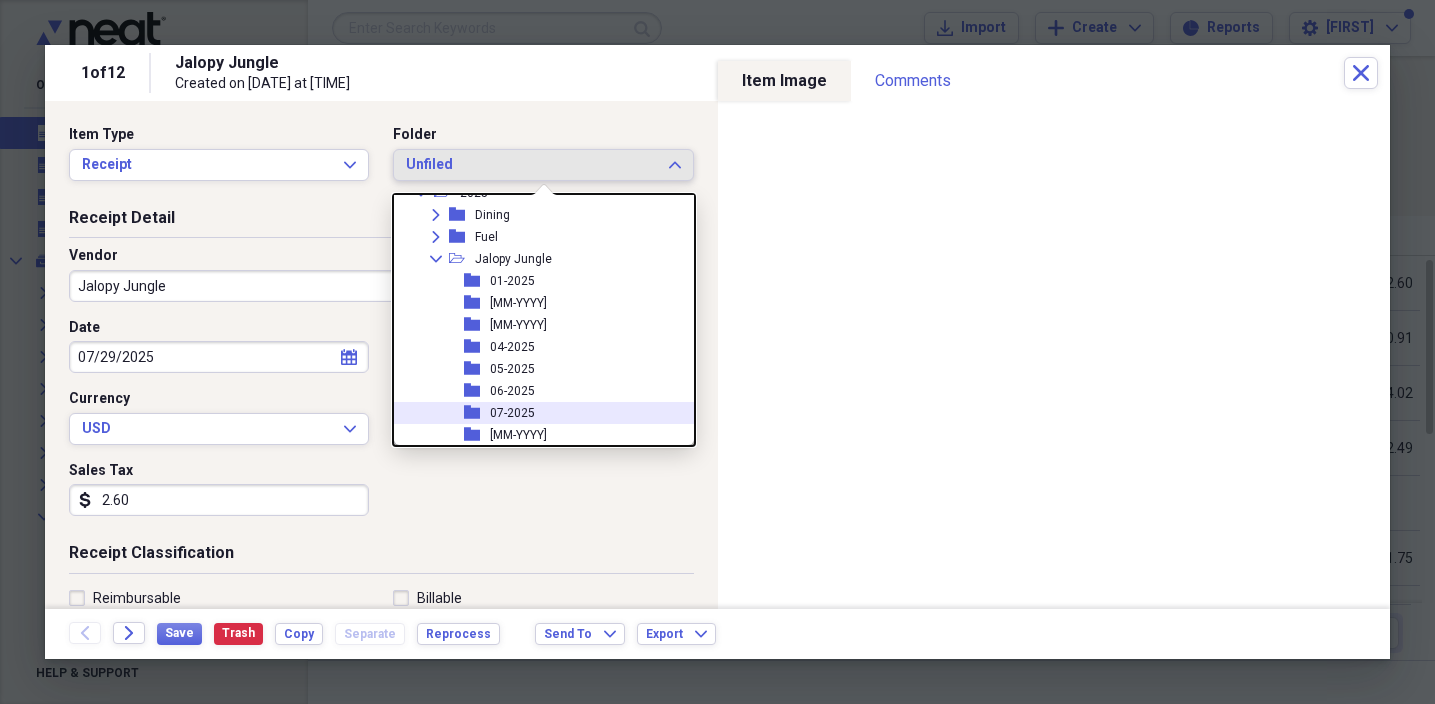 click on "07-2025" at bounding box center [512, 413] 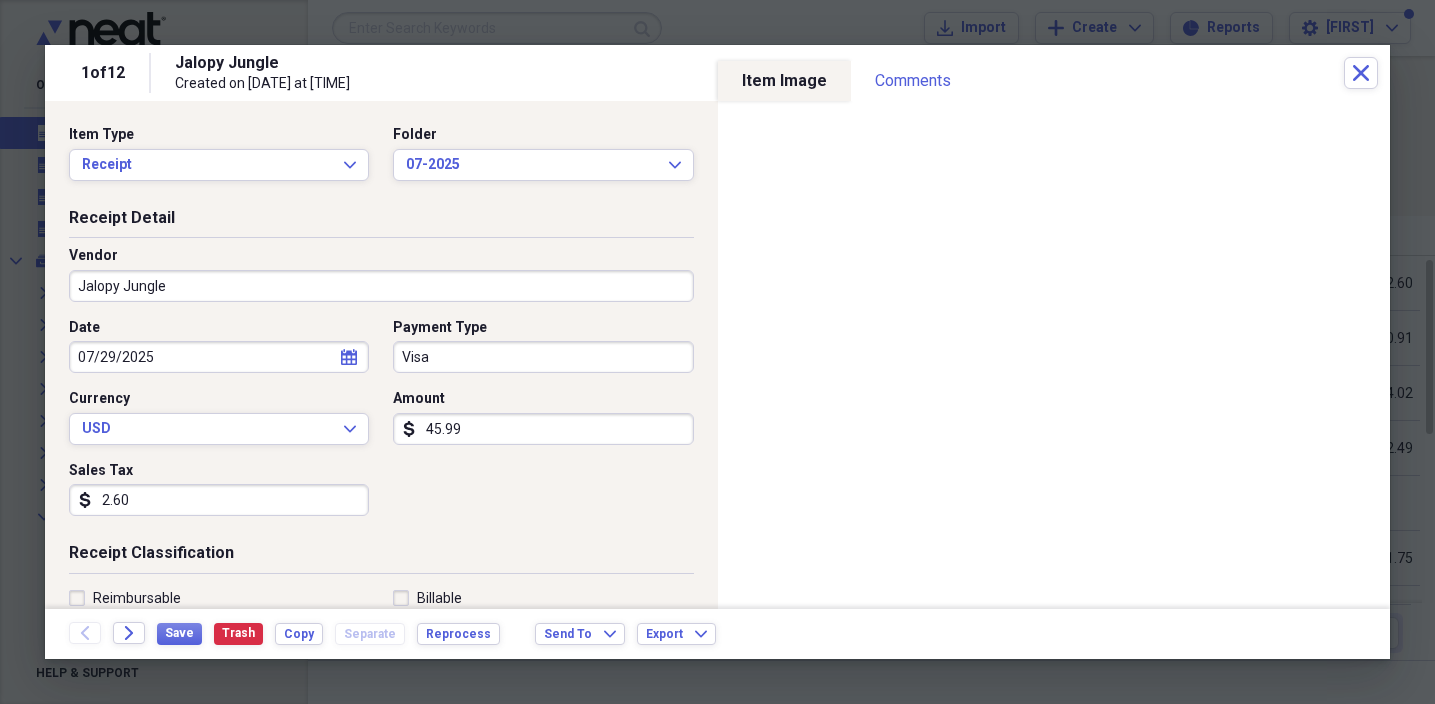 click on "Visa" at bounding box center [543, 357] 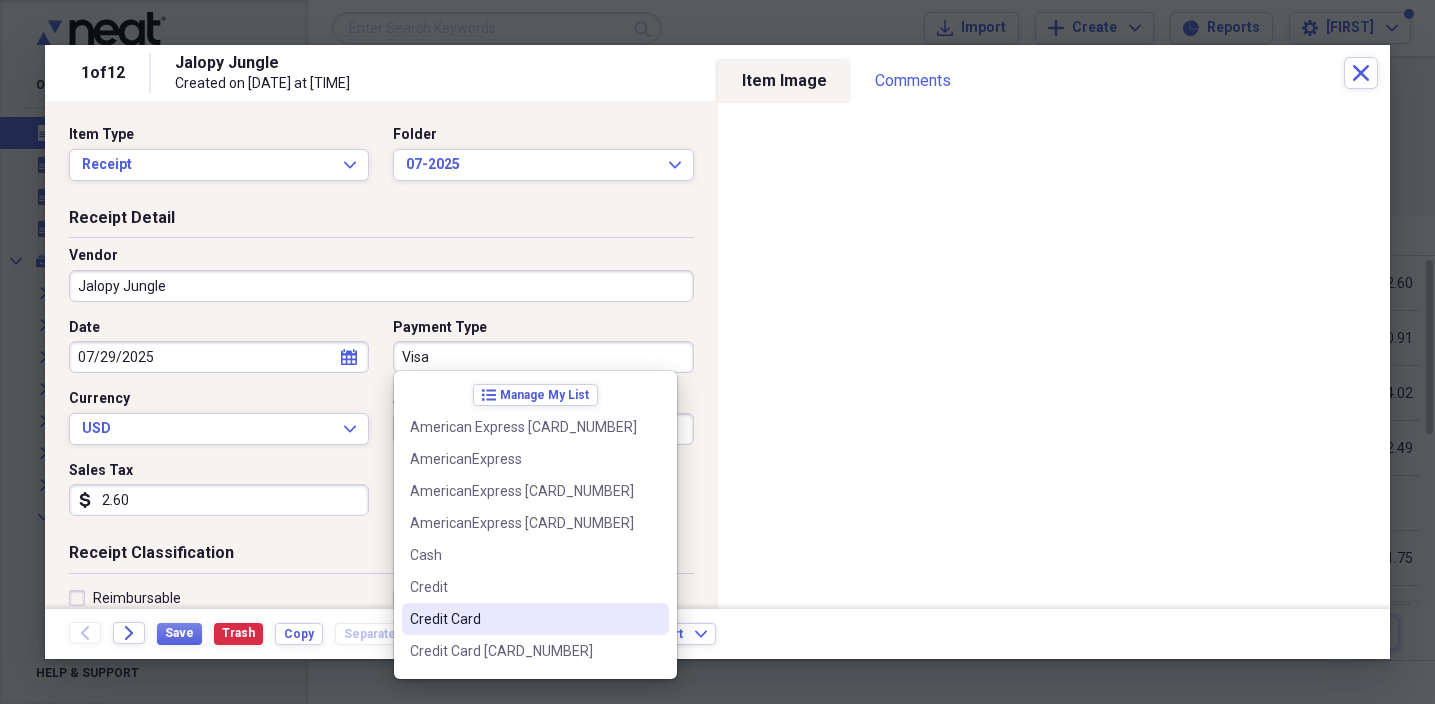 click on "Credit Card" at bounding box center (523, 619) 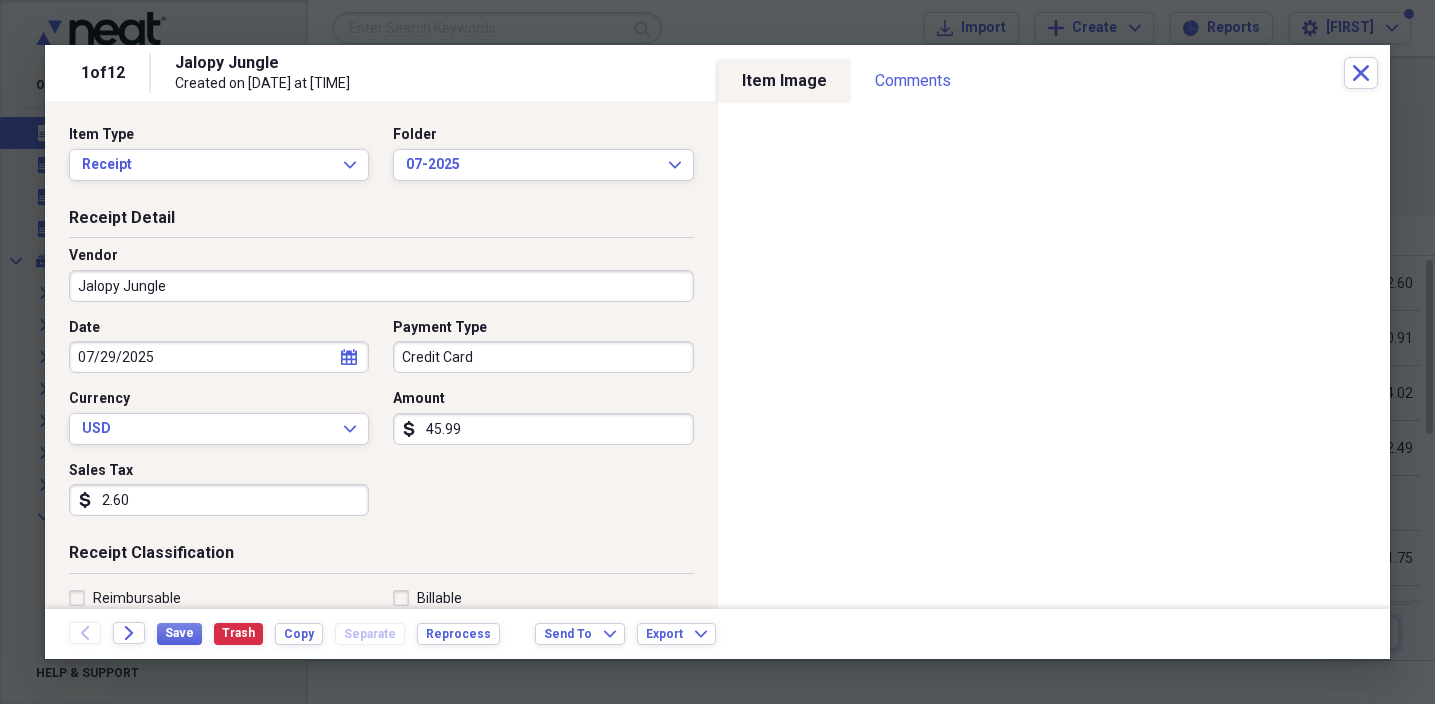 type on "Credit Card" 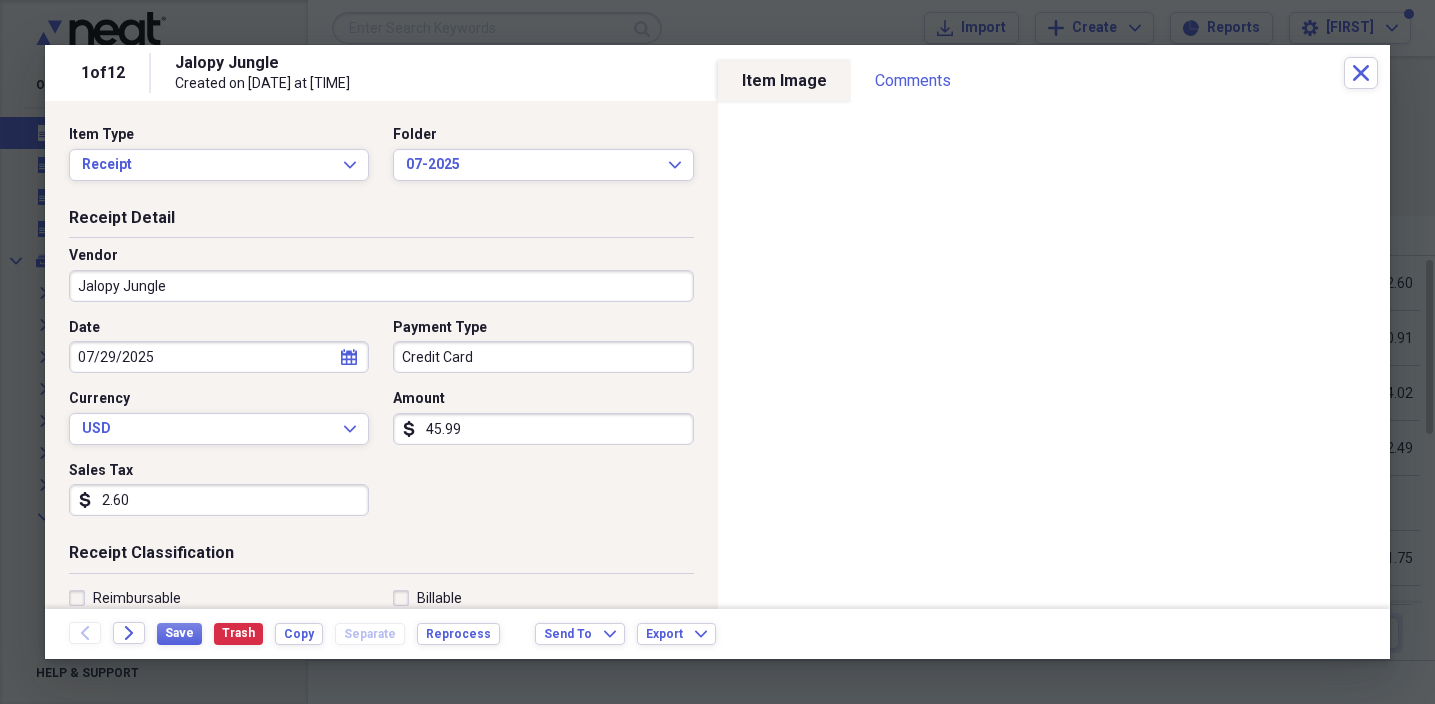 scroll, scrollTop: 0, scrollLeft: 0, axis: both 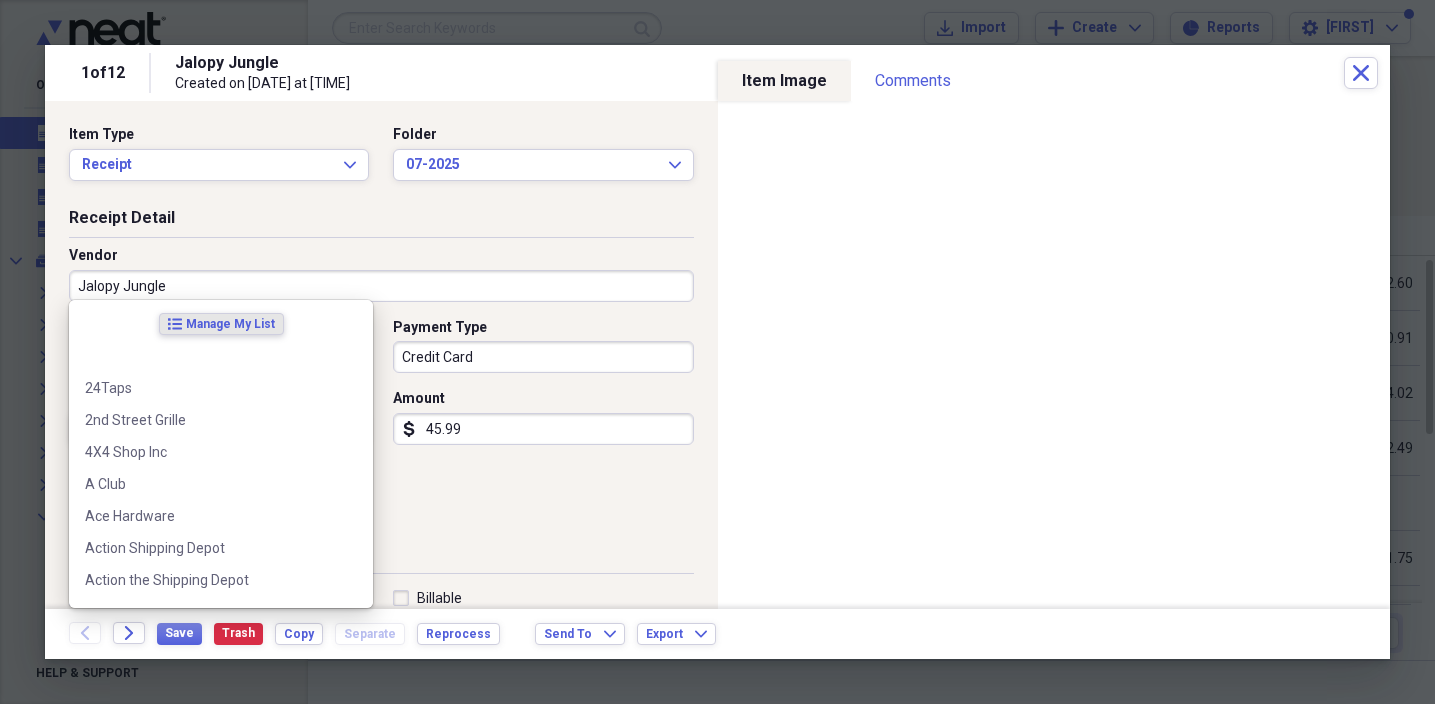 click on "Jalopy Jungle" at bounding box center [381, 286] 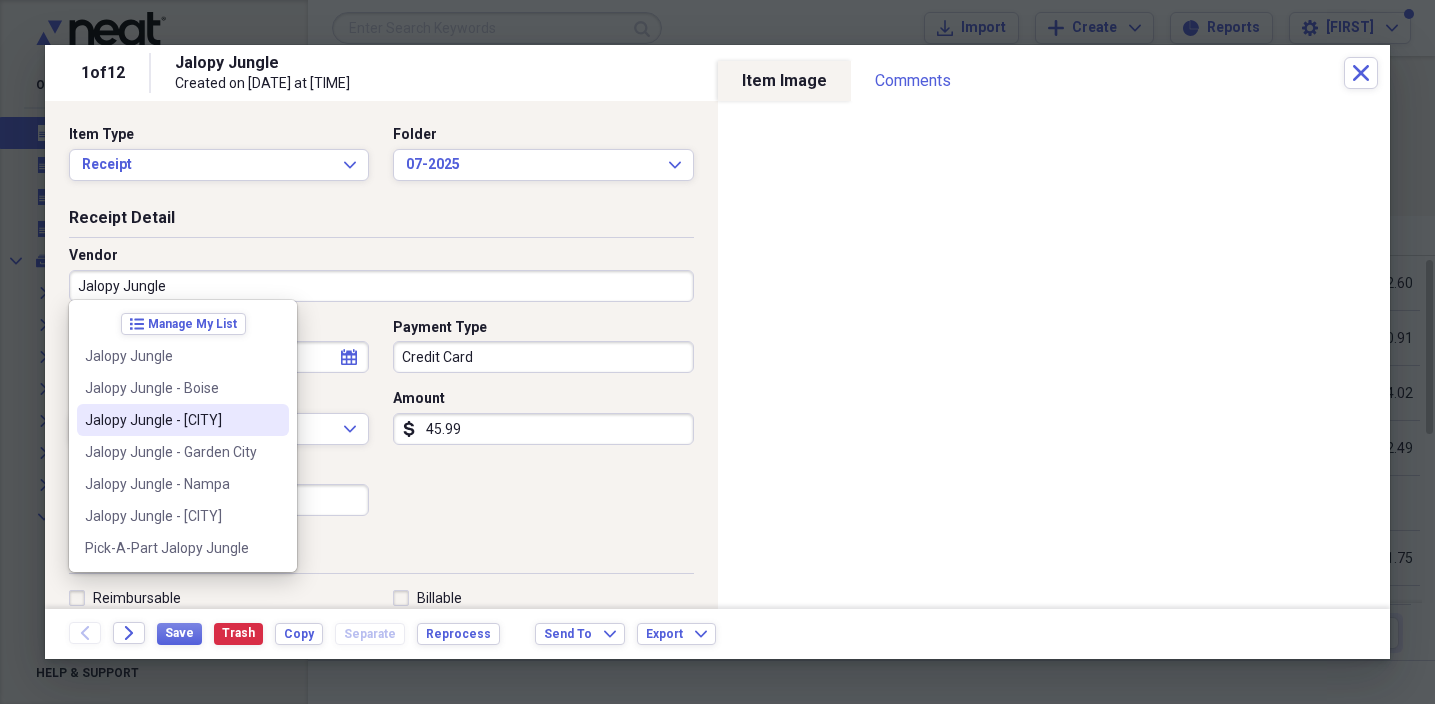 click on "Jalopy Jungle - [CITY]" at bounding box center [171, 420] 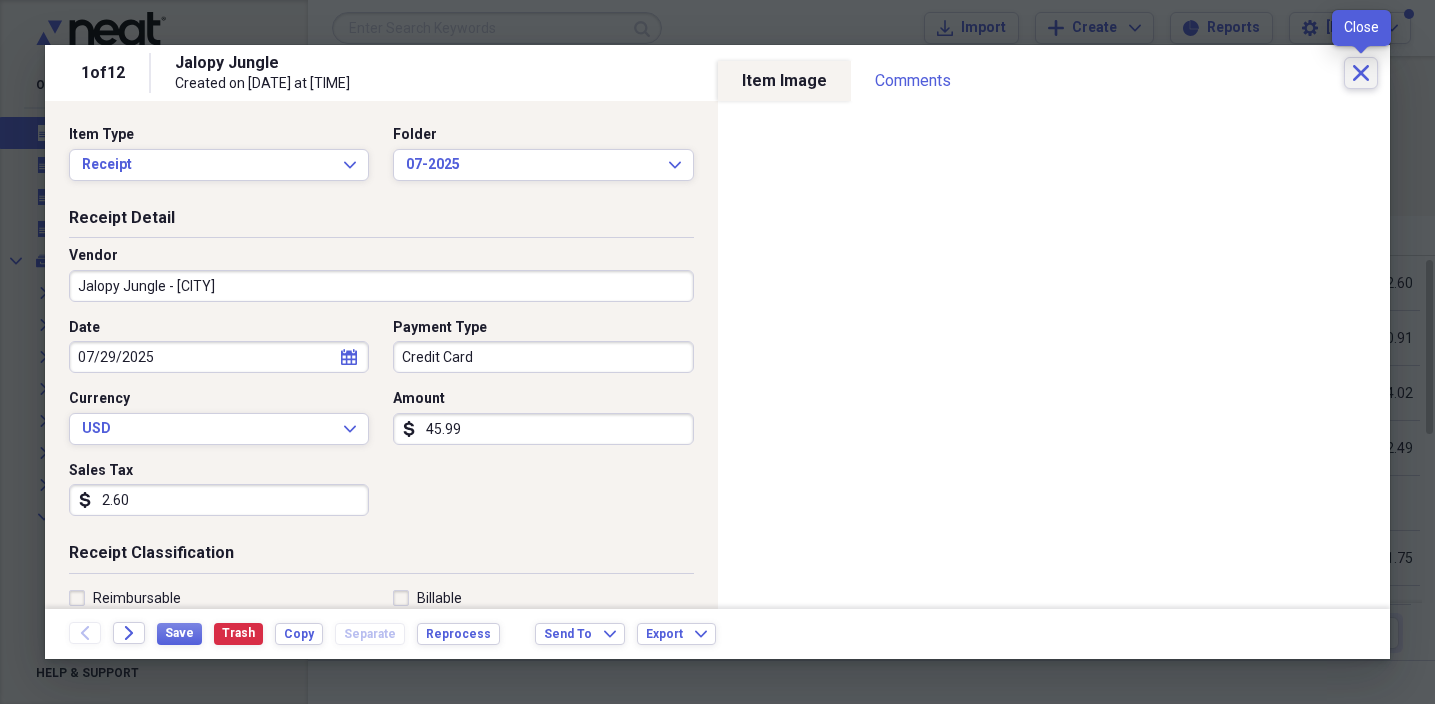click 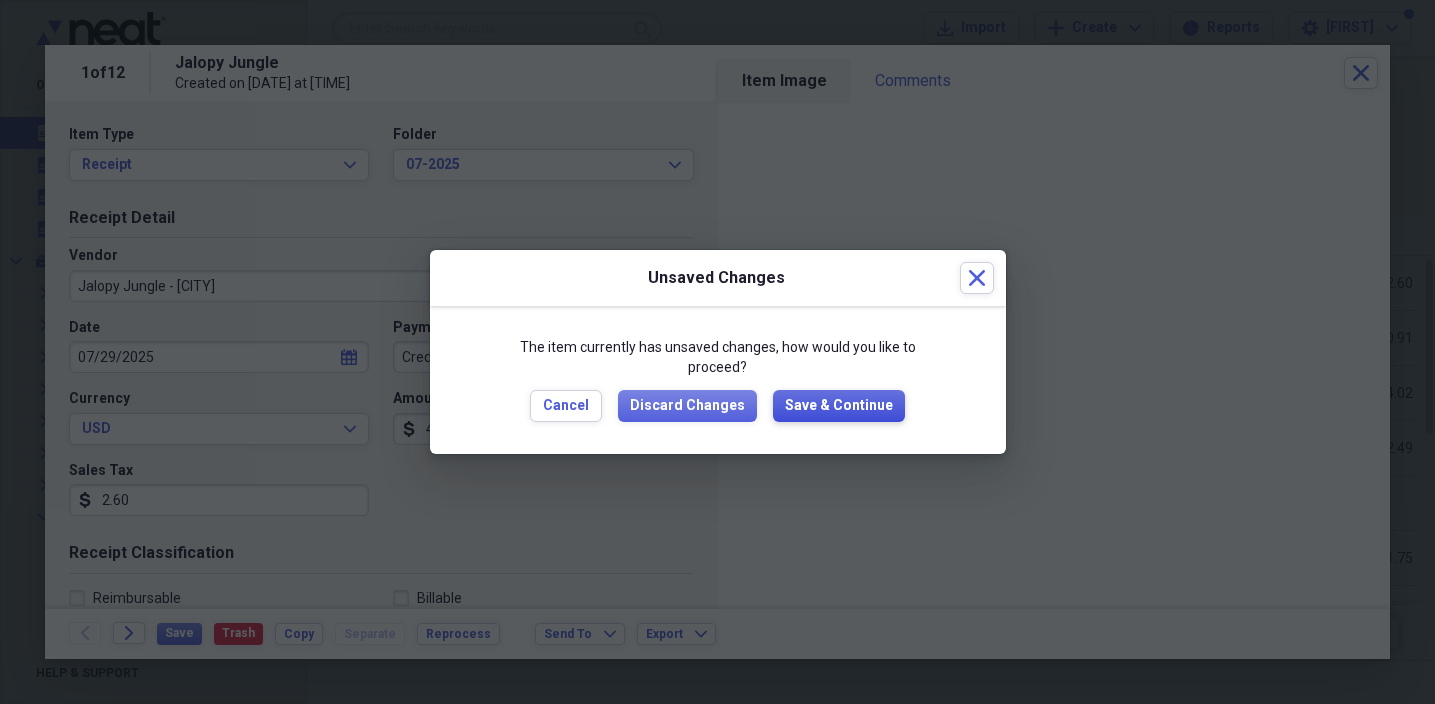 click on "Save & Continue" at bounding box center (839, 406) 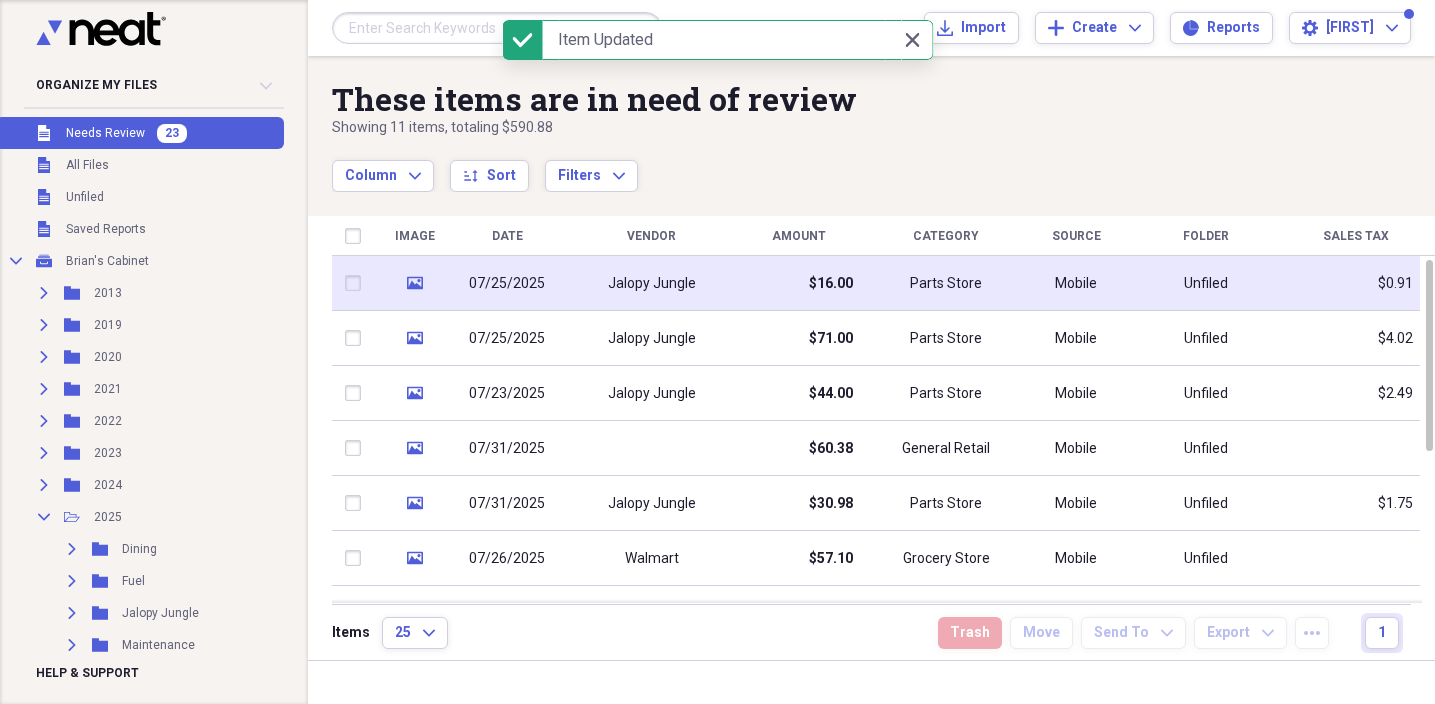 click on "Jalopy Jungle" at bounding box center (651, 283) 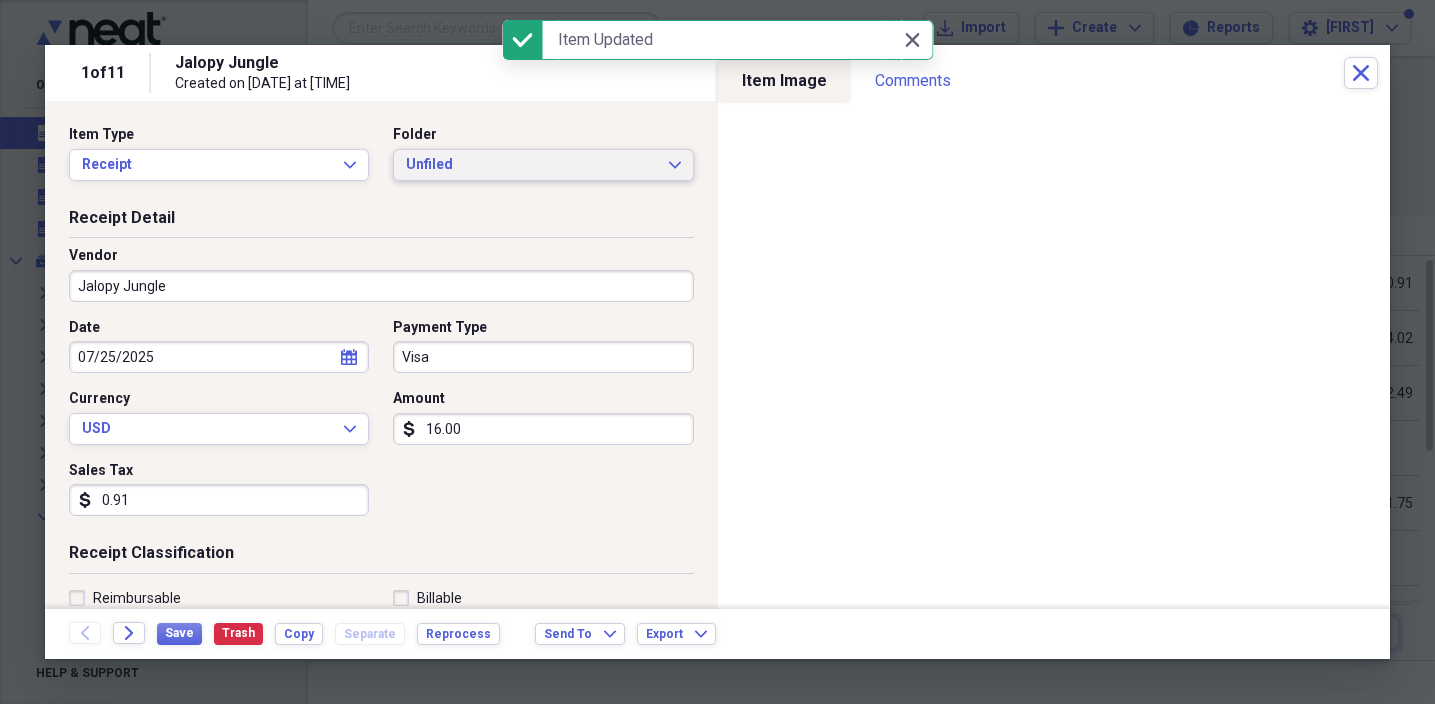 click on "Unfiled" at bounding box center (531, 165) 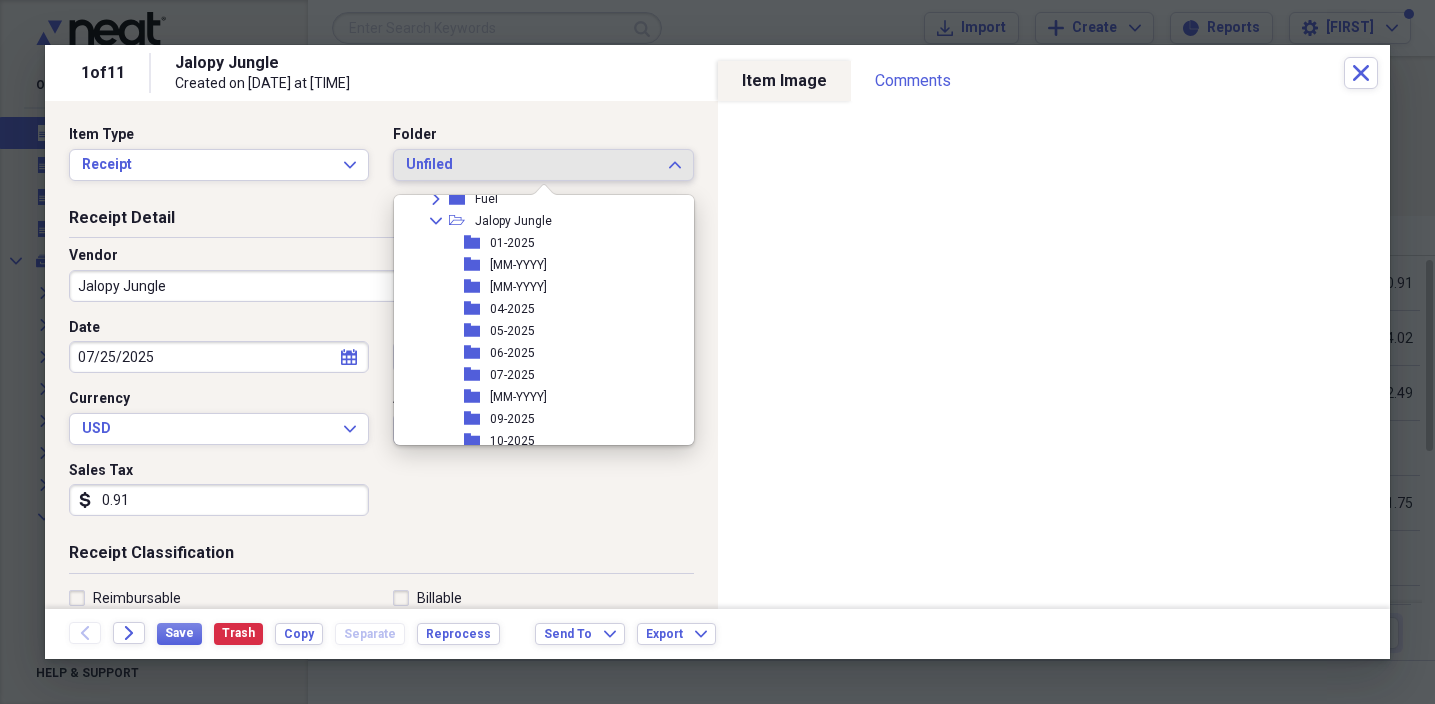 scroll, scrollTop: 266, scrollLeft: 0, axis: vertical 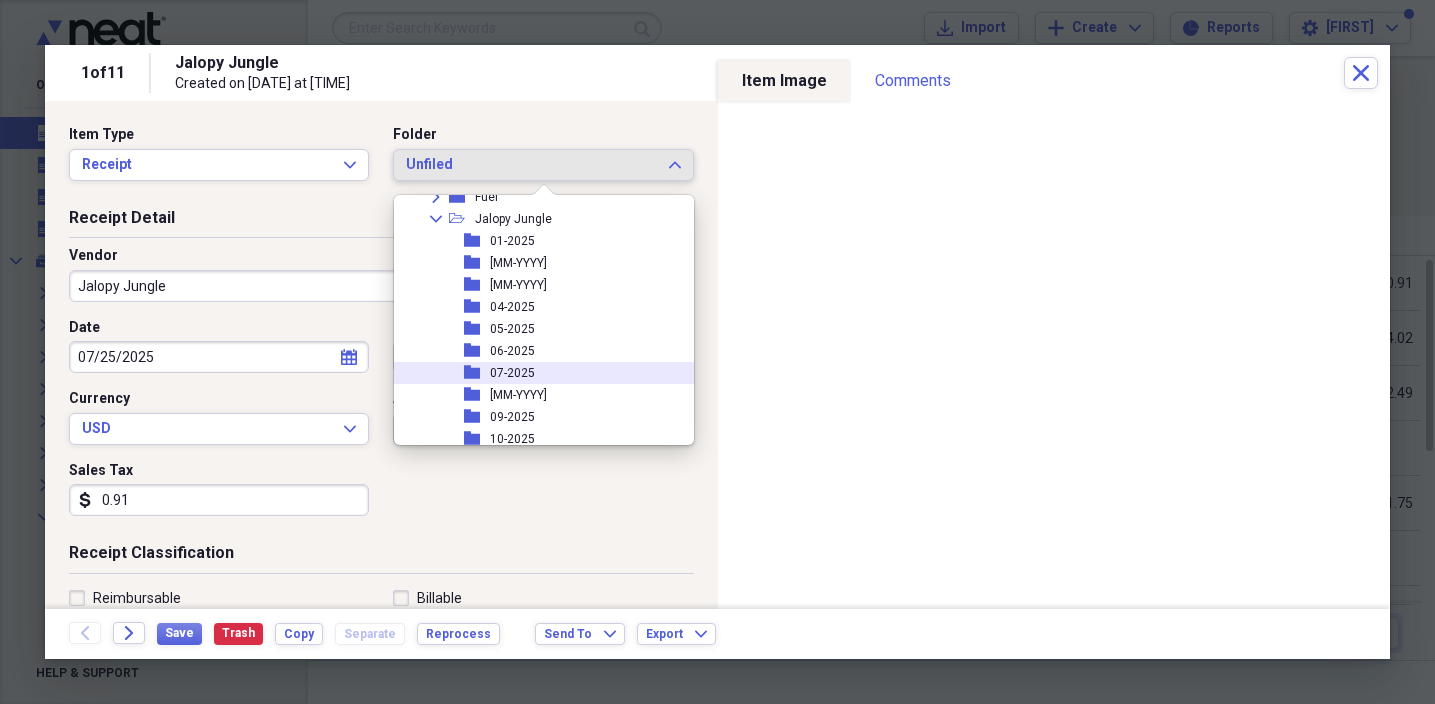 click on "07-2025" at bounding box center [512, 373] 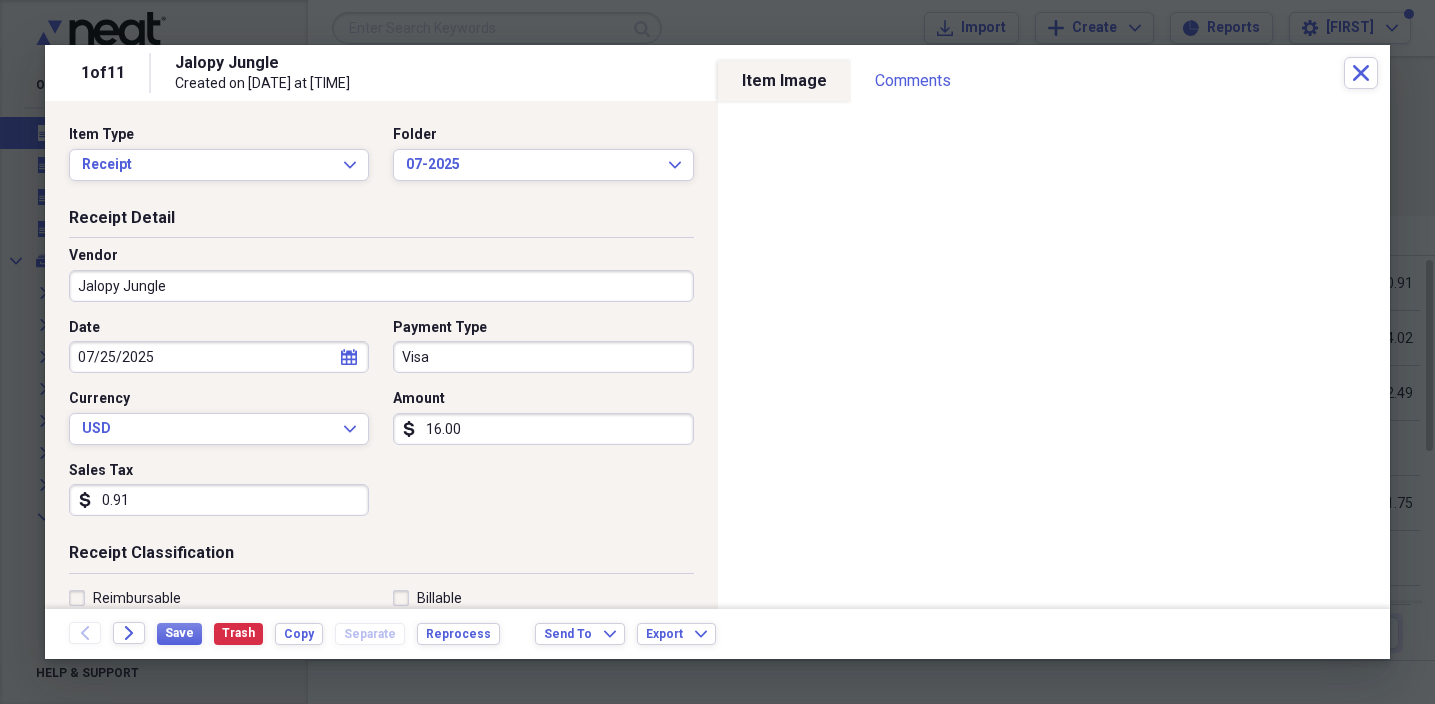click on "Visa" at bounding box center (543, 357) 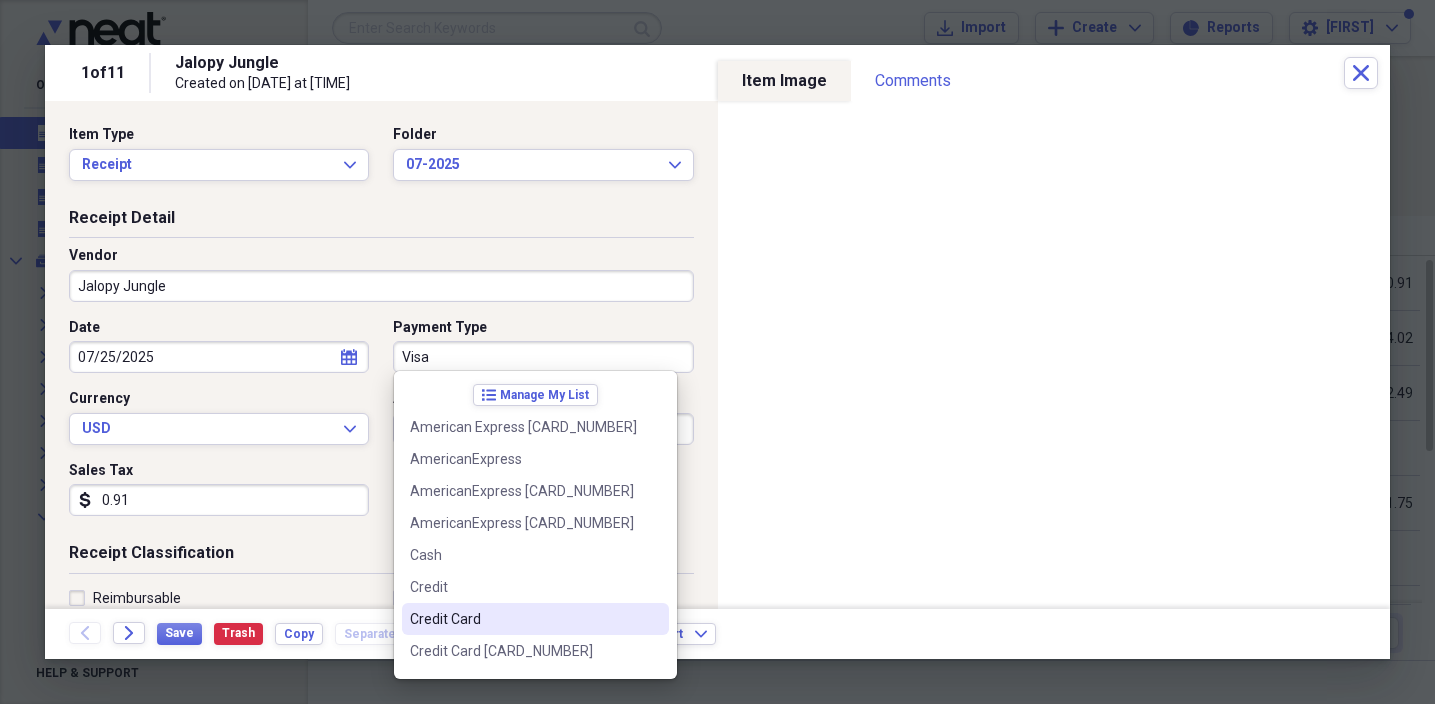 click on "Credit Card" at bounding box center (523, 619) 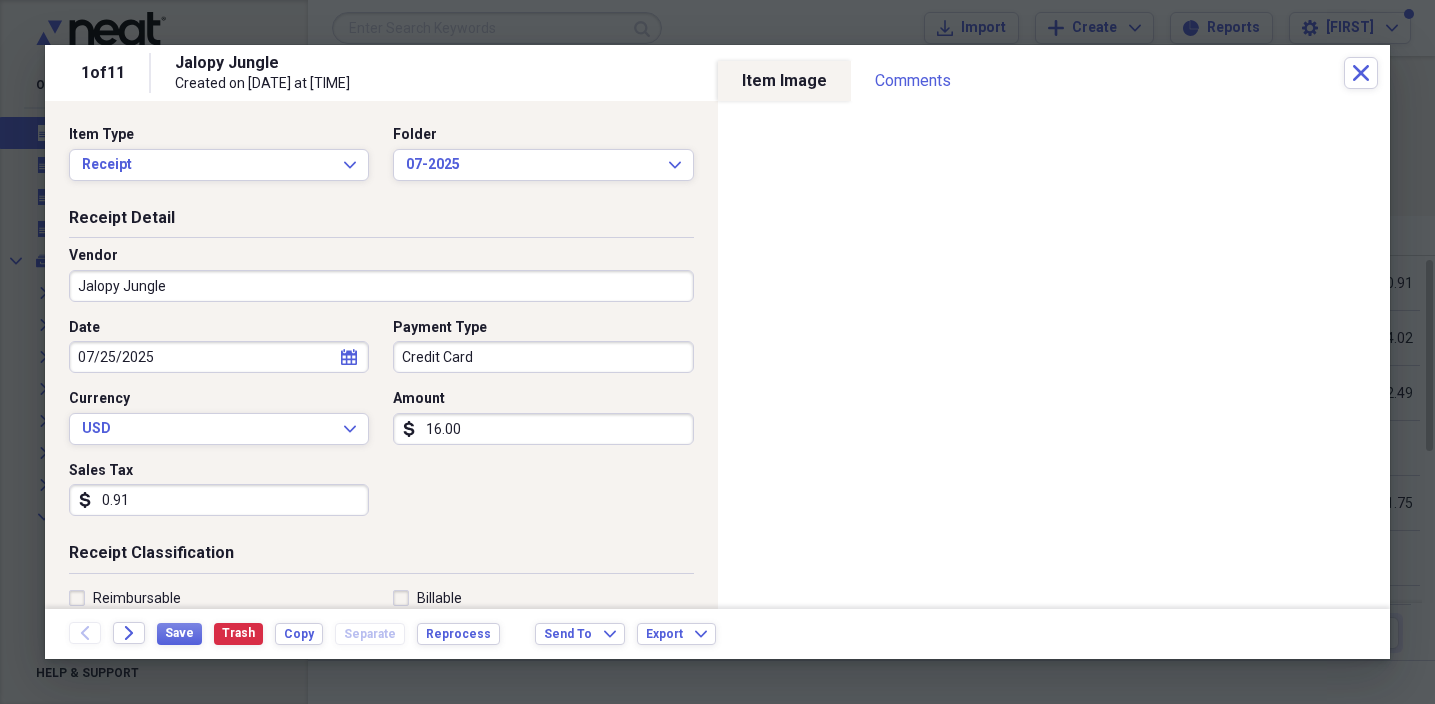 click on "Jalopy Jungle" at bounding box center (381, 286) 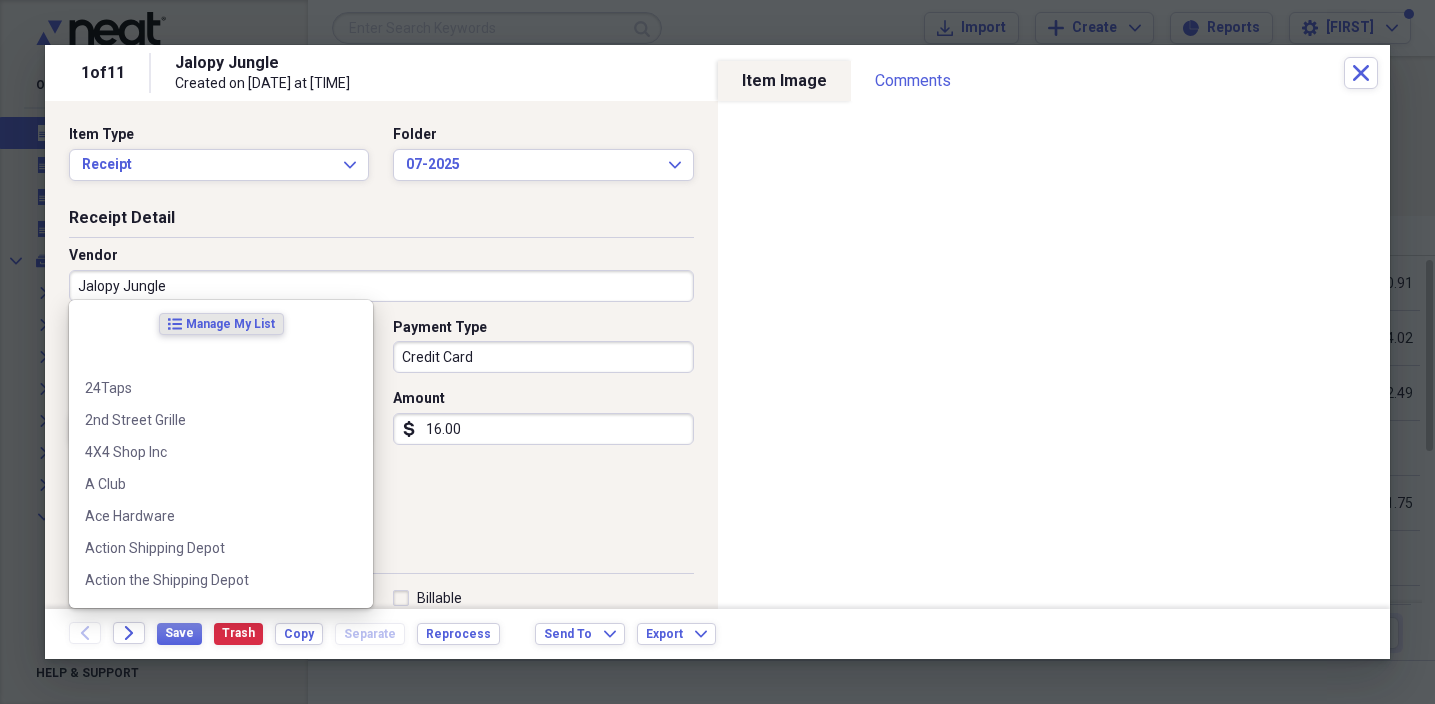click on "Jalopy Jungle" at bounding box center (381, 286) 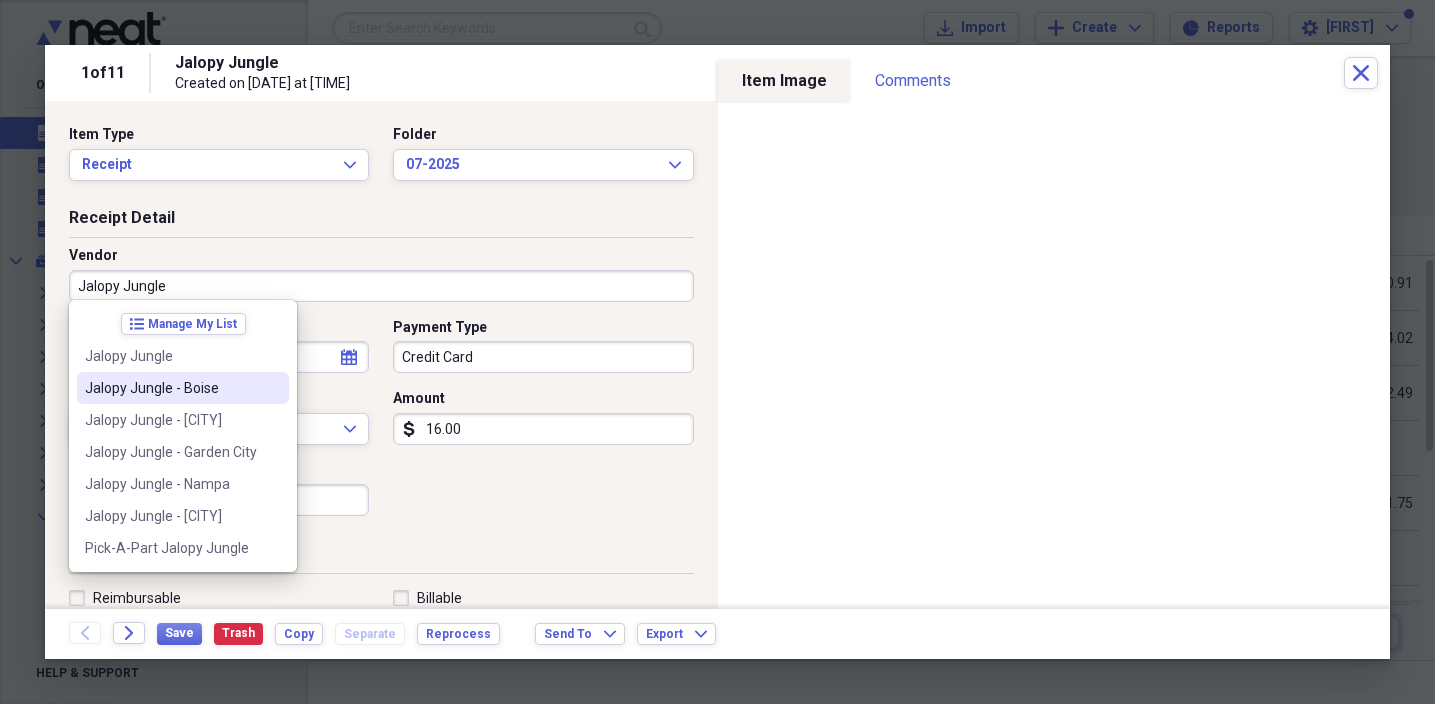 click on "Jalopy Jungle - Boise" at bounding box center [171, 388] 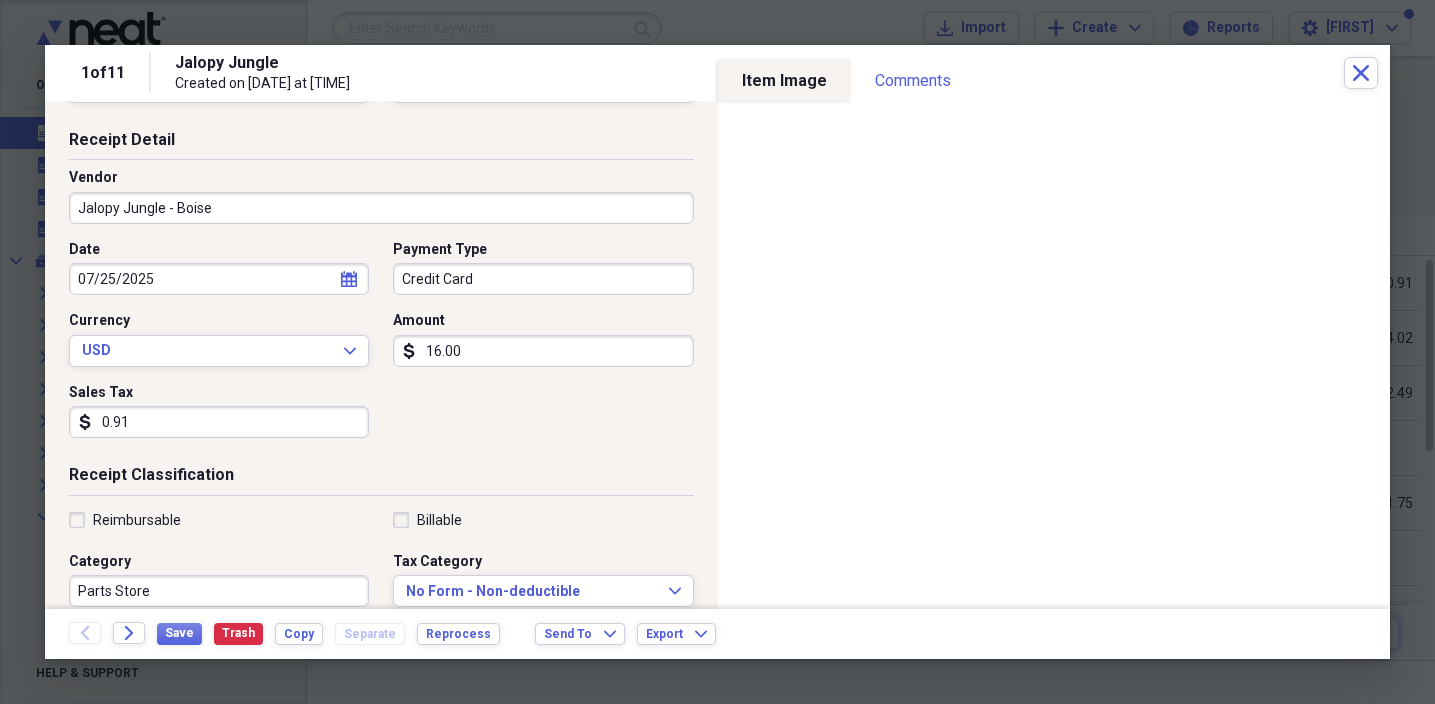 scroll, scrollTop: 86, scrollLeft: 0, axis: vertical 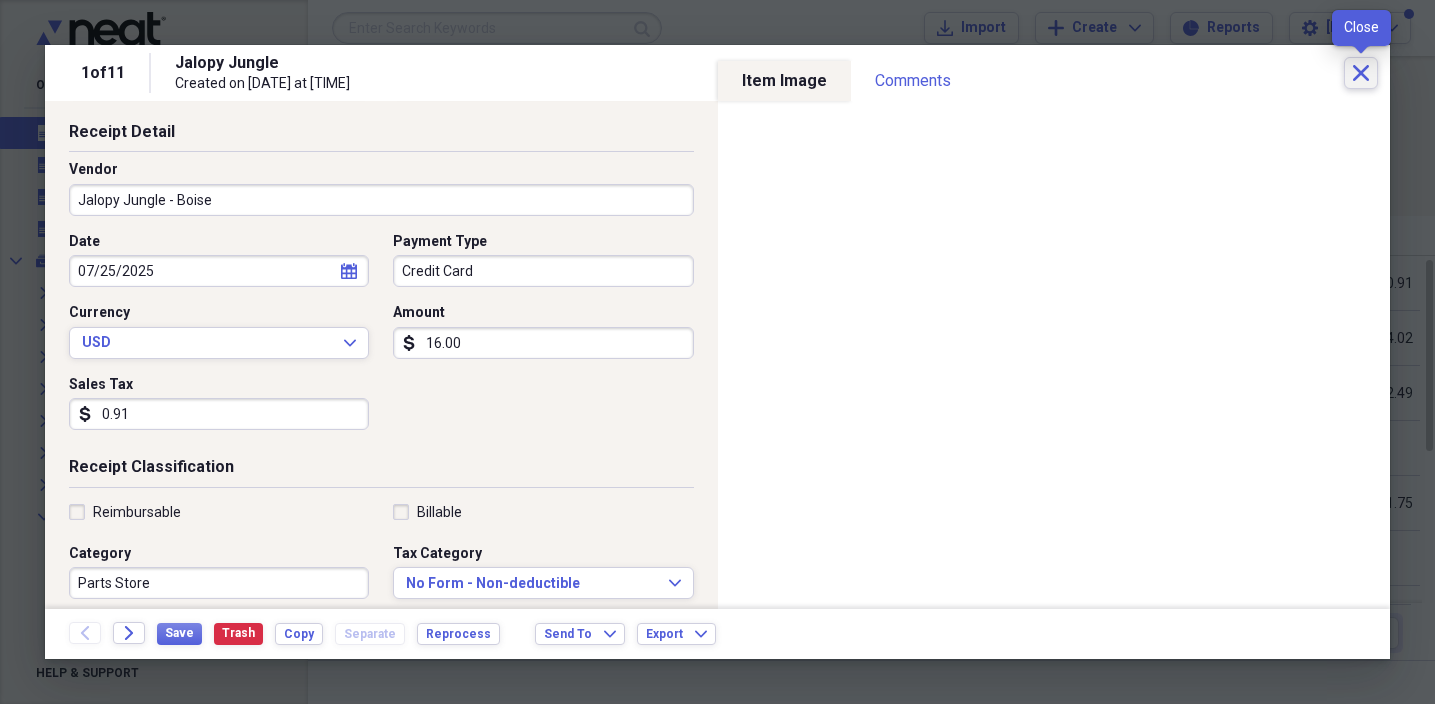 click on "Close" 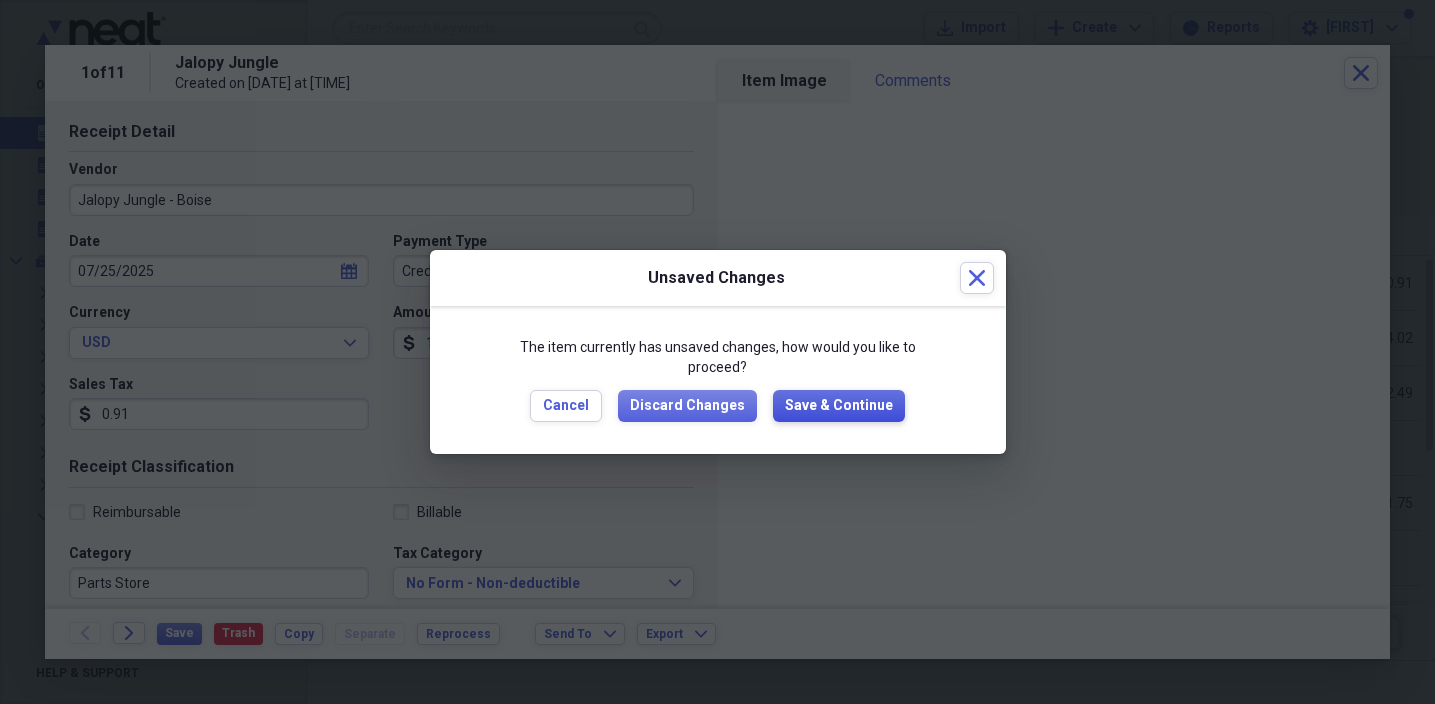 click on "Save & Continue" at bounding box center [839, 406] 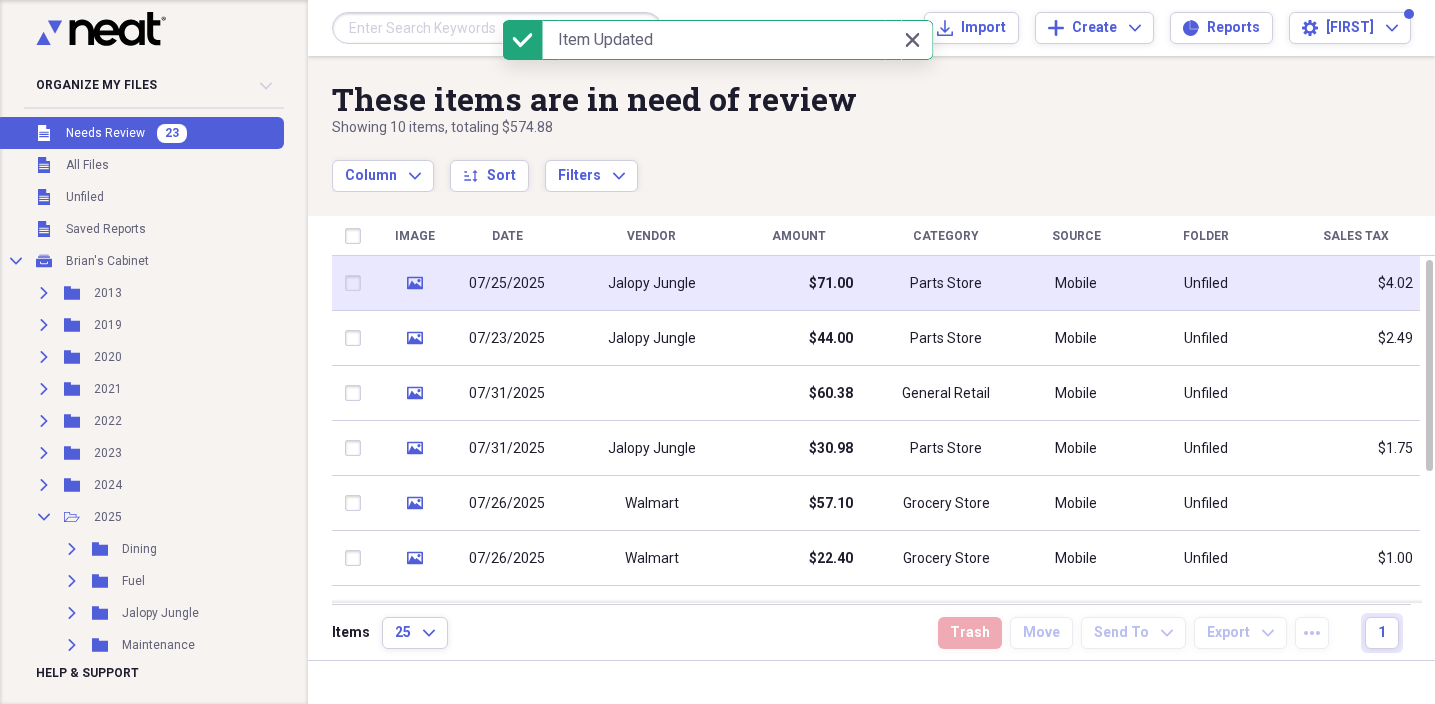 click on "Jalopy Jungle" at bounding box center [651, 283] 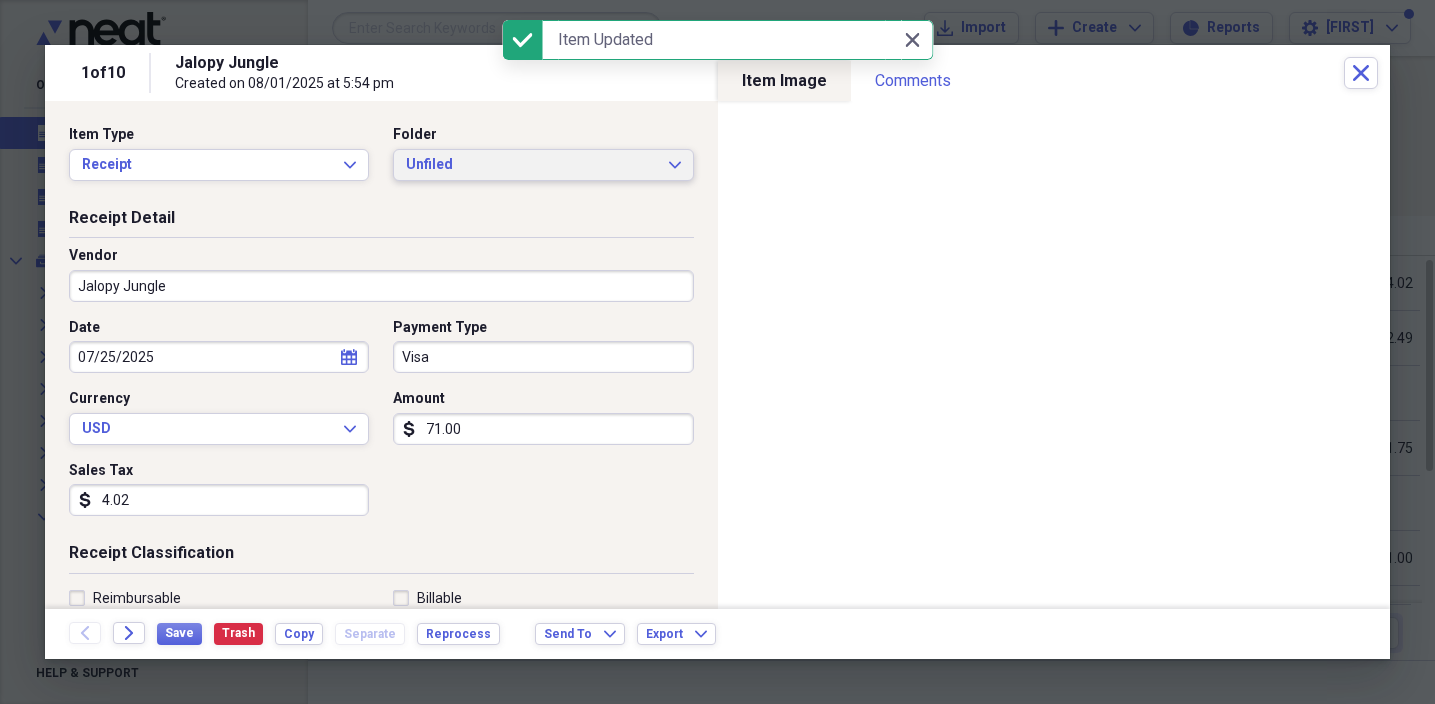 click on "Unfiled" at bounding box center [531, 165] 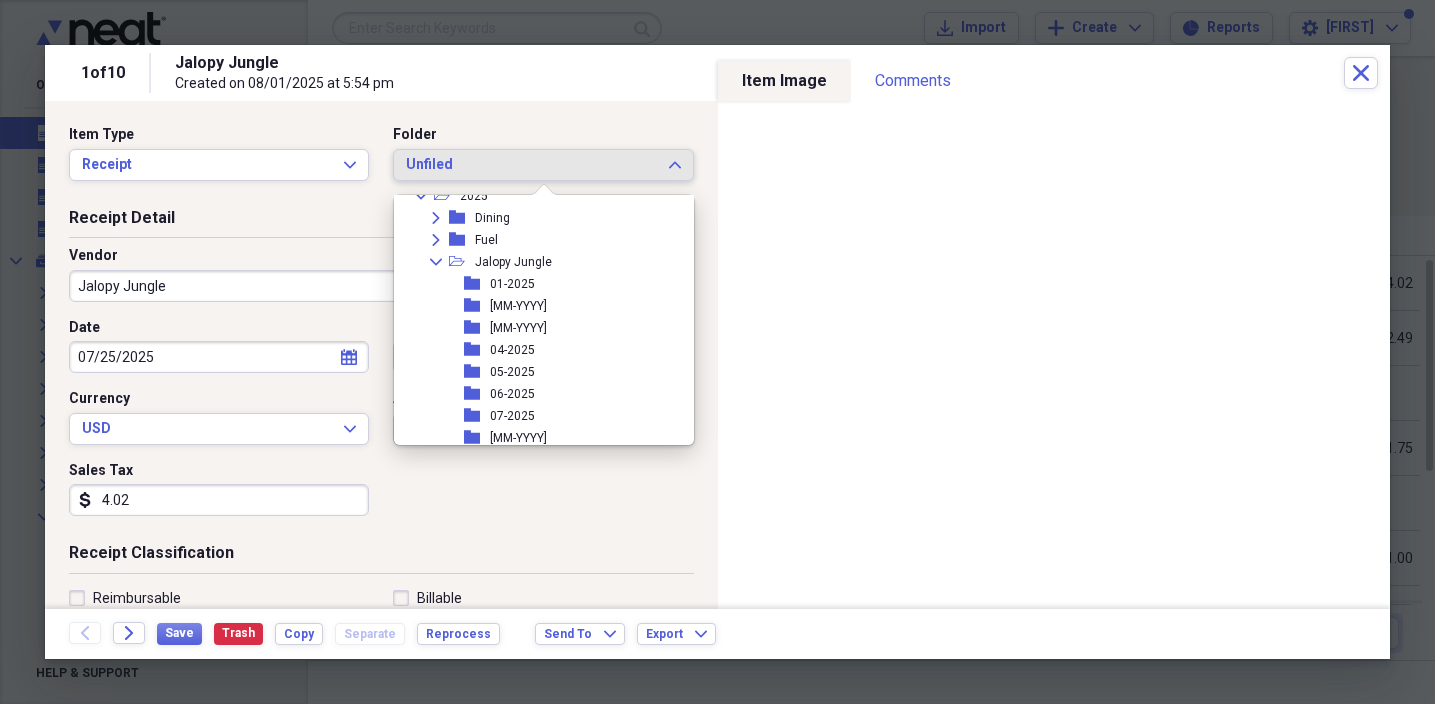 scroll, scrollTop: 227, scrollLeft: 0, axis: vertical 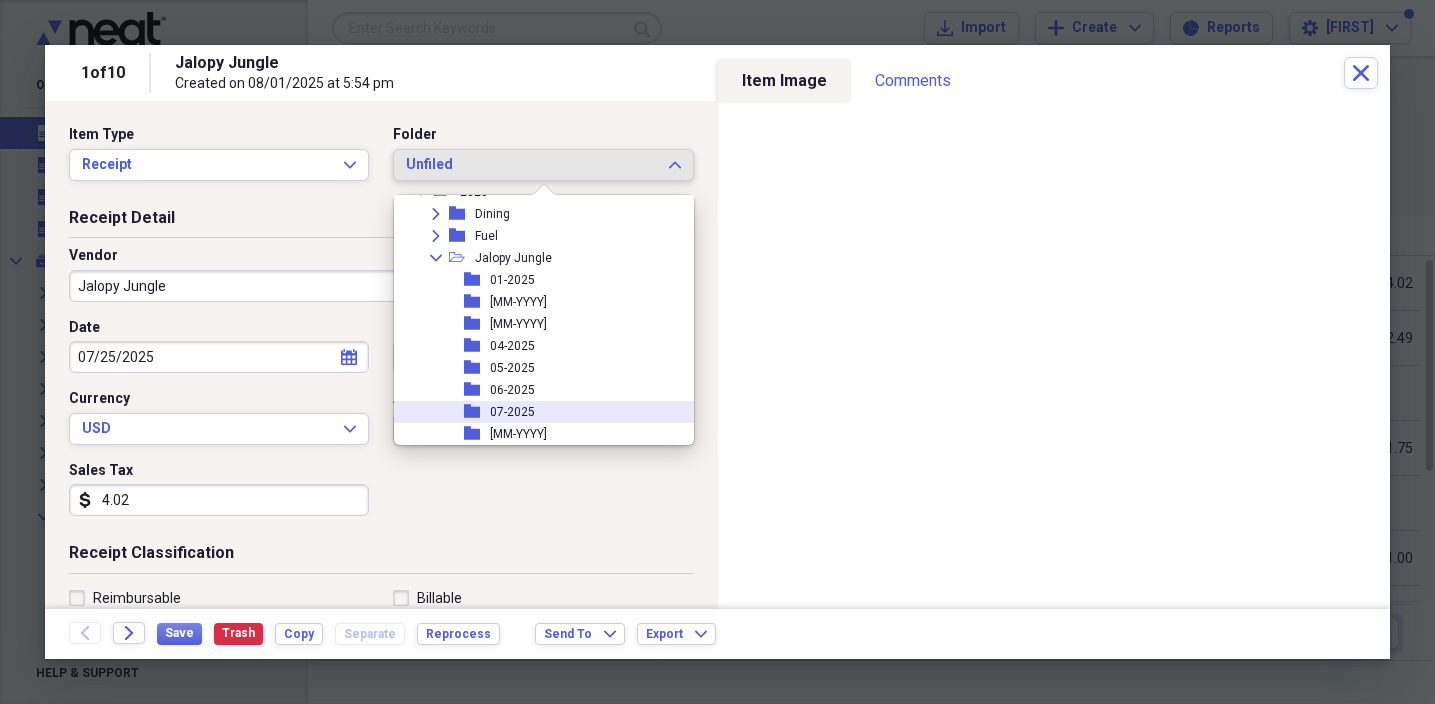 click on "07-2025" at bounding box center (512, 412) 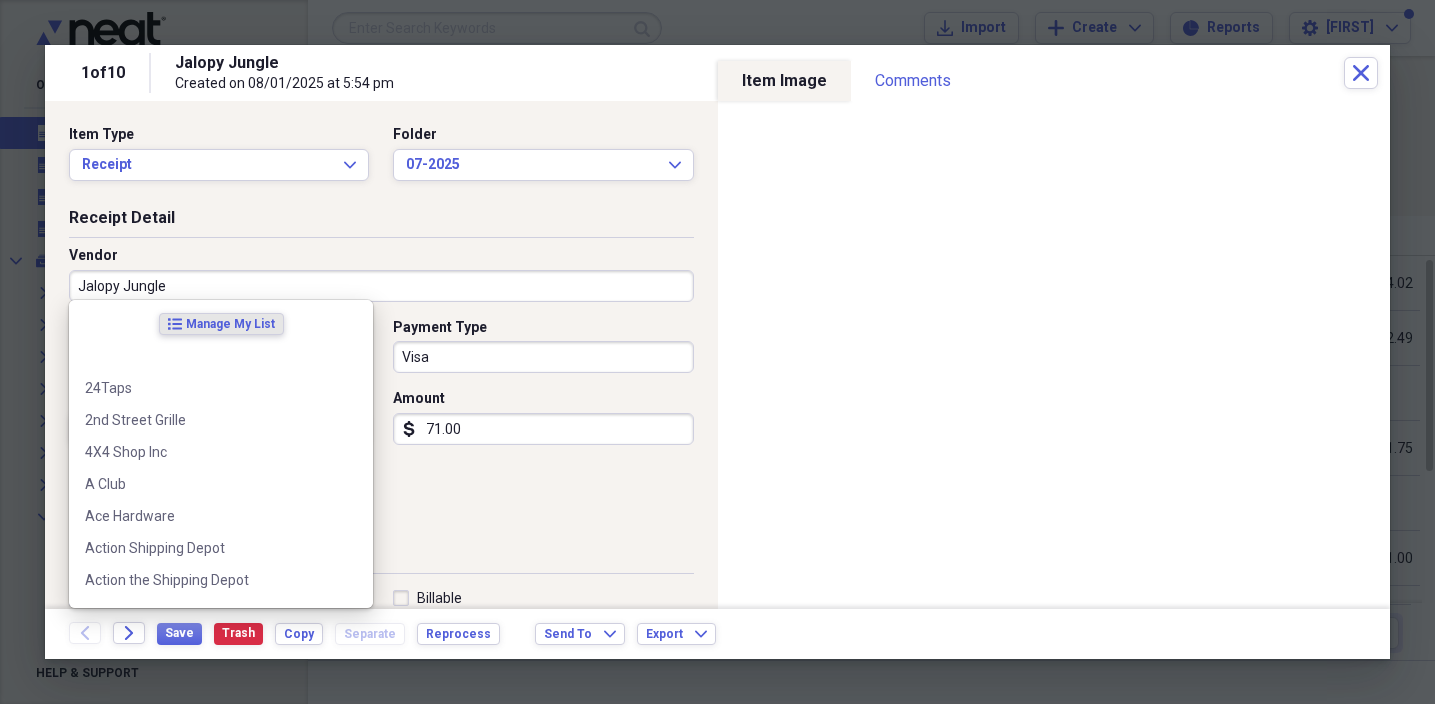 click on "Jalopy Jungle" at bounding box center [381, 286] 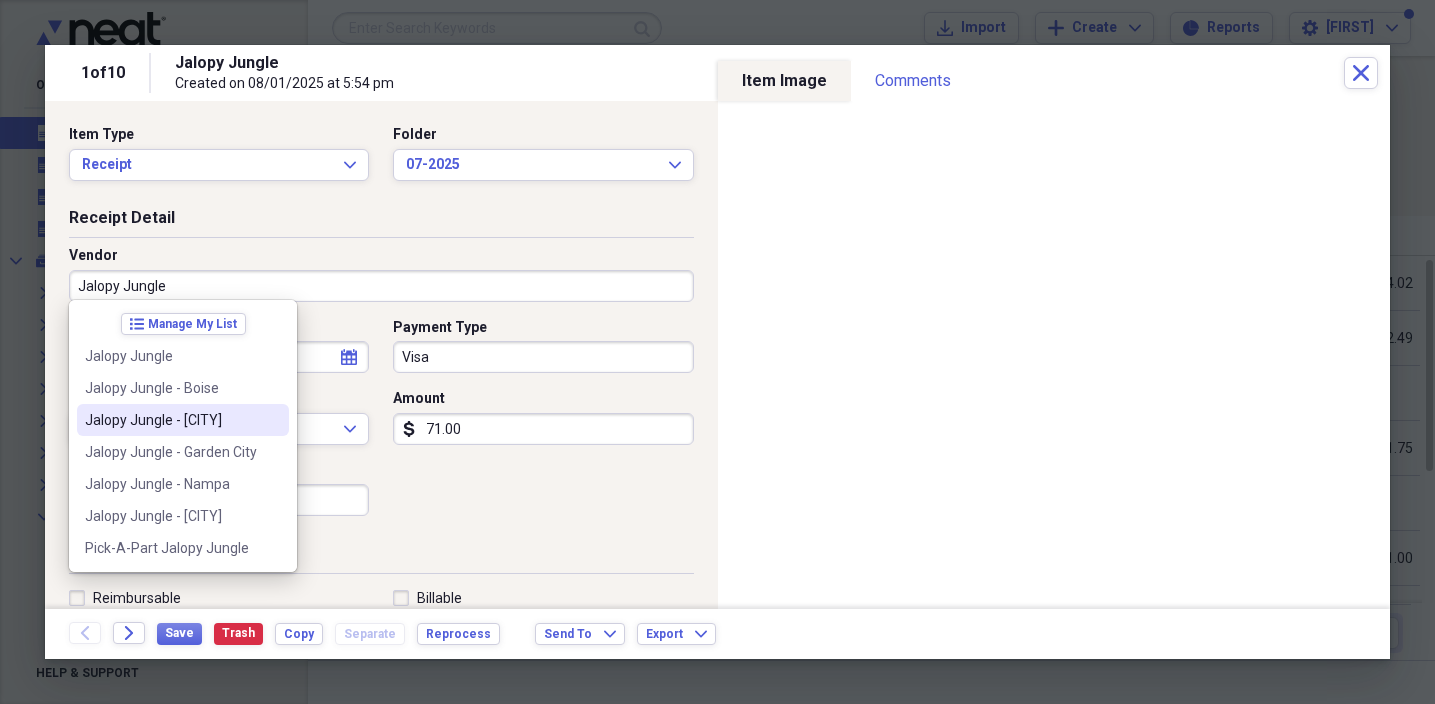 click on "Jalopy Jungle - [CITY]" at bounding box center [171, 420] 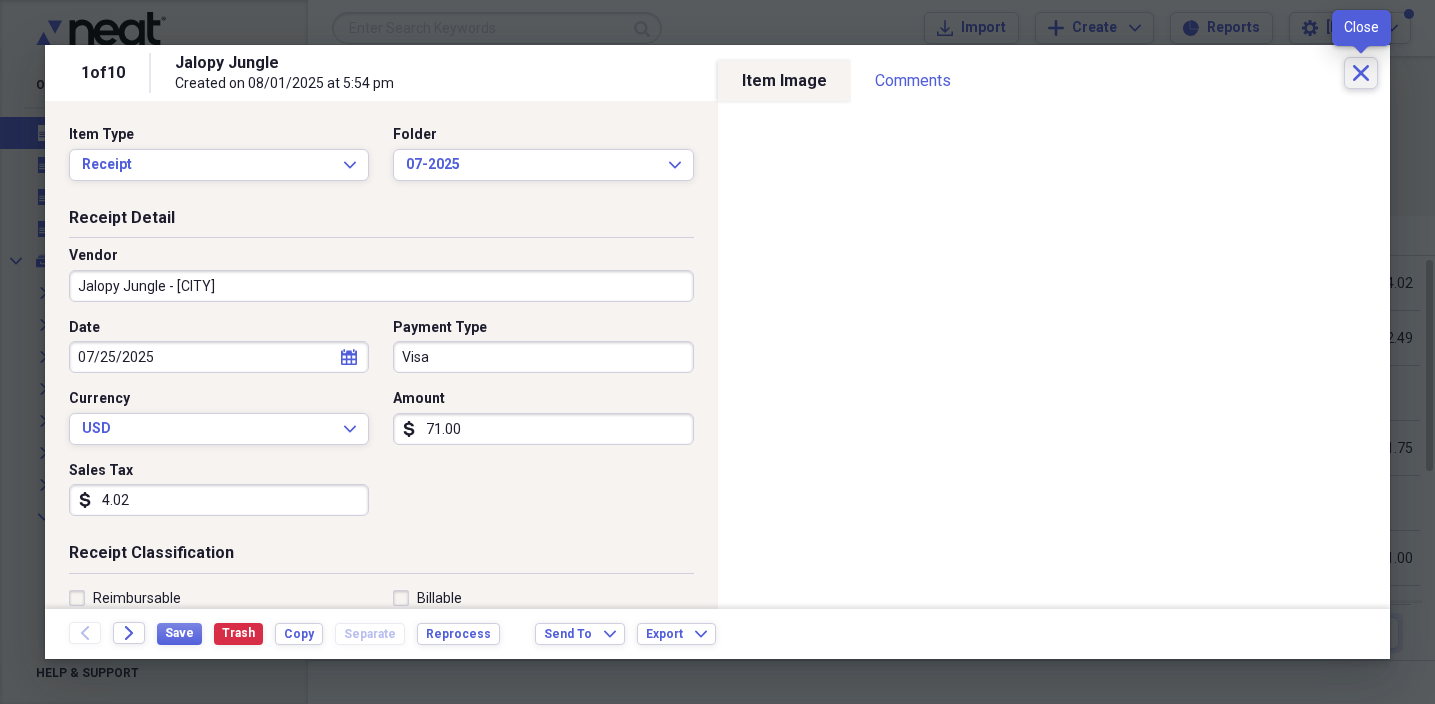 click 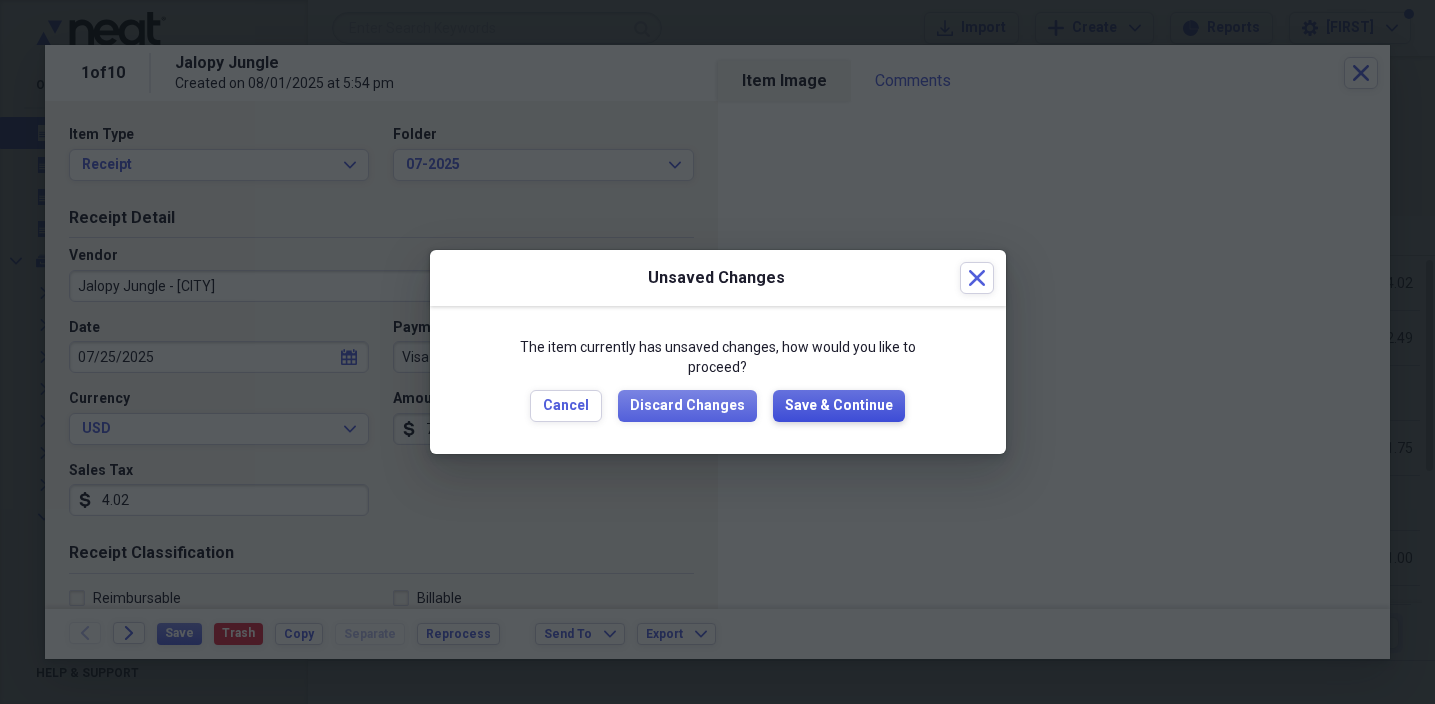 click on "Save & Continue" at bounding box center (839, 406) 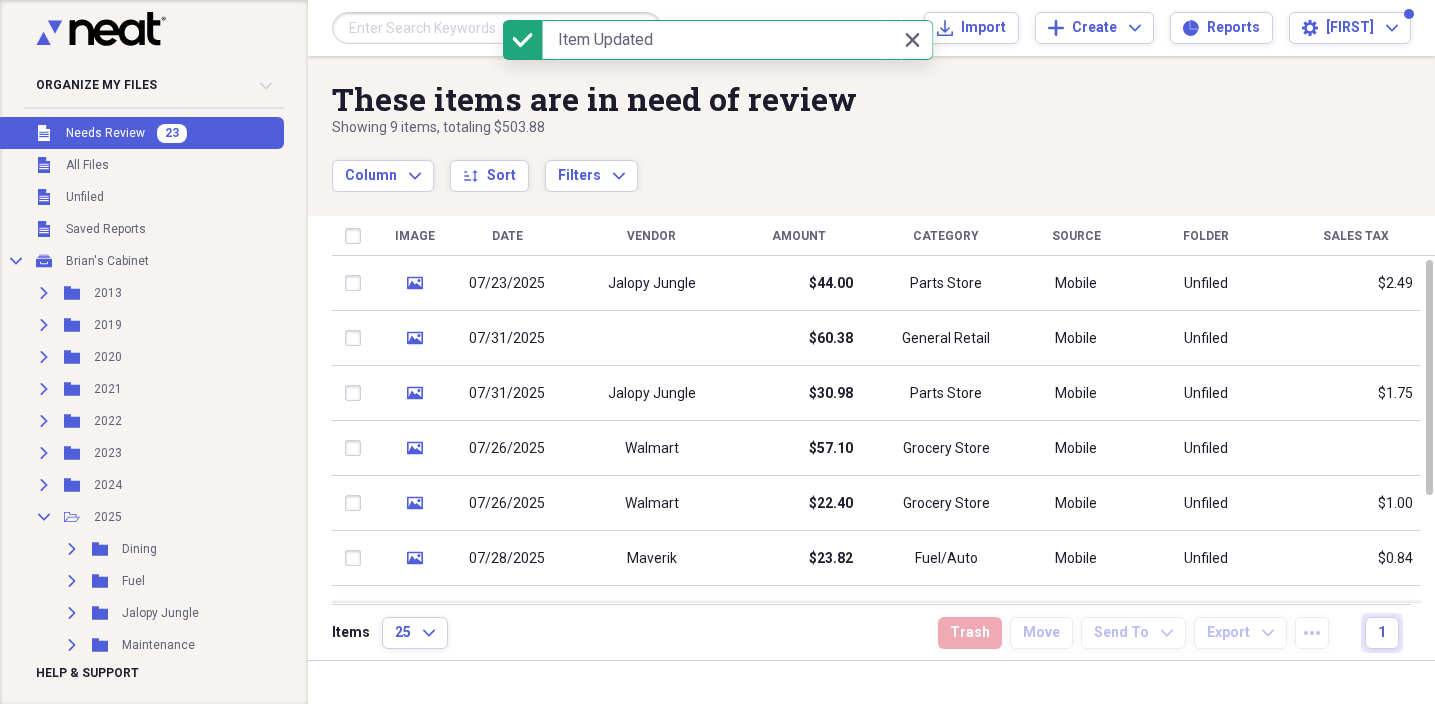 click on "07/23/2025" at bounding box center [507, 283] 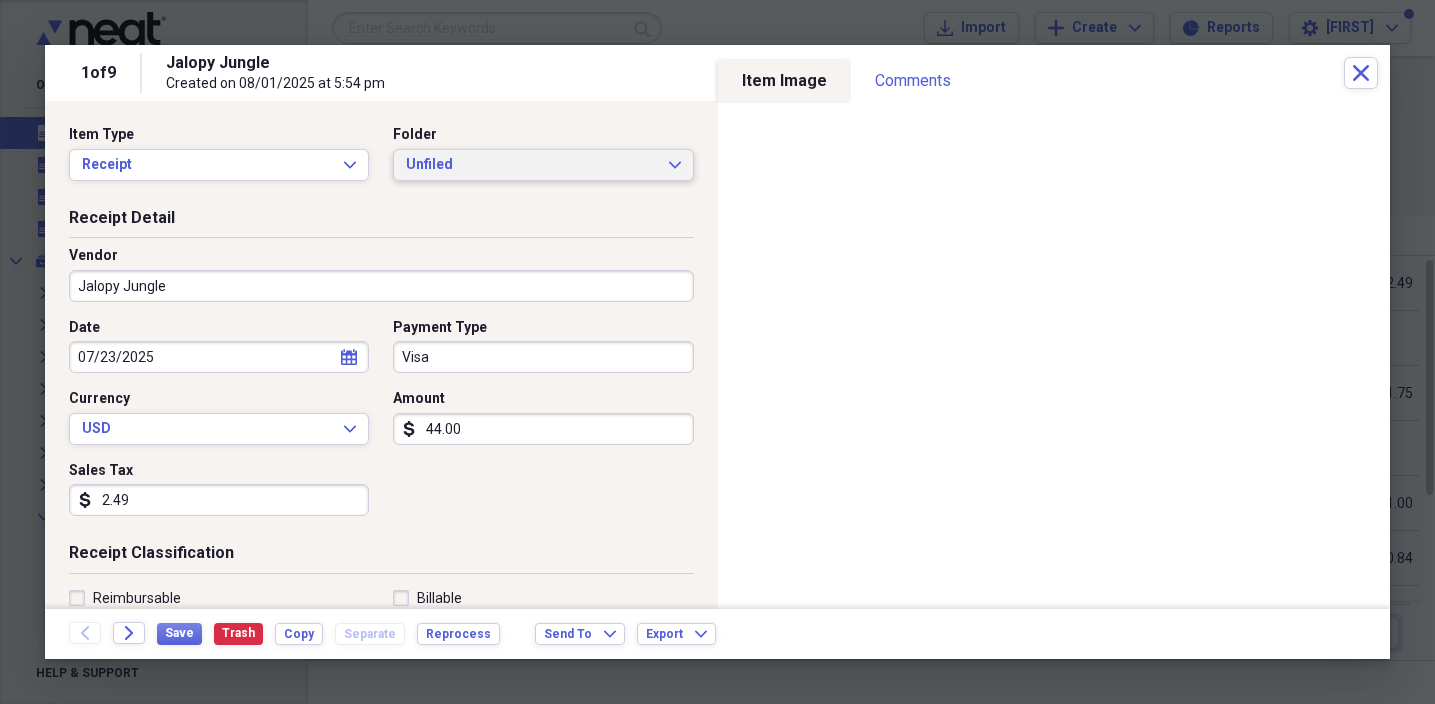 click on "Unfiled" at bounding box center (531, 165) 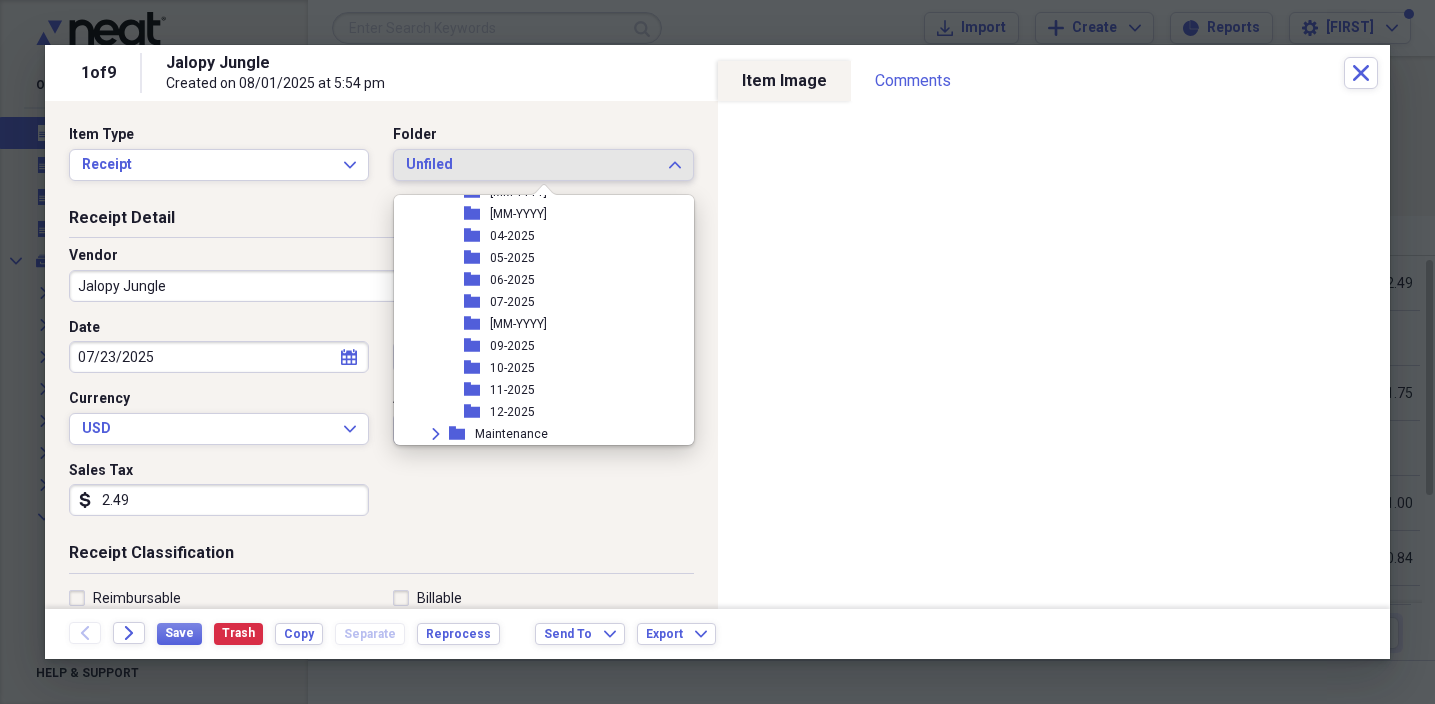 scroll, scrollTop: 338, scrollLeft: 0, axis: vertical 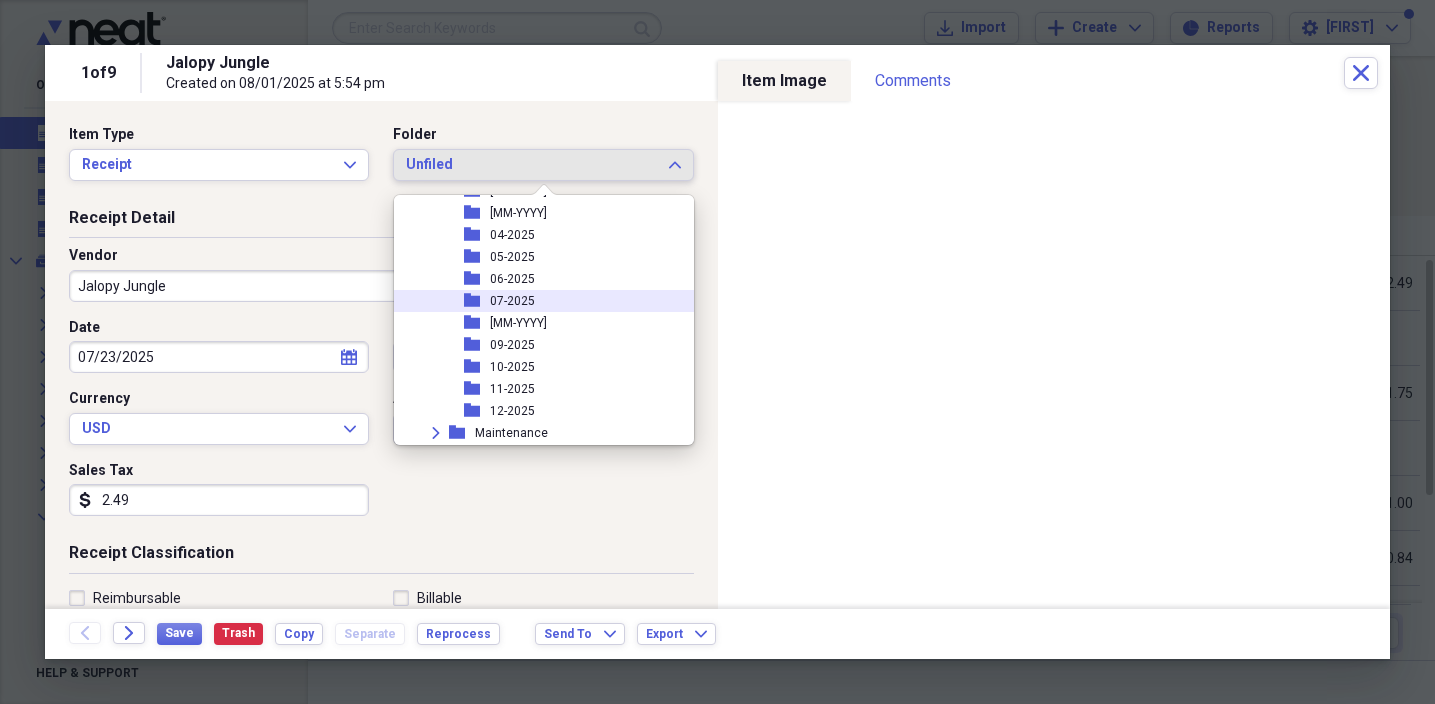 click on "07-2025" at bounding box center [512, 301] 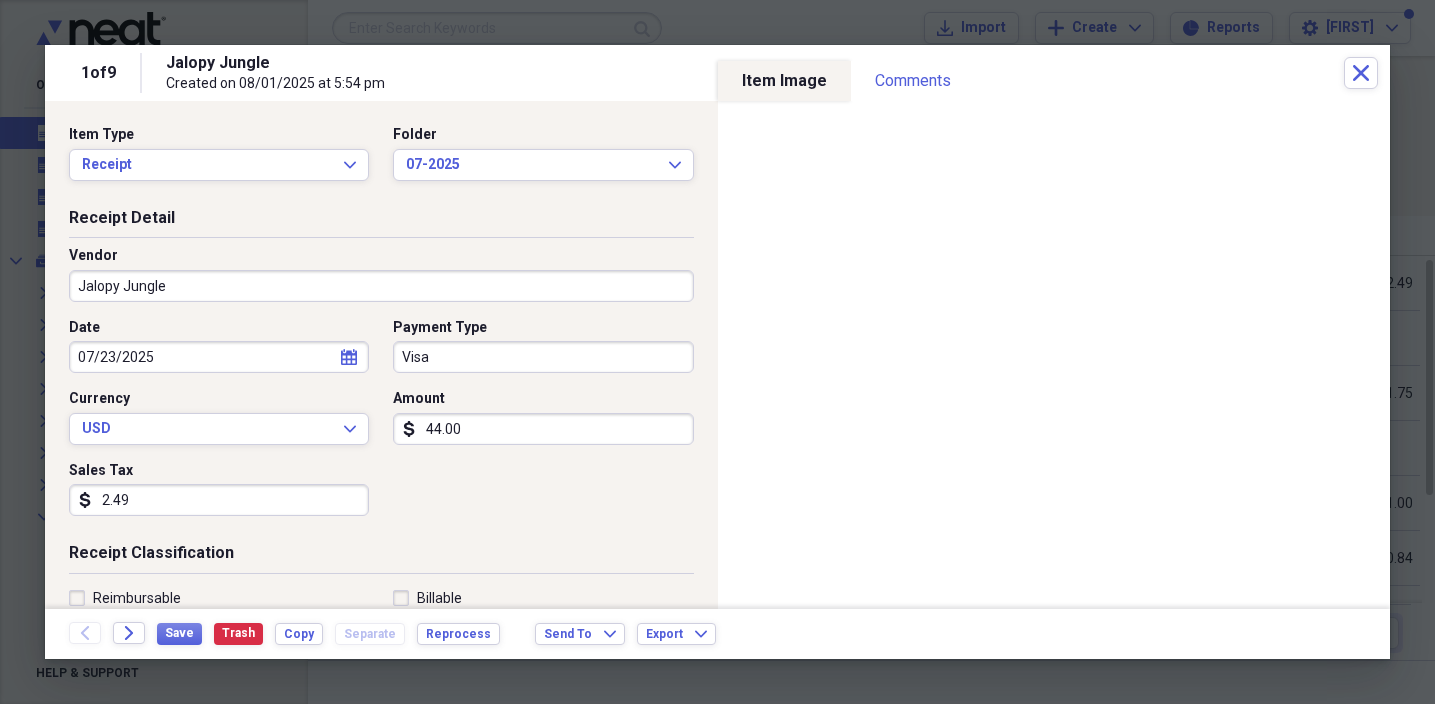 click on "Jalopy Jungle" at bounding box center (381, 286) 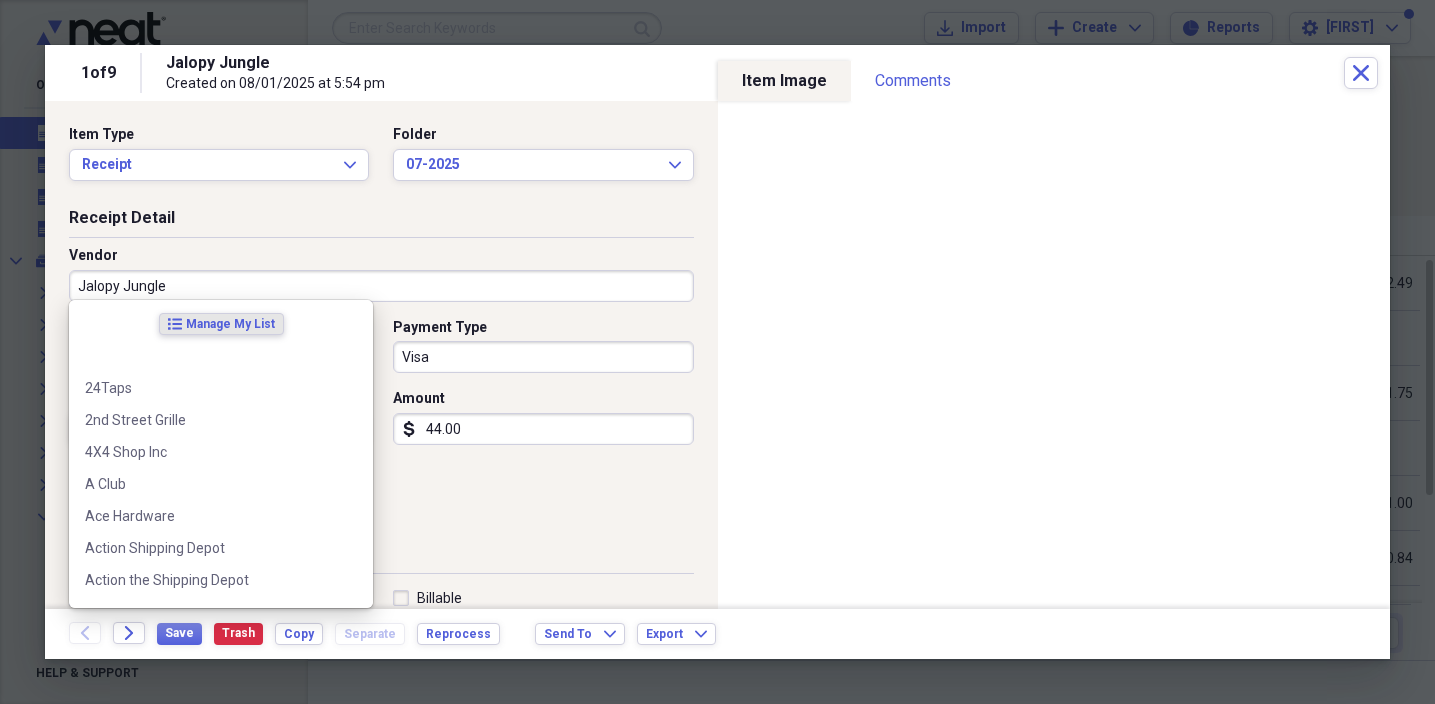 click on "Jalopy Jungle" at bounding box center (381, 286) 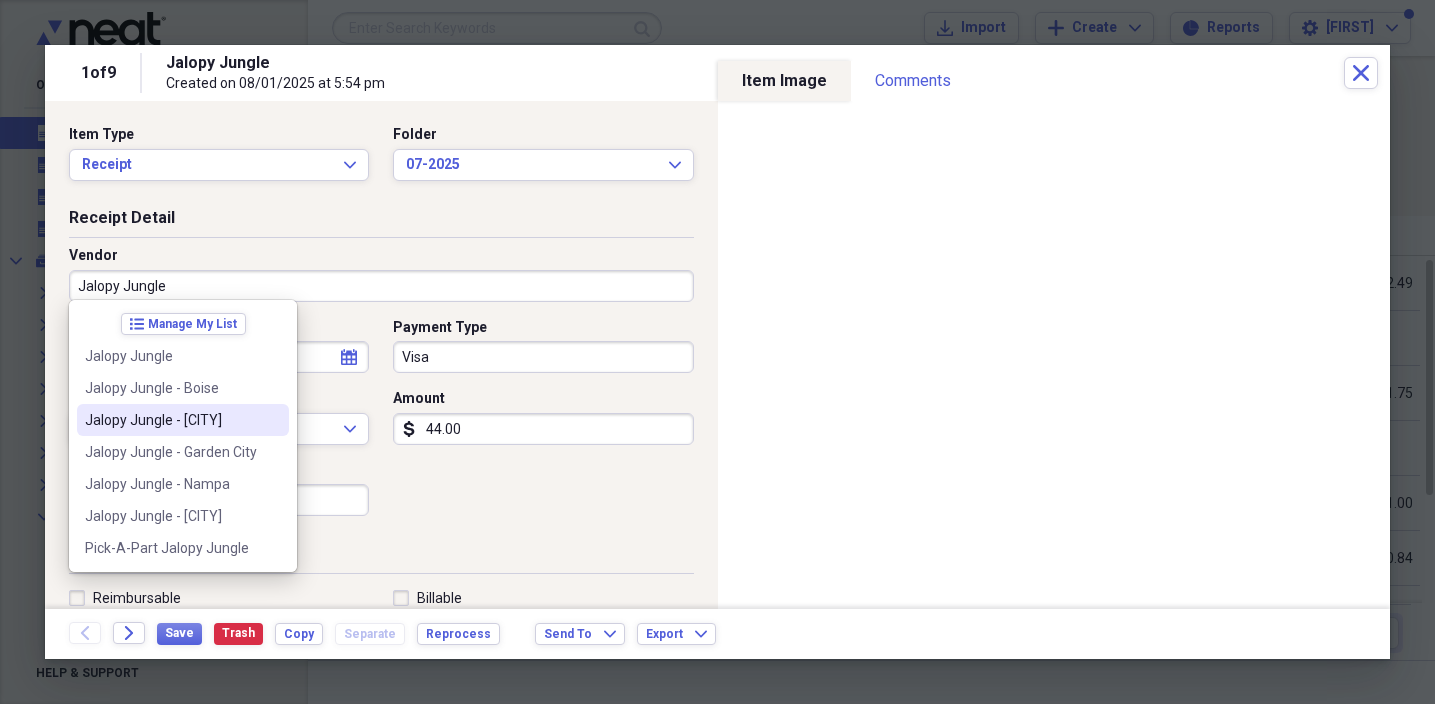 click on "Jalopy Jungle - [CITY]" at bounding box center [171, 420] 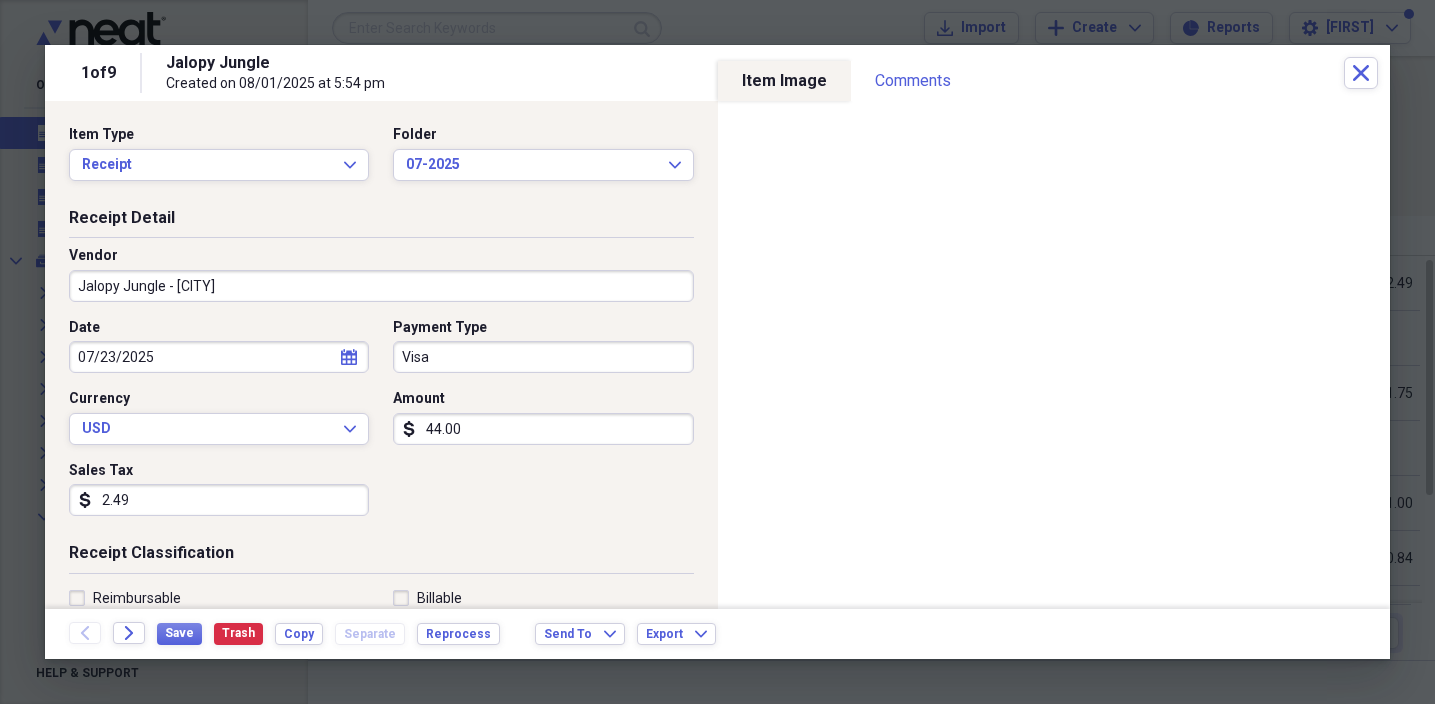click on "Visa" at bounding box center [543, 357] 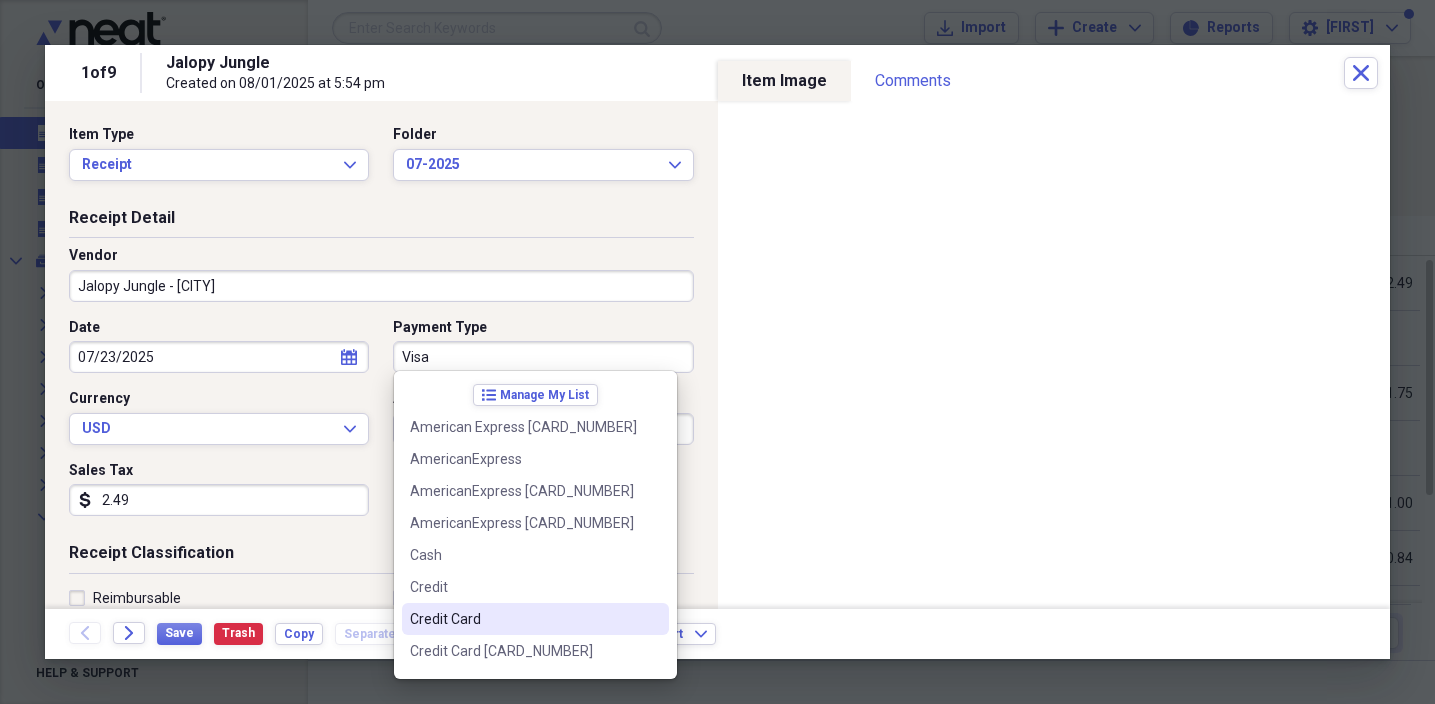 click on "Credit Card" at bounding box center (523, 619) 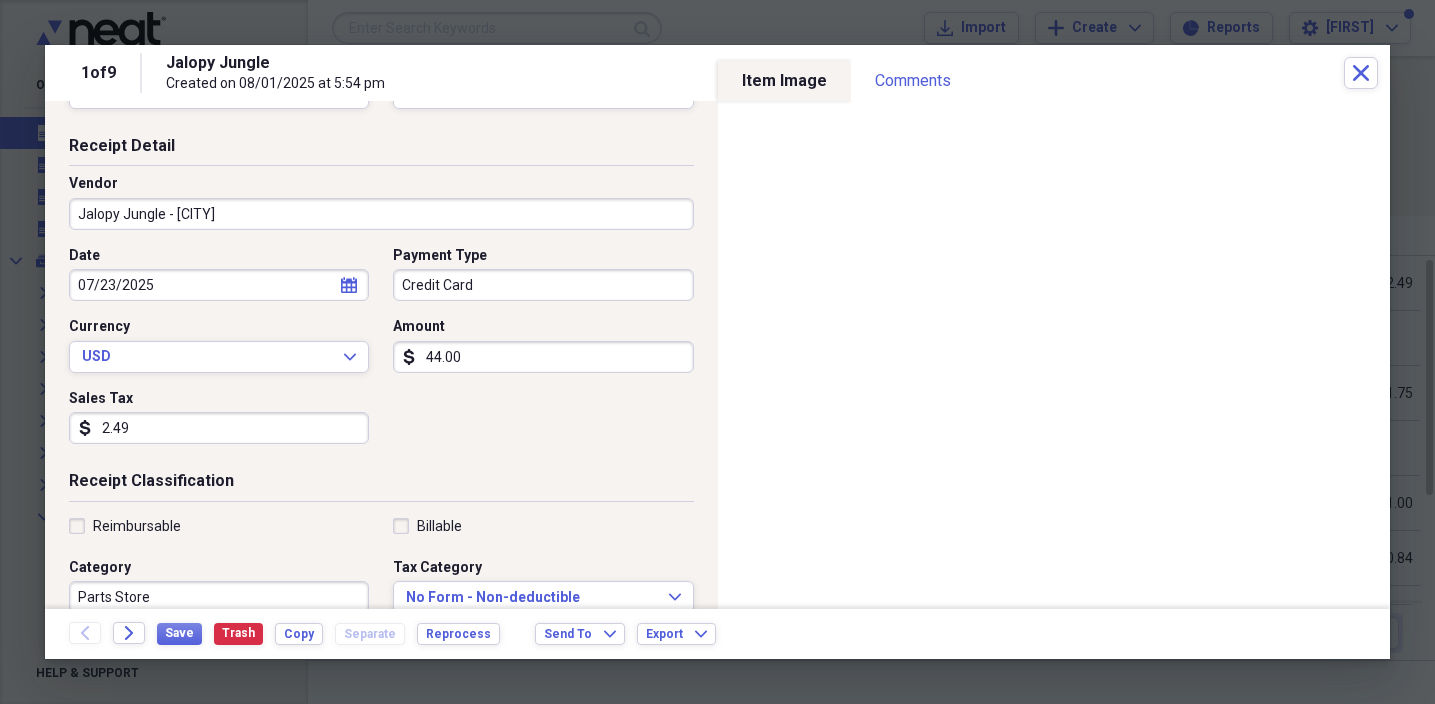 scroll, scrollTop: 74, scrollLeft: 0, axis: vertical 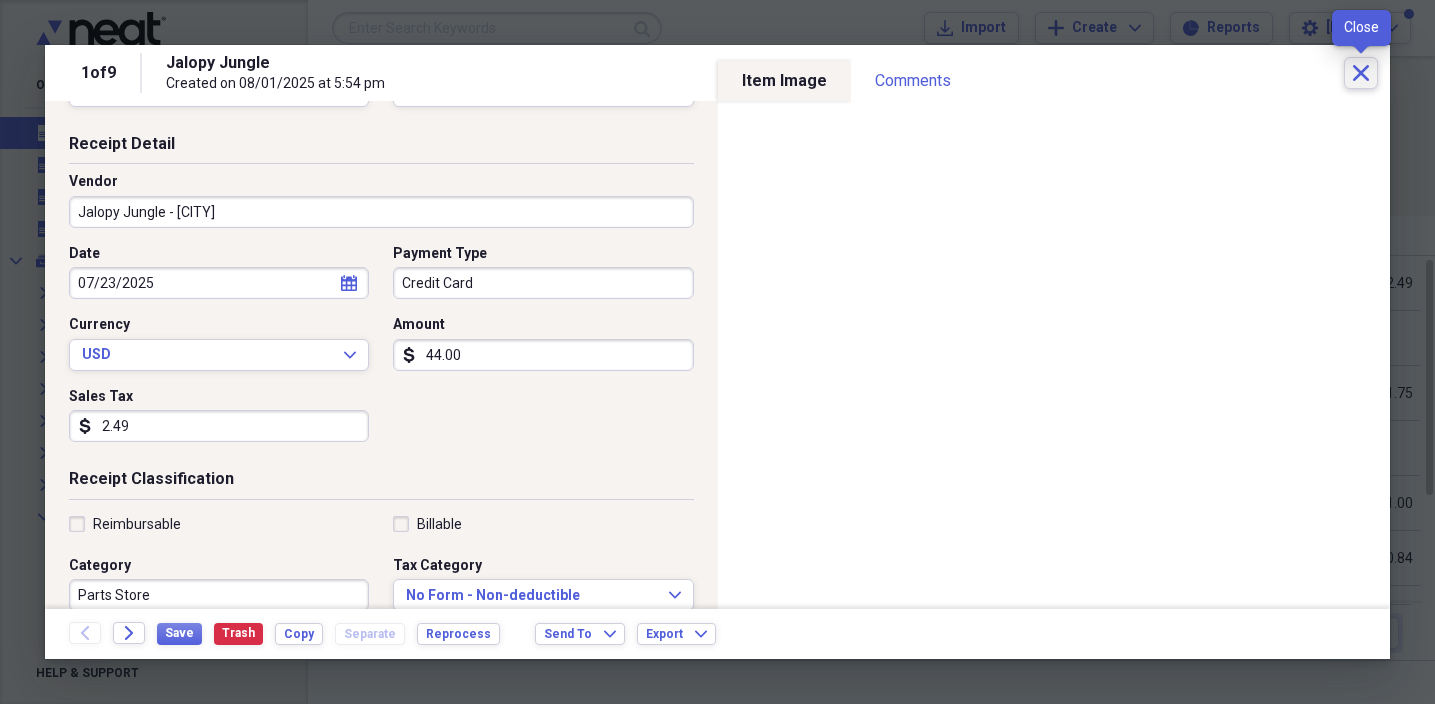 click on "Close" 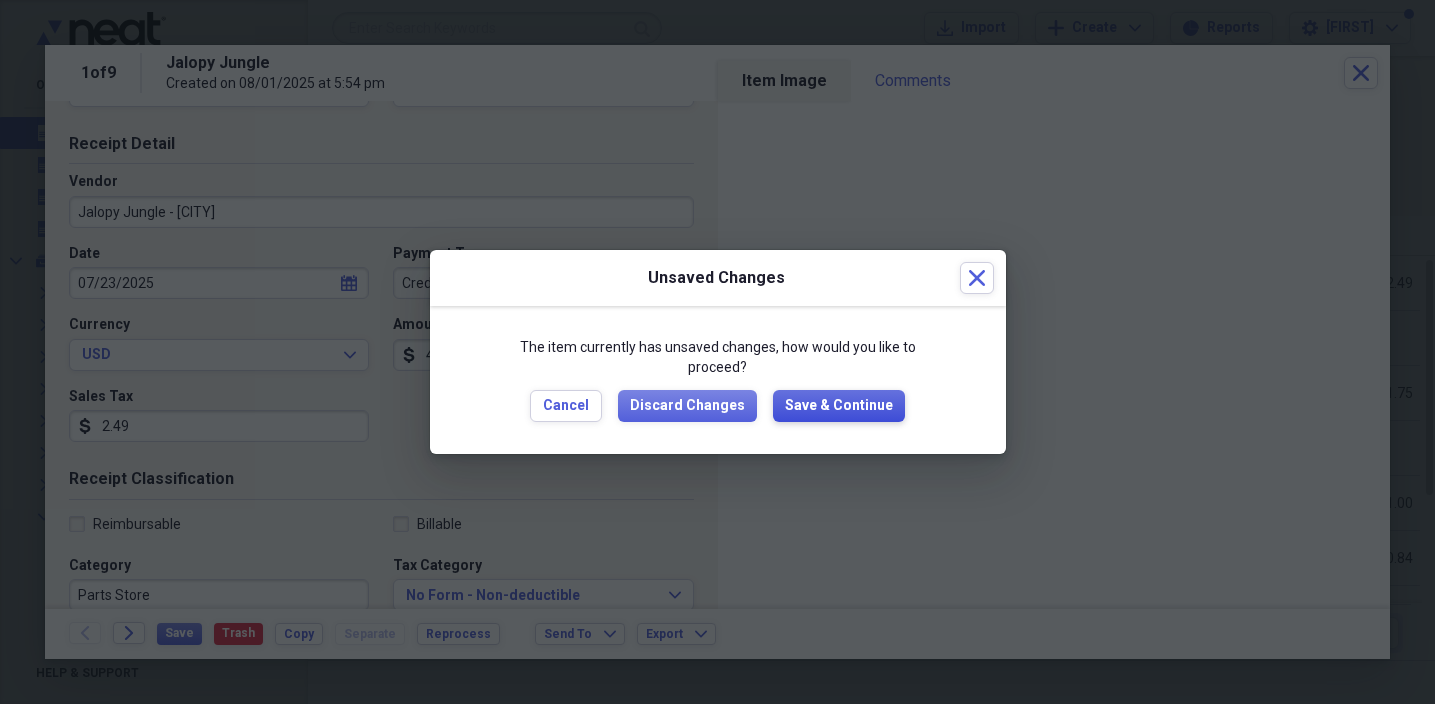 click on "Save & Continue" at bounding box center [839, 406] 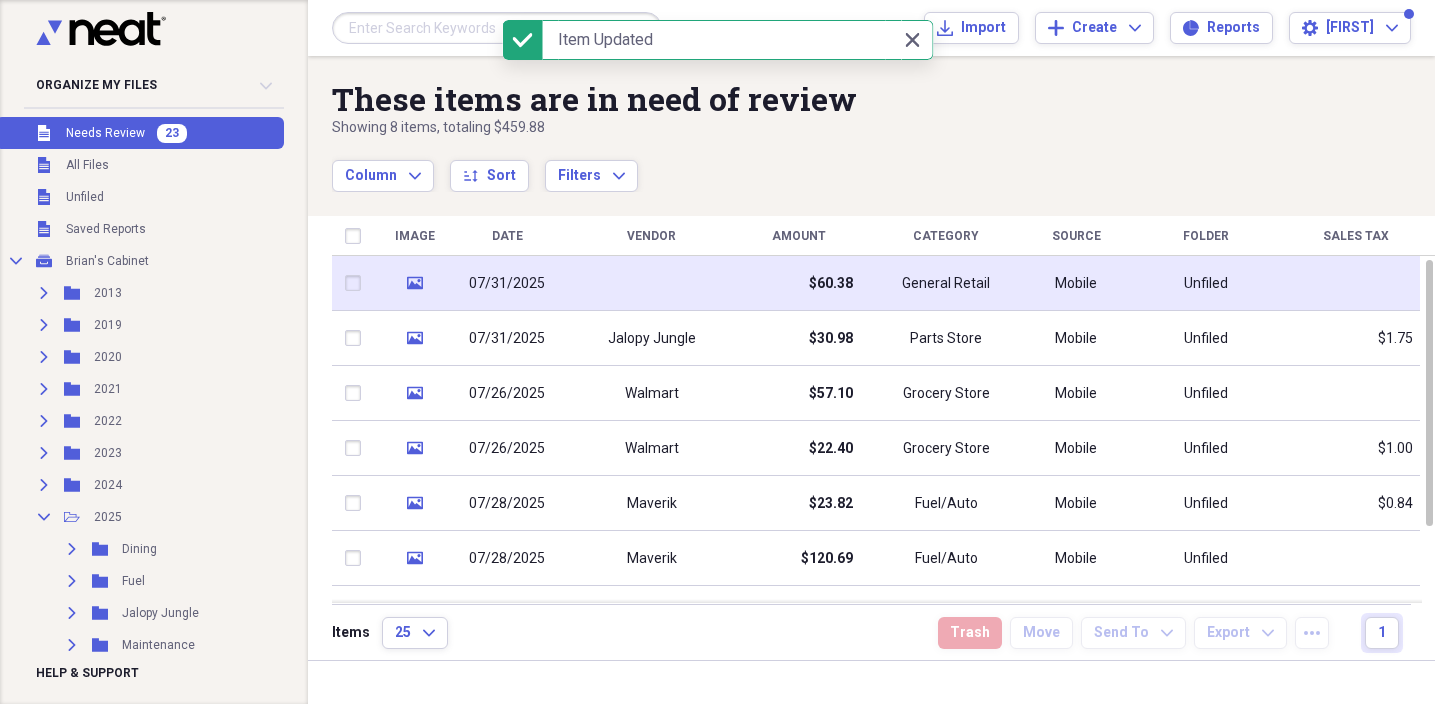 click at bounding box center [651, 283] 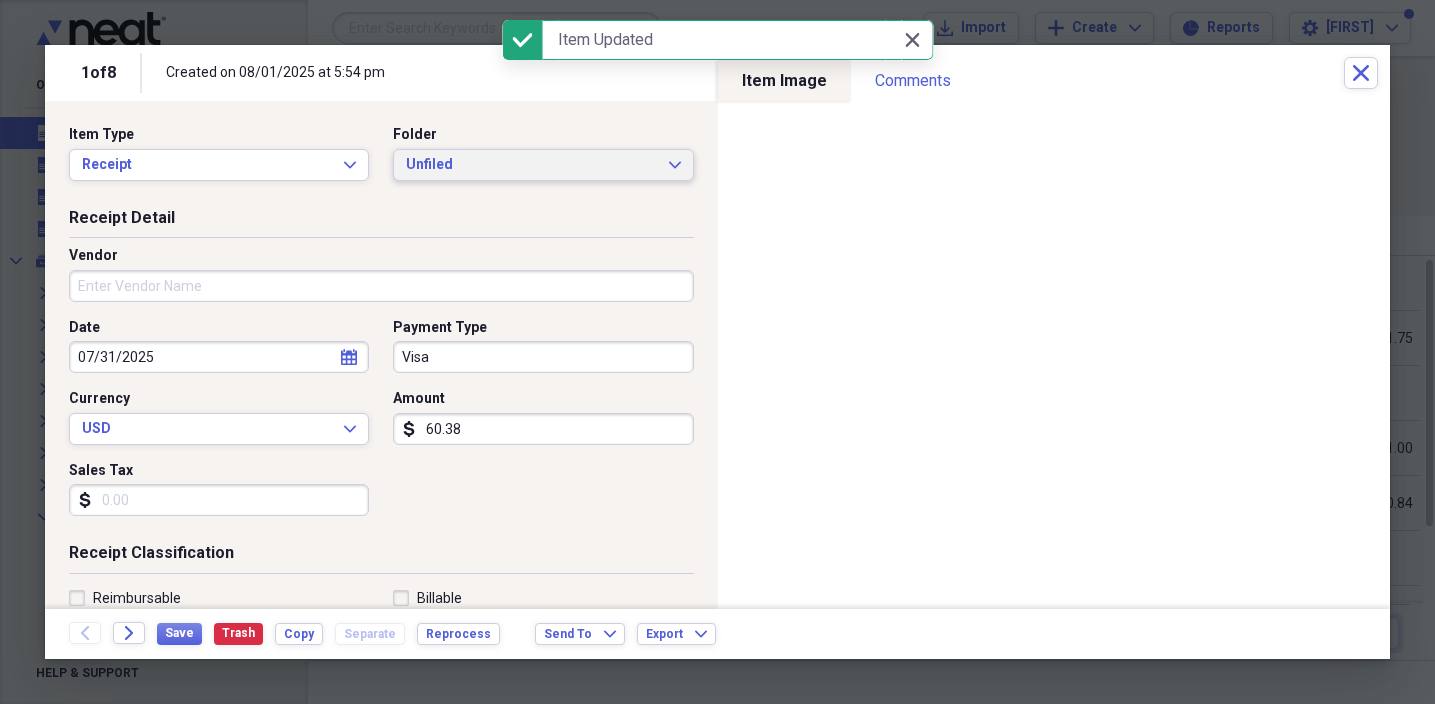 click on "Unfiled" at bounding box center [531, 165] 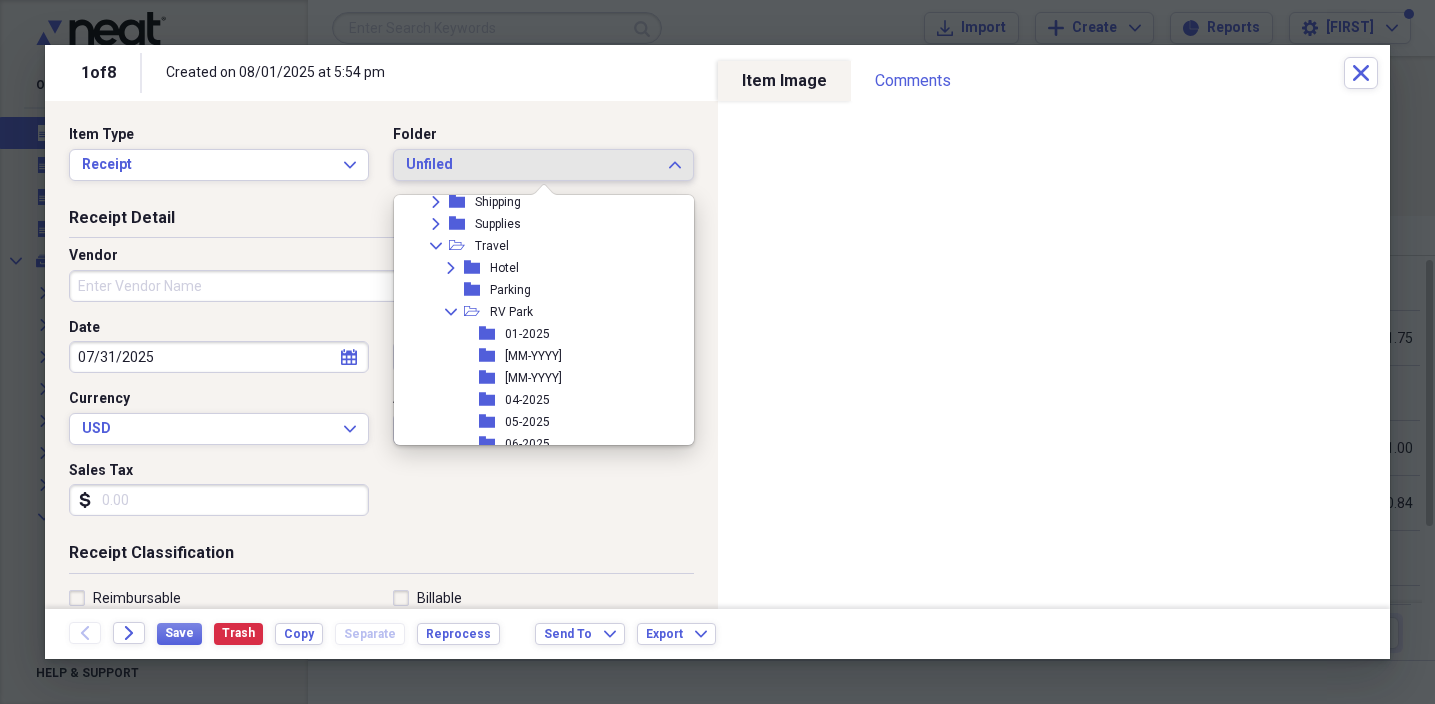 scroll, scrollTop: 611, scrollLeft: 0, axis: vertical 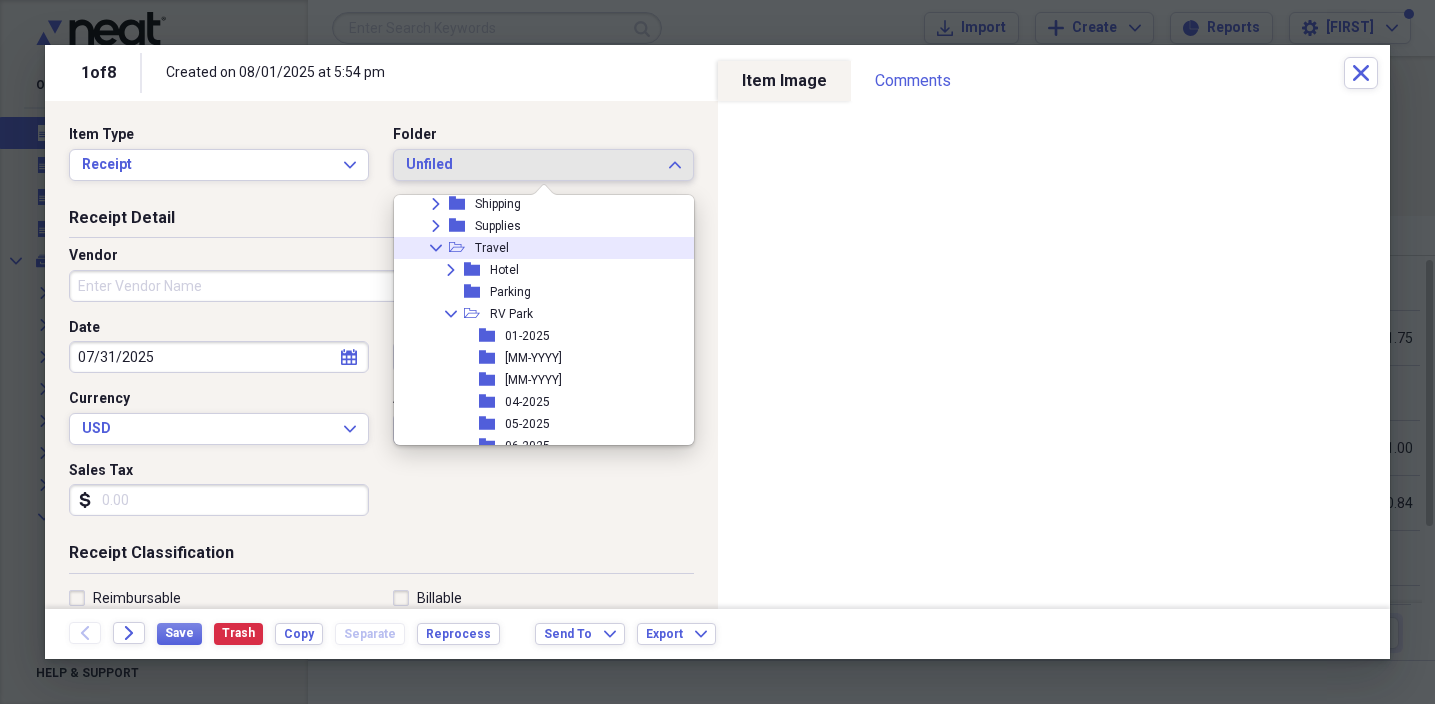 click on "Collapse" 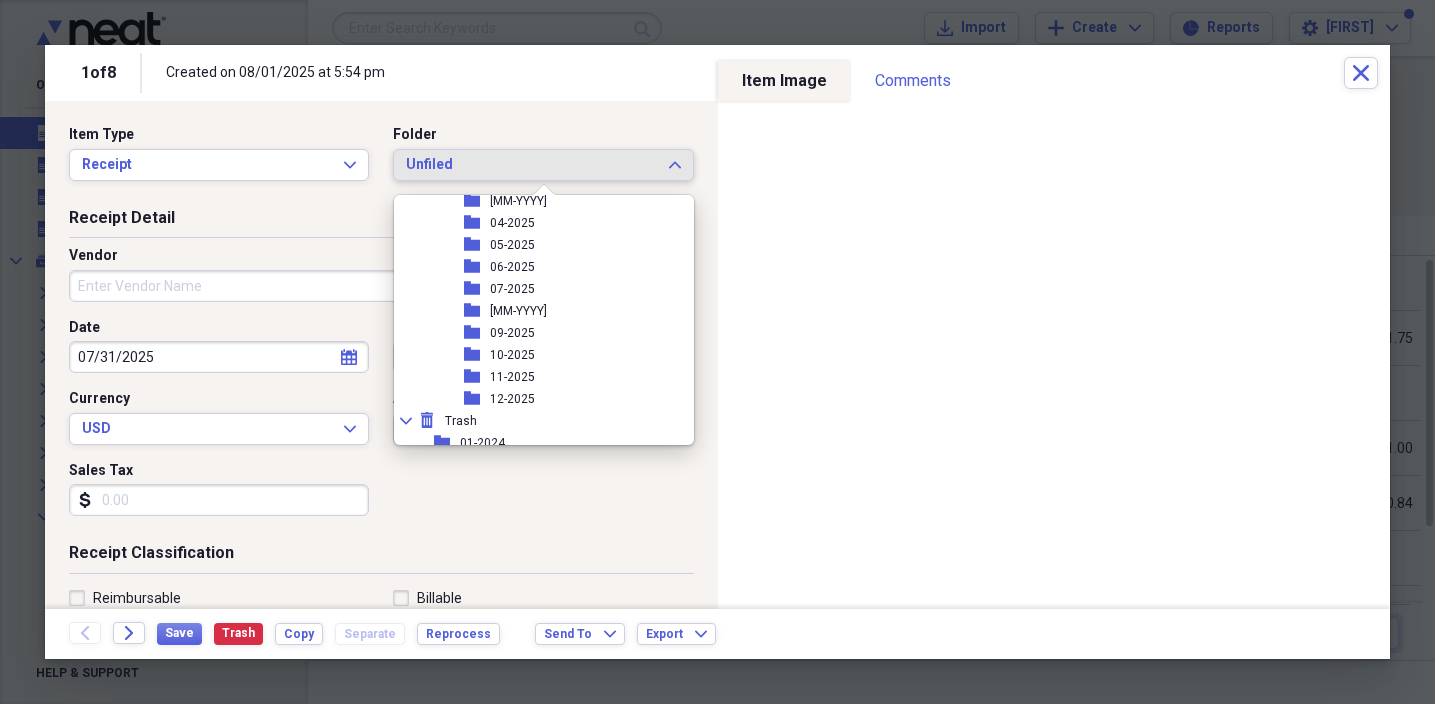 scroll, scrollTop: 740, scrollLeft: 0, axis: vertical 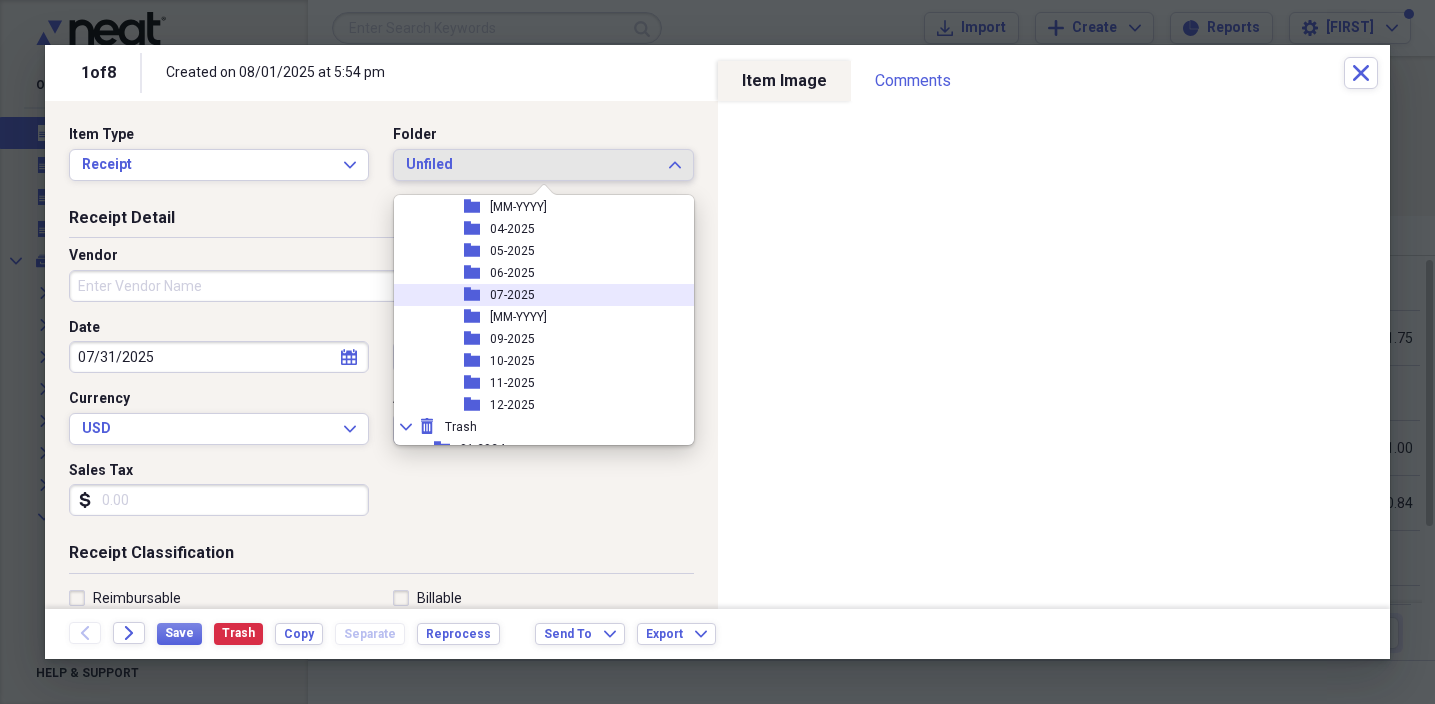 click on "07-2025" at bounding box center (512, 295) 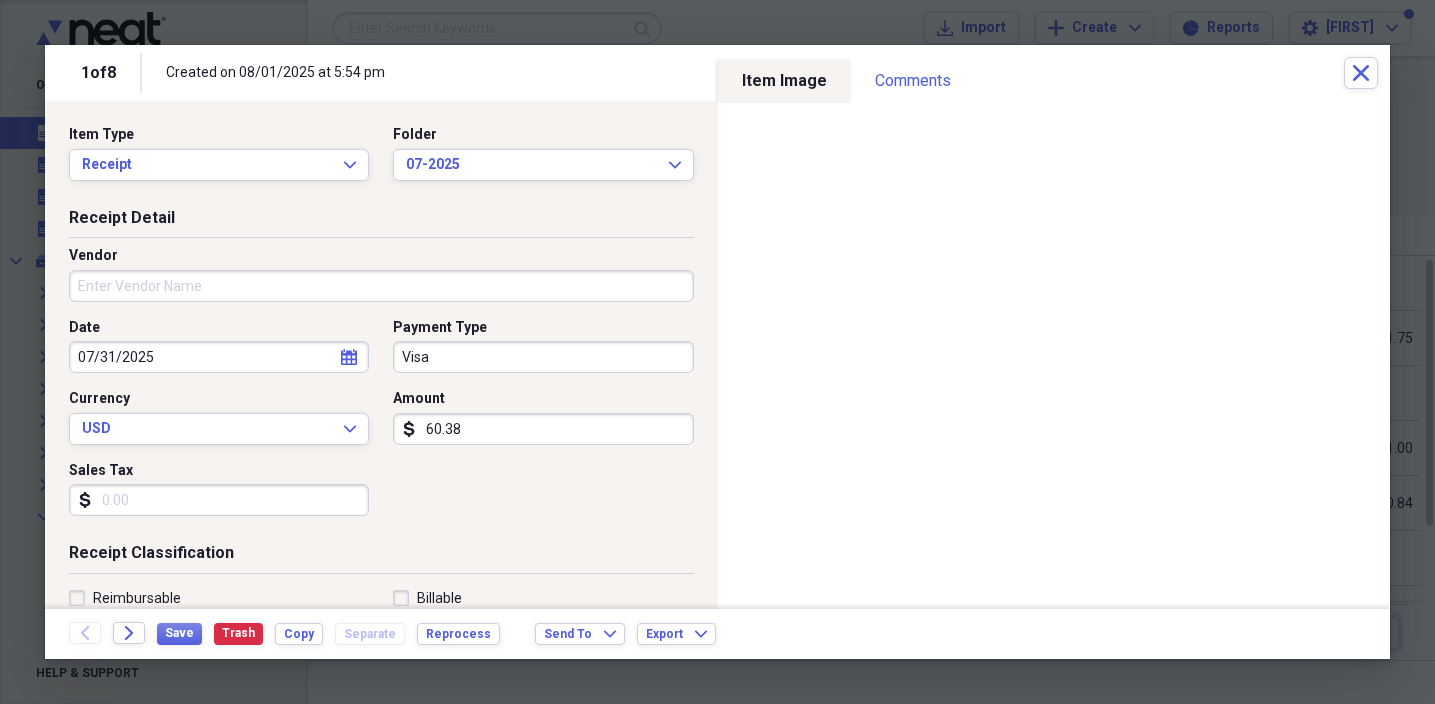 click on "Vendor" at bounding box center [381, 286] 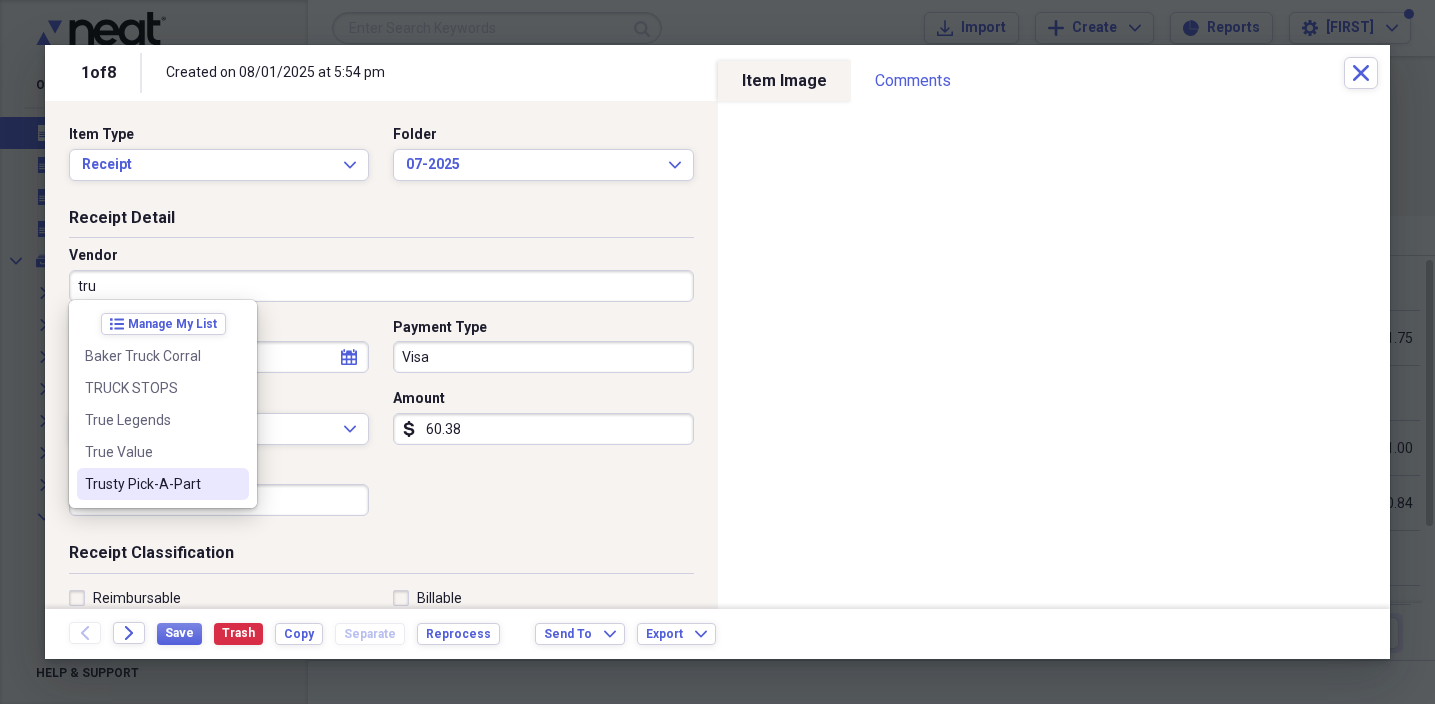 click on "Trusty Pick-A-Part" at bounding box center (163, 484) 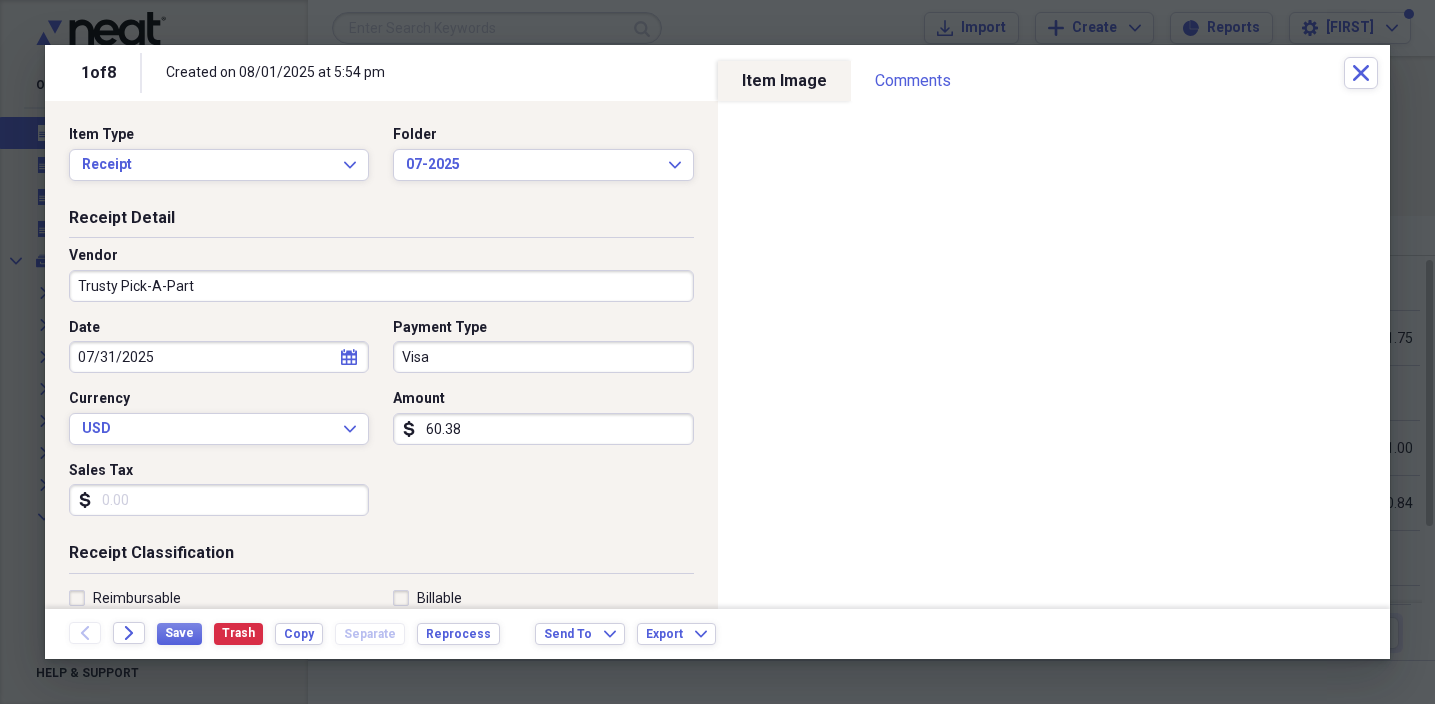 type on "Parts Store" 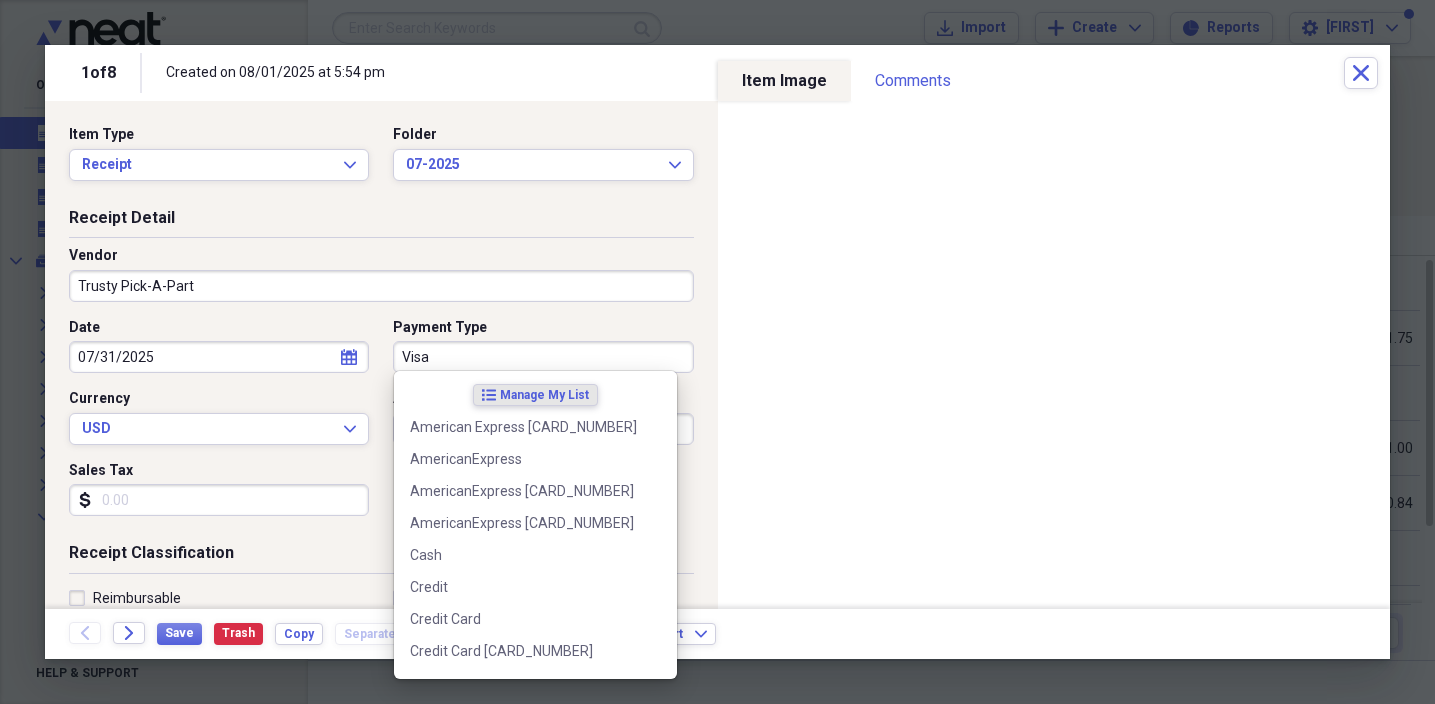 click on "Visa" at bounding box center [543, 357] 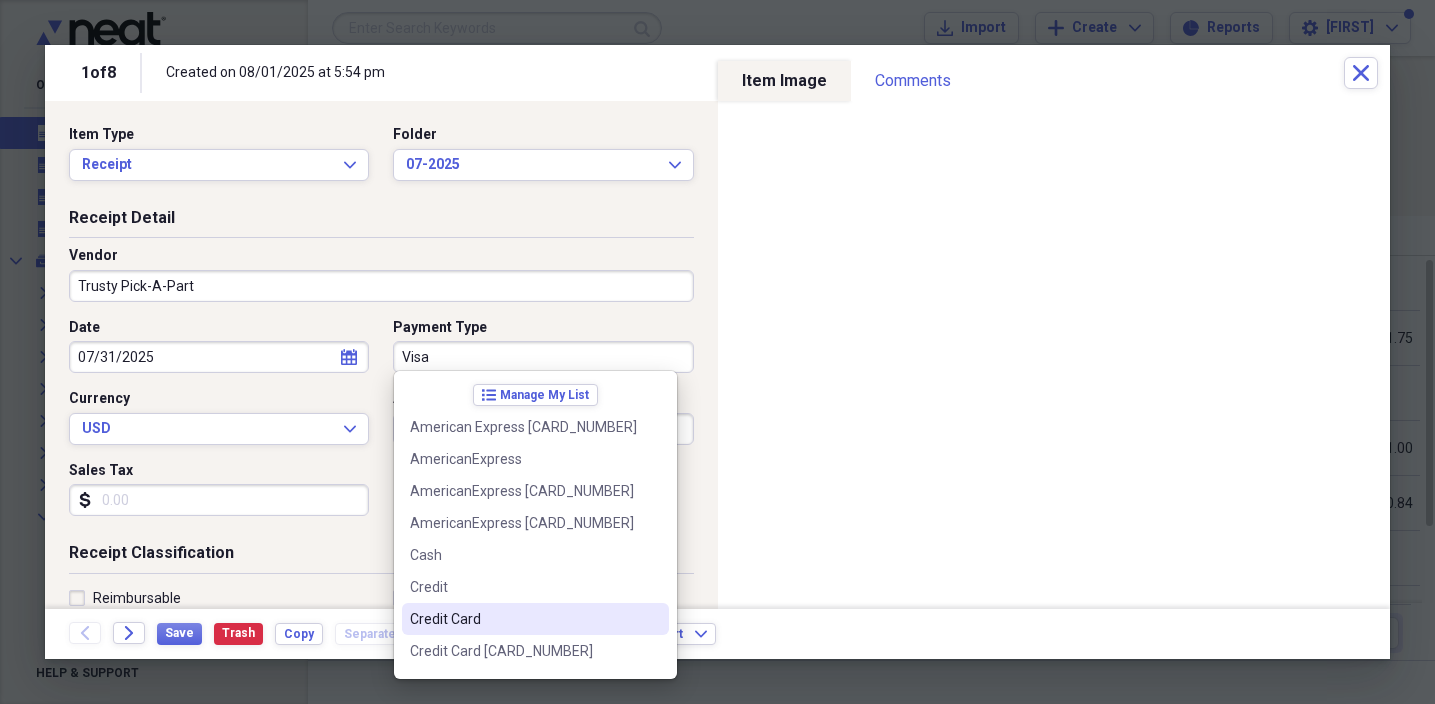 click on "Credit Card" at bounding box center [523, 619] 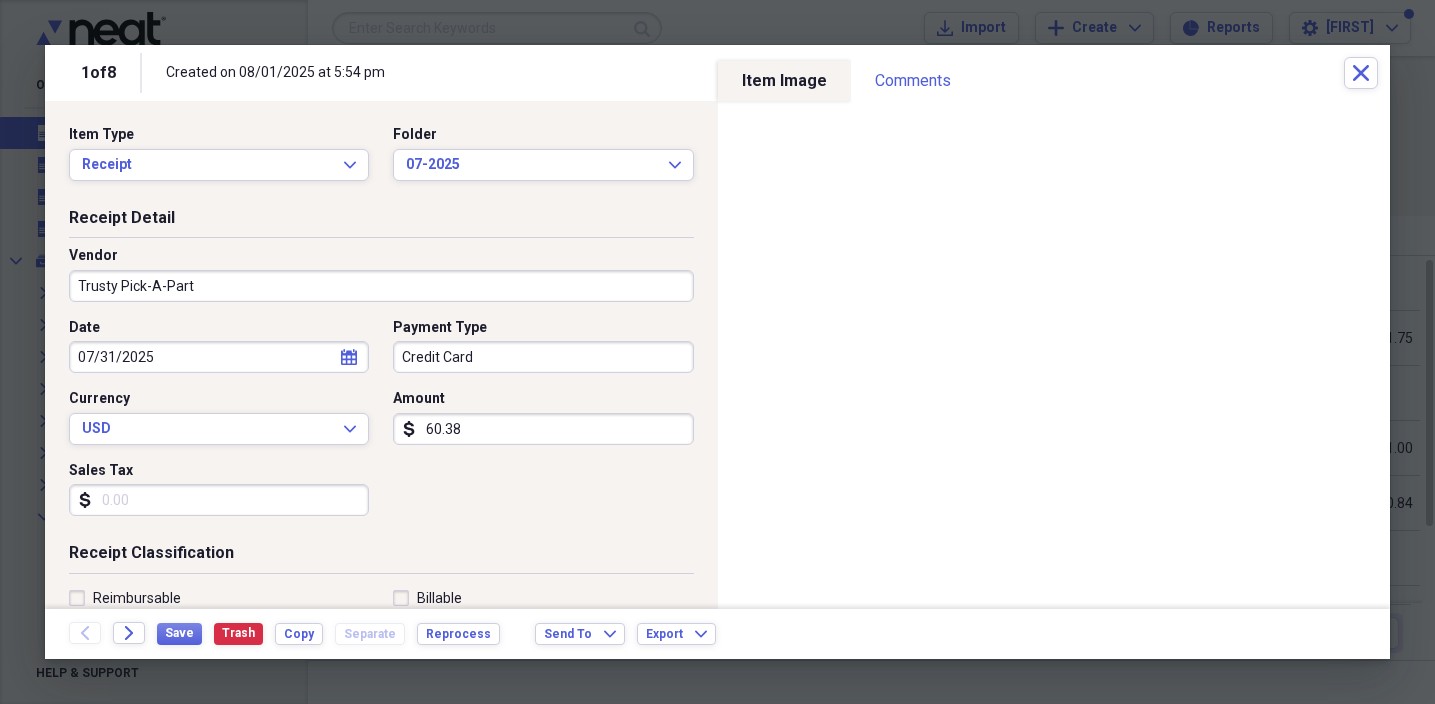 scroll, scrollTop: 0, scrollLeft: 0, axis: both 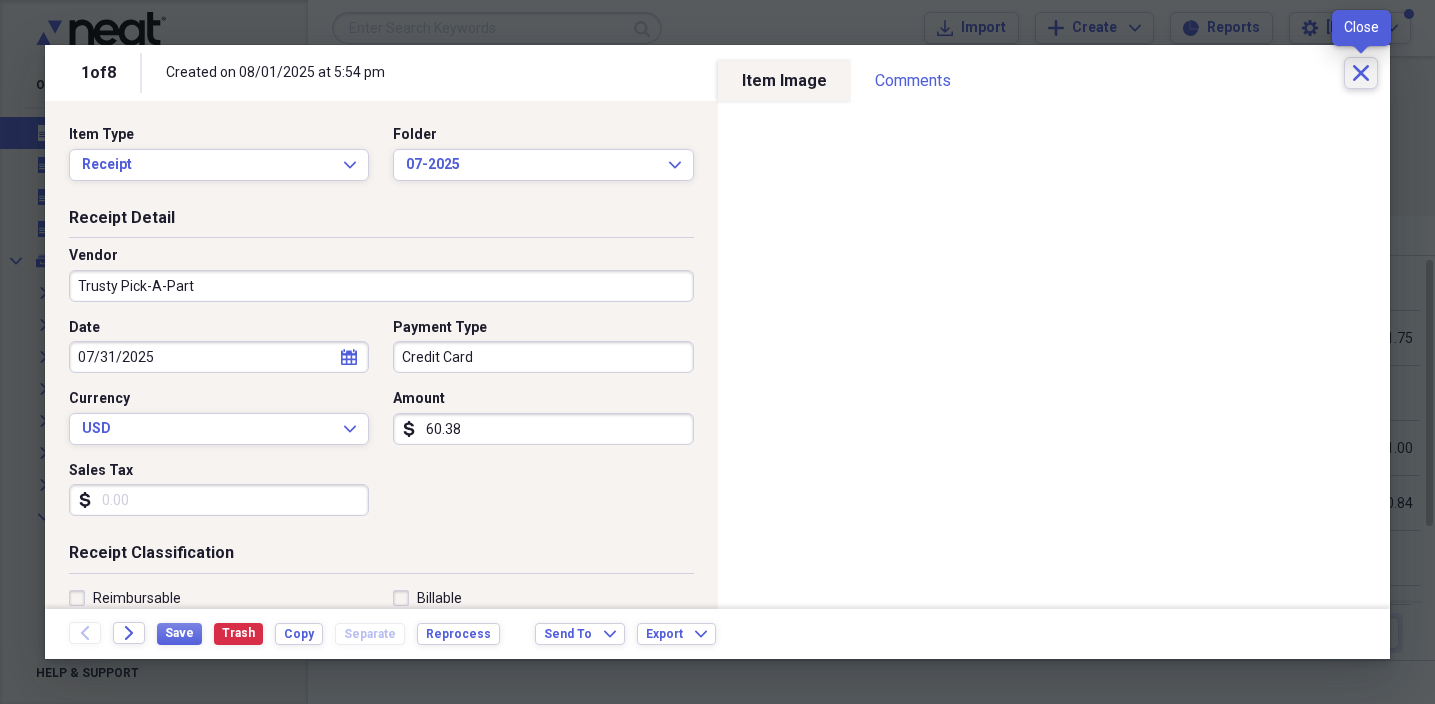 click 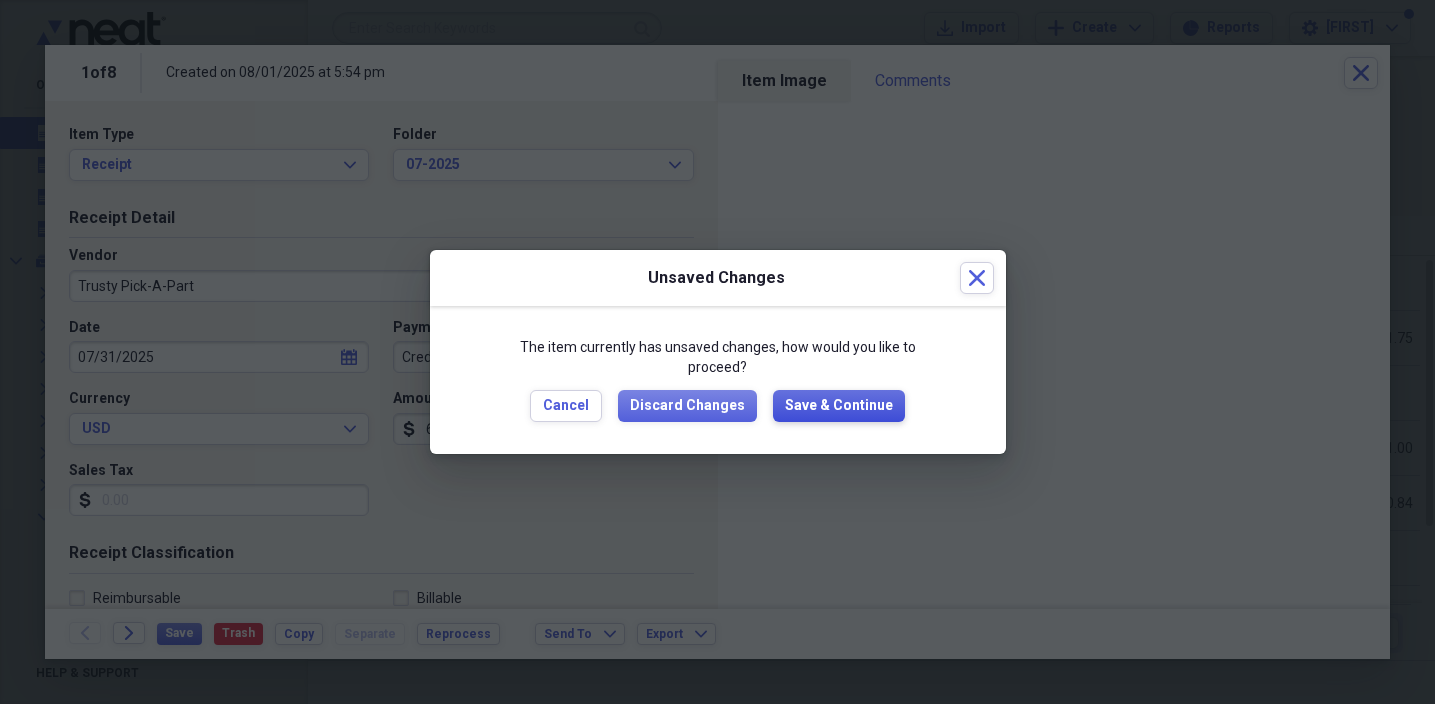 click on "Save & Continue" at bounding box center [839, 406] 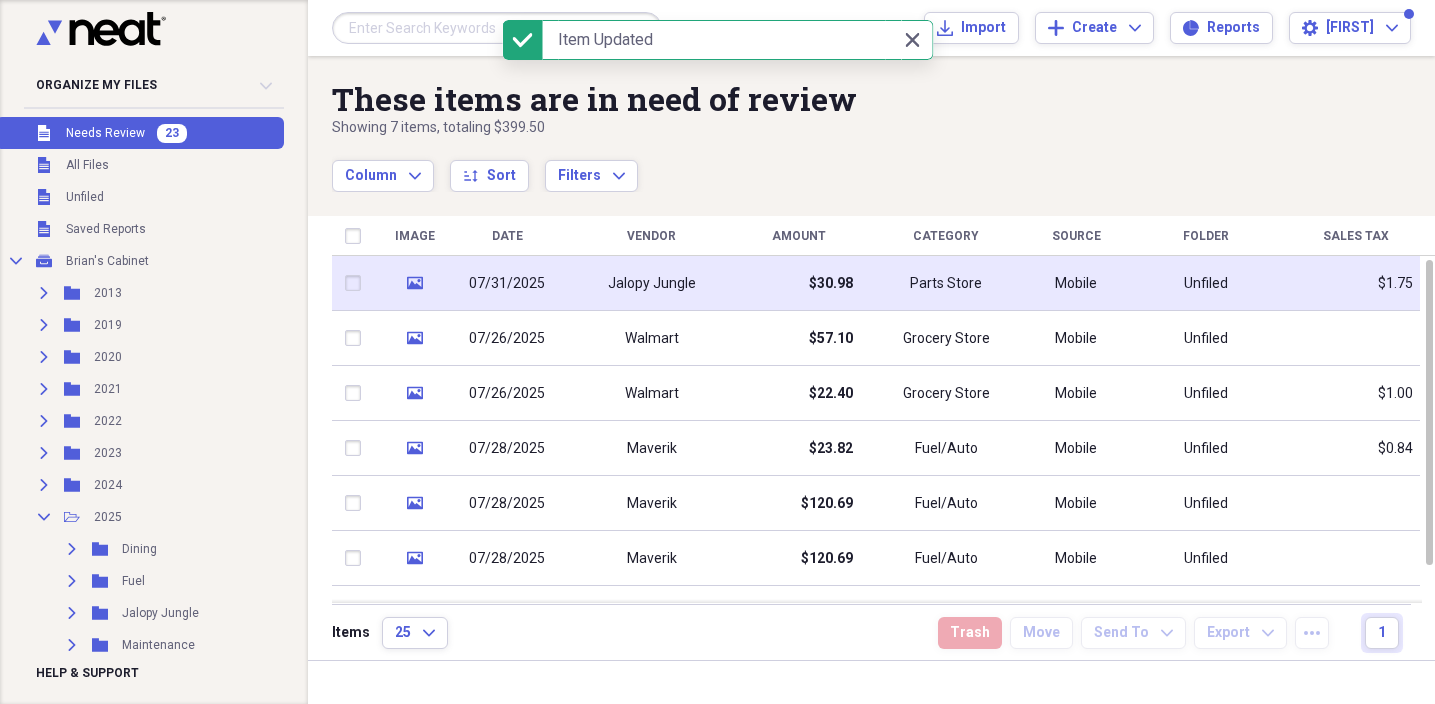 click on "07/31/2025" at bounding box center [507, 283] 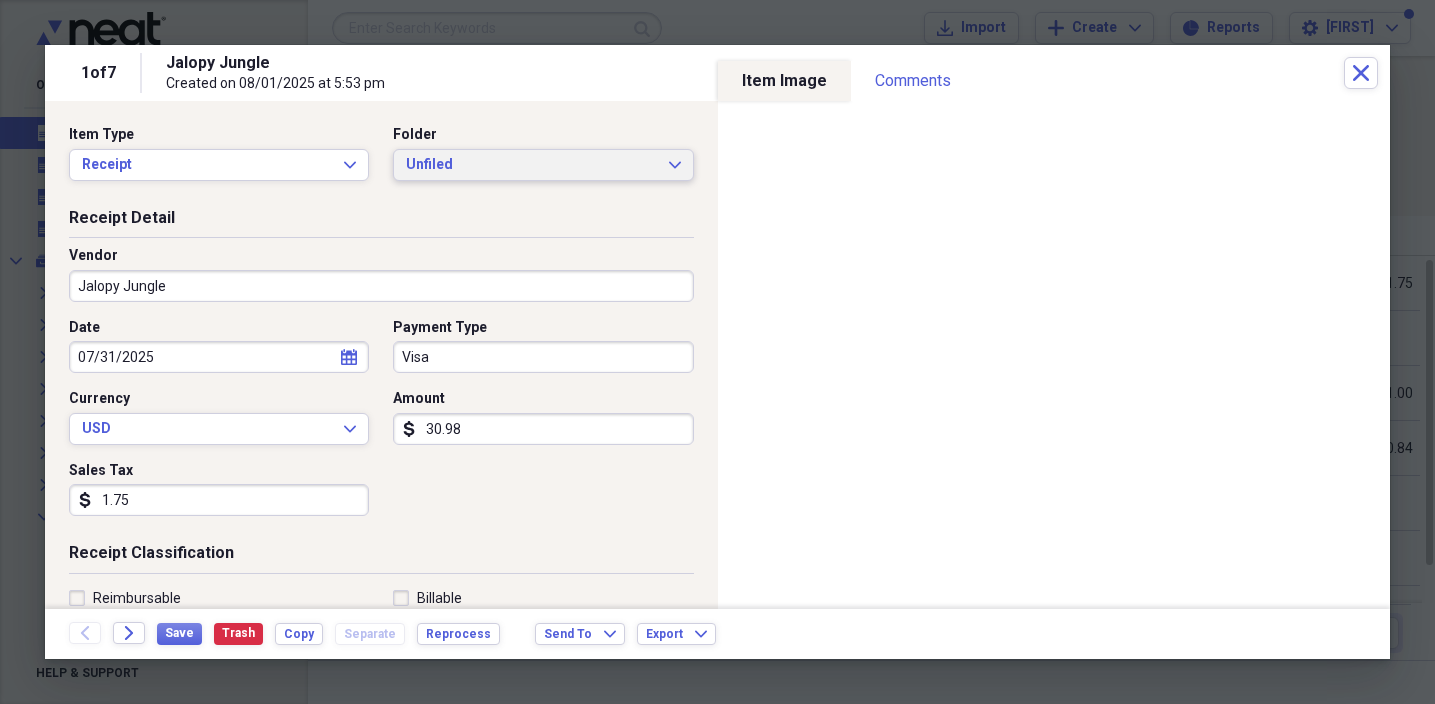 click on "Unfiled" at bounding box center [531, 165] 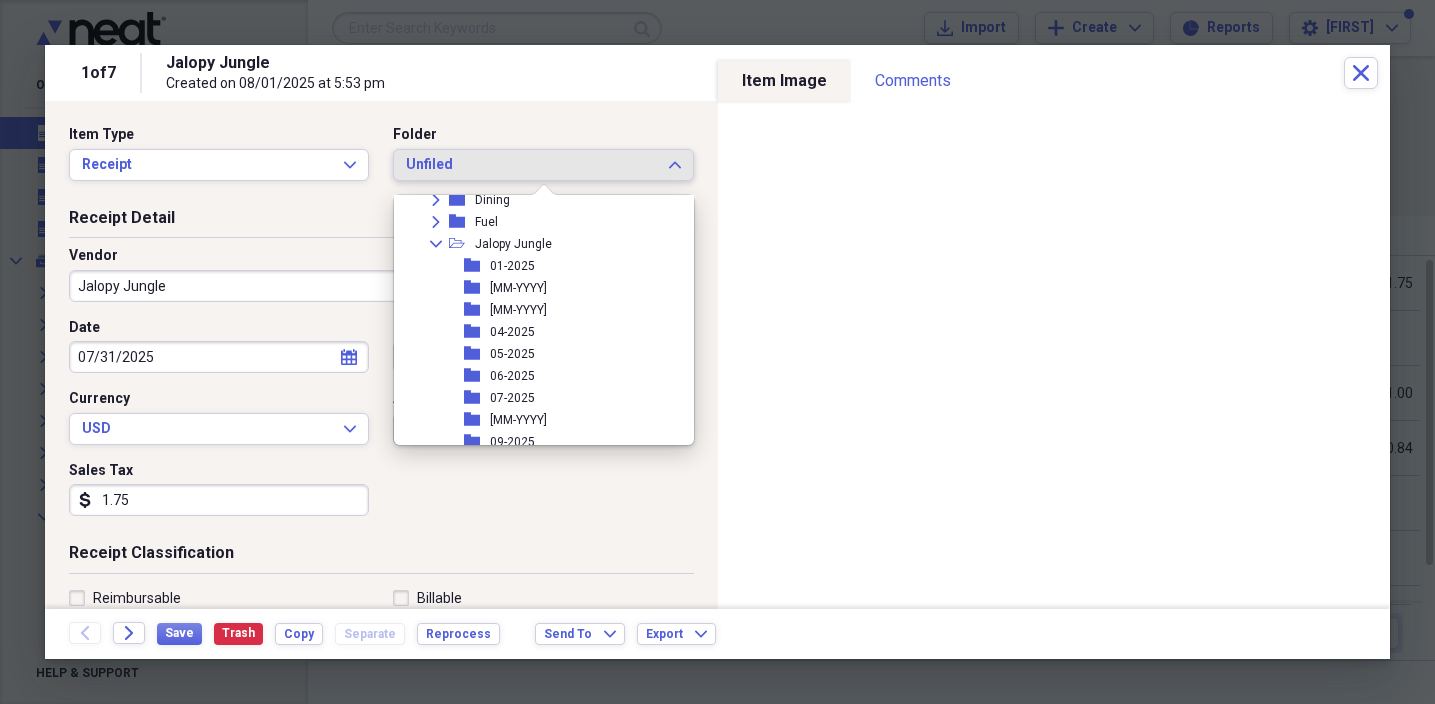 scroll, scrollTop: 305, scrollLeft: 0, axis: vertical 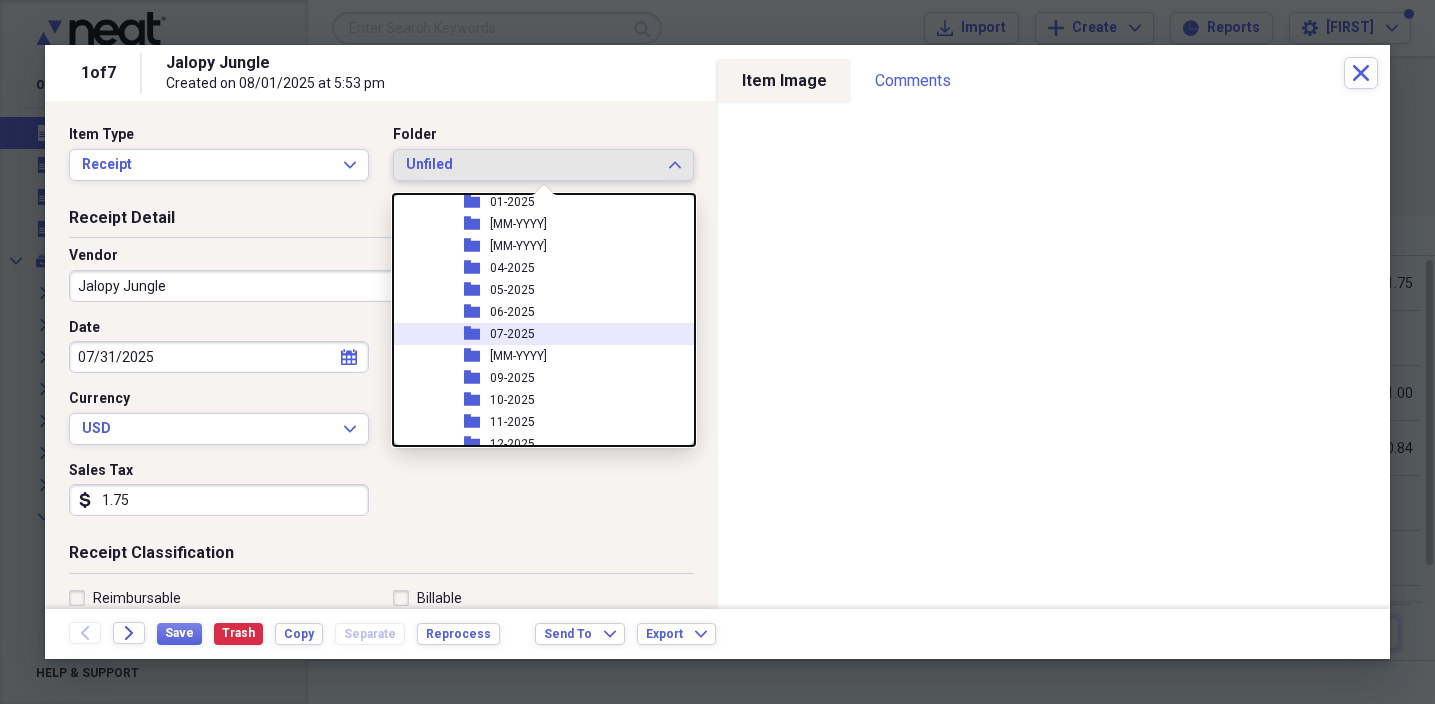 click on "07-2025" at bounding box center (512, 334) 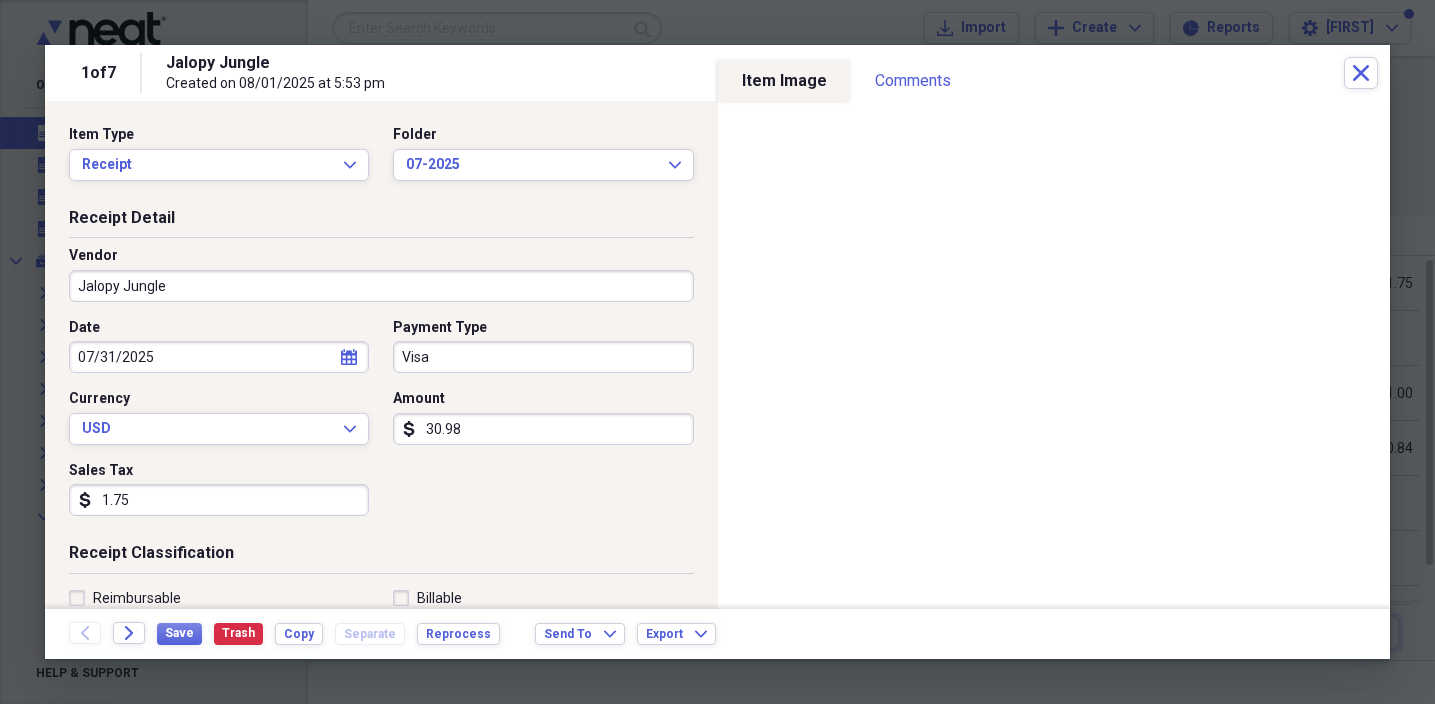 click on "Jalopy Jungle" at bounding box center [381, 286] 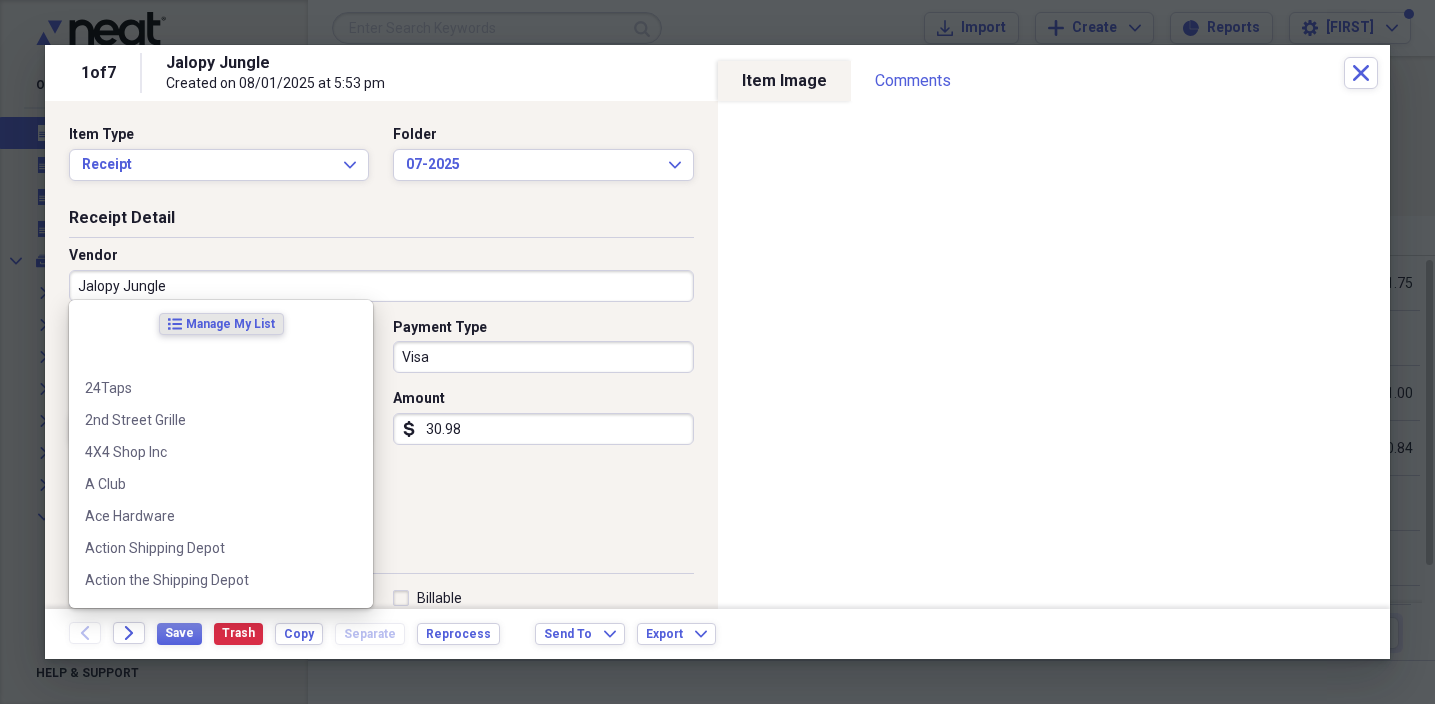 click on "Jalopy Jungle" at bounding box center (381, 286) 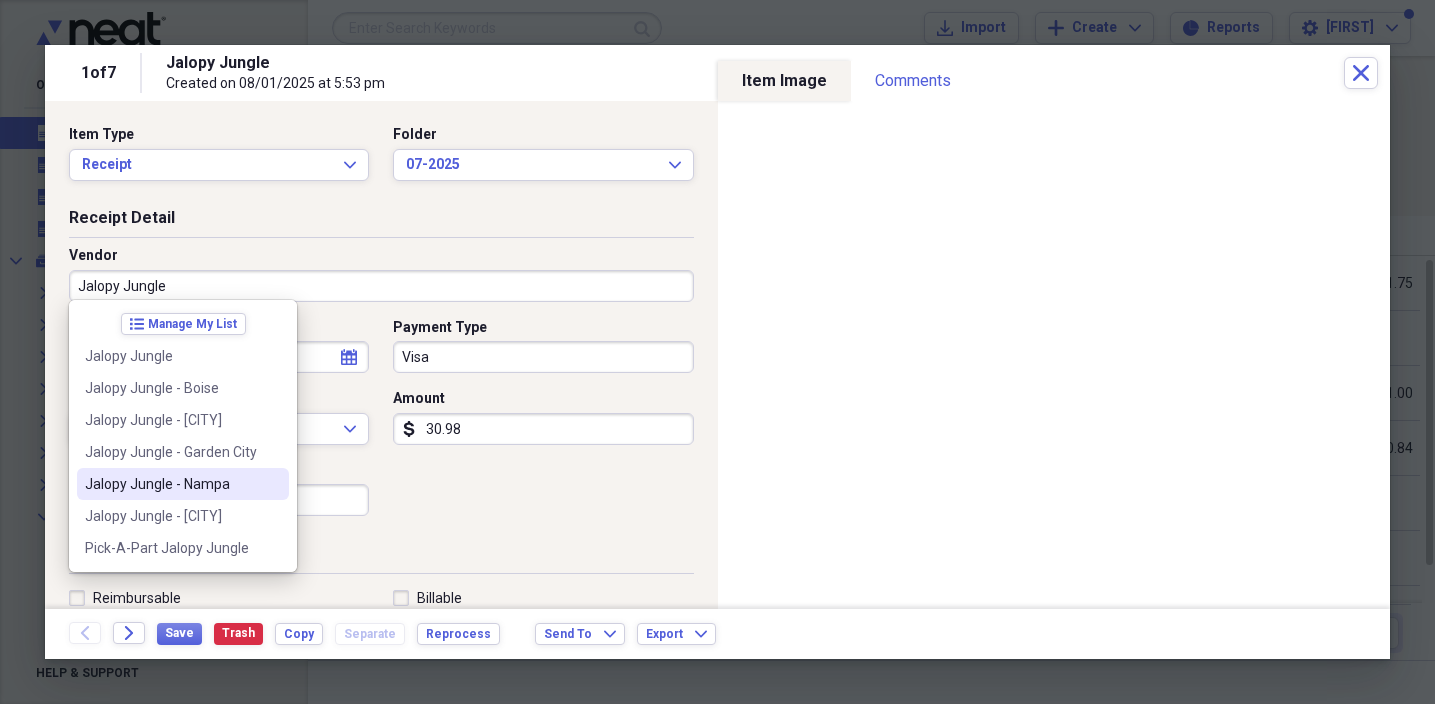 click on "Jalopy Jungle - Nampa" at bounding box center (171, 484) 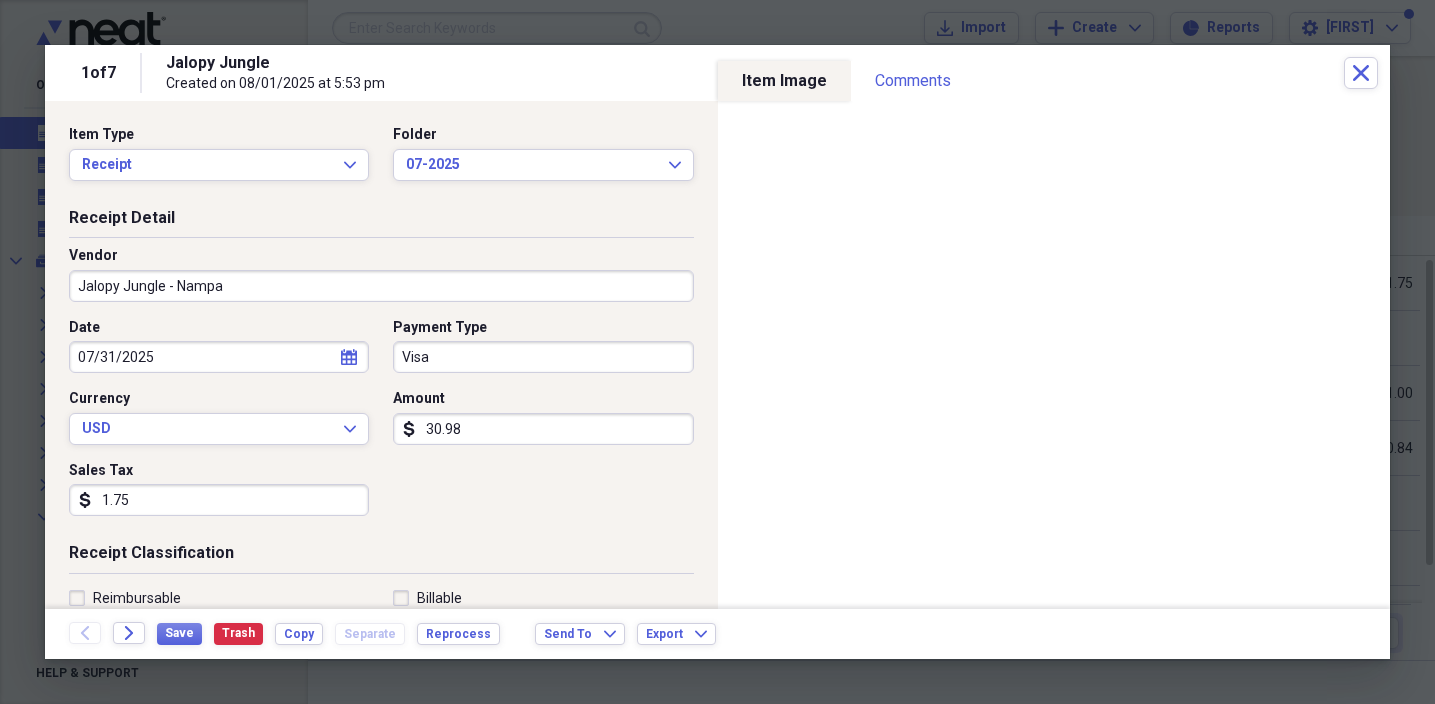 click on "Visa" at bounding box center (543, 357) 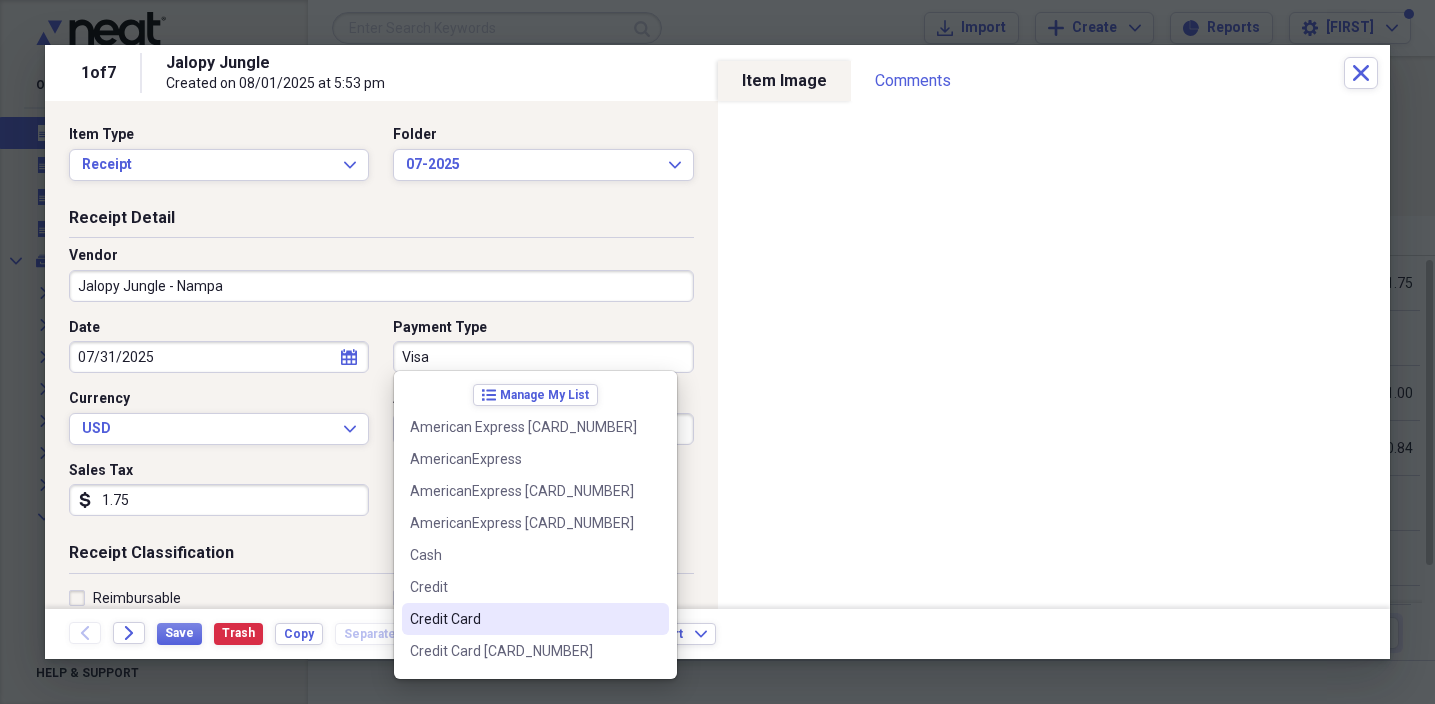 click on "Credit Card" at bounding box center [535, 619] 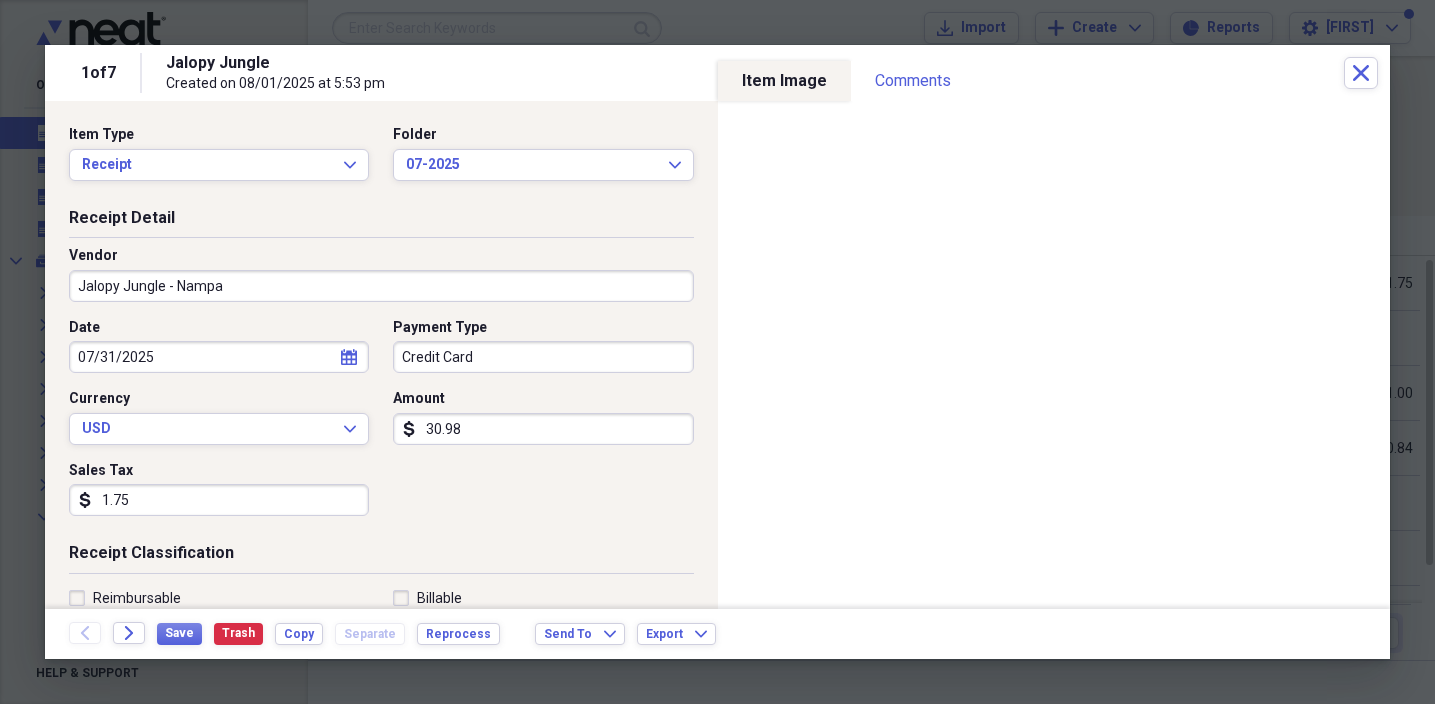 scroll, scrollTop: 0, scrollLeft: 0, axis: both 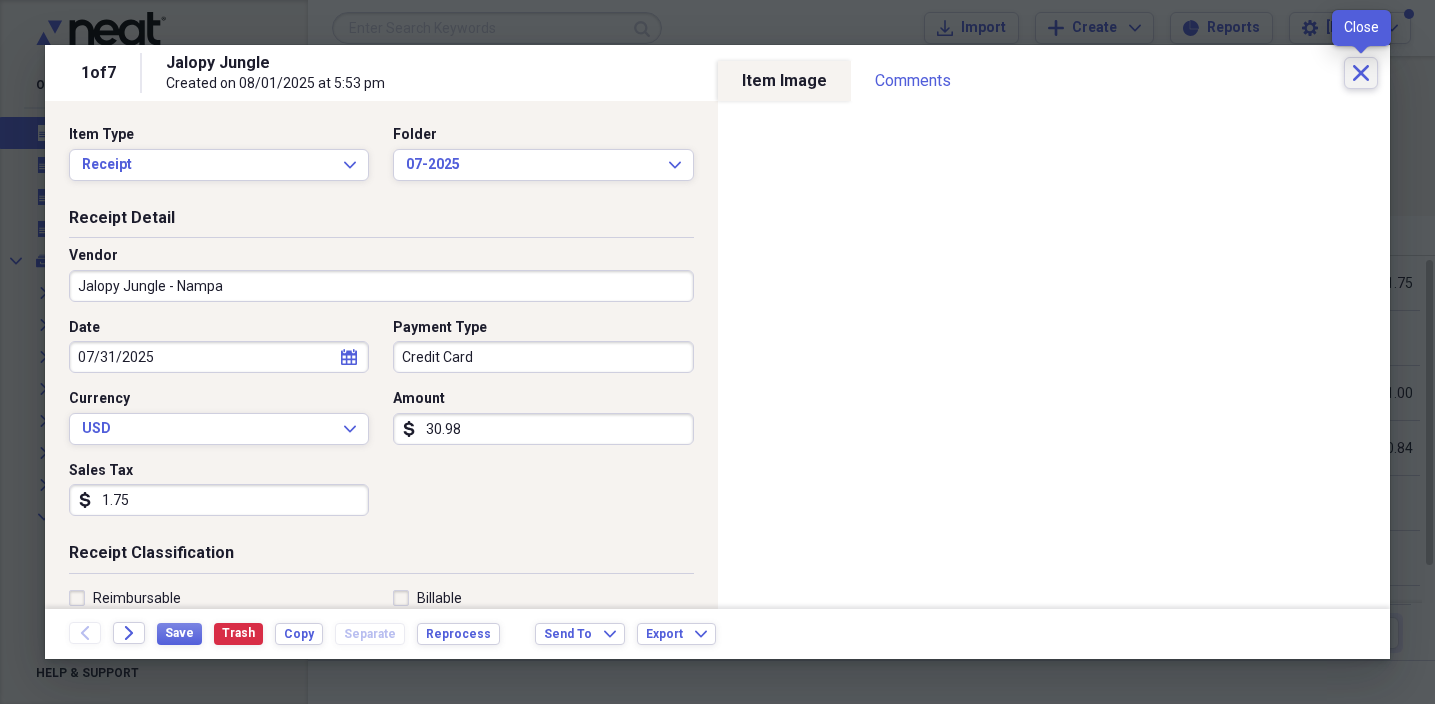 click on "Close" 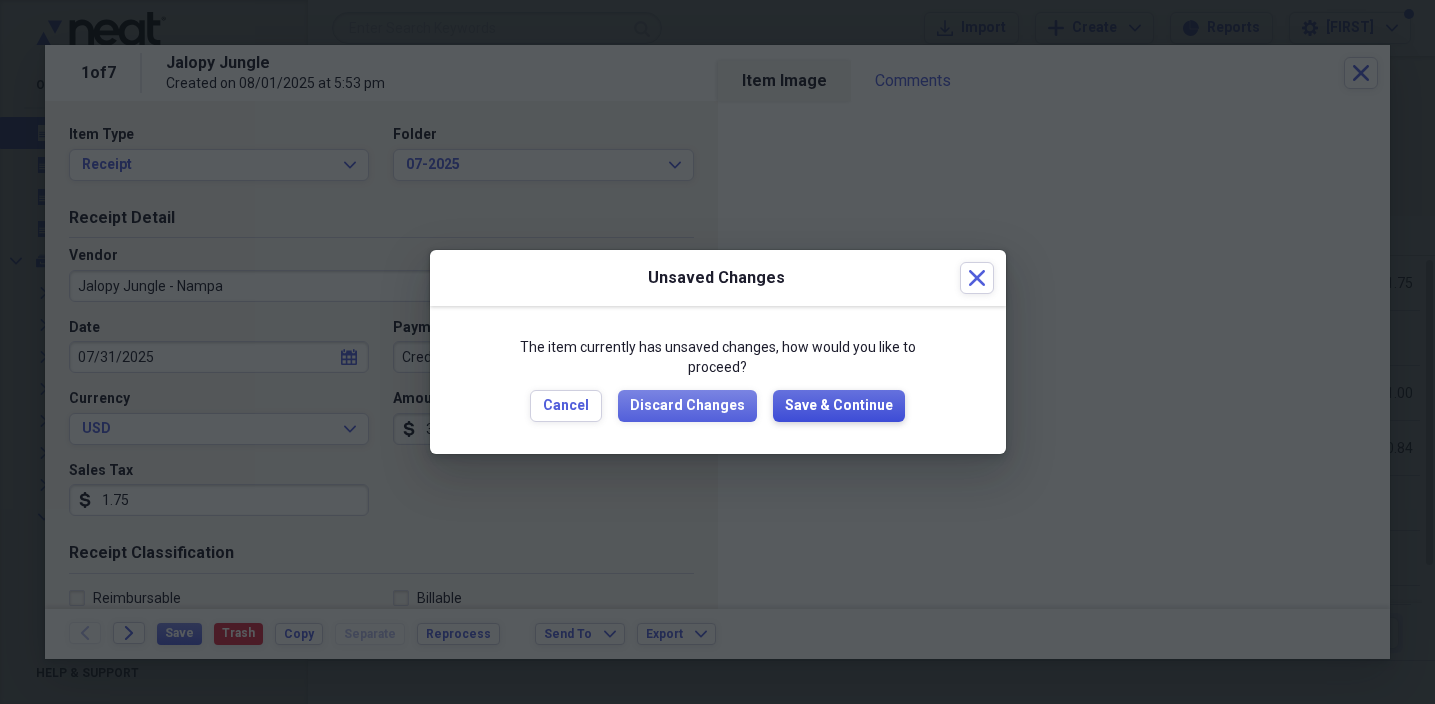 click on "Save & Continue" at bounding box center [839, 406] 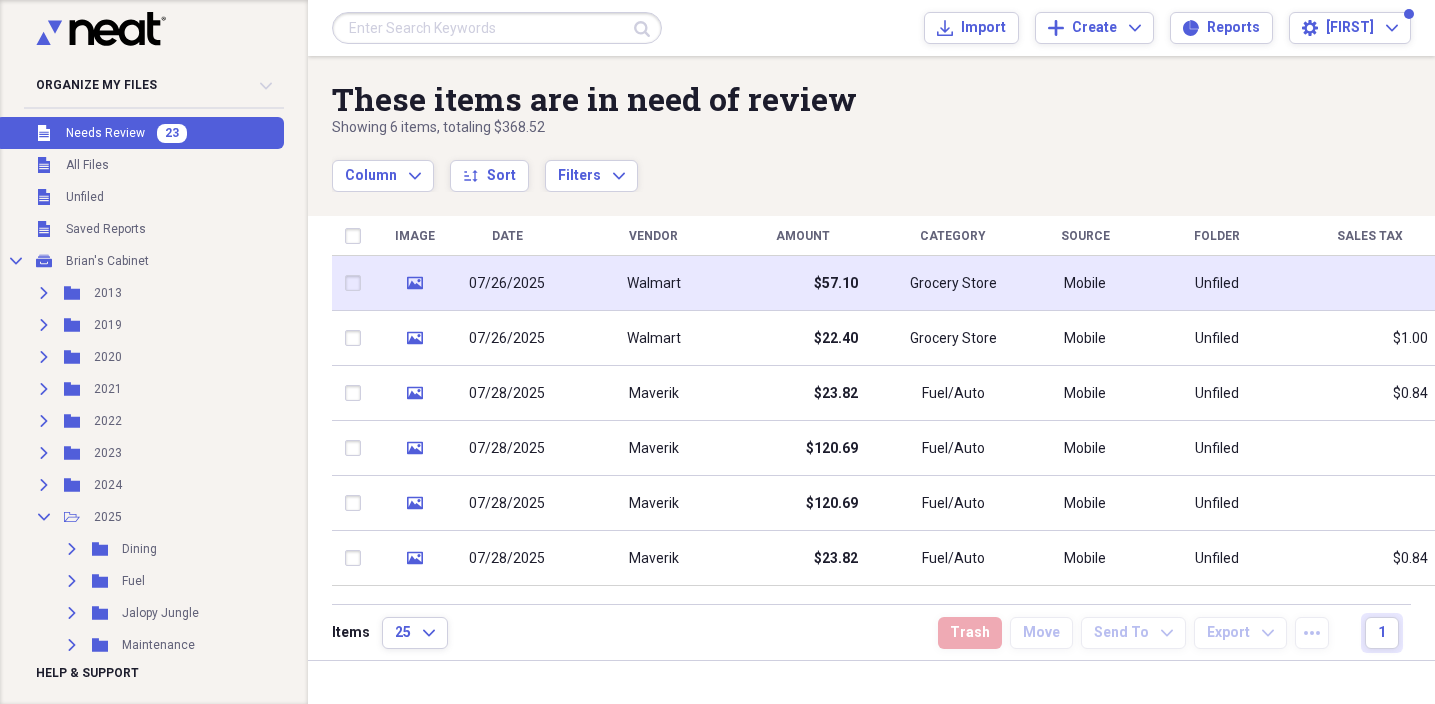 click on "Walmart" at bounding box center (653, 283) 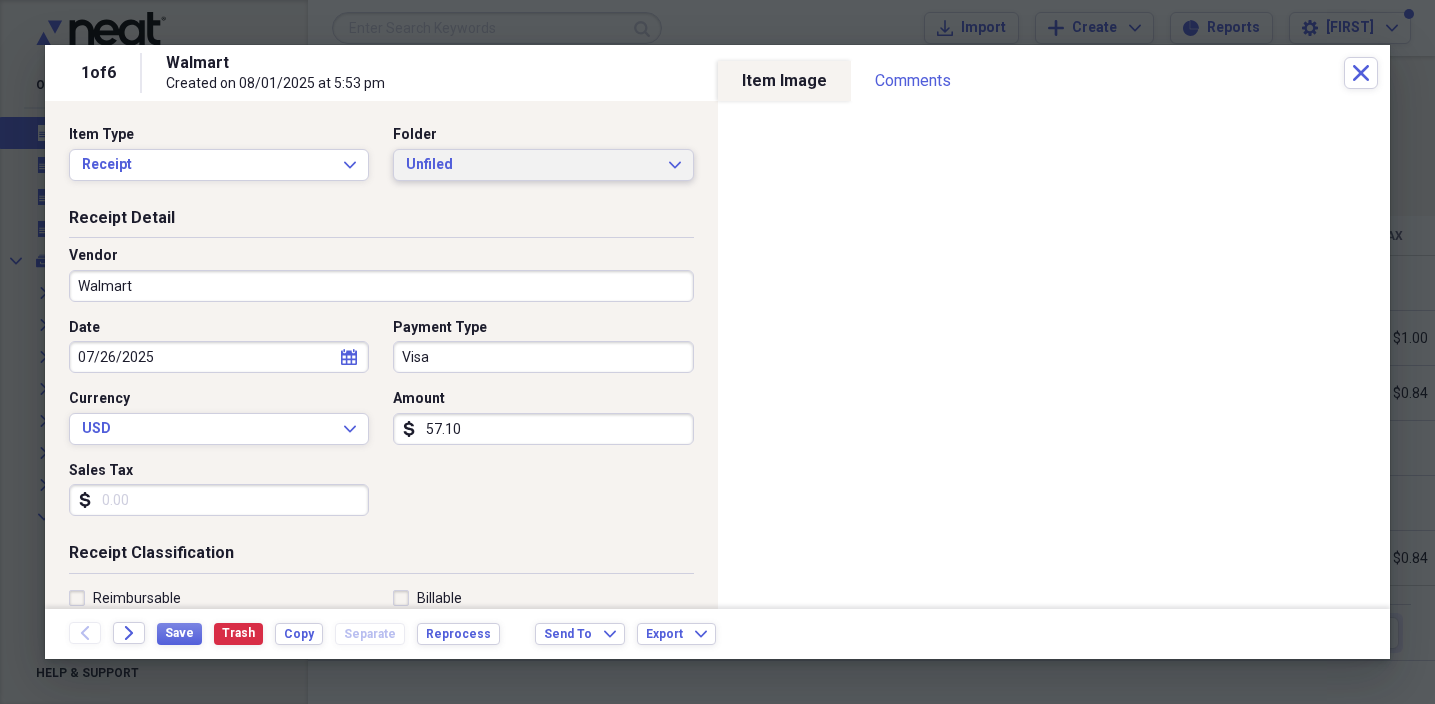 click on "Unfiled" at bounding box center [531, 165] 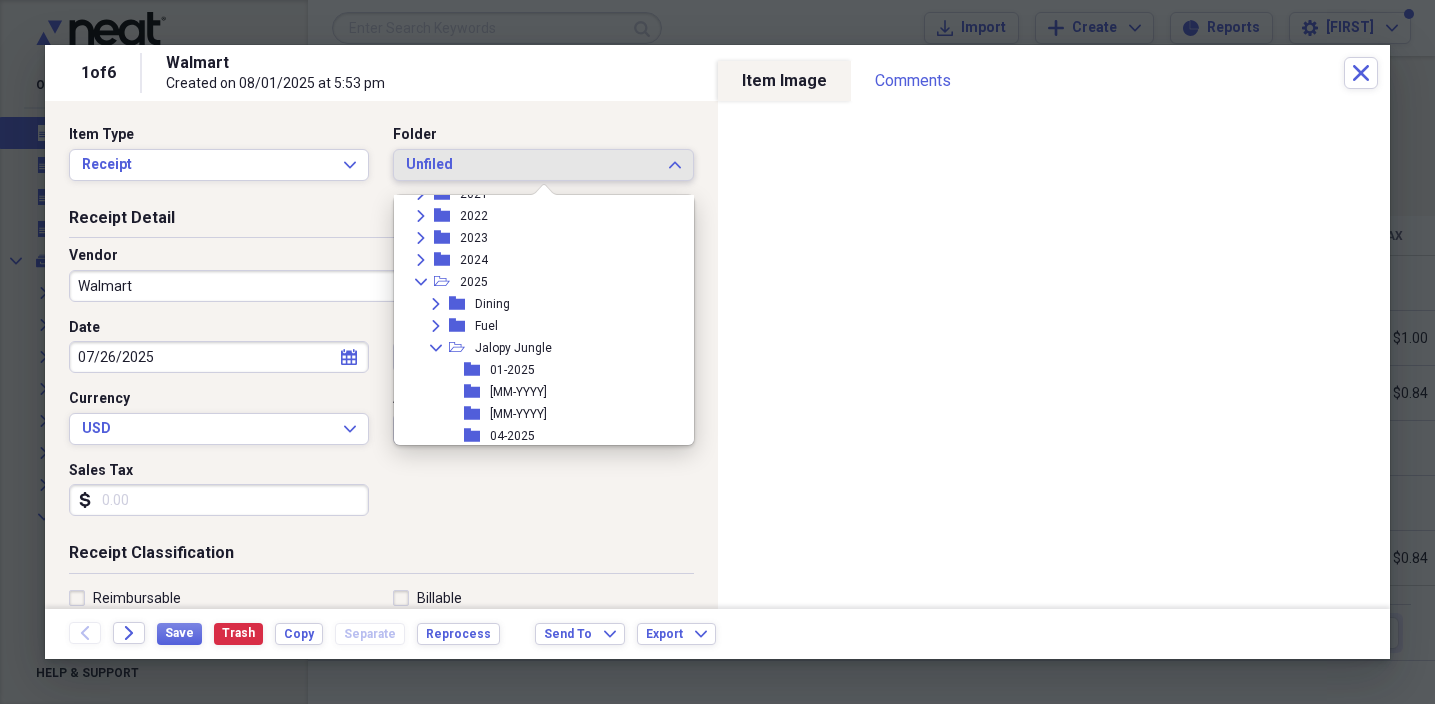 scroll, scrollTop: 147, scrollLeft: 0, axis: vertical 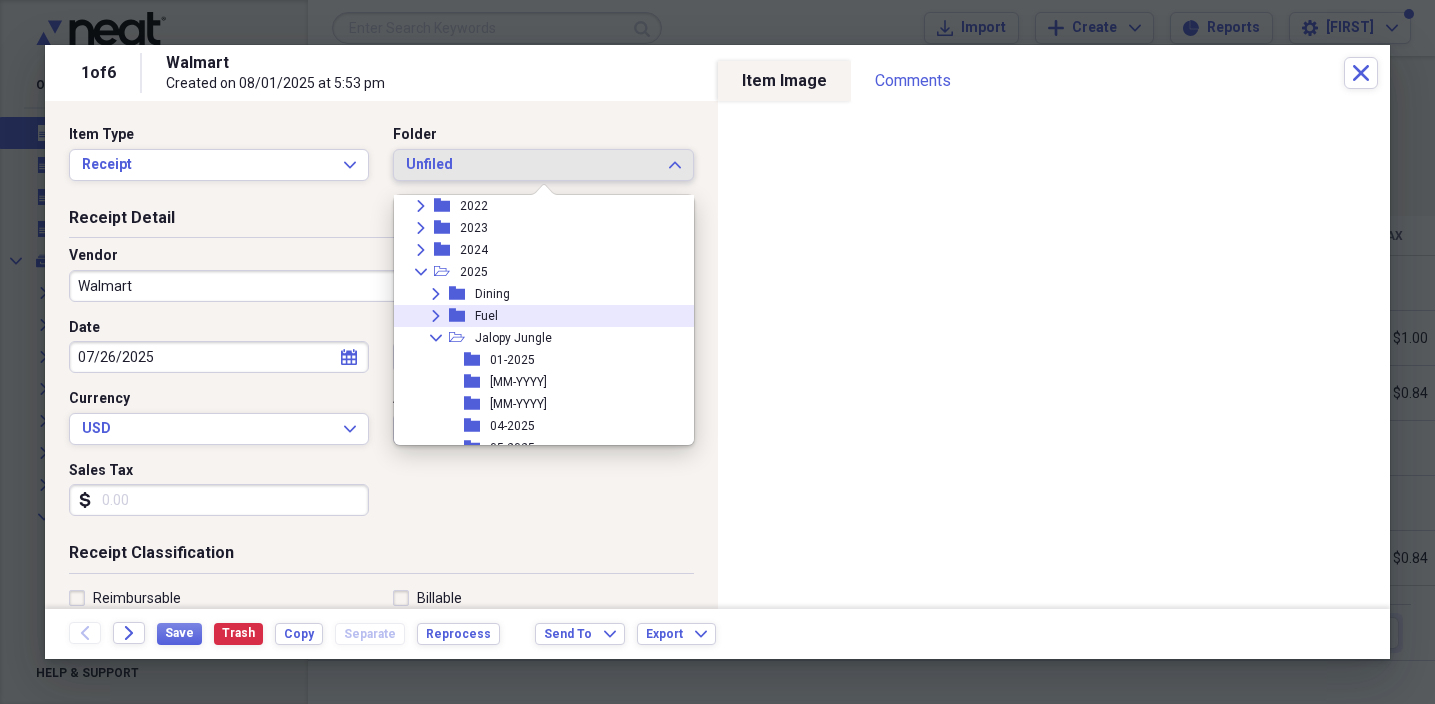 click on "Expand" at bounding box center (436, 316) 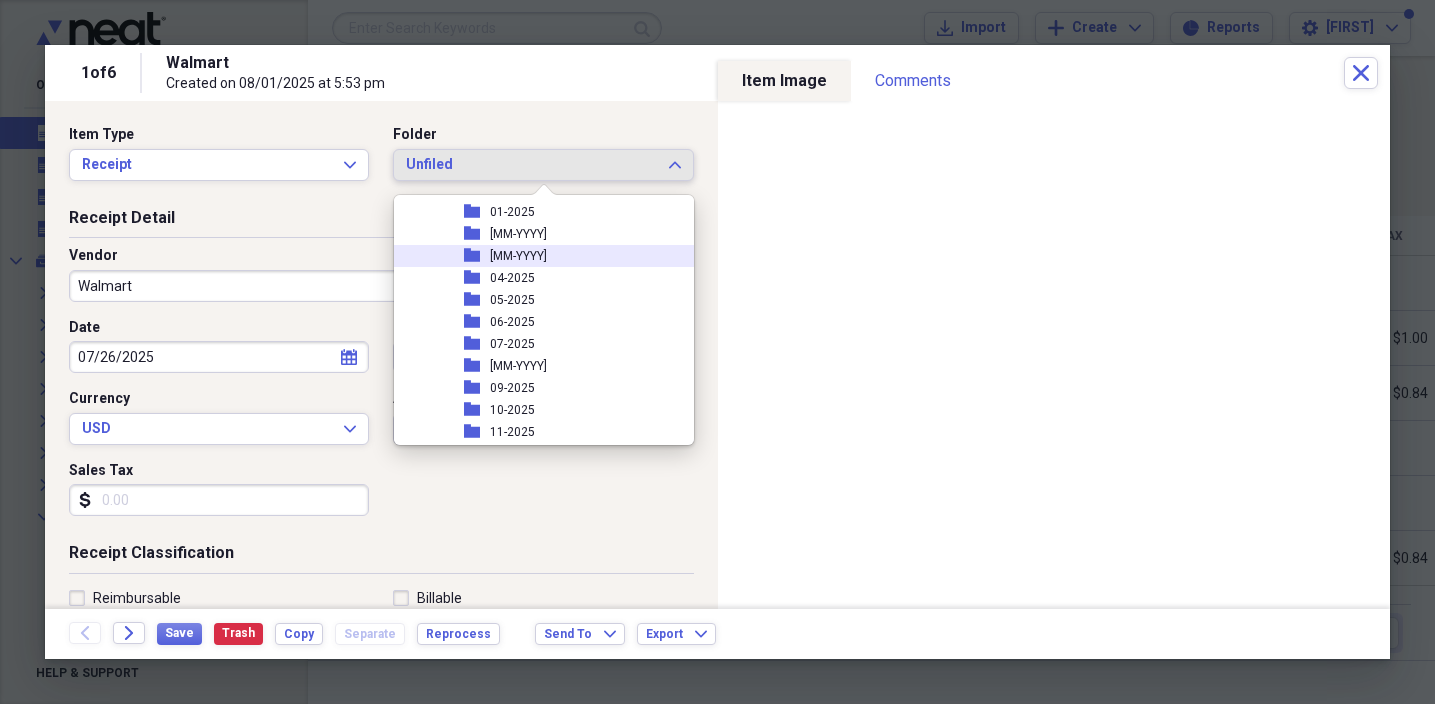 scroll, scrollTop: 274, scrollLeft: 0, axis: vertical 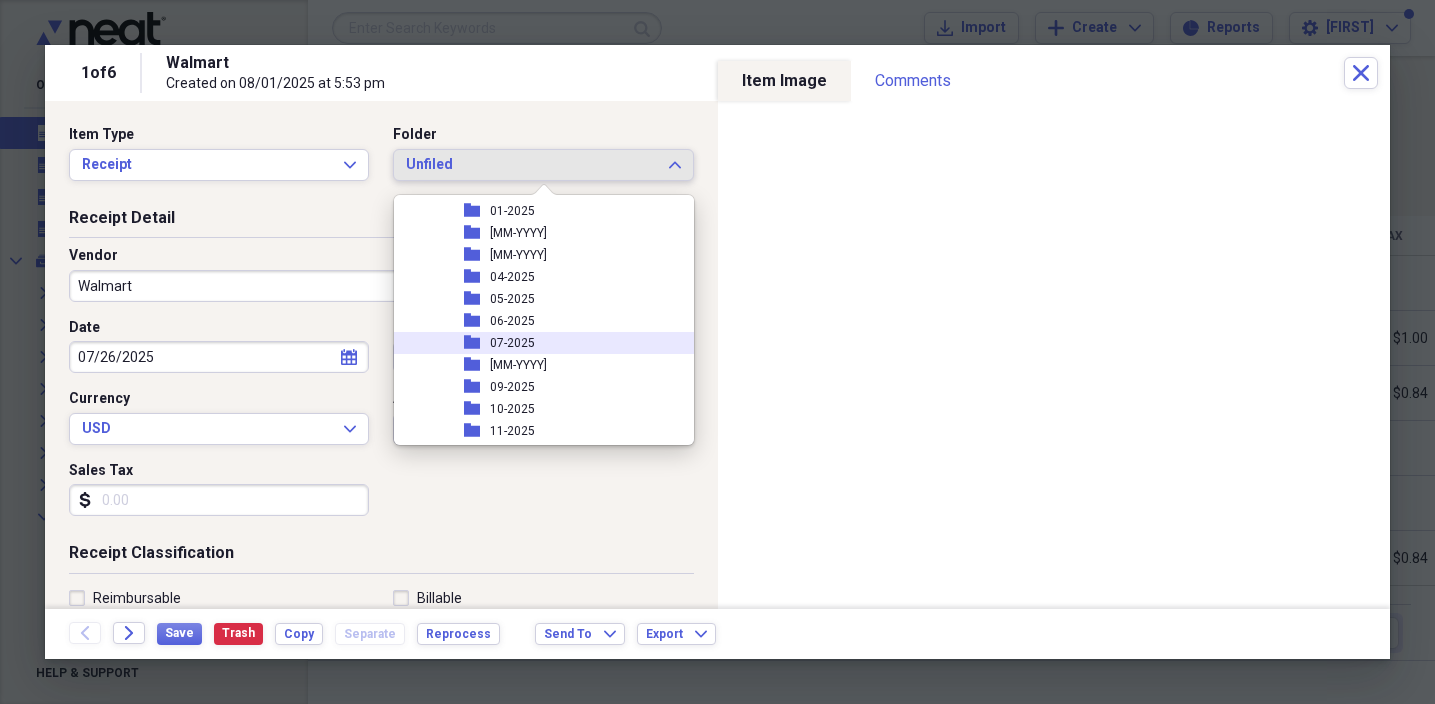 click on "07-2025" at bounding box center (512, 343) 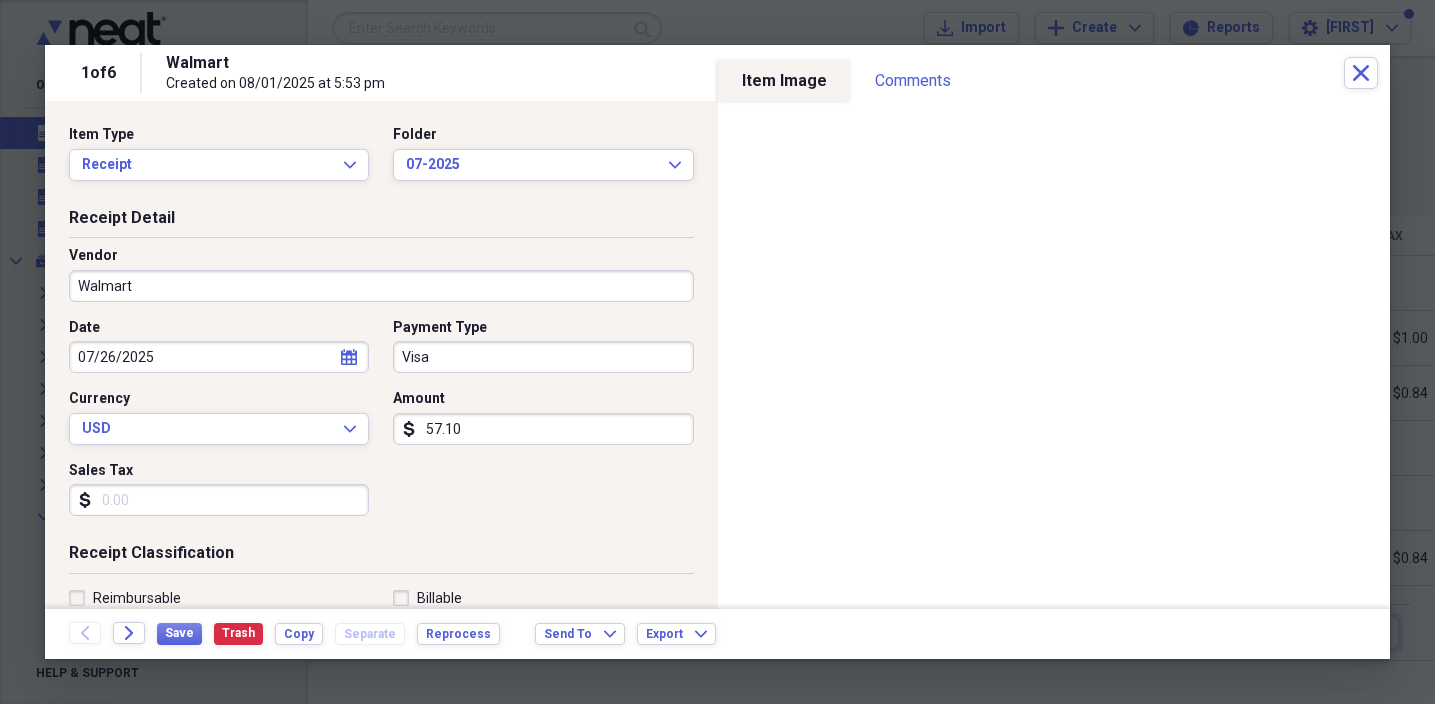 click on "Visa" at bounding box center (543, 357) 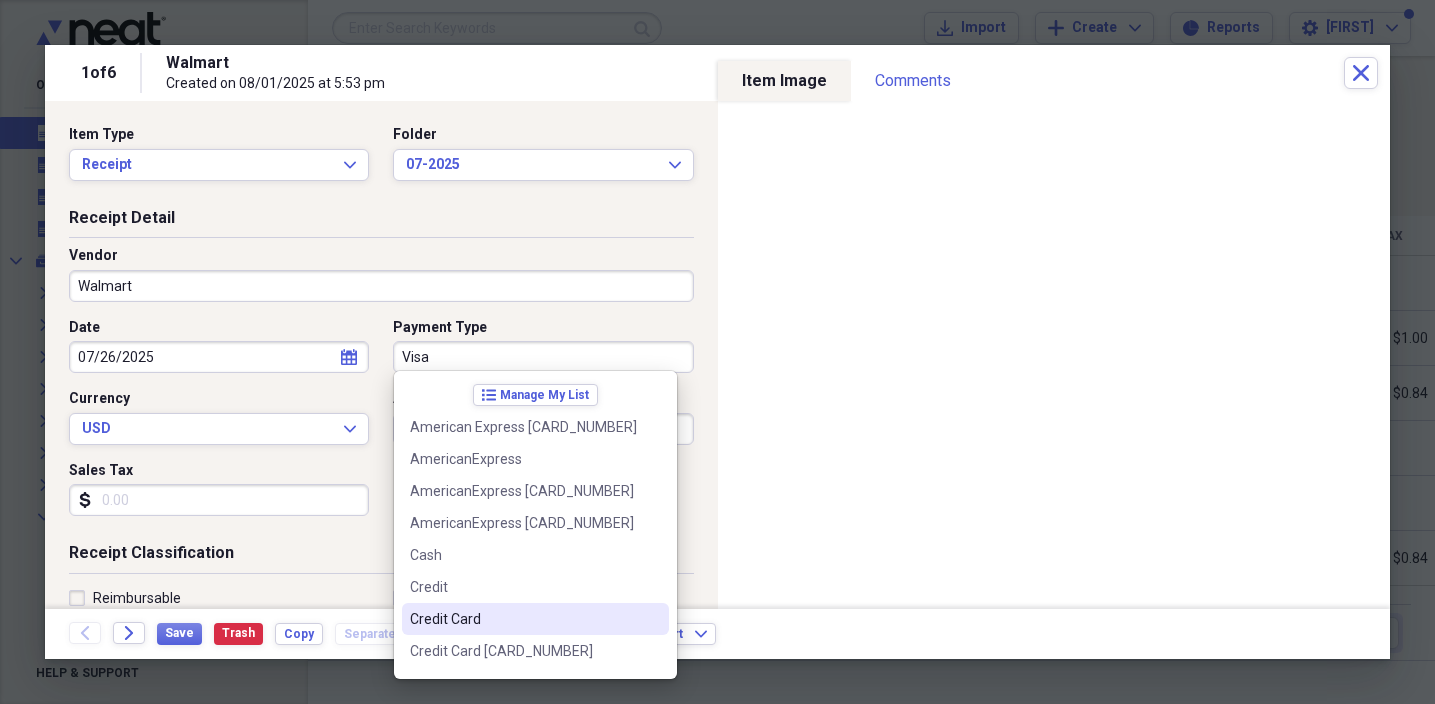 click on "Credit Card" at bounding box center (523, 619) 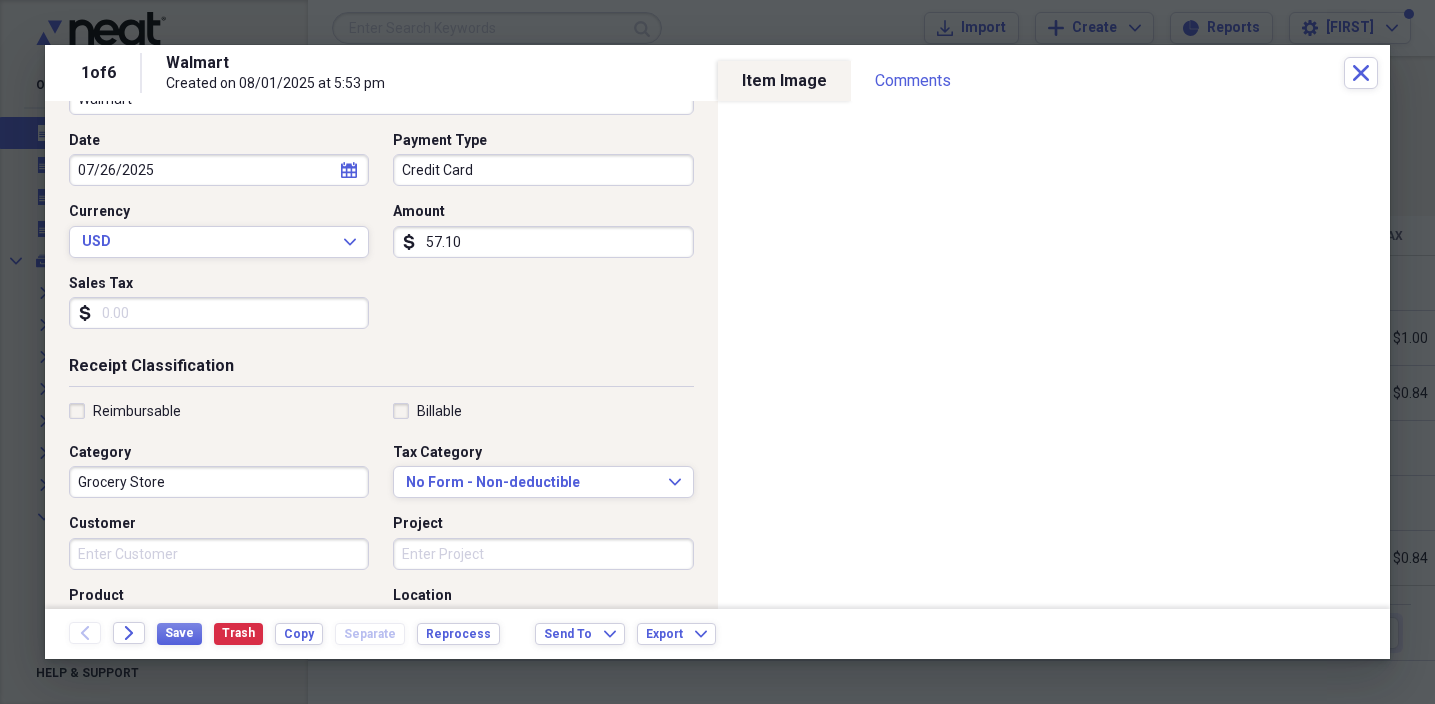 scroll, scrollTop: 210, scrollLeft: 0, axis: vertical 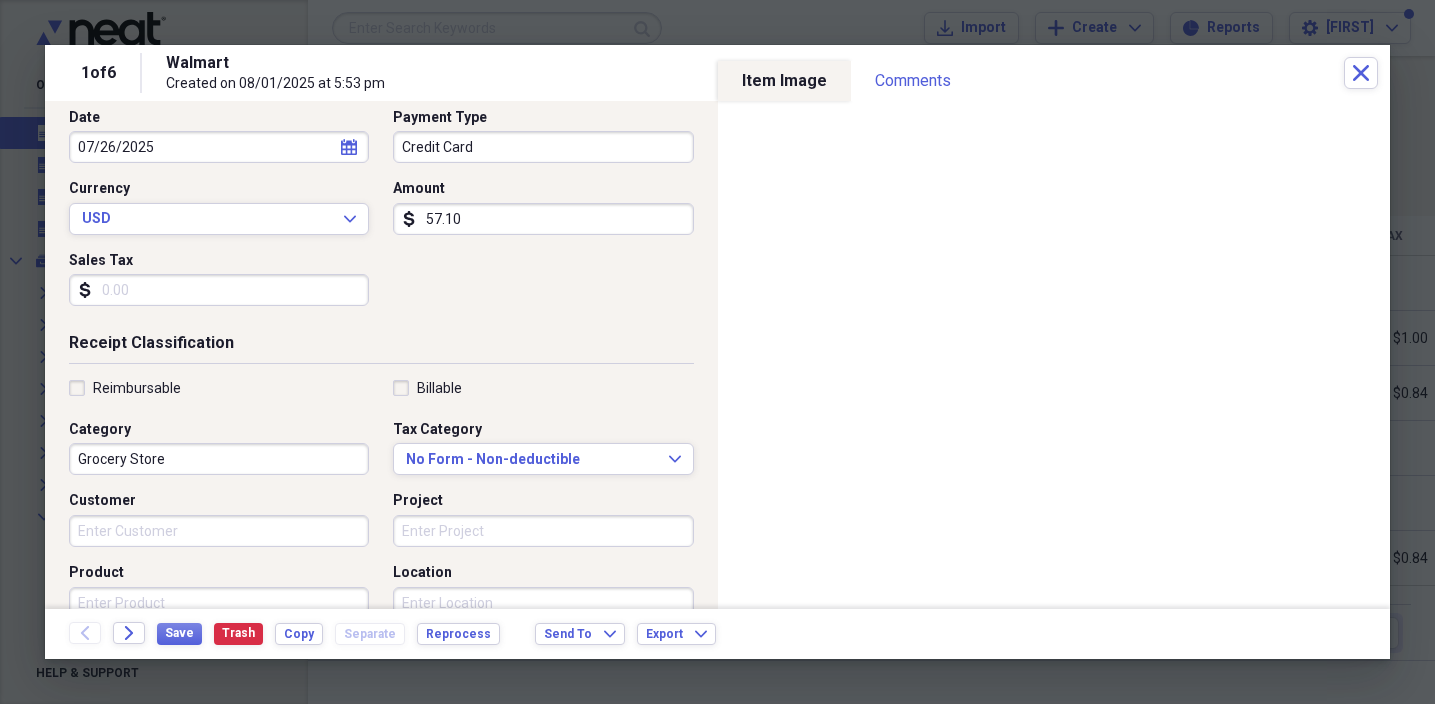click on "Grocery Store" at bounding box center (219, 459) 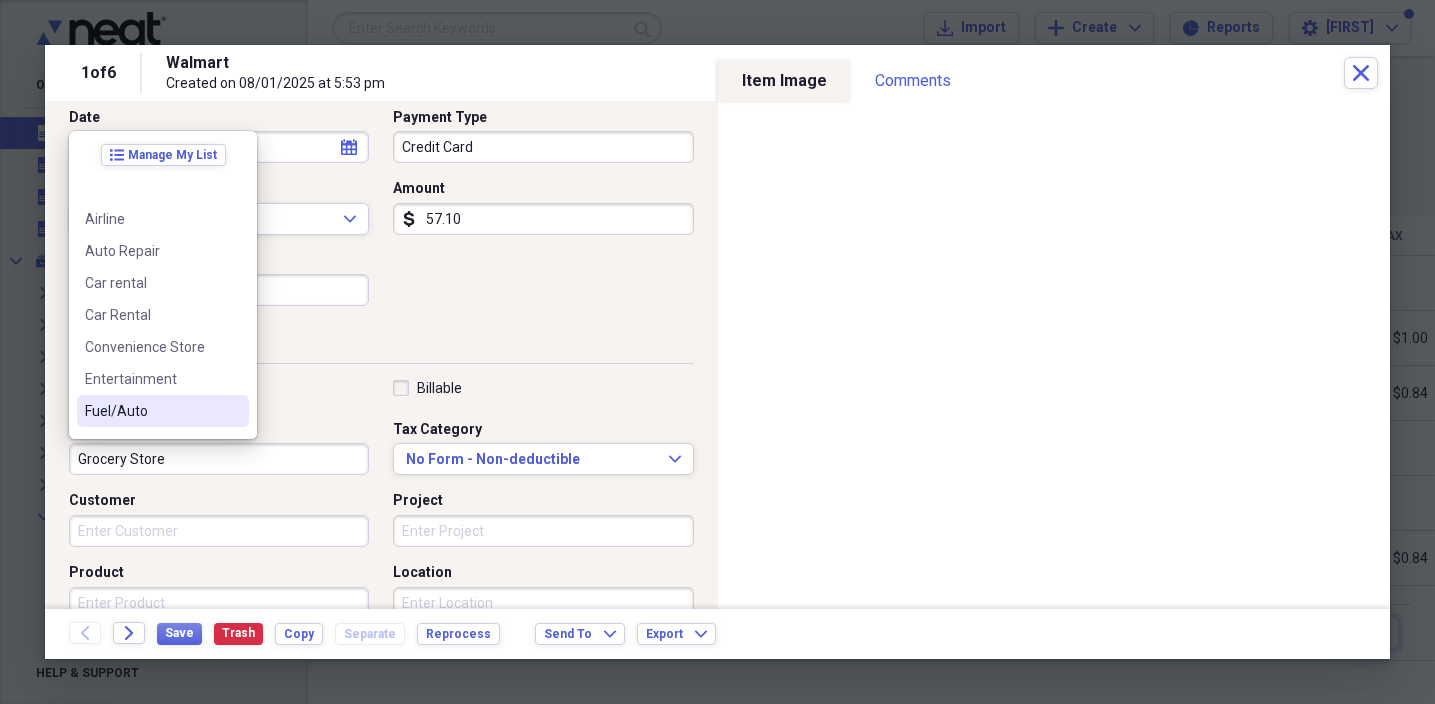 click on "Fuel/Auto" at bounding box center [151, 411] 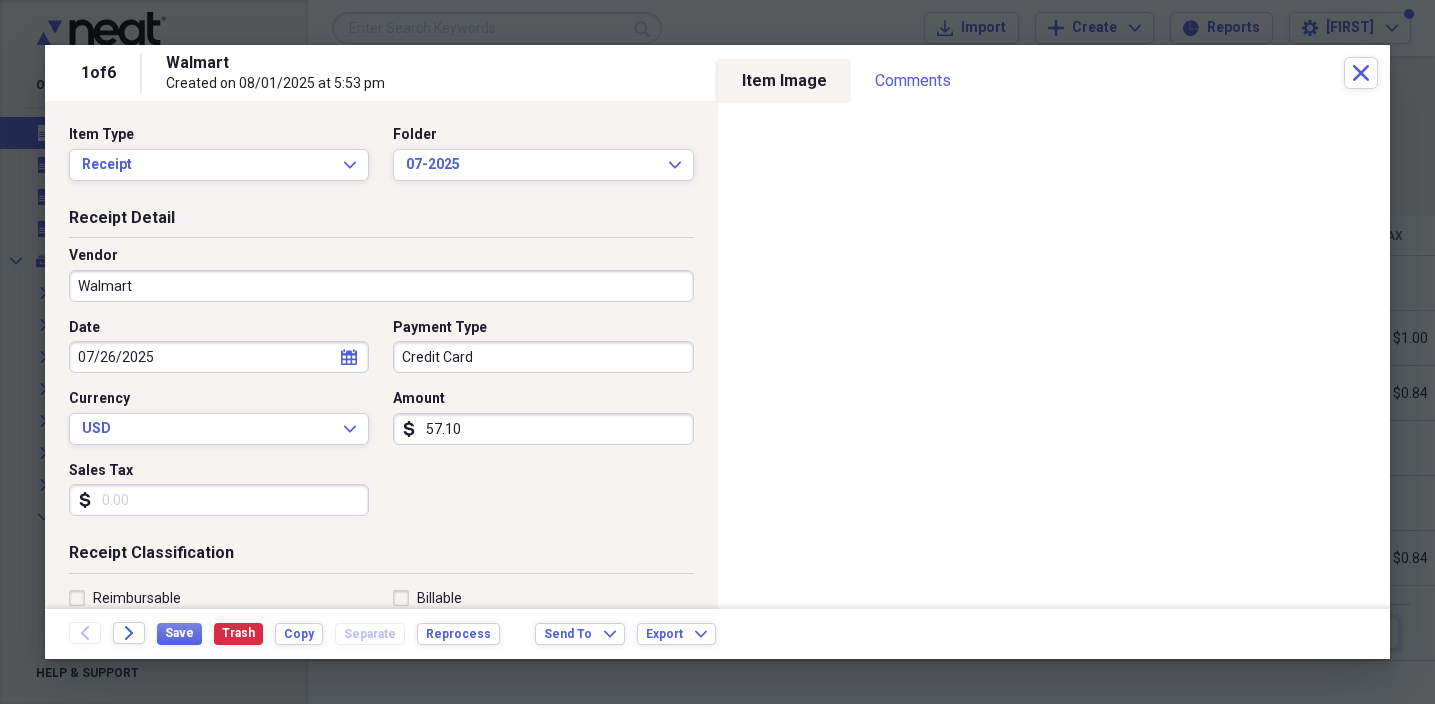 scroll, scrollTop: 0, scrollLeft: 0, axis: both 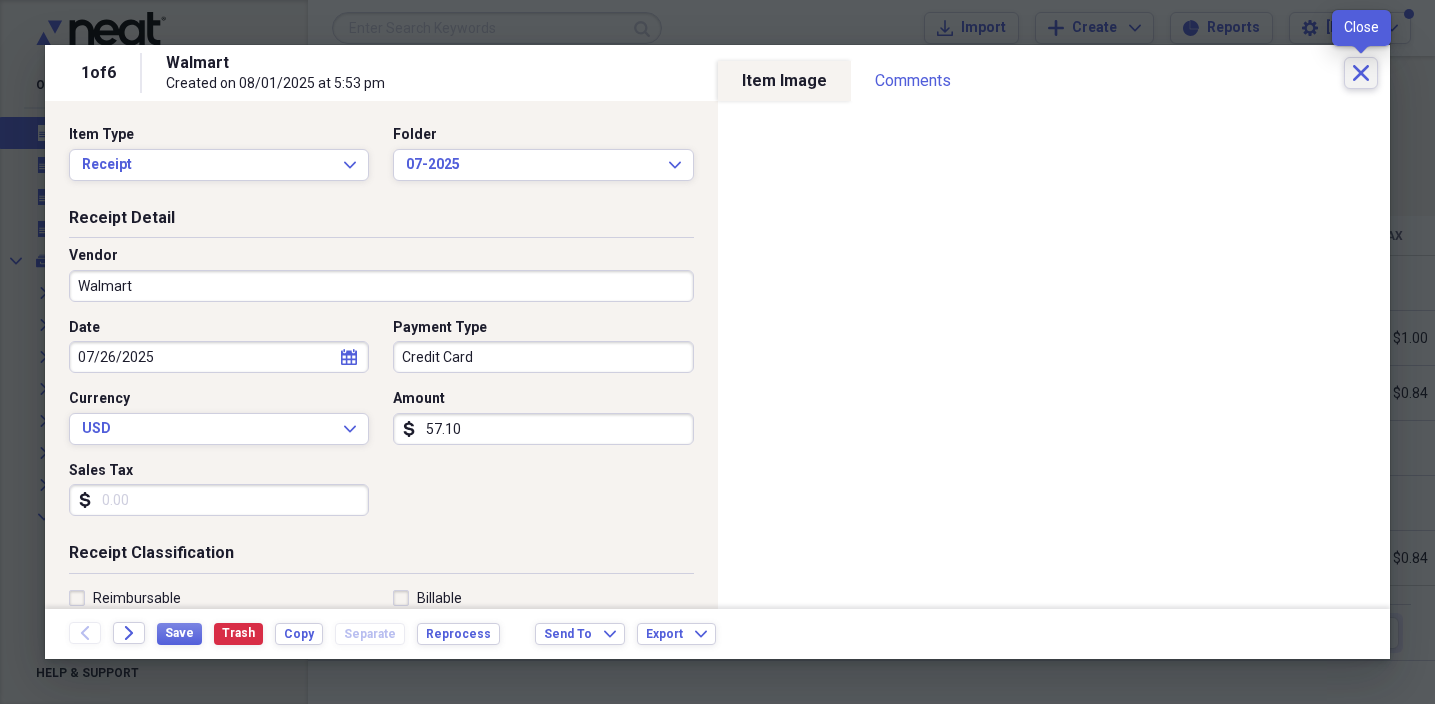 click 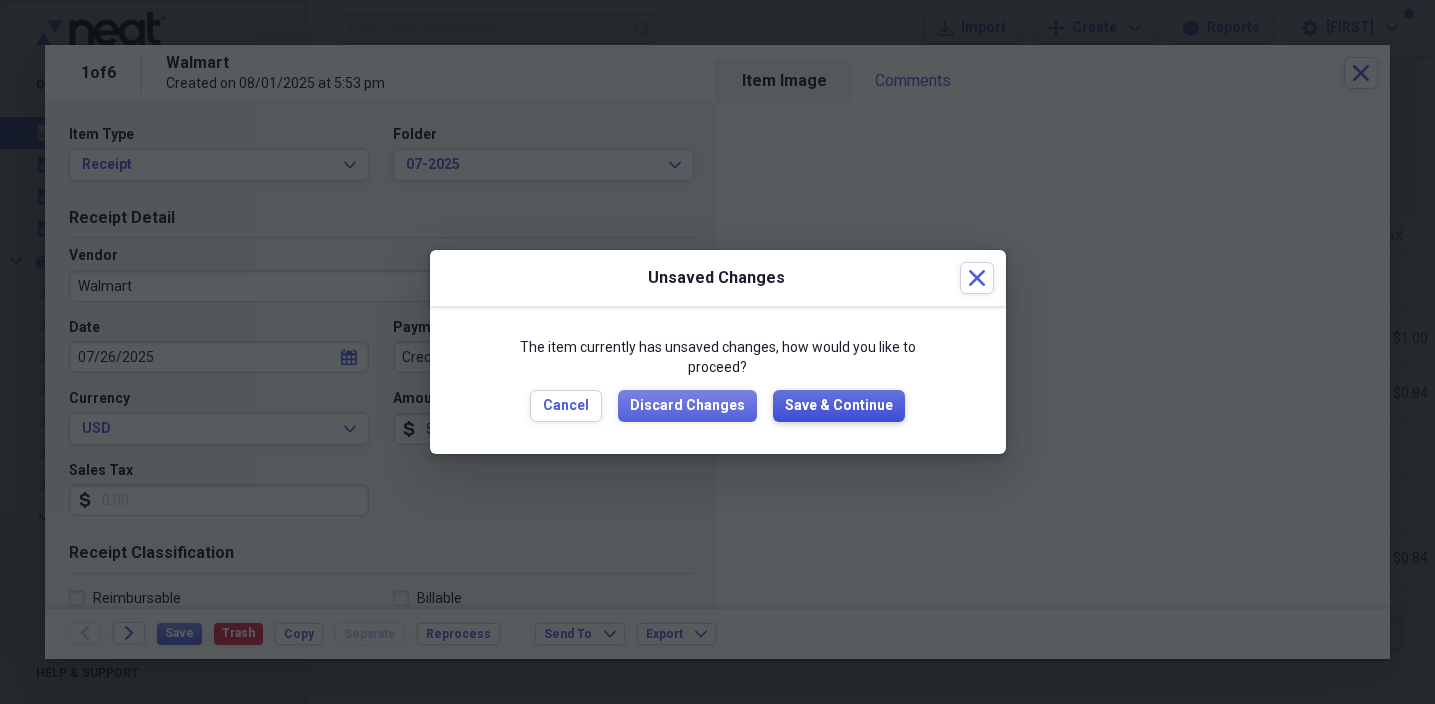 click on "Save & Continue" at bounding box center [839, 406] 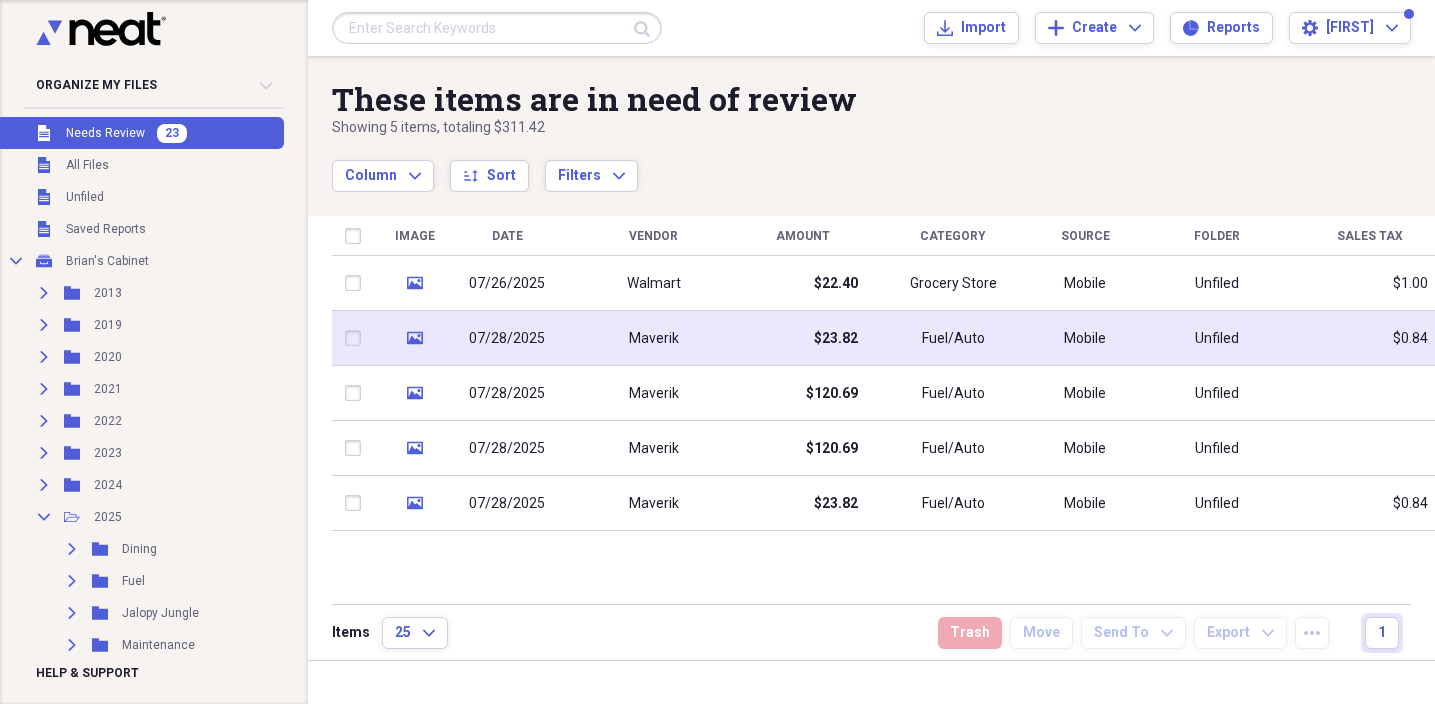 click at bounding box center (357, 338) 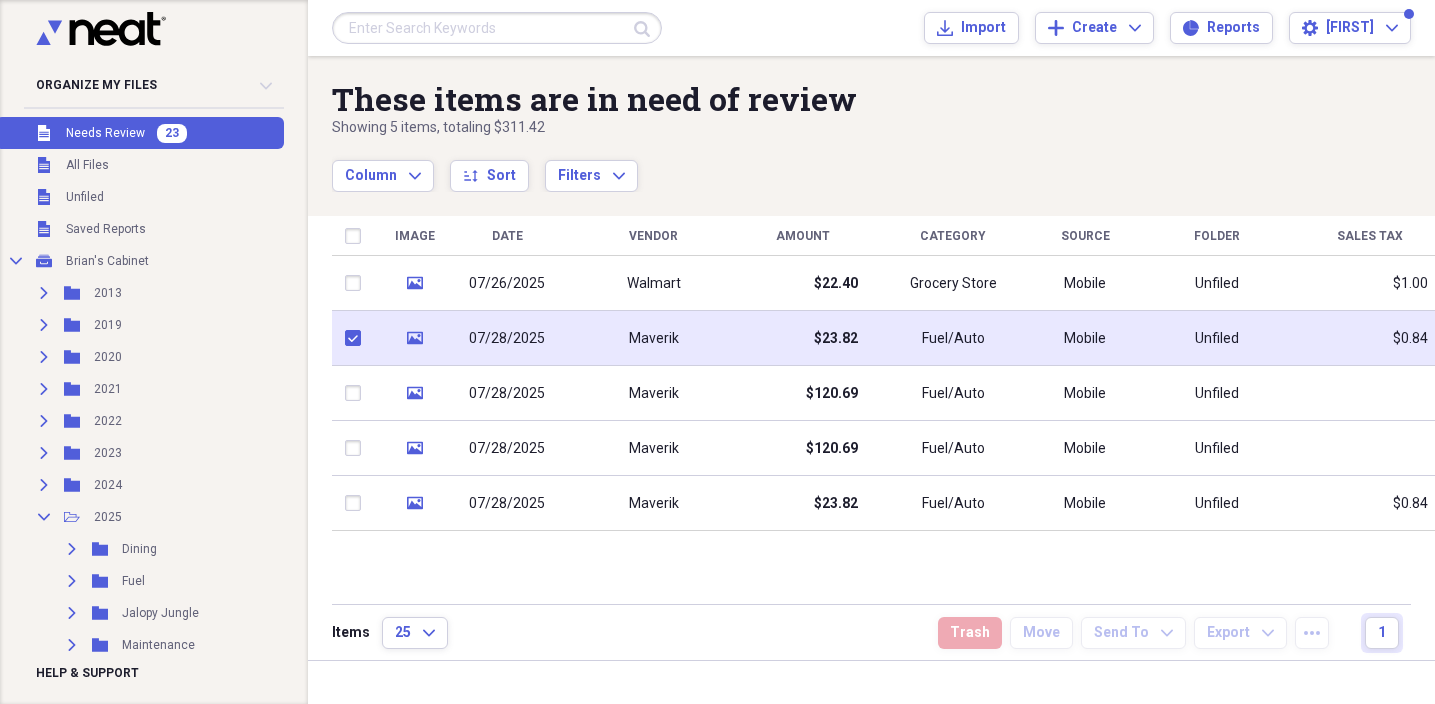 checkbox on "true" 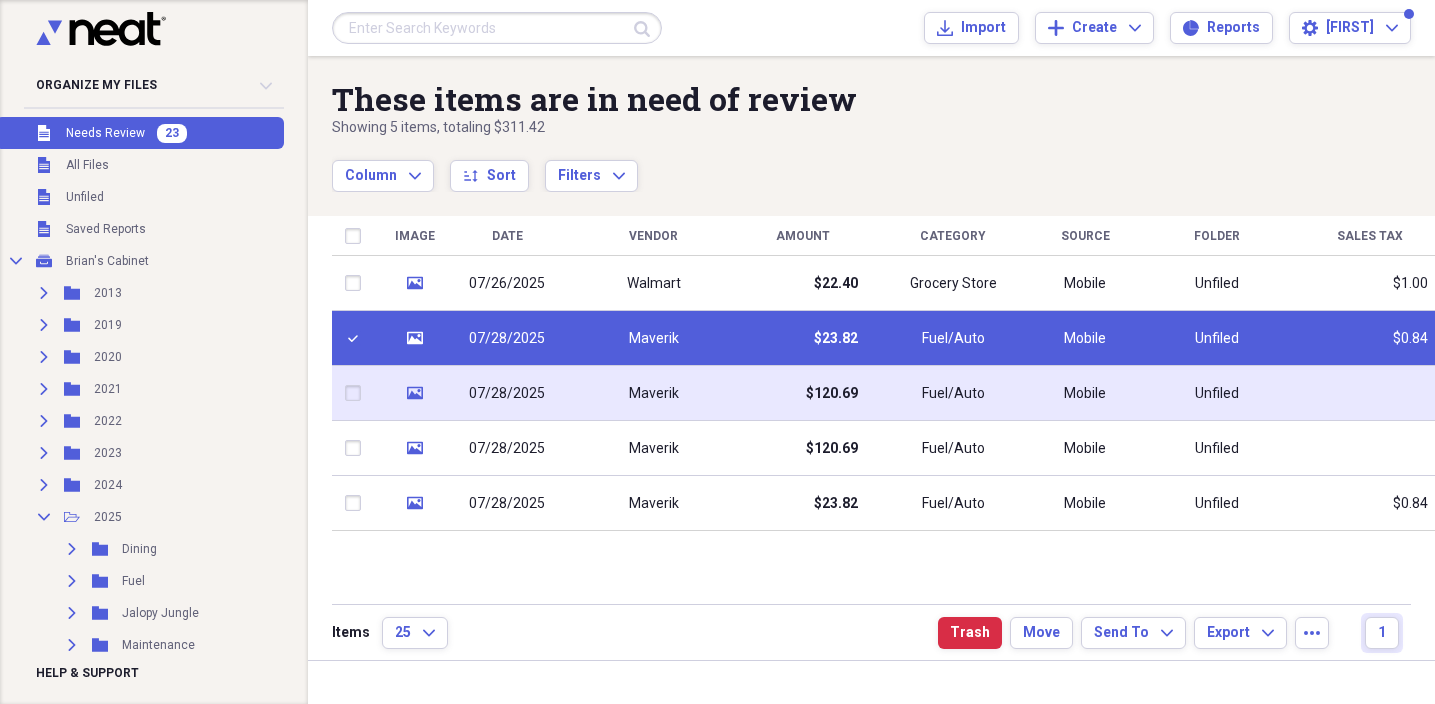 click at bounding box center (357, 393) 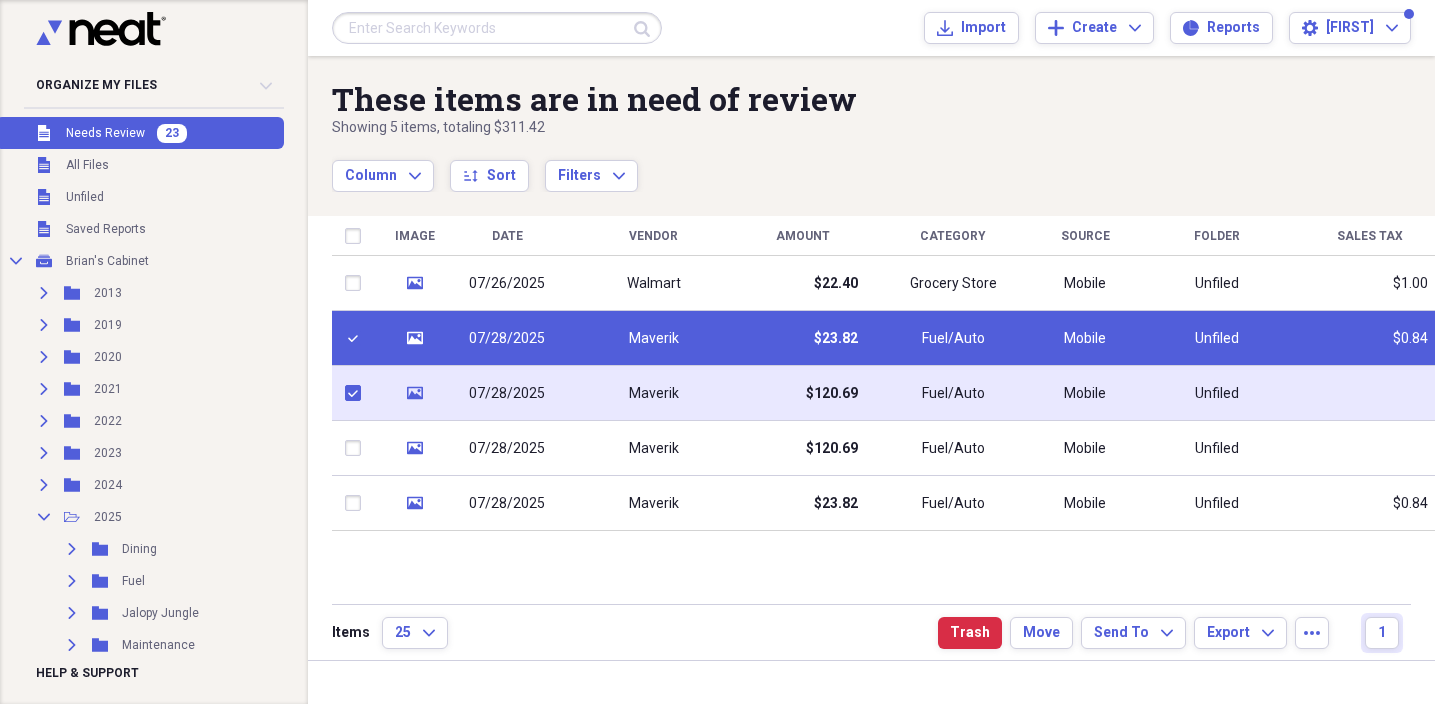 checkbox on "true" 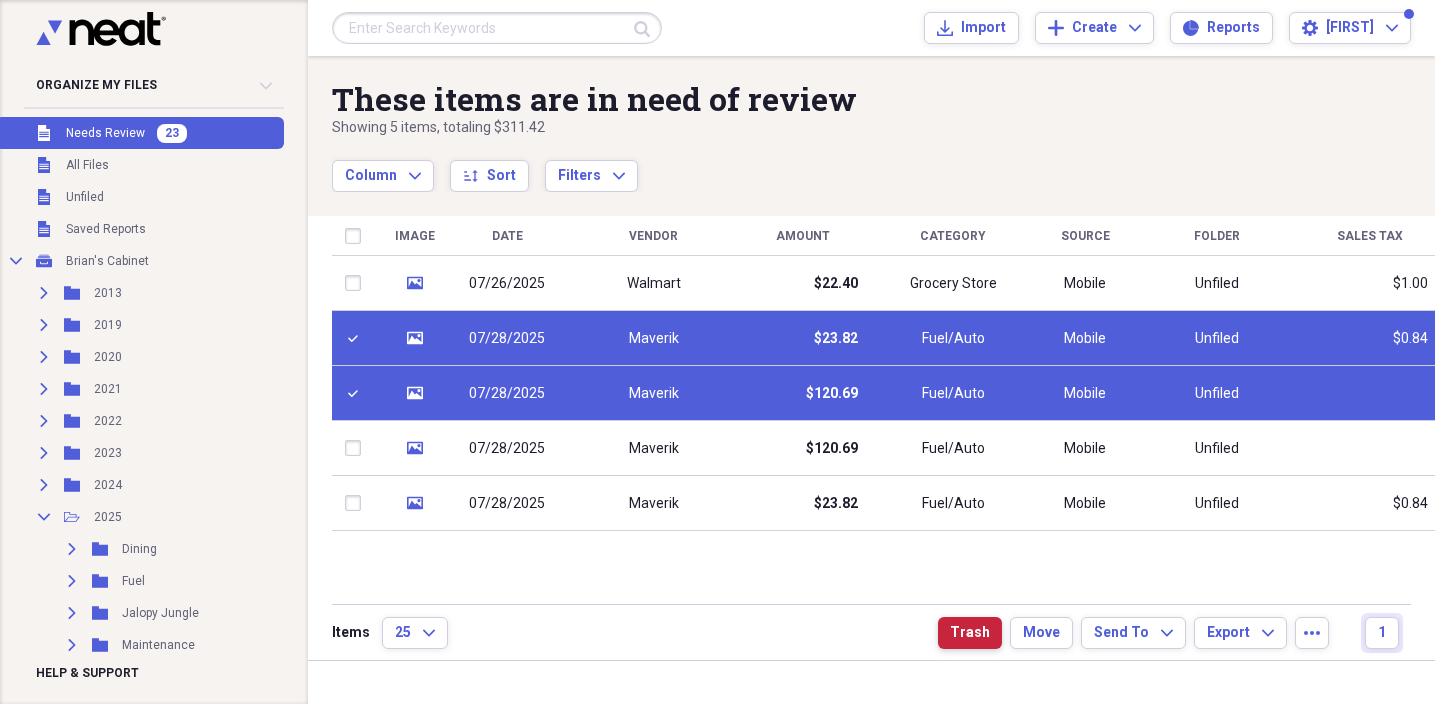 click on "Trash" at bounding box center [970, 633] 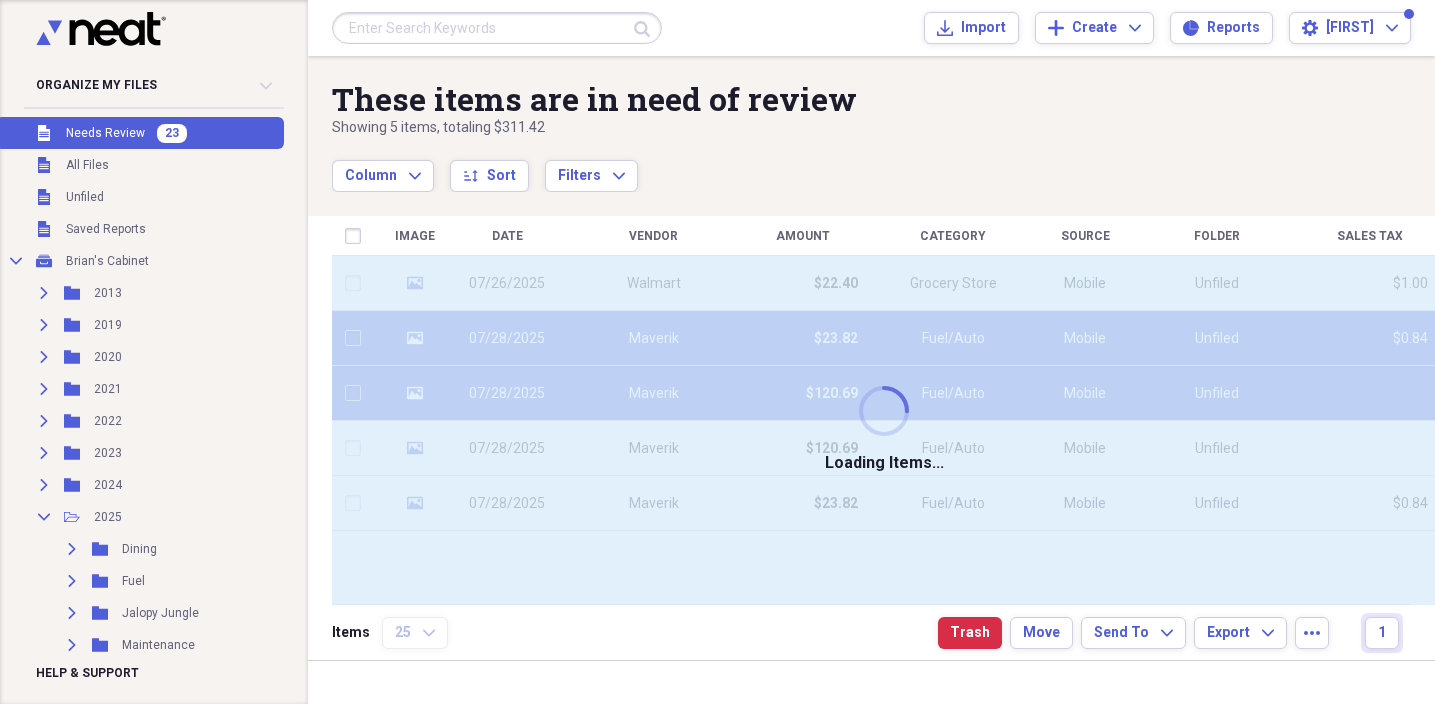 checkbox on "false" 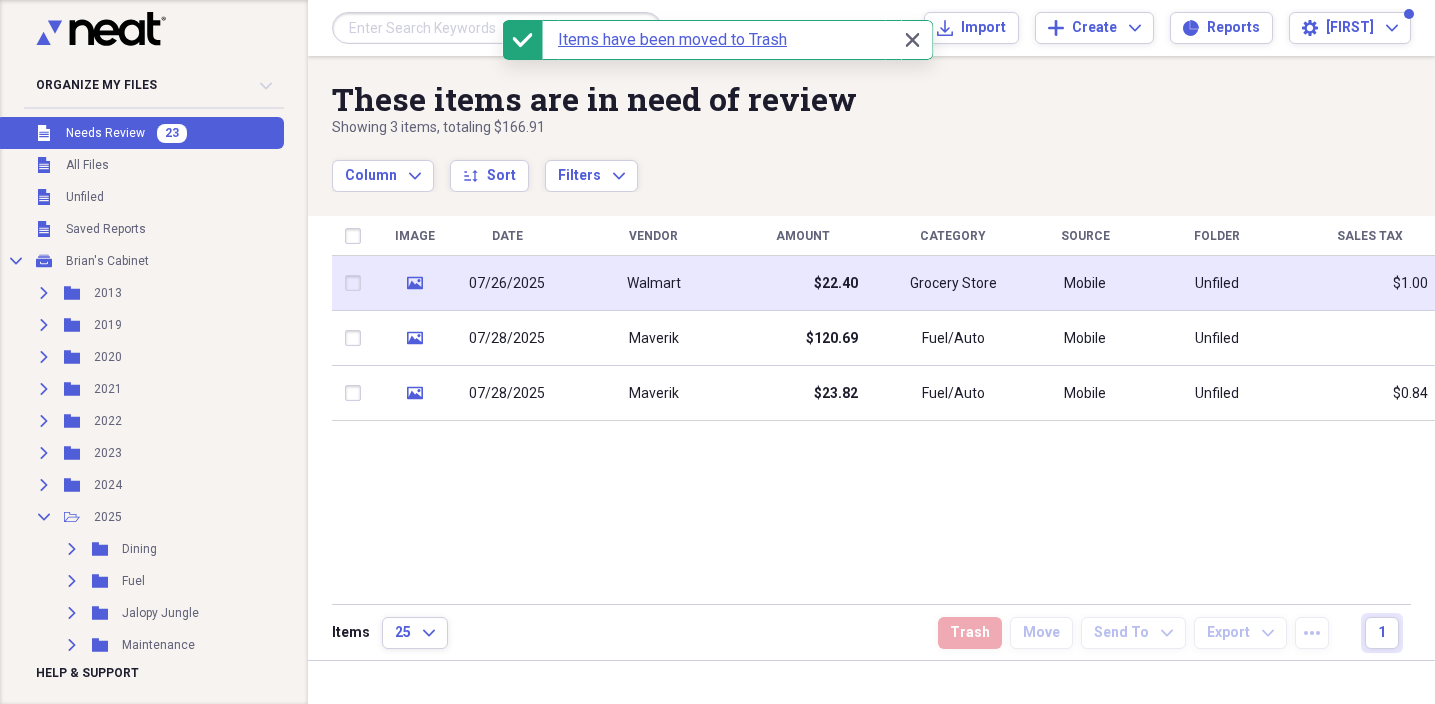 click on "Walmart" at bounding box center [653, 283] 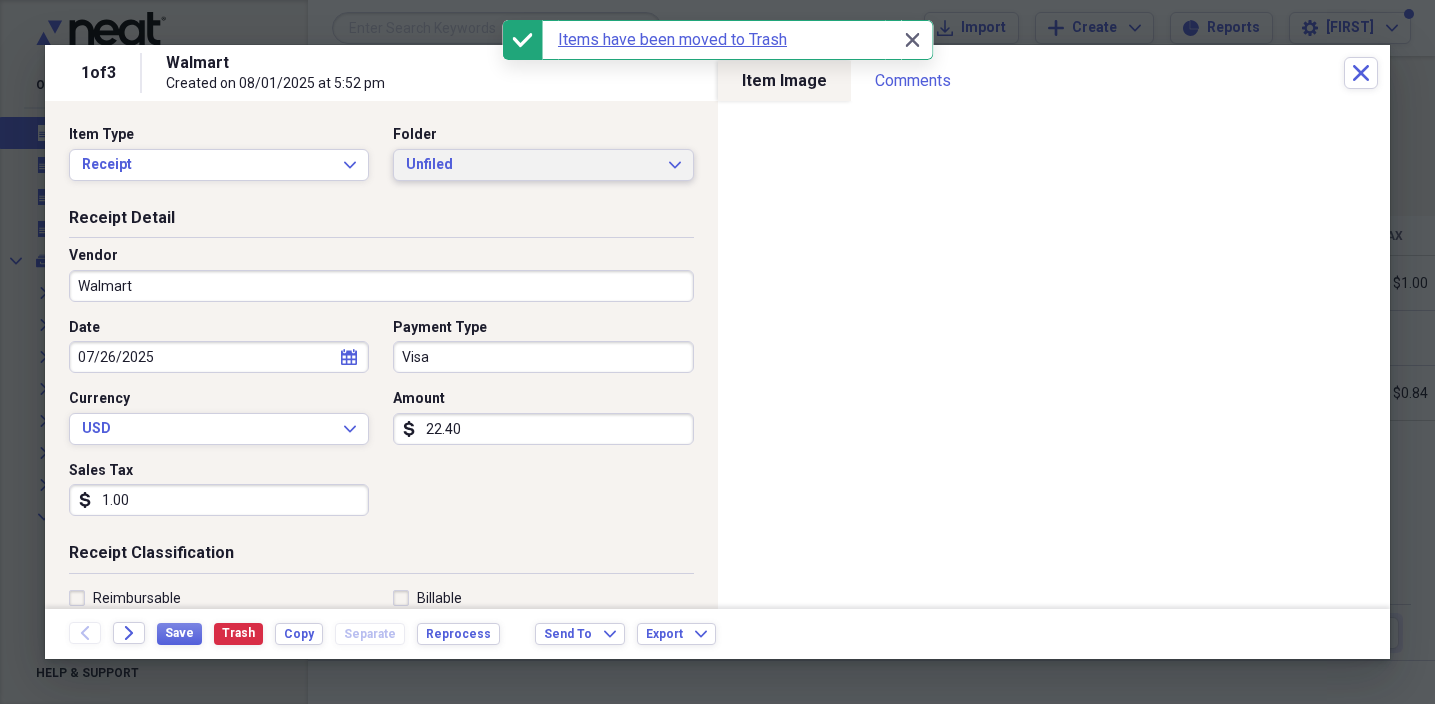 click on "Unfiled" at bounding box center [531, 165] 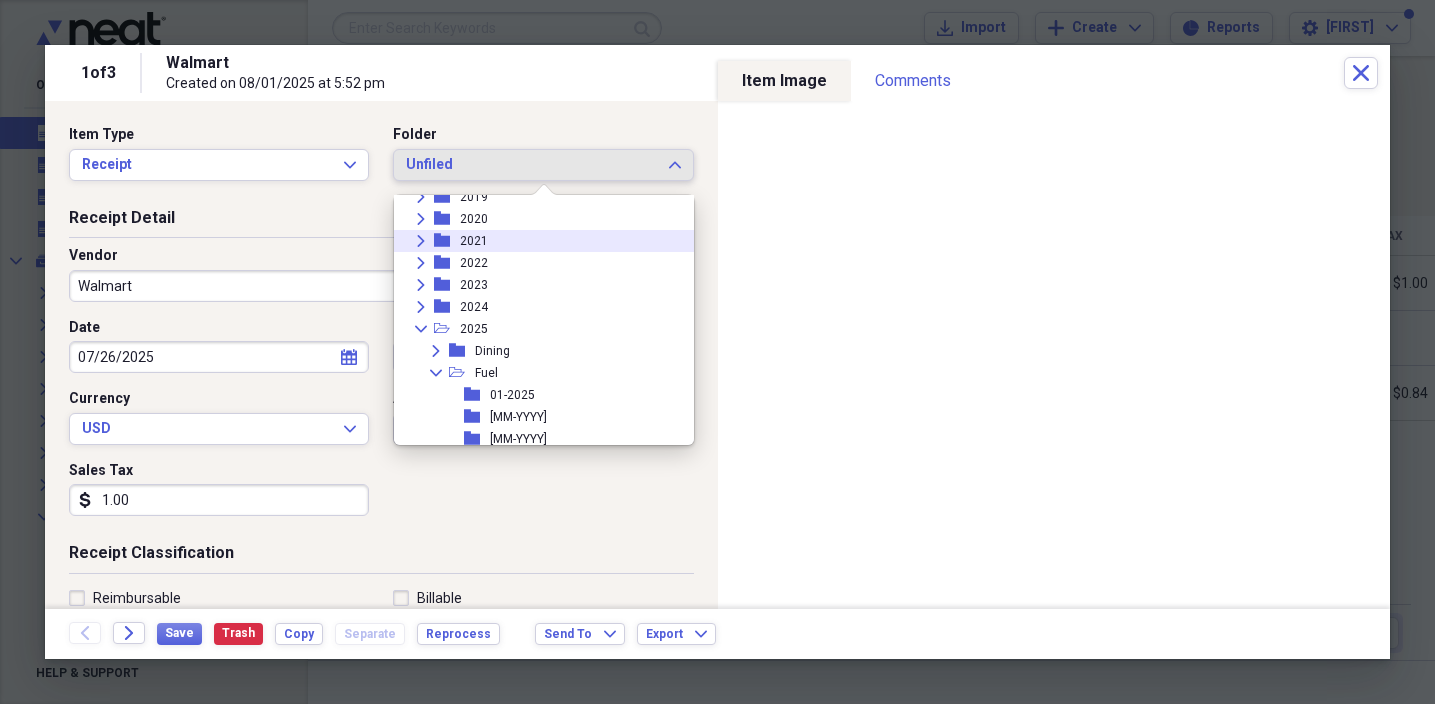 scroll, scrollTop: 94, scrollLeft: 0, axis: vertical 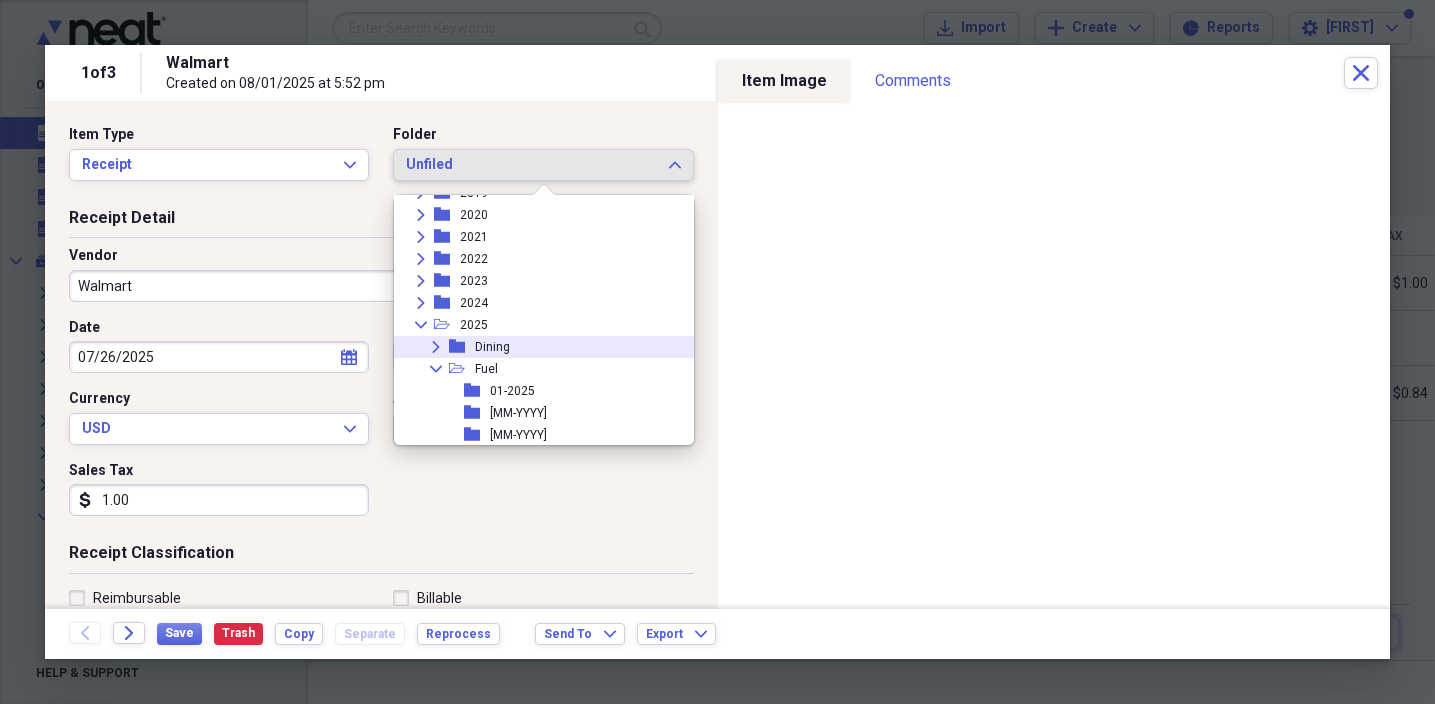 click on "Expand" 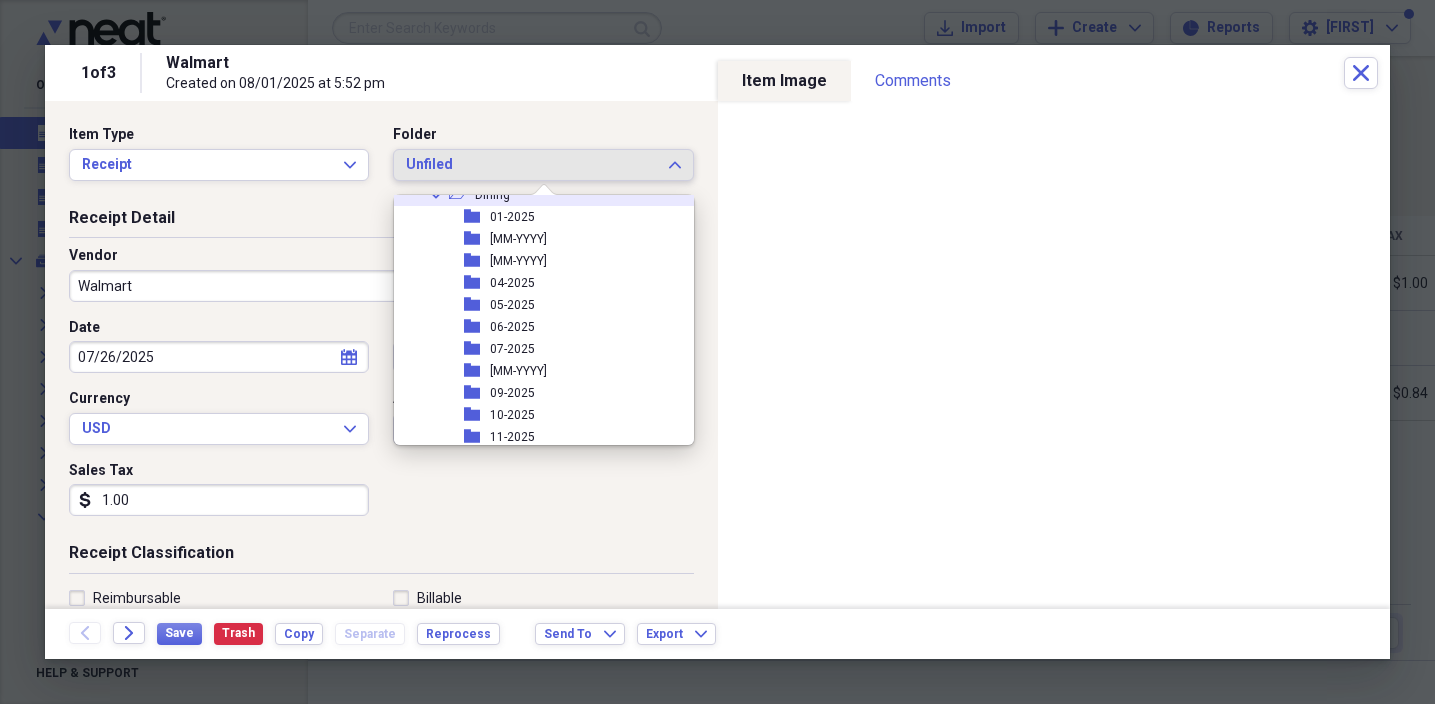 scroll, scrollTop: 242, scrollLeft: 0, axis: vertical 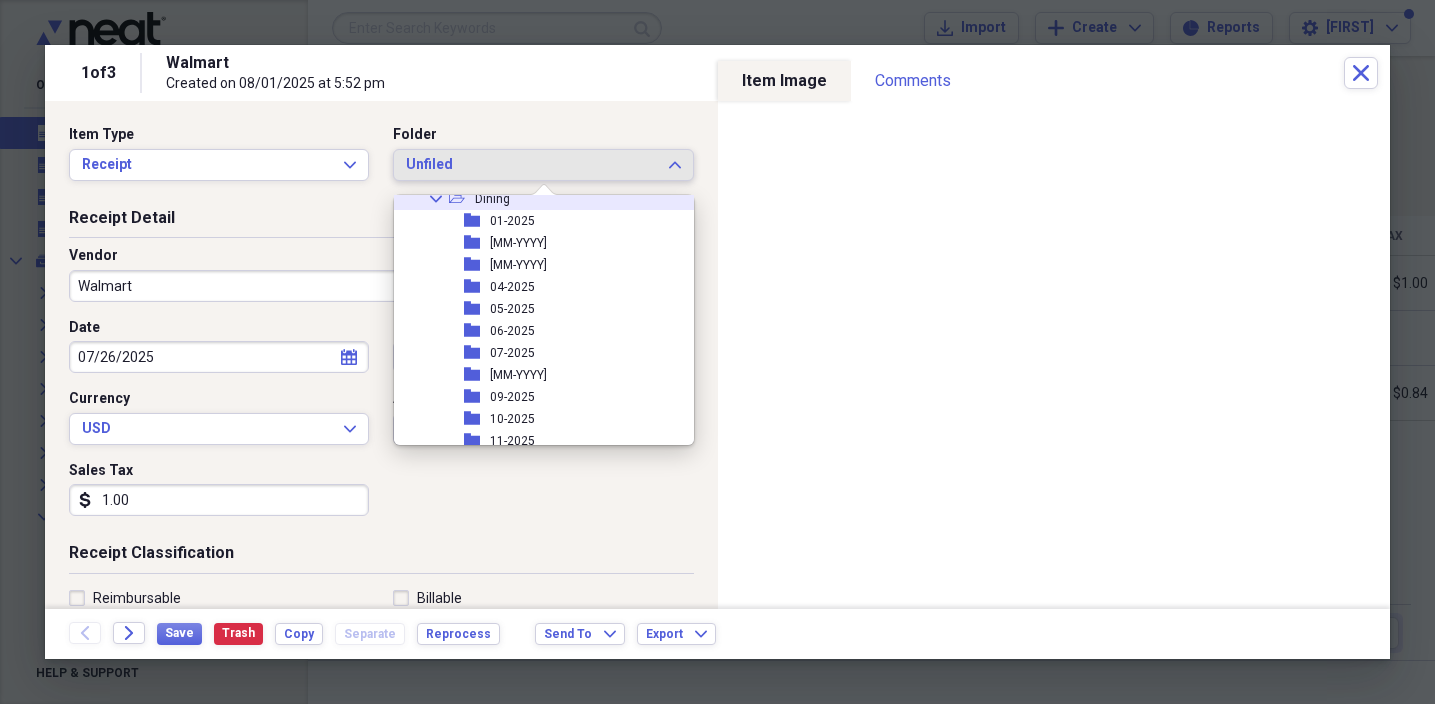 click on "07-2025" at bounding box center [512, 353] 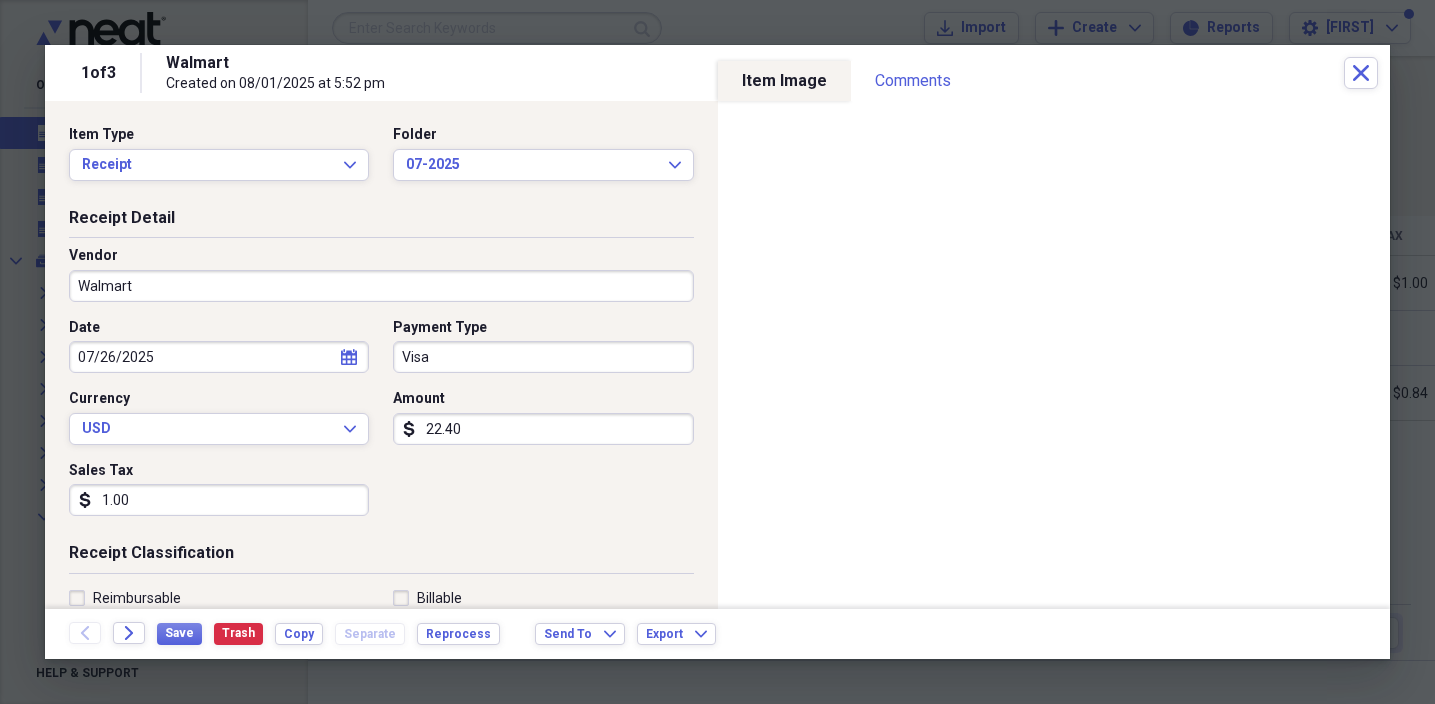 click on "Visa" at bounding box center (543, 357) 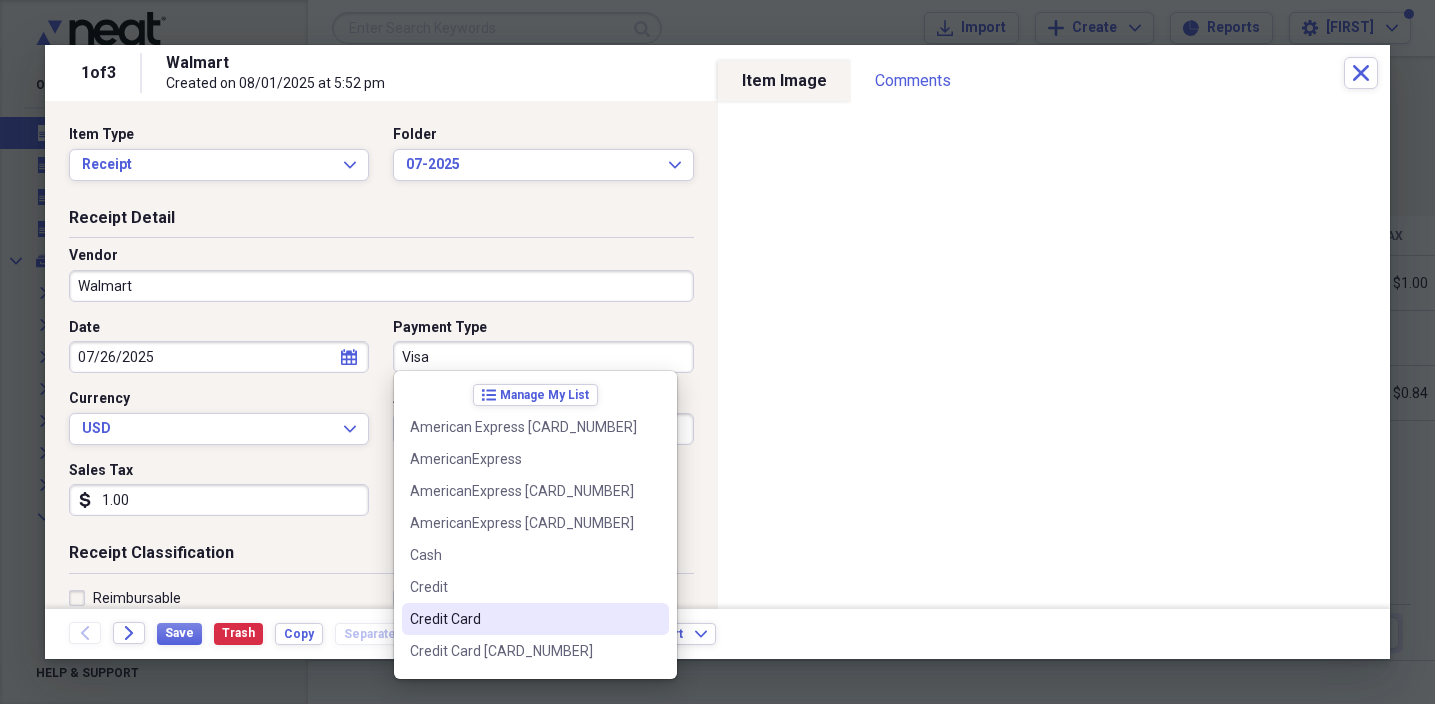 click on "Credit Card" at bounding box center (523, 619) 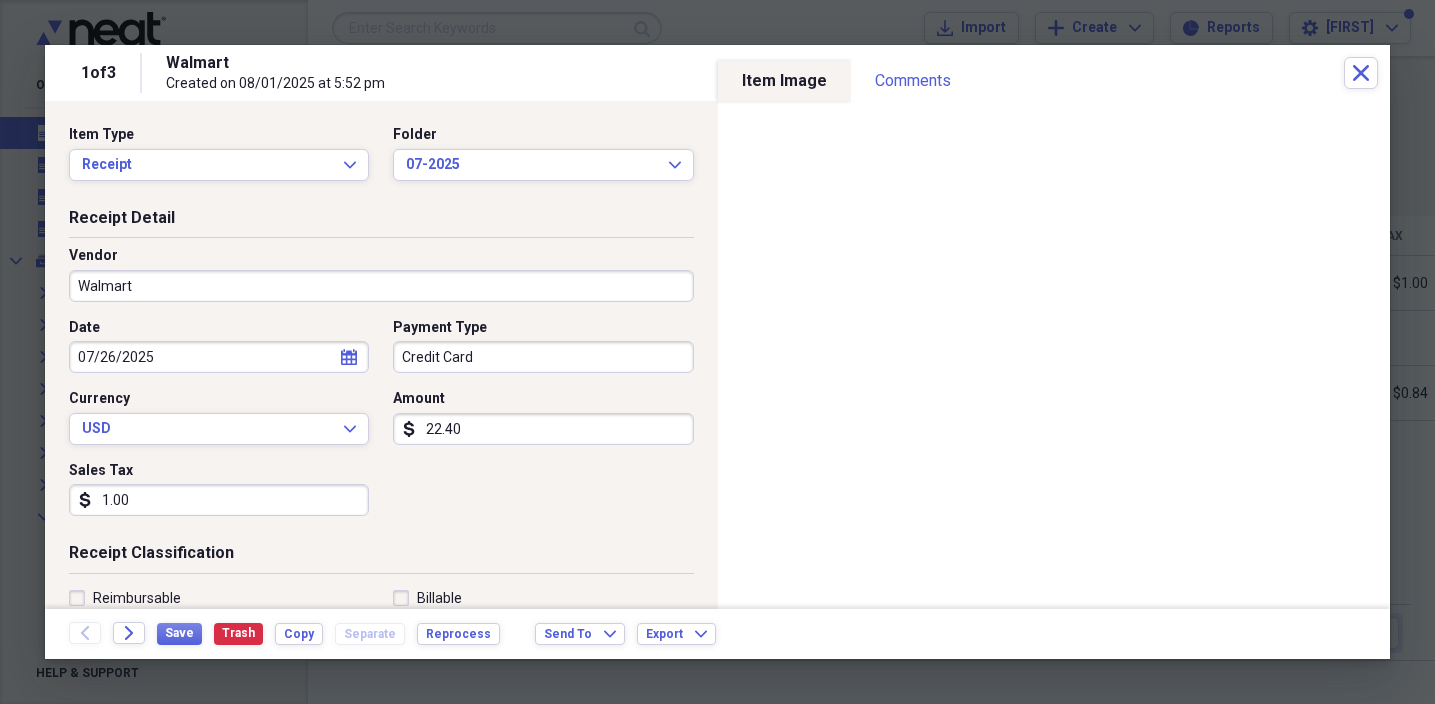 type on "Credit Card" 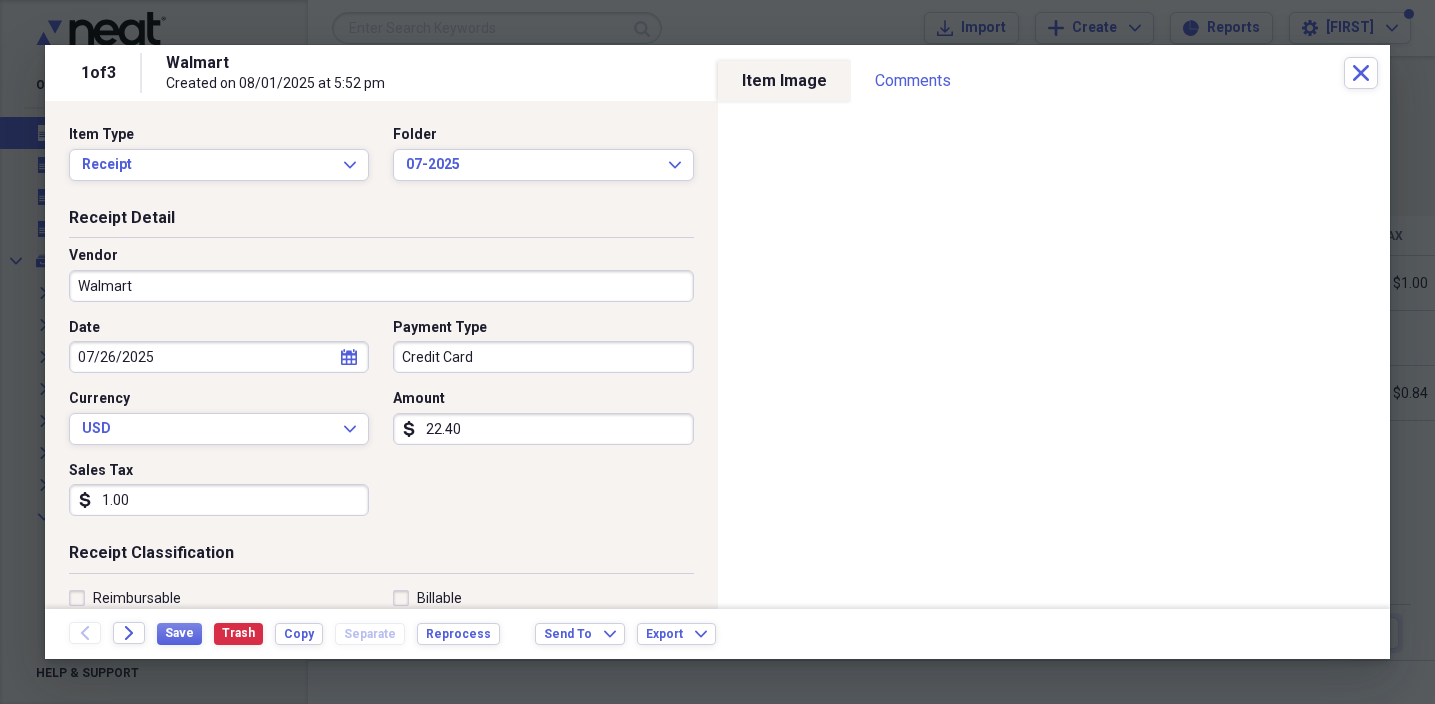 click on "1.00" at bounding box center [219, 500] 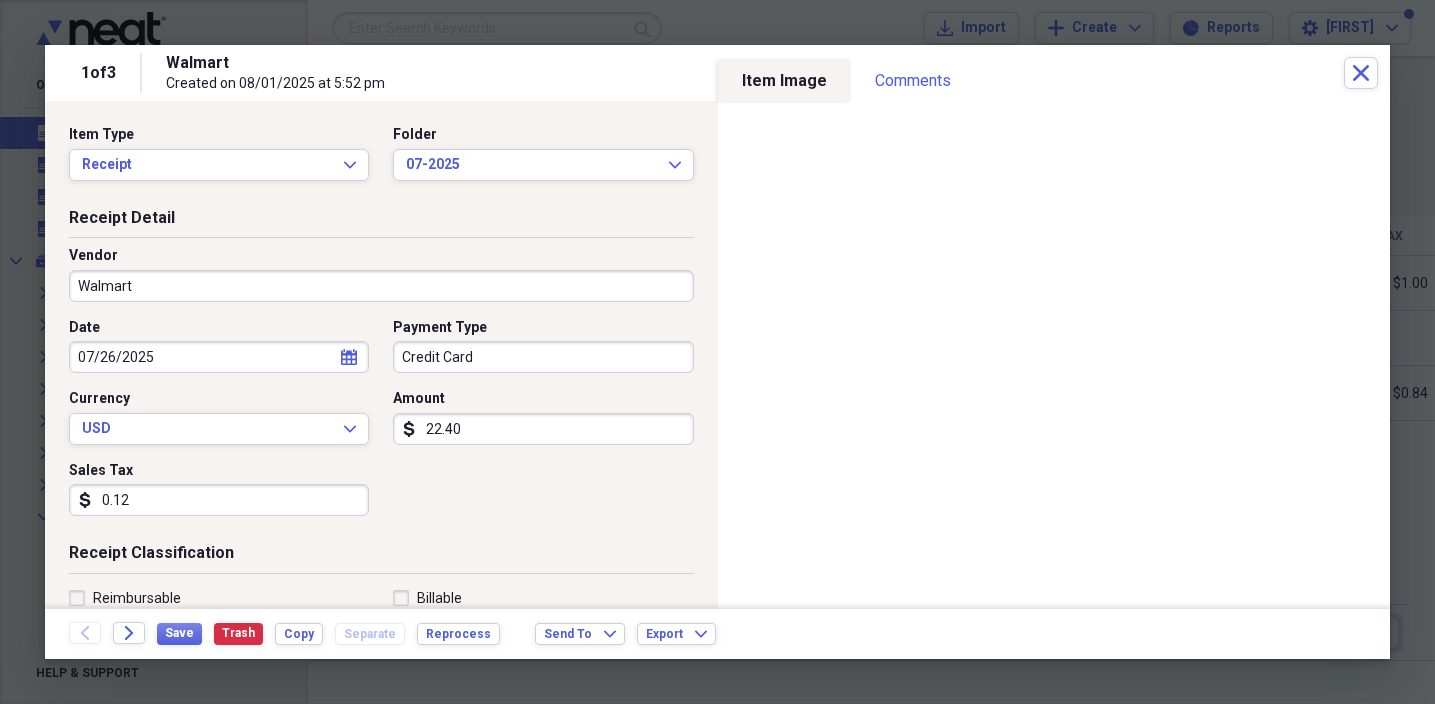 type on "1.27" 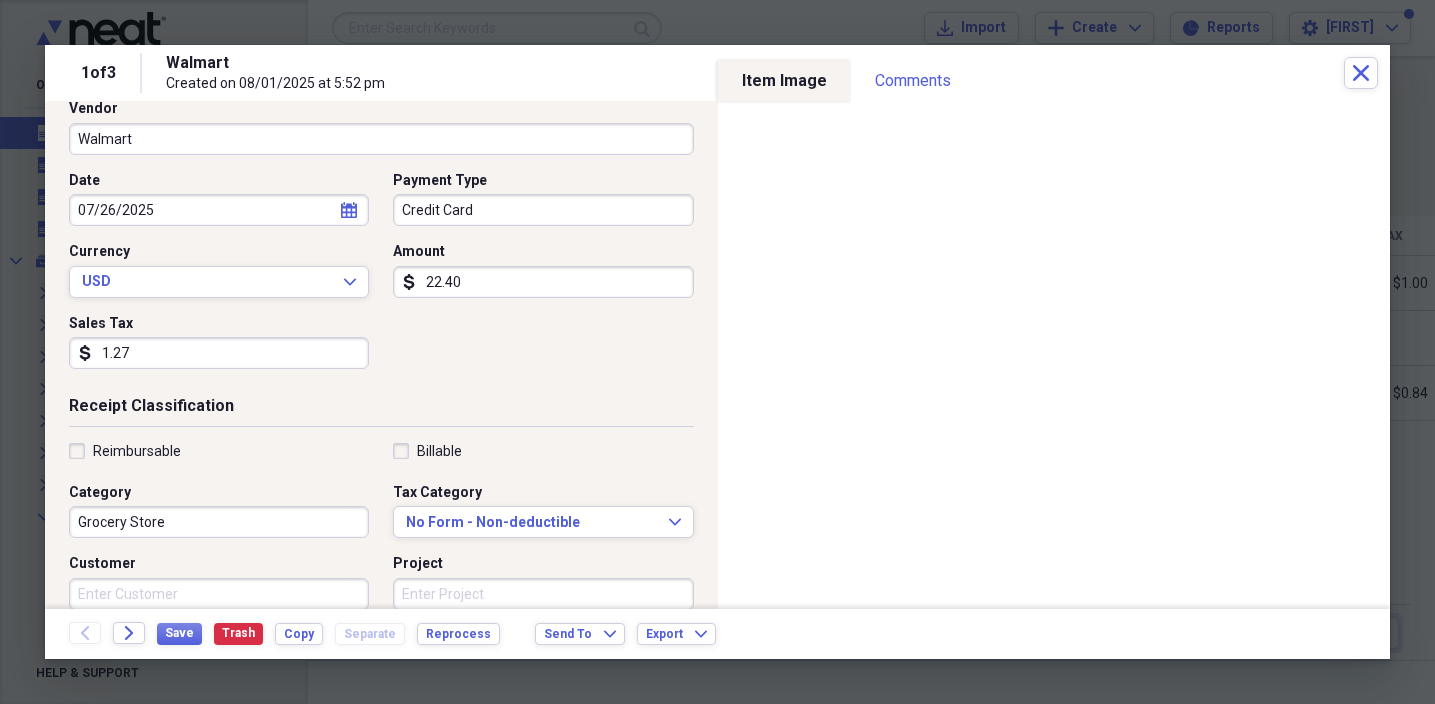 scroll, scrollTop: 146, scrollLeft: 0, axis: vertical 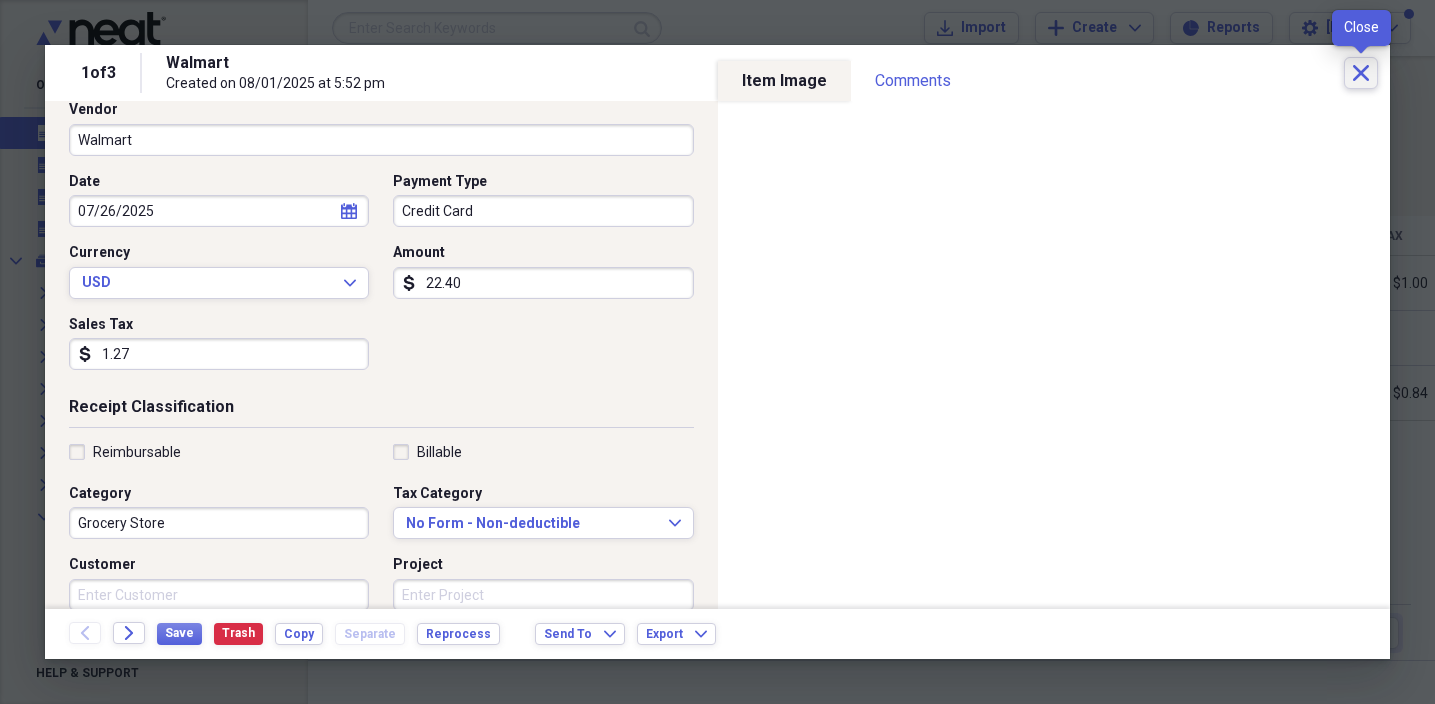 click 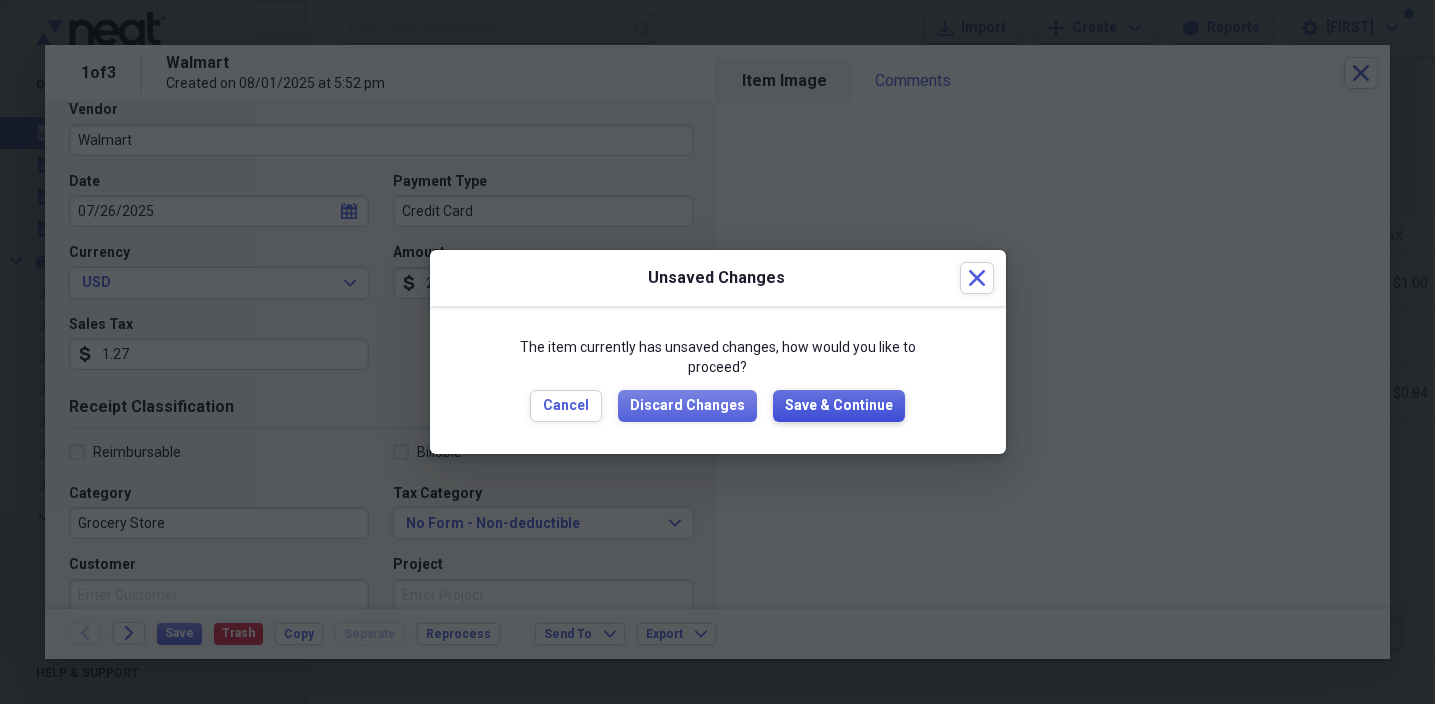 click on "Save & Continue" at bounding box center (839, 406) 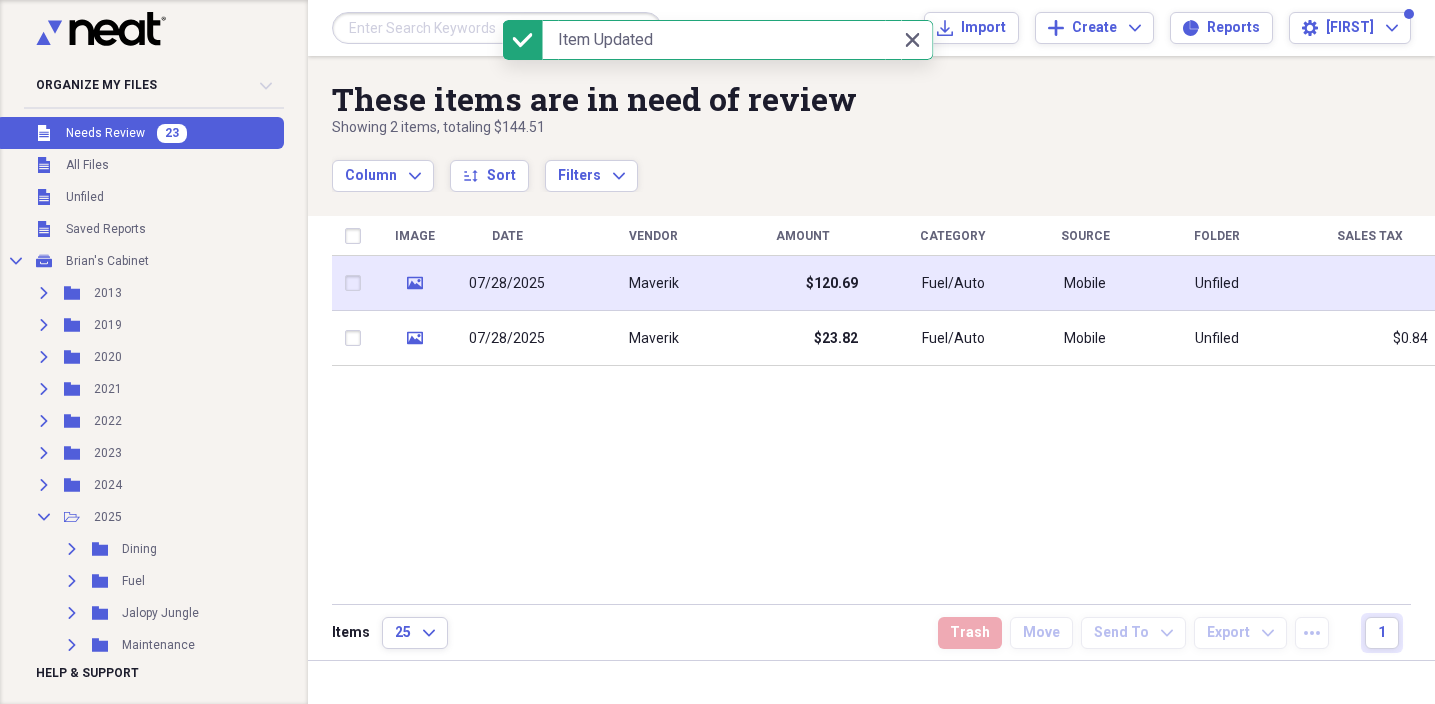 click on "Maverik" at bounding box center (653, 283) 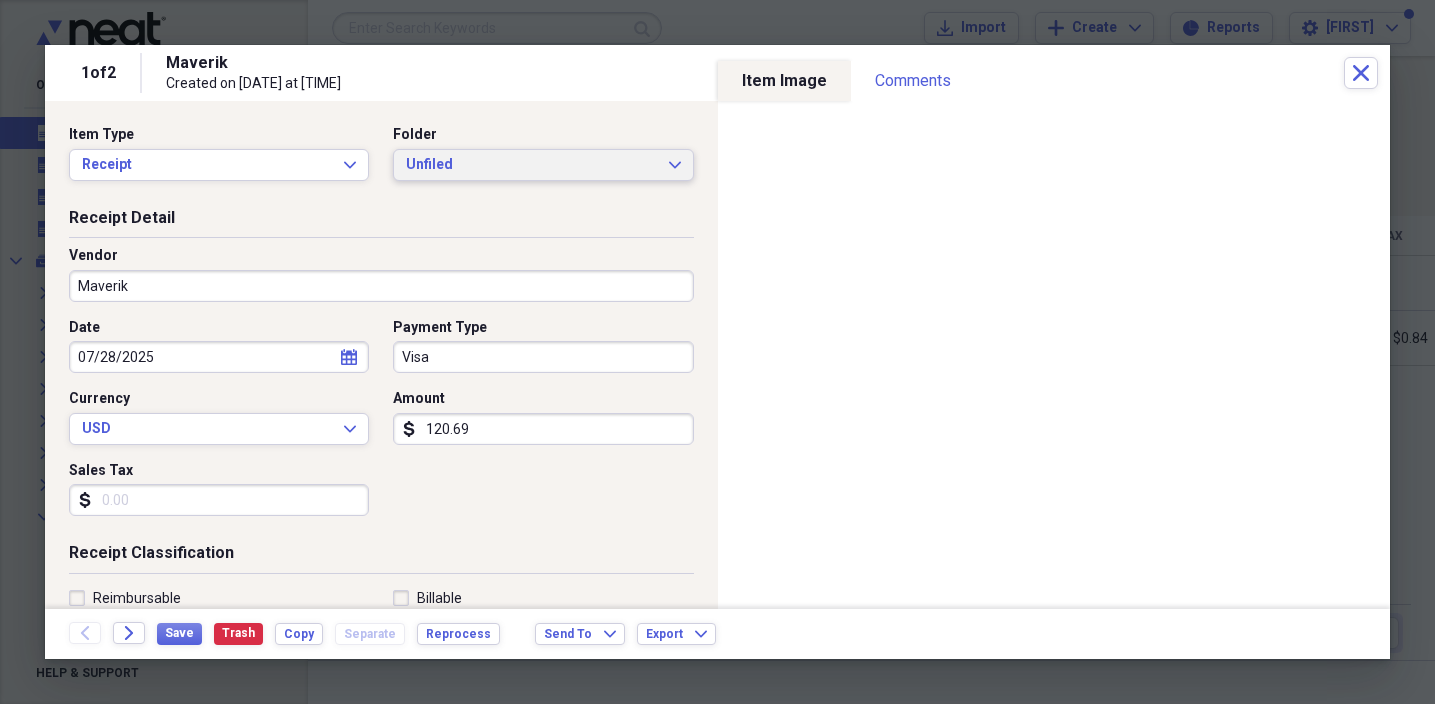 click on "Unfiled" at bounding box center (531, 165) 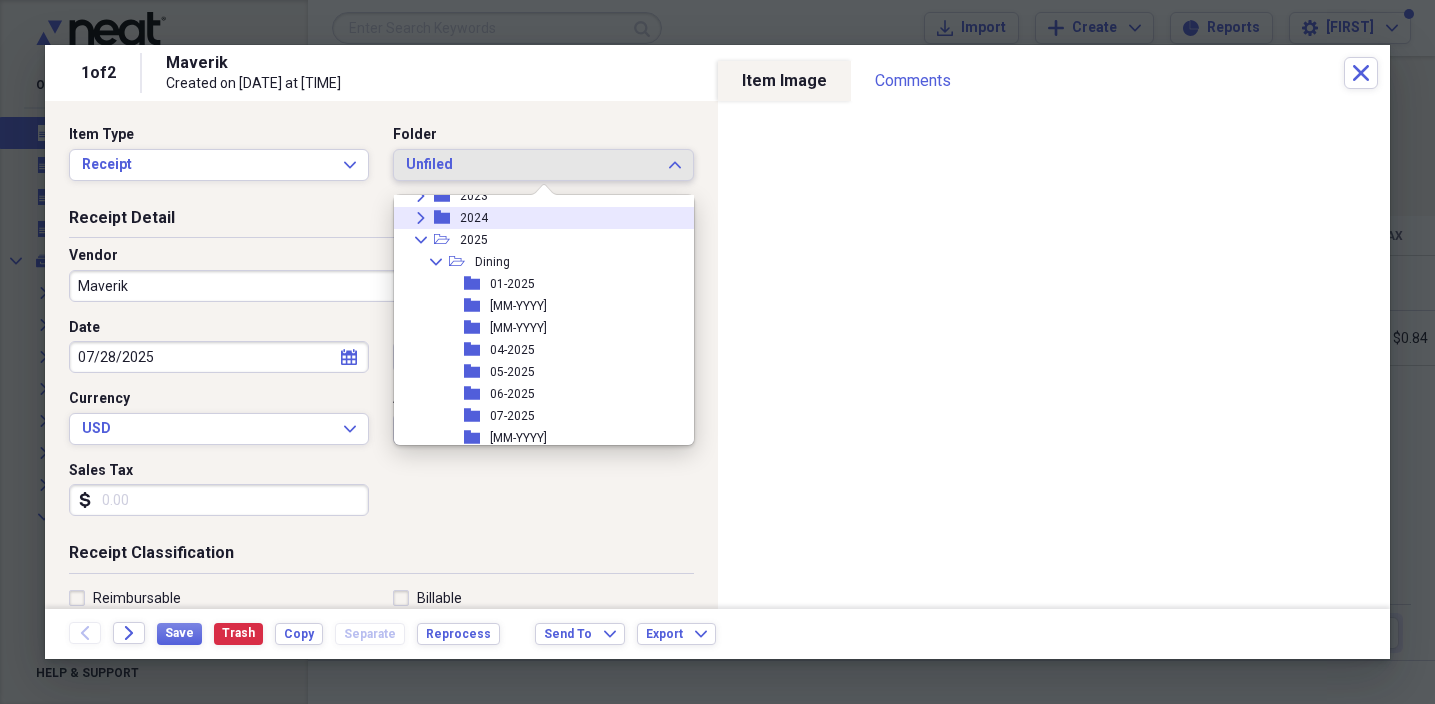 scroll, scrollTop: 181, scrollLeft: 0, axis: vertical 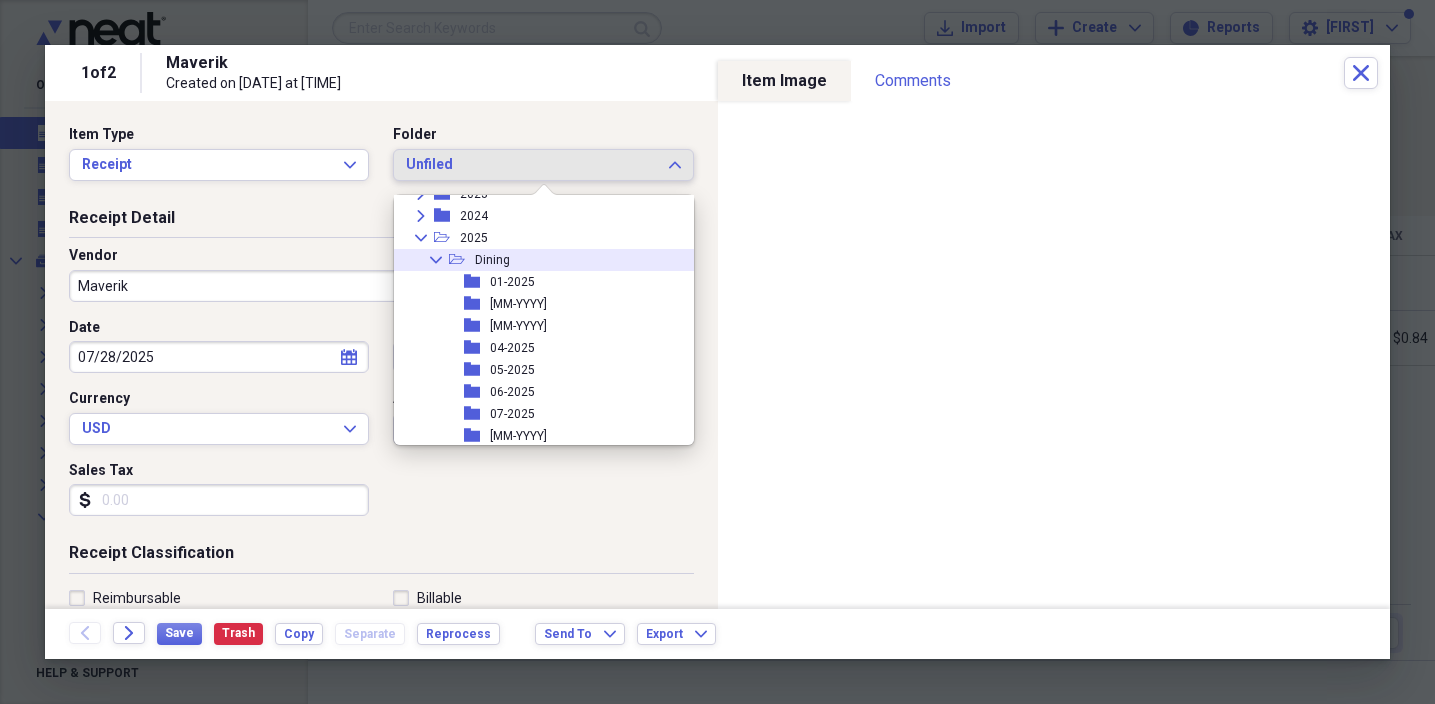 click on "Collapse" 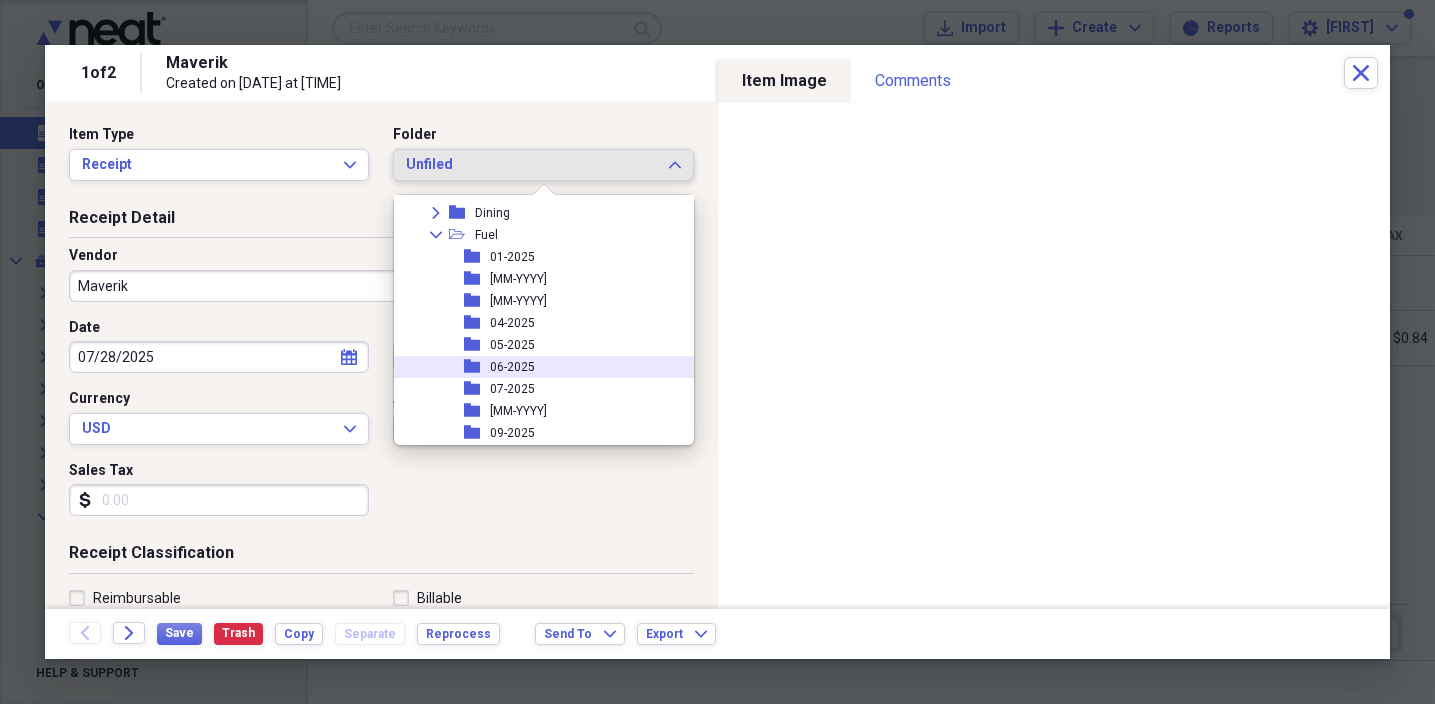 scroll, scrollTop: 229, scrollLeft: 0, axis: vertical 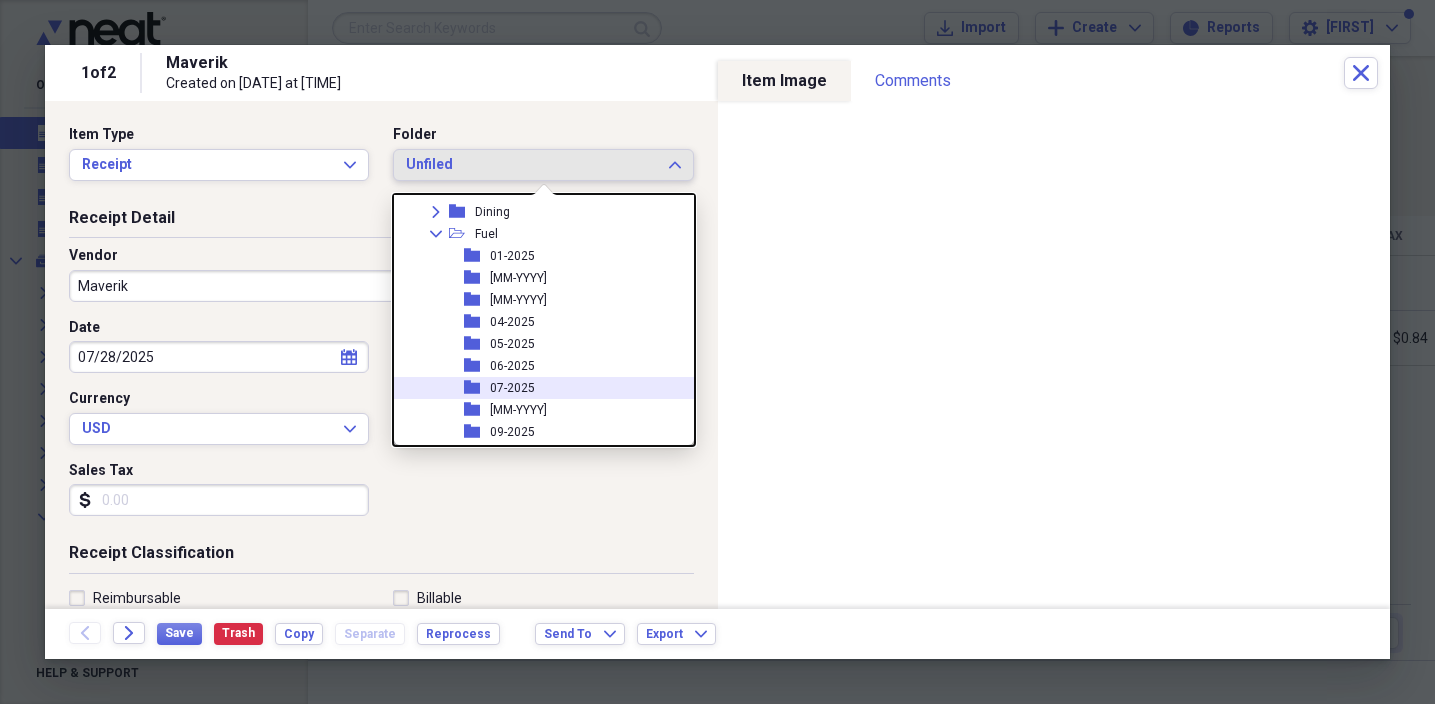 click on "07-2025" at bounding box center [512, 388] 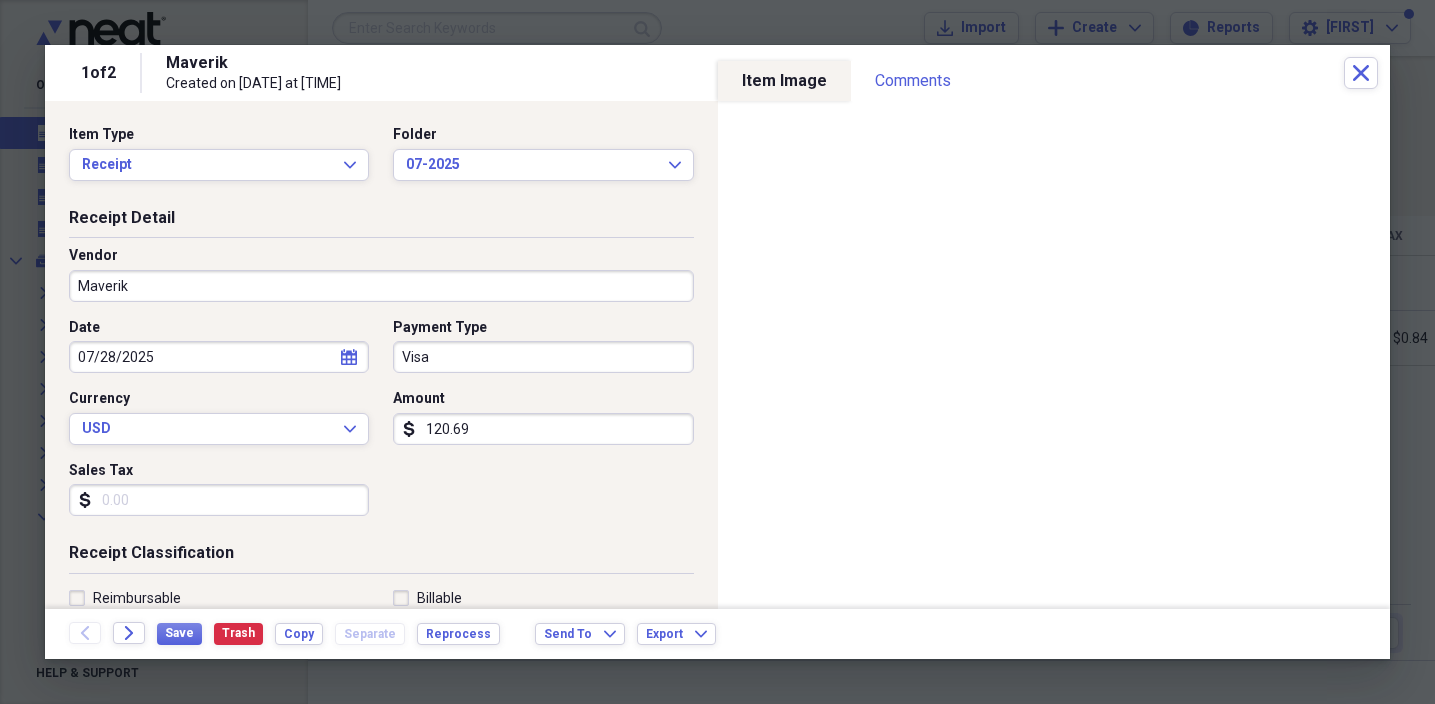 click on "Visa" at bounding box center [543, 357] 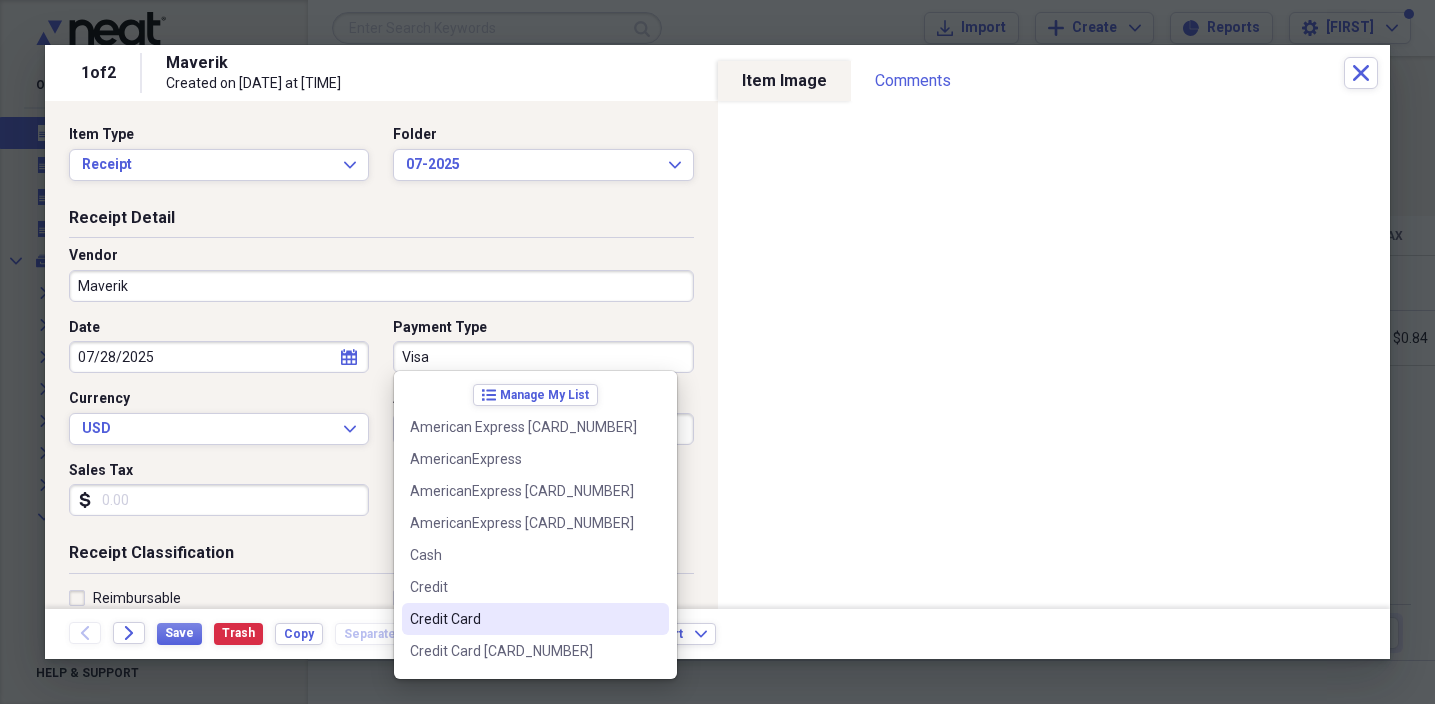 click on "Credit Card" at bounding box center [523, 619] 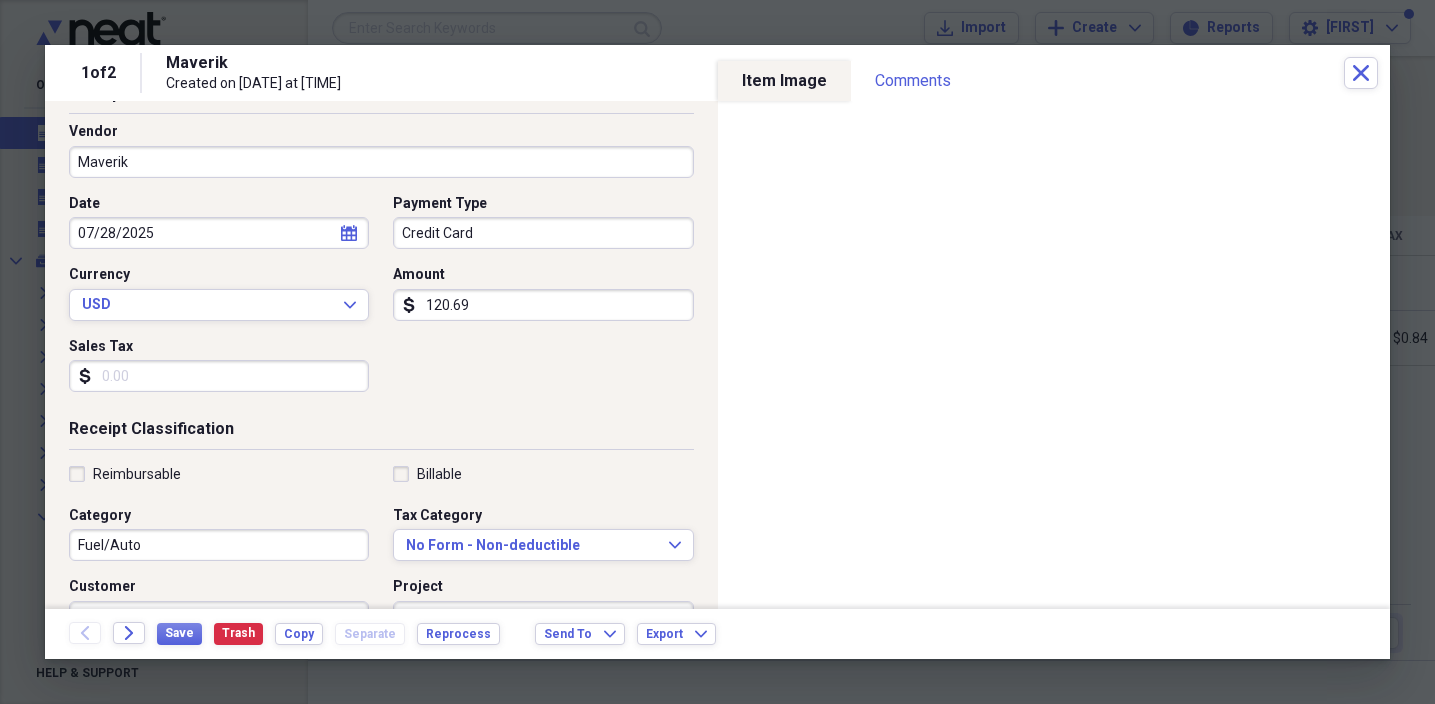 scroll, scrollTop: 123, scrollLeft: 0, axis: vertical 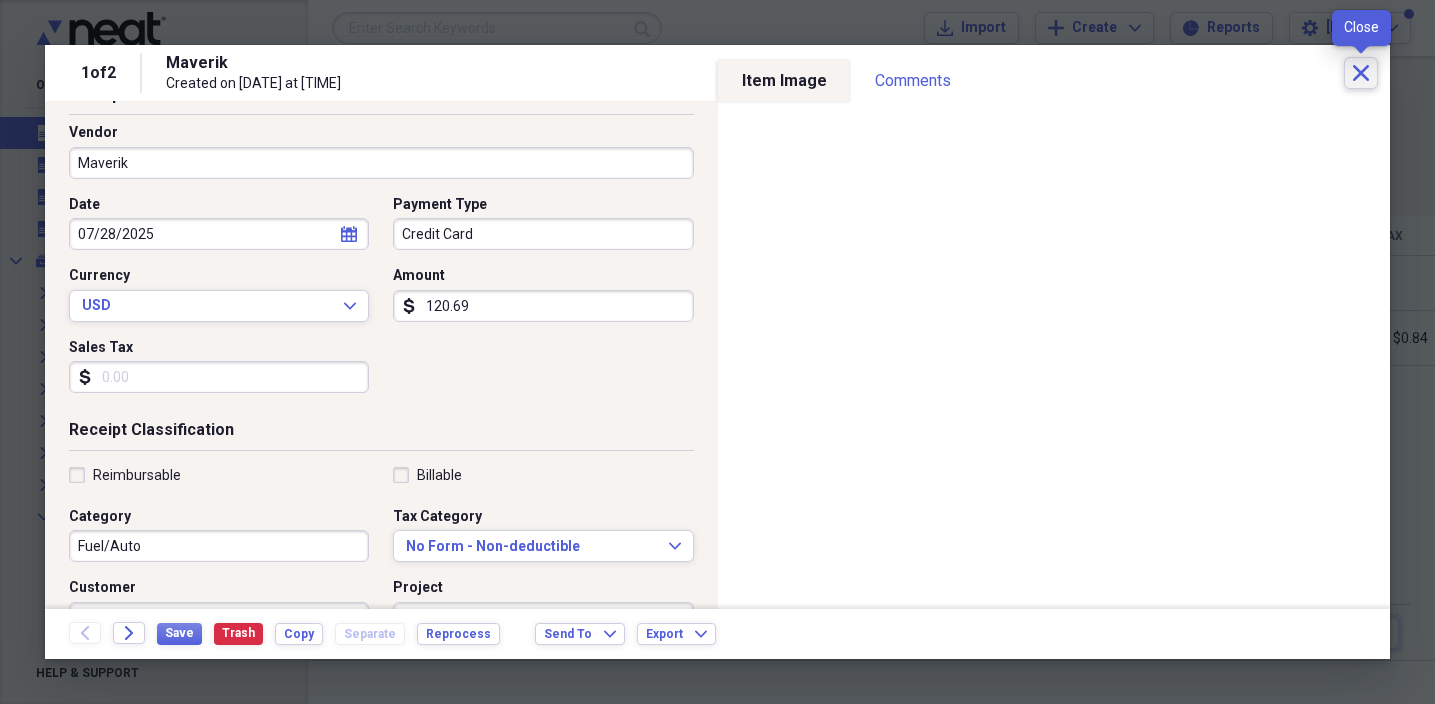 click on "Close" 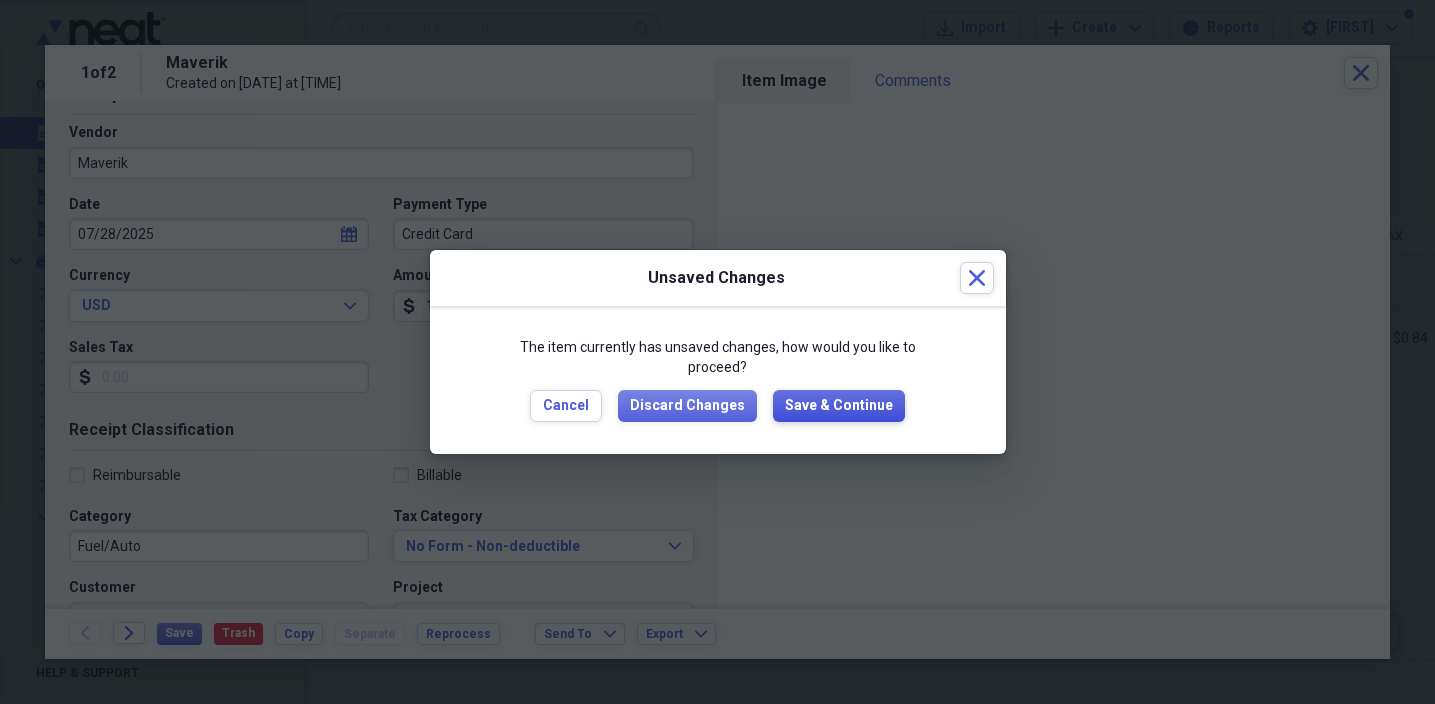 click on "Save & Continue" at bounding box center [839, 406] 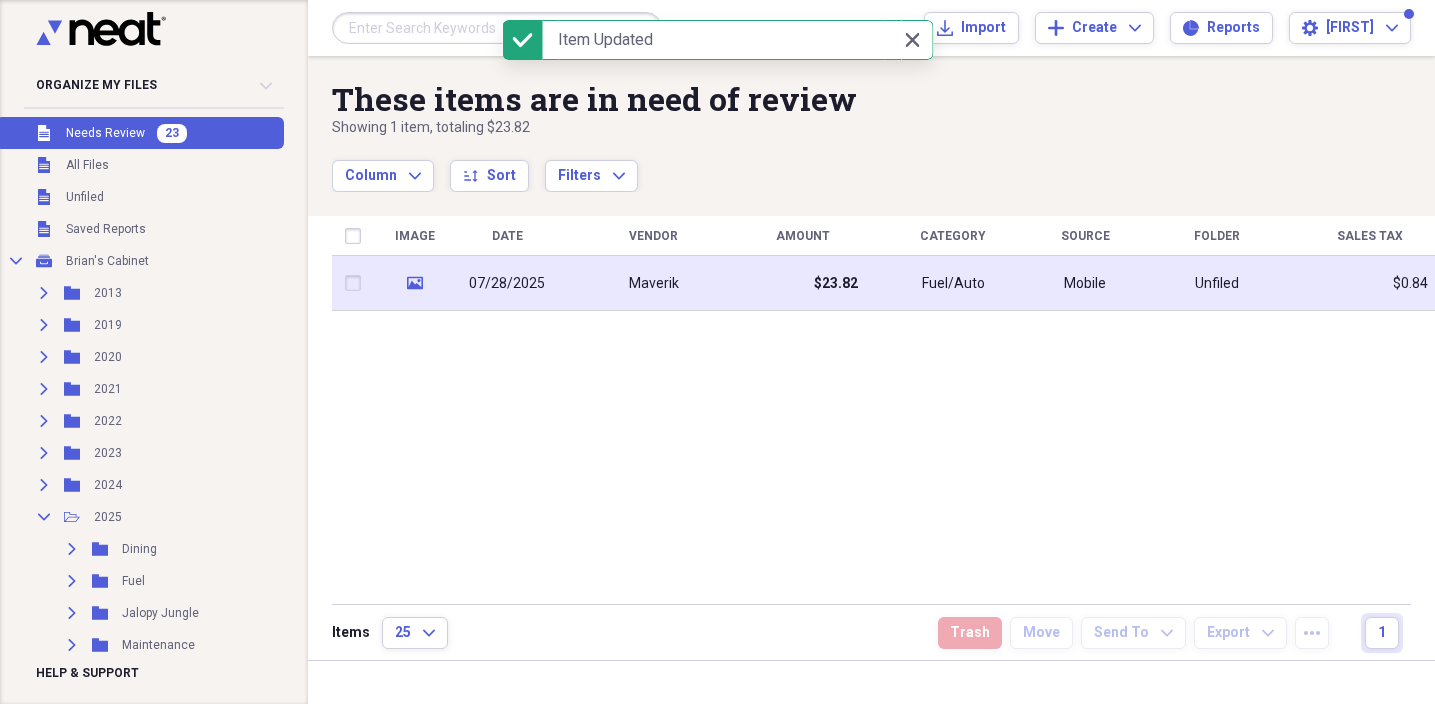 click on "Maverik" at bounding box center [653, 283] 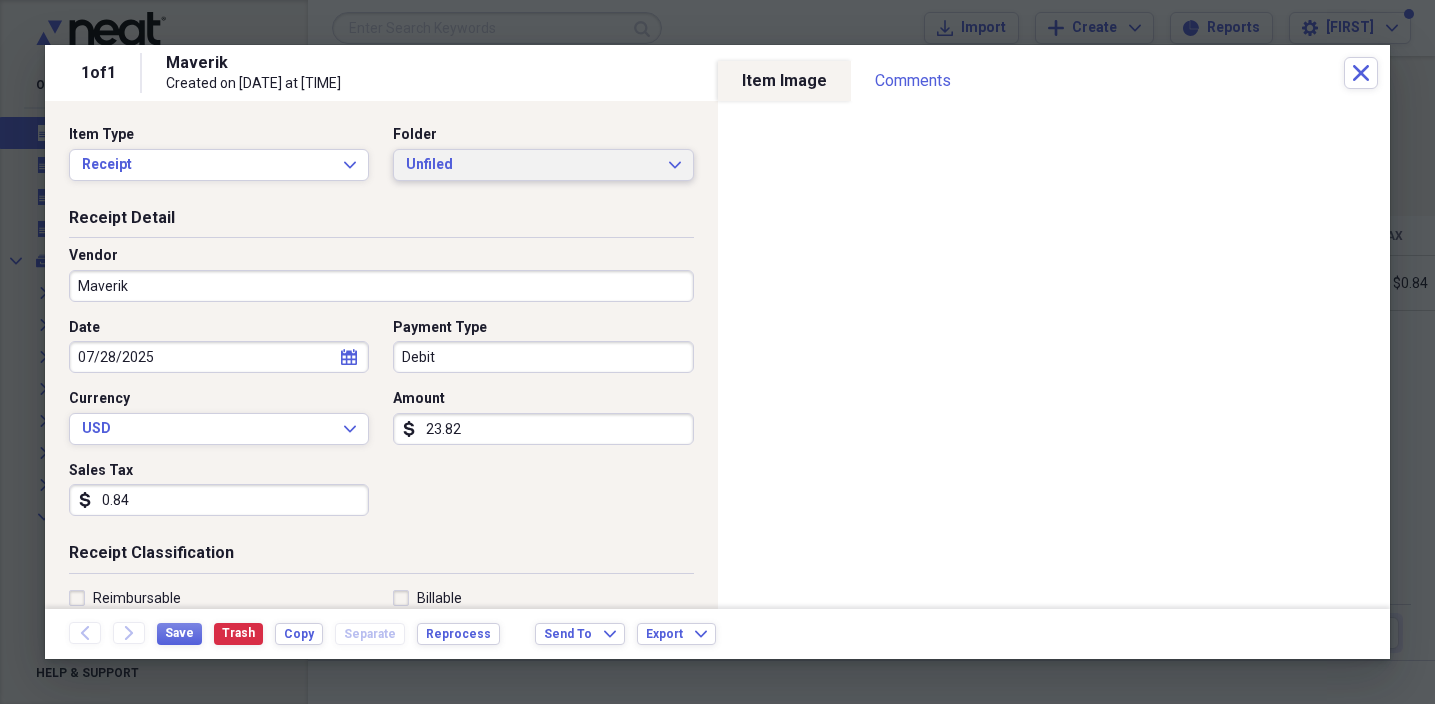 click on "Unfiled" at bounding box center (531, 165) 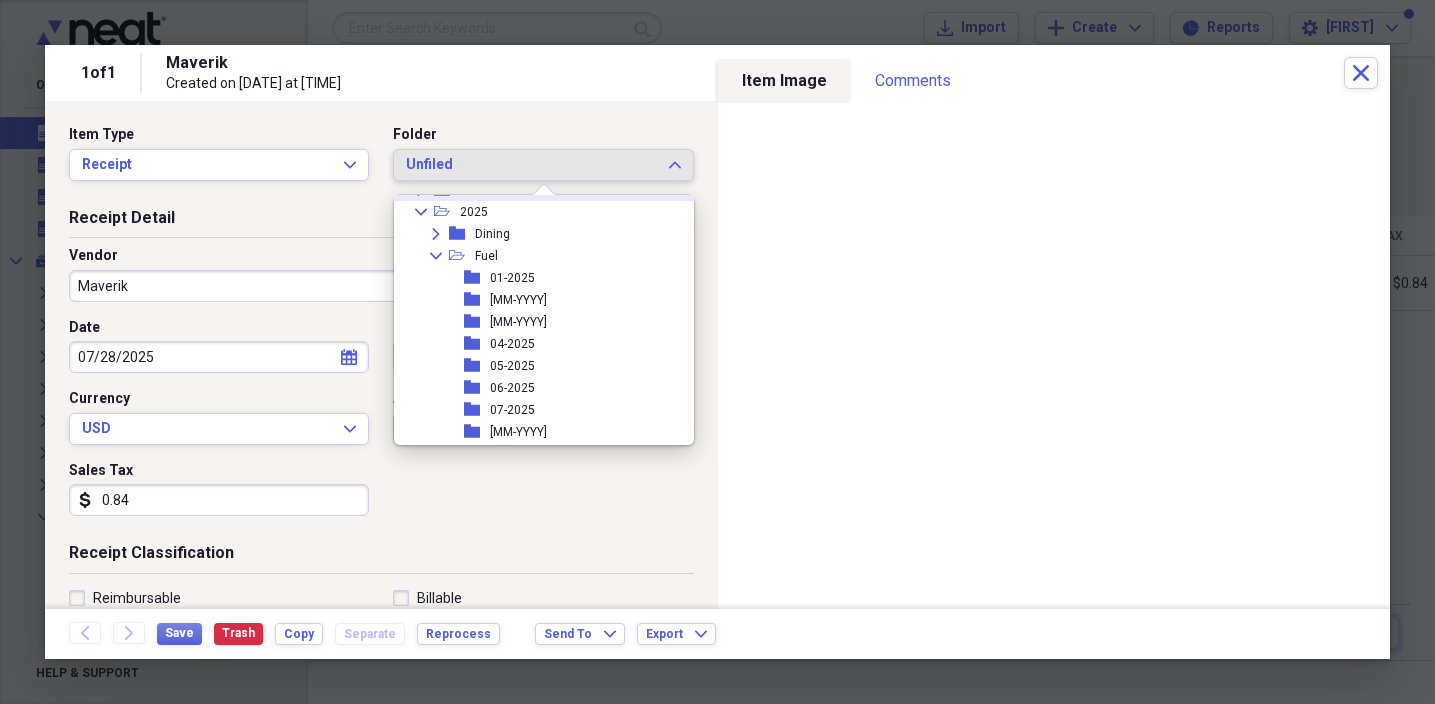 scroll, scrollTop: 208, scrollLeft: 0, axis: vertical 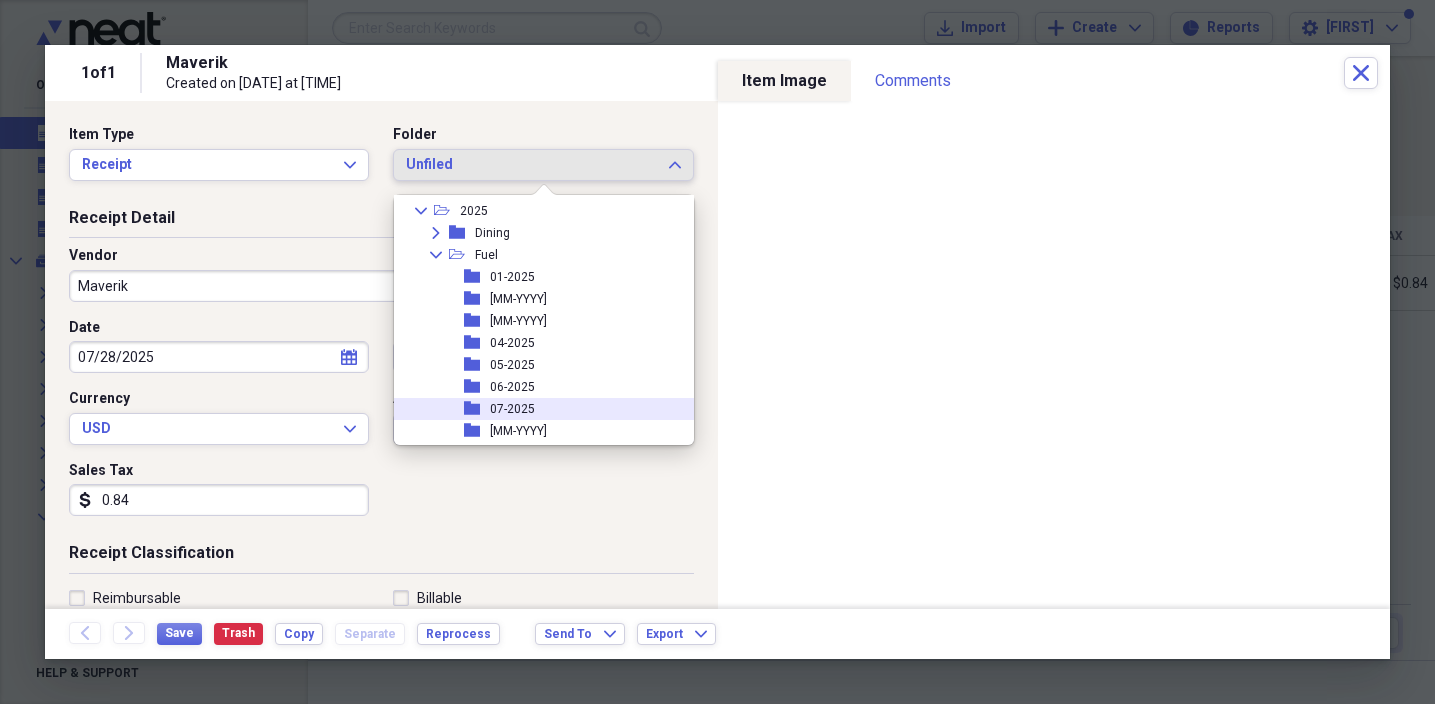 click on "07-2025" at bounding box center (512, 409) 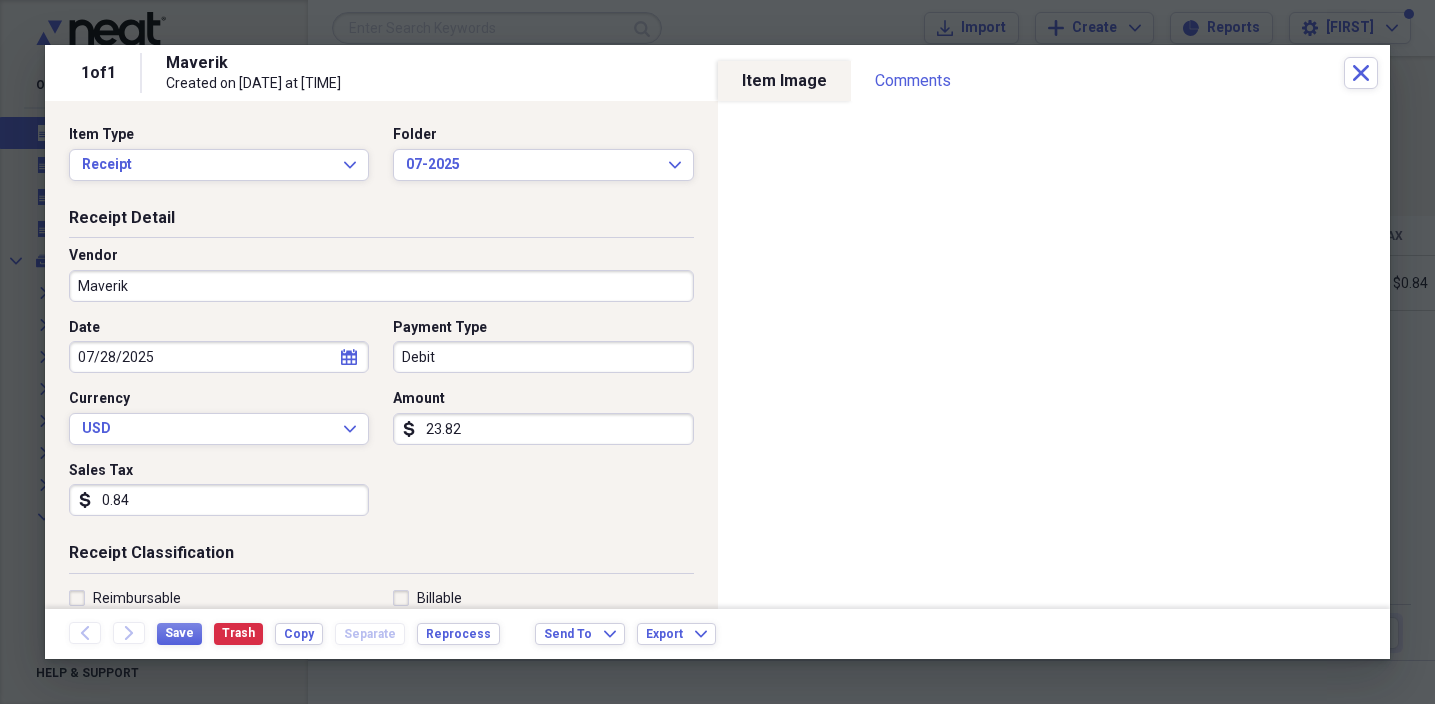 click on "Debit" at bounding box center (543, 357) 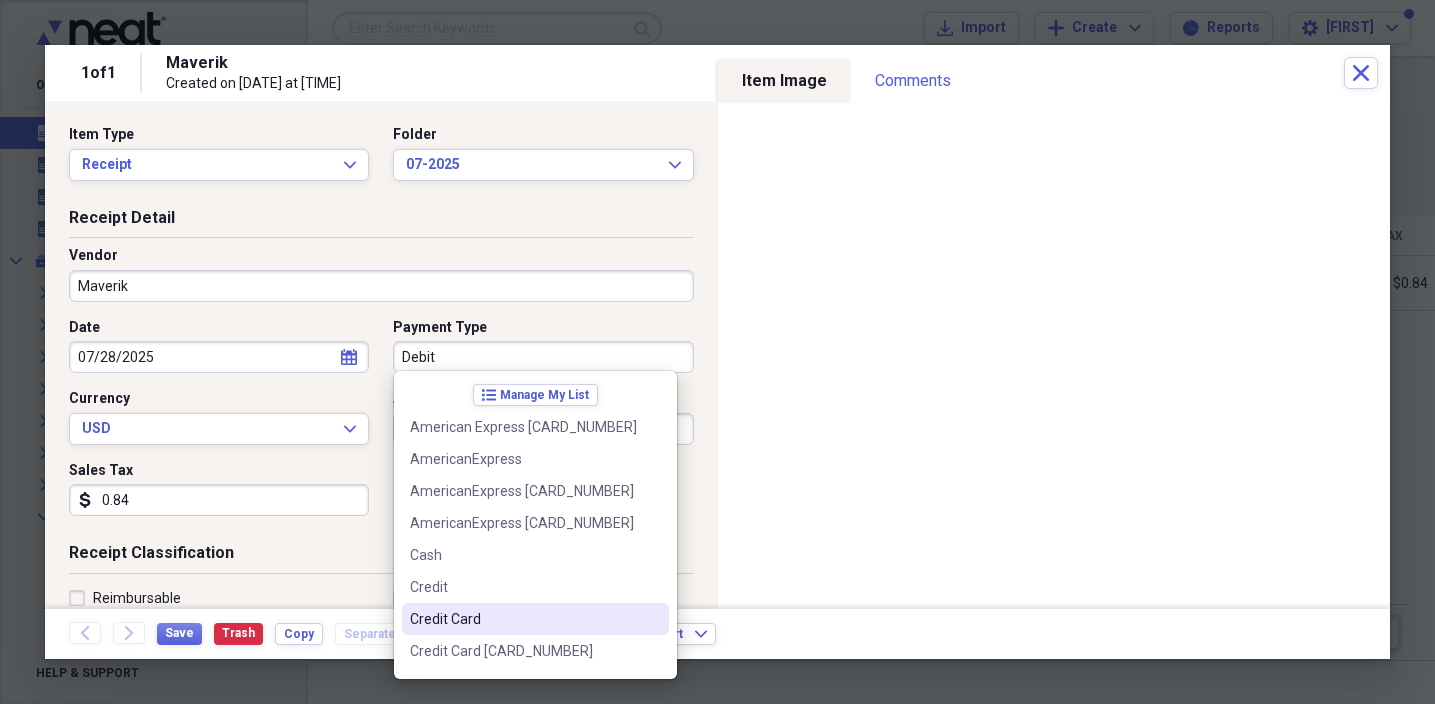 click on "Credit Card" at bounding box center [523, 619] 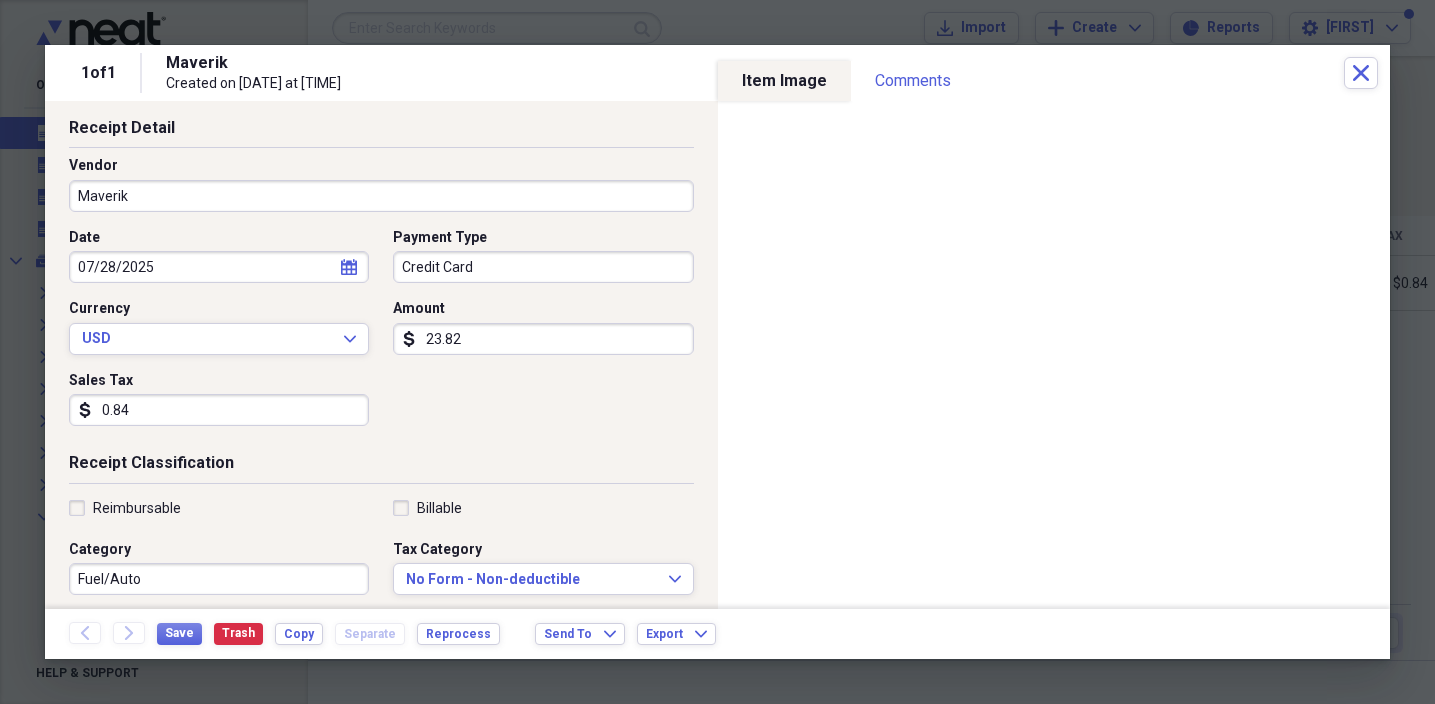 scroll, scrollTop: 94, scrollLeft: 0, axis: vertical 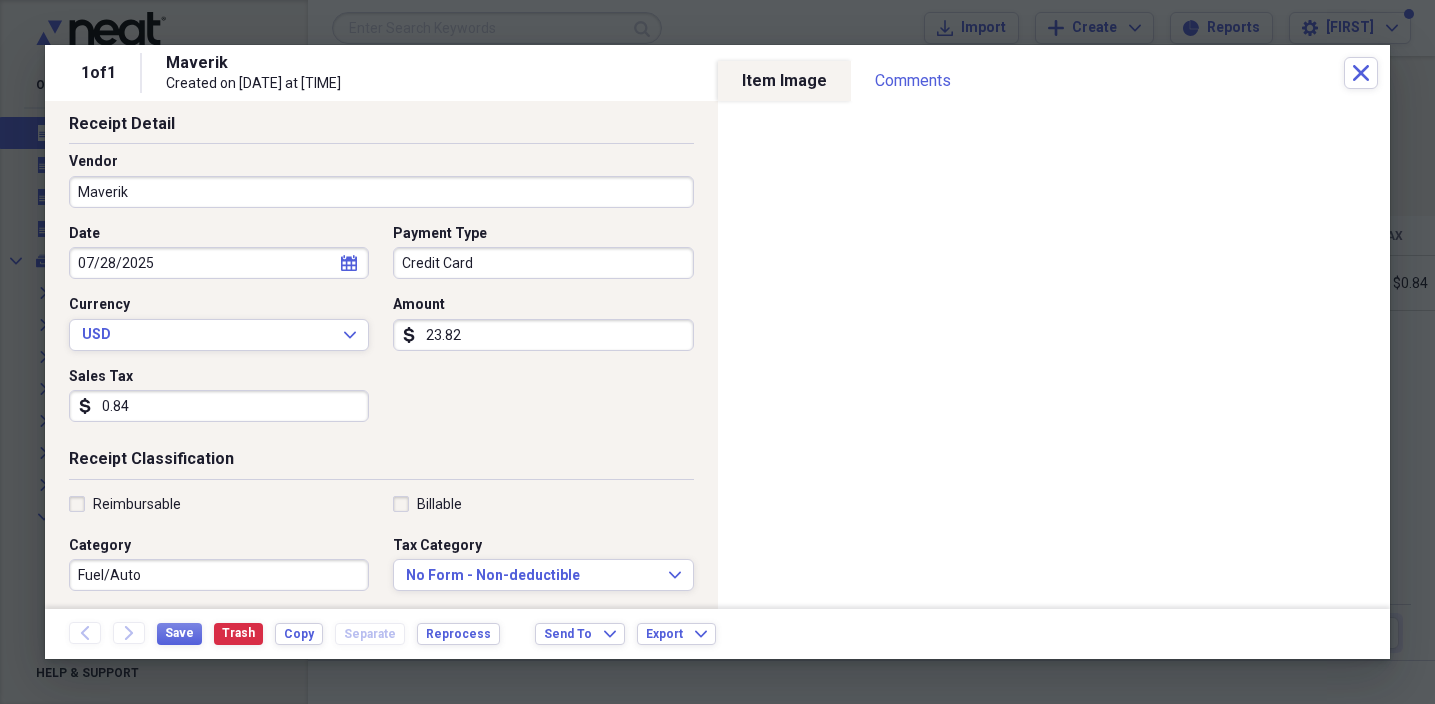 click on "Fuel/Auto" at bounding box center (219, 575) 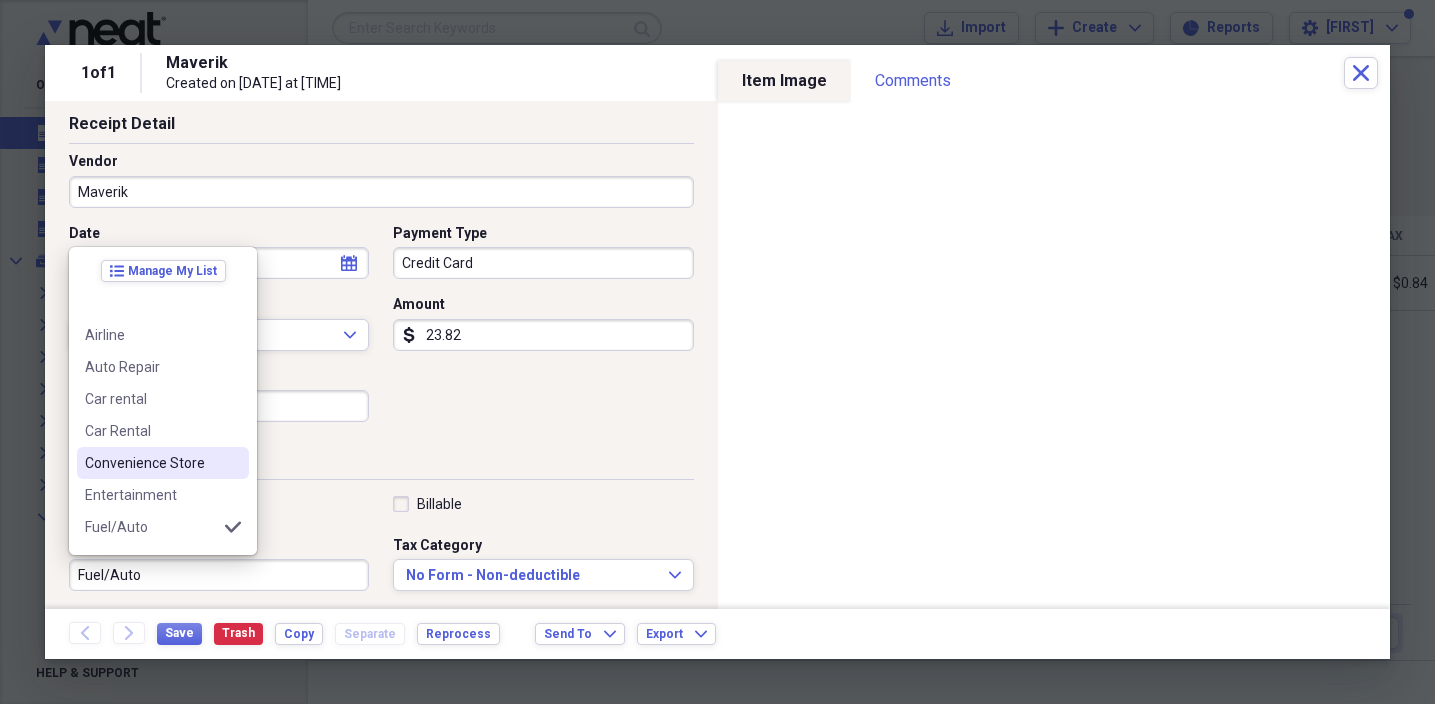 click on "Convenience Store" at bounding box center (163, 463) 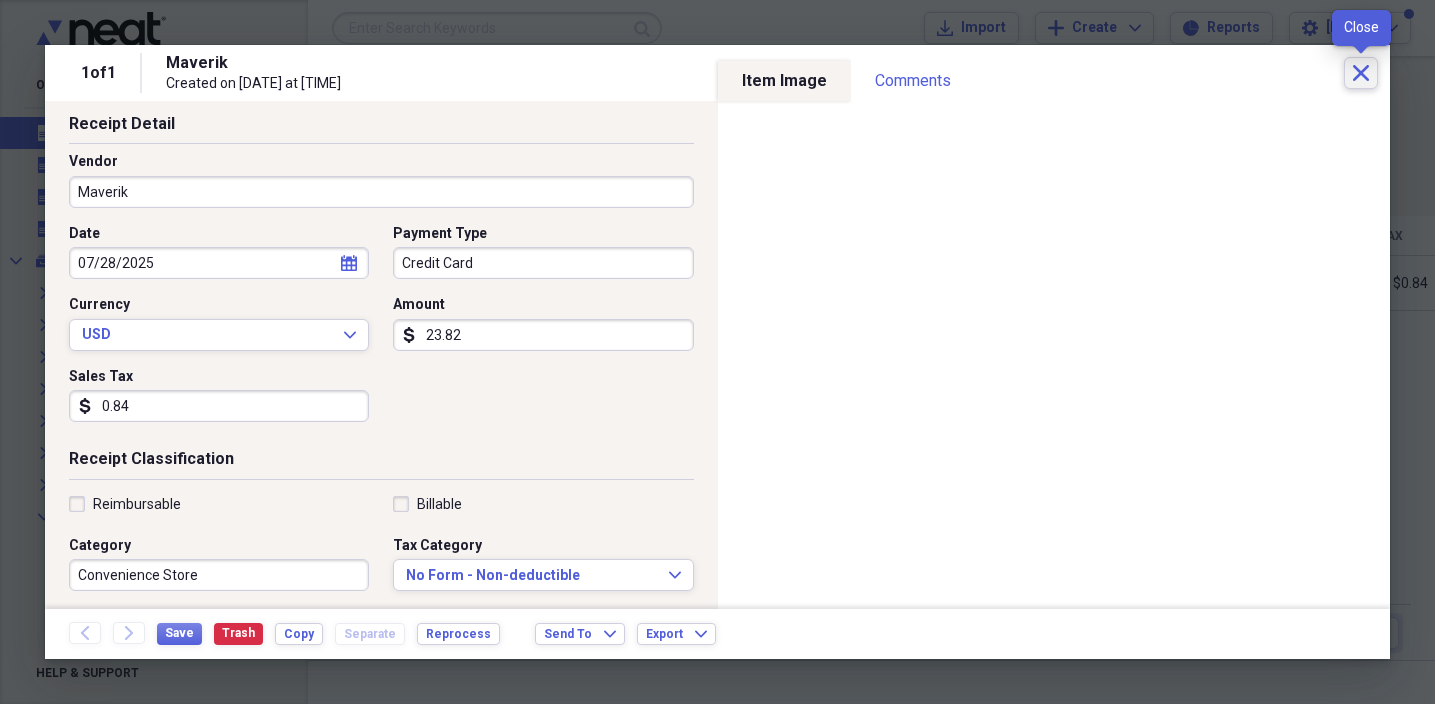 click on "Close" 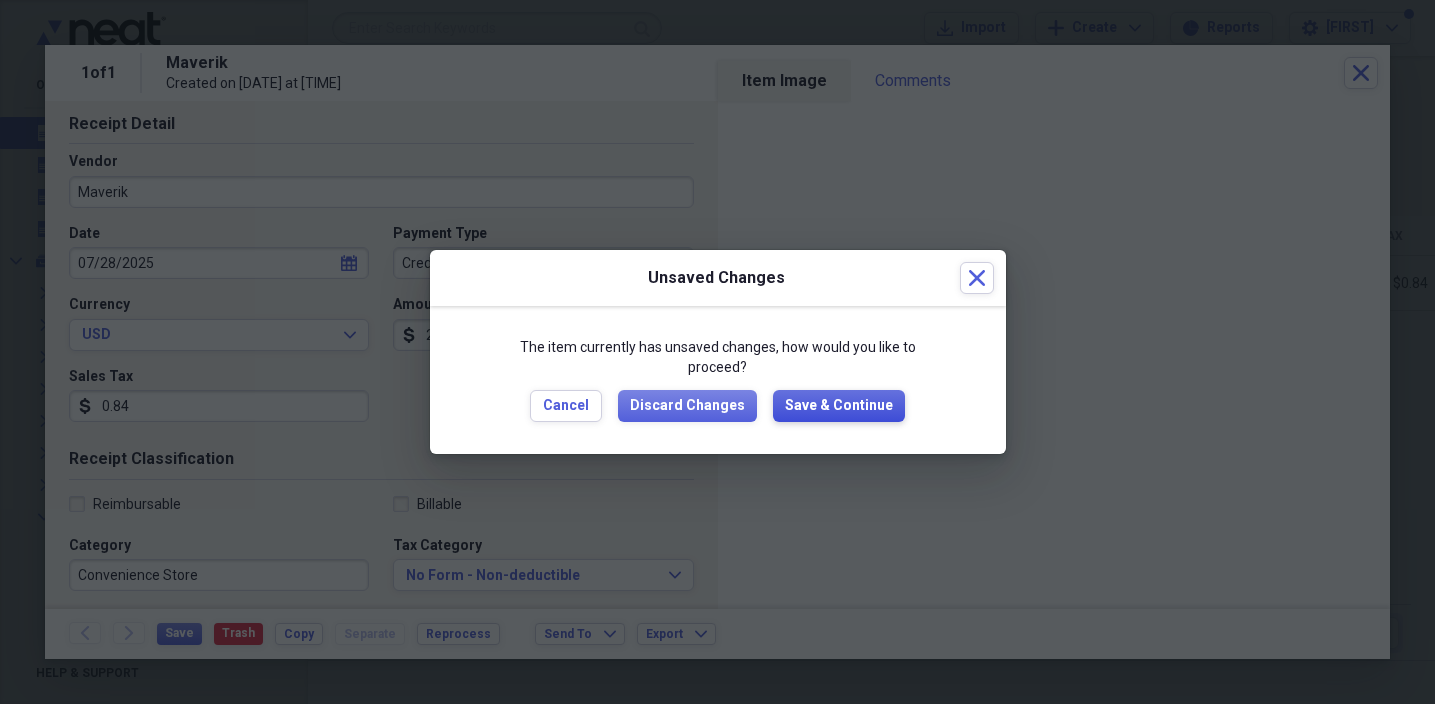 click on "Save & Continue" at bounding box center (839, 406) 